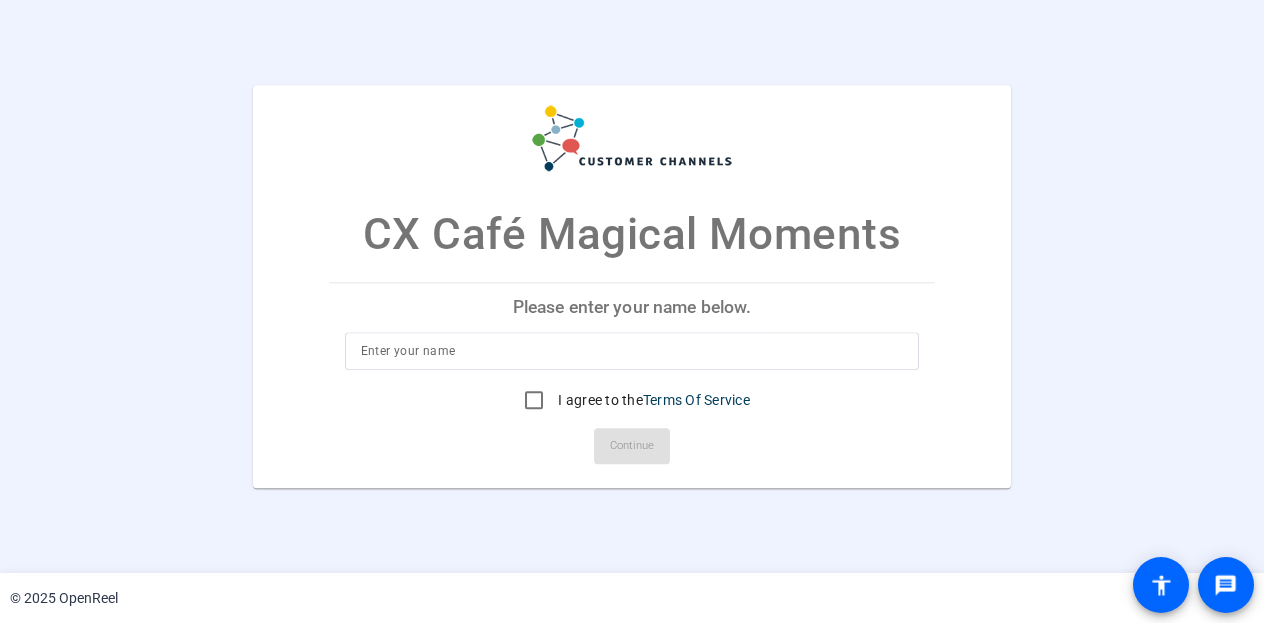 scroll, scrollTop: 0, scrollLeft: 0, axis: both 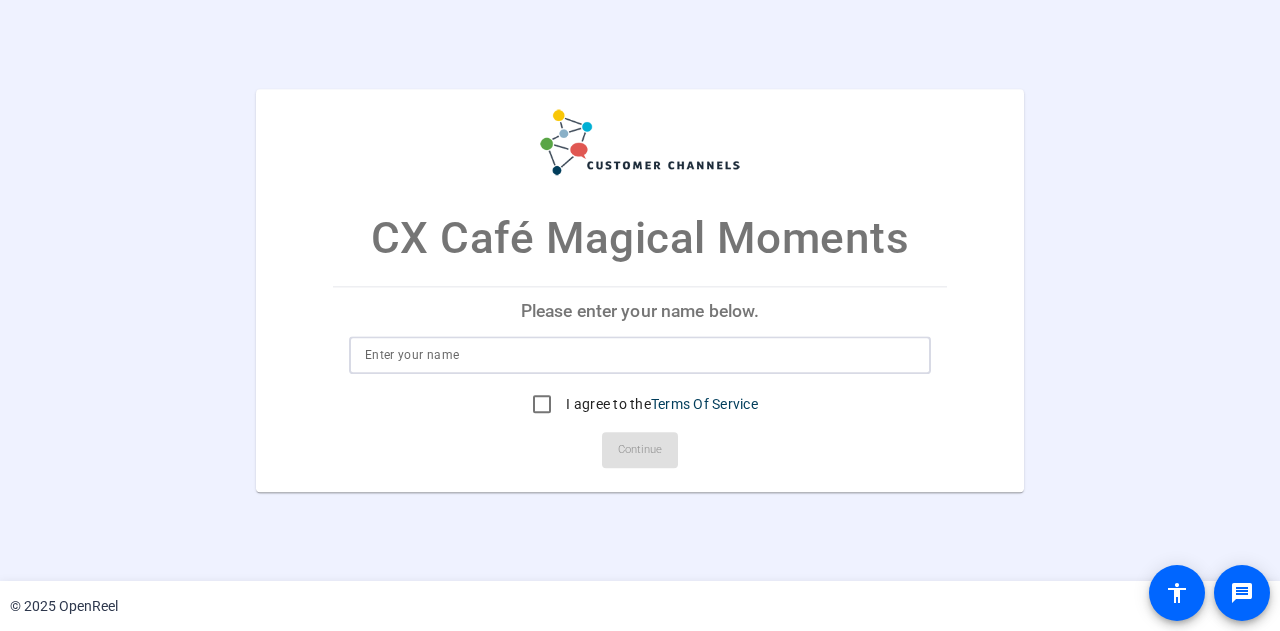 click at bounding box center (640, 355) 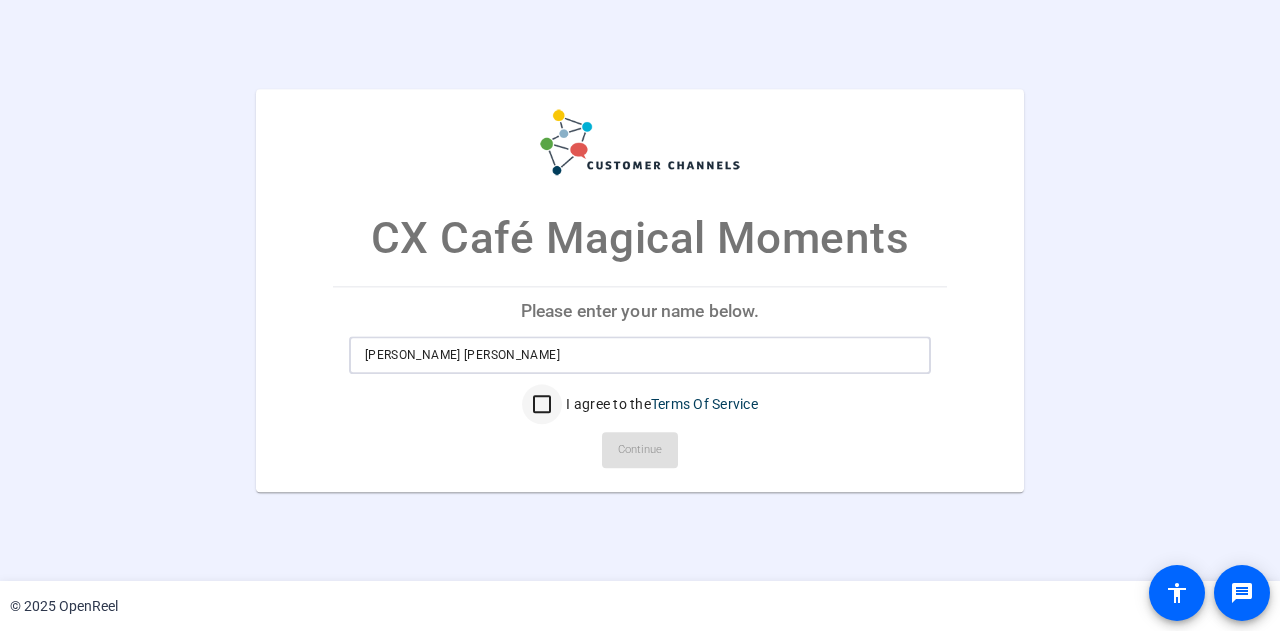 type on "[PERSON_NAME] [PERSON_NAME]" 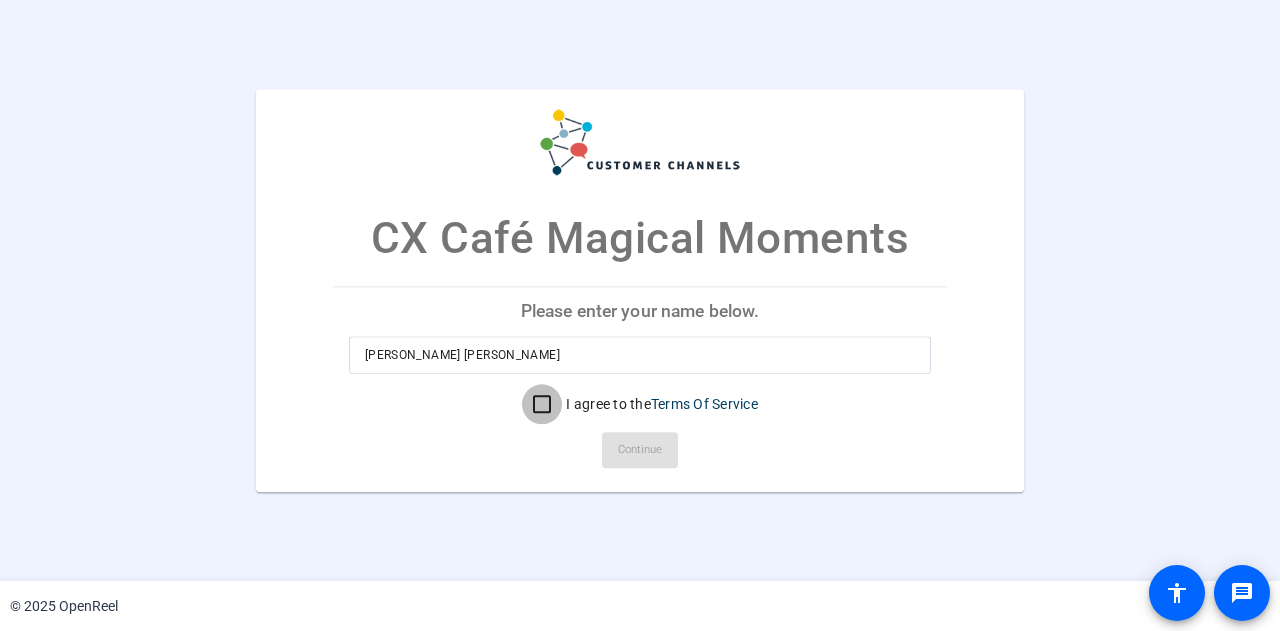 click on "I agree to the  Terms Of Service" at bounding box center [542, 404] 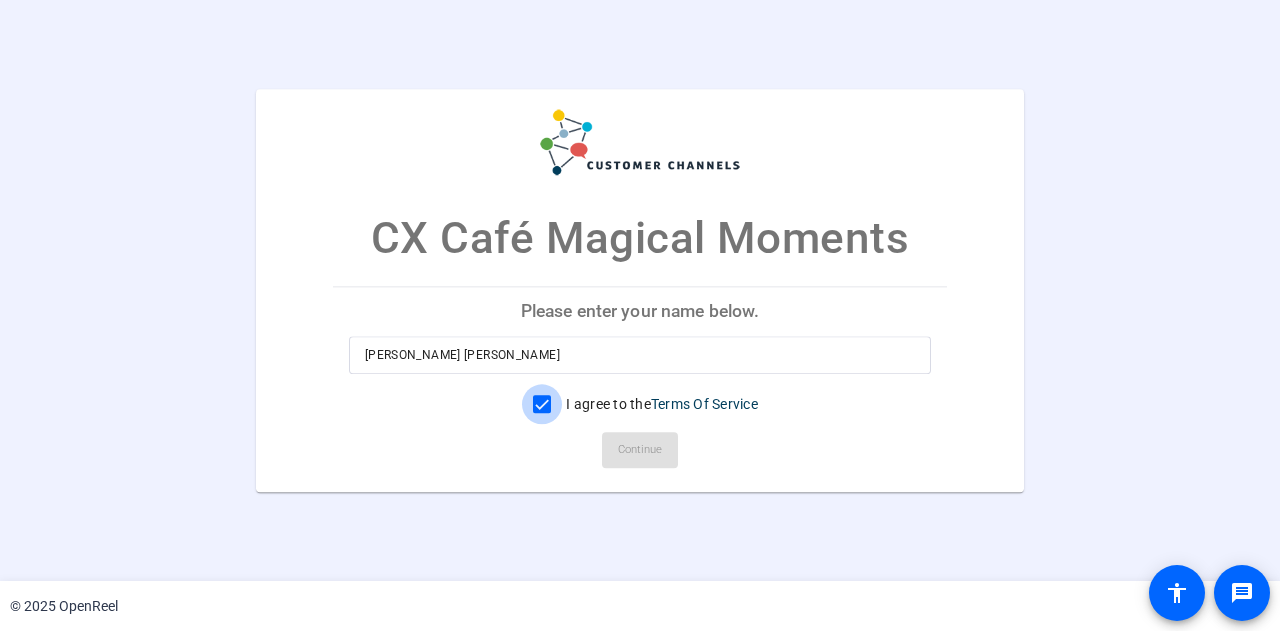 checkbox on "true" 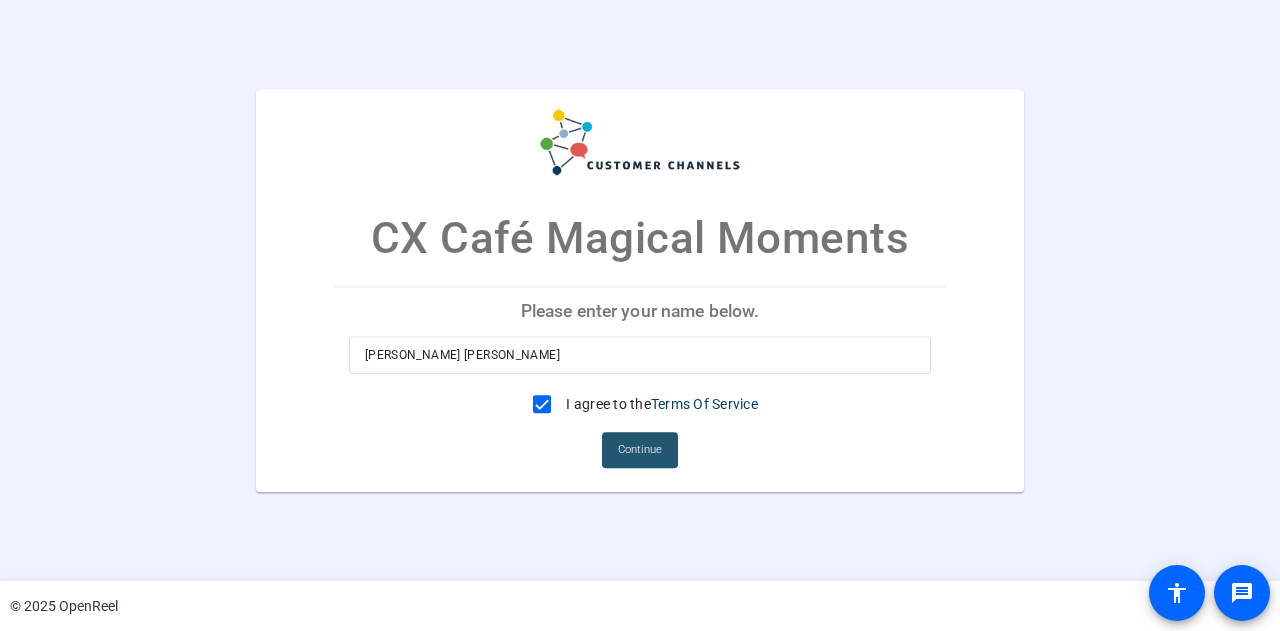 click on "Continue" 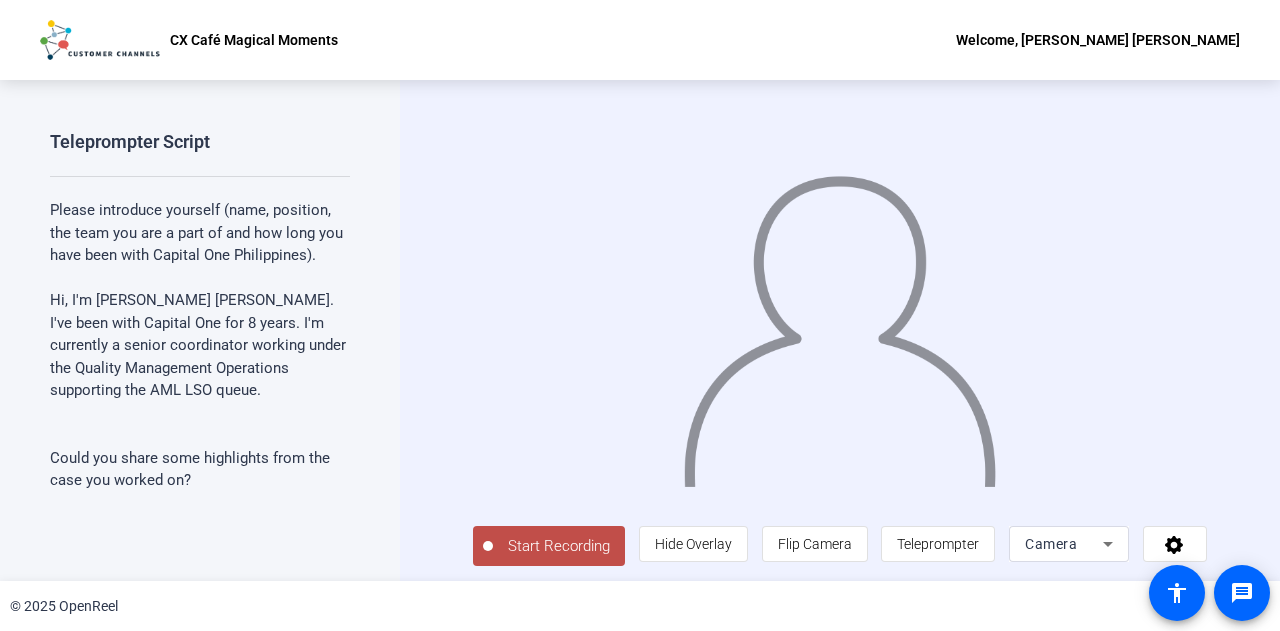 scroll, scrollTop: 4, scrollLeft: 0, axis: vertical 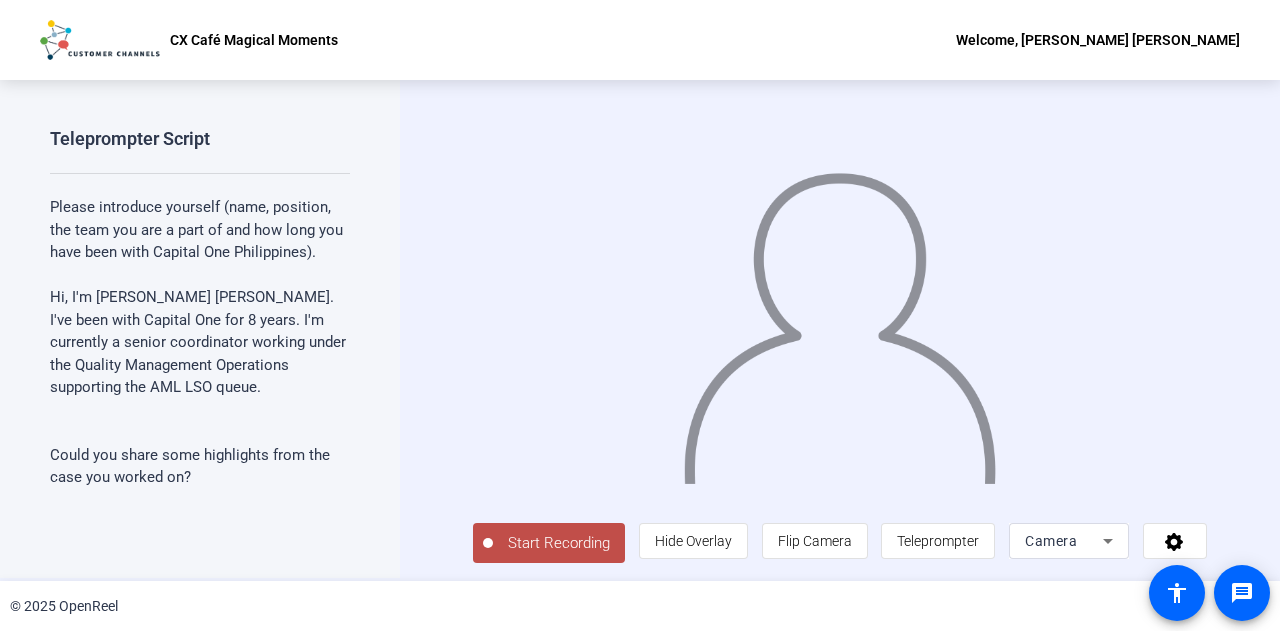 click on "Welcome, [PERSON_NAME] [PERSON_NAME]" 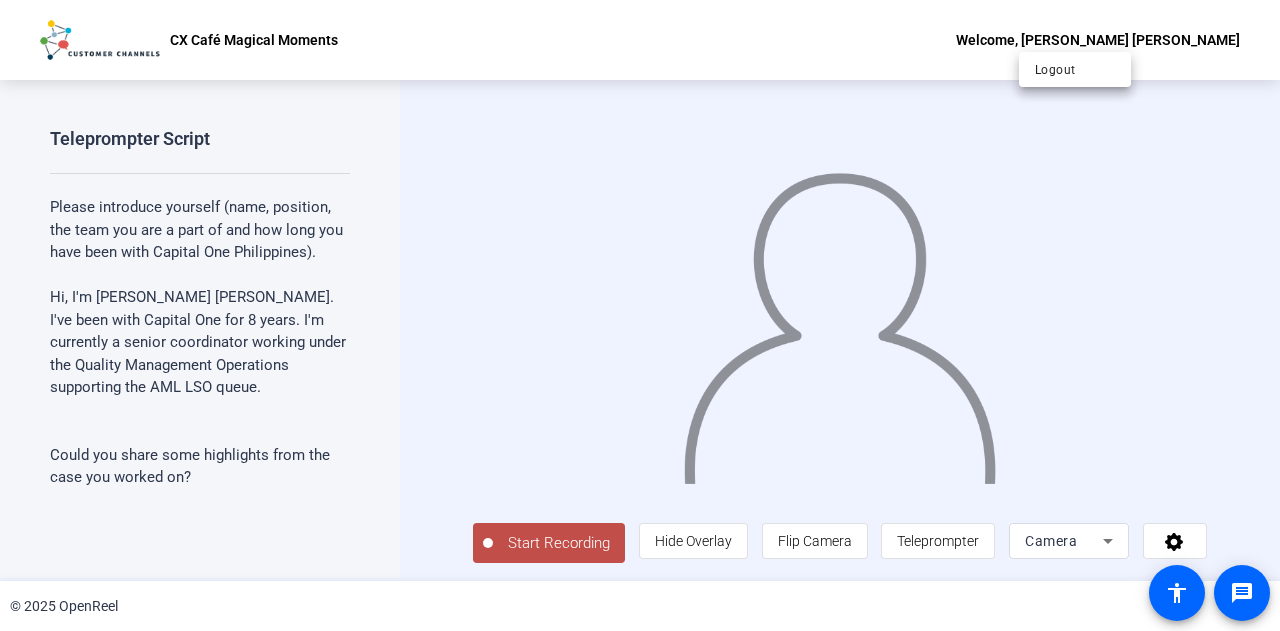 click at bounding box center (640, 315) 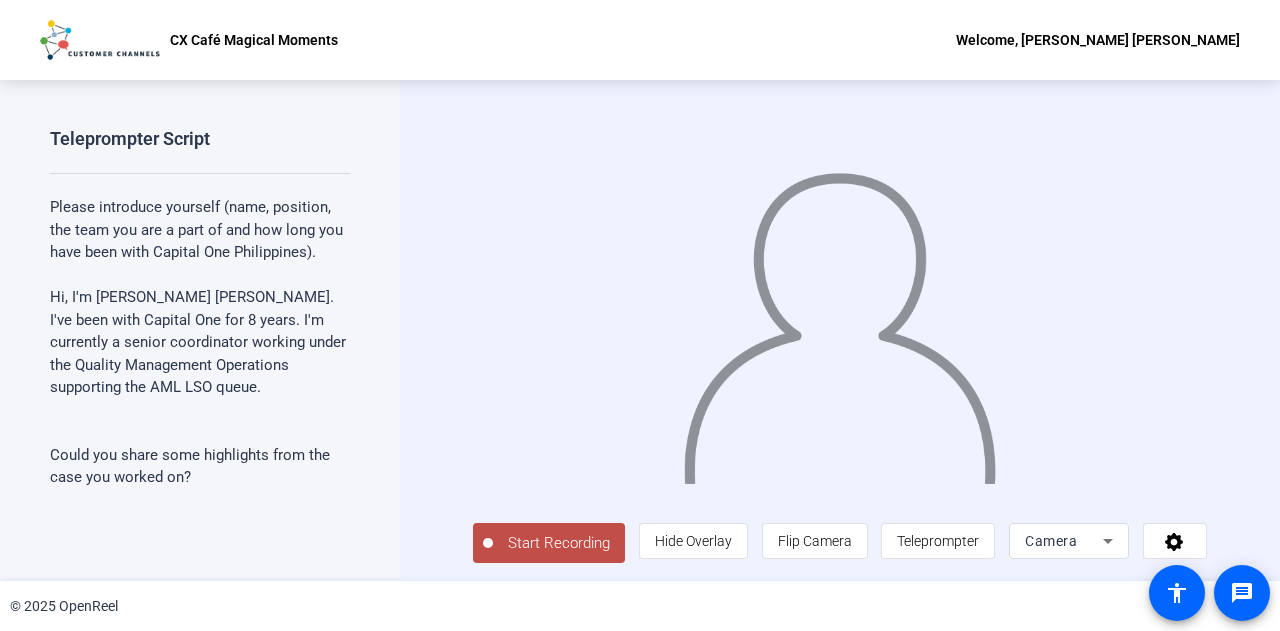 scroll, scrollTop: 0, scrollLeft: 0, axis: both 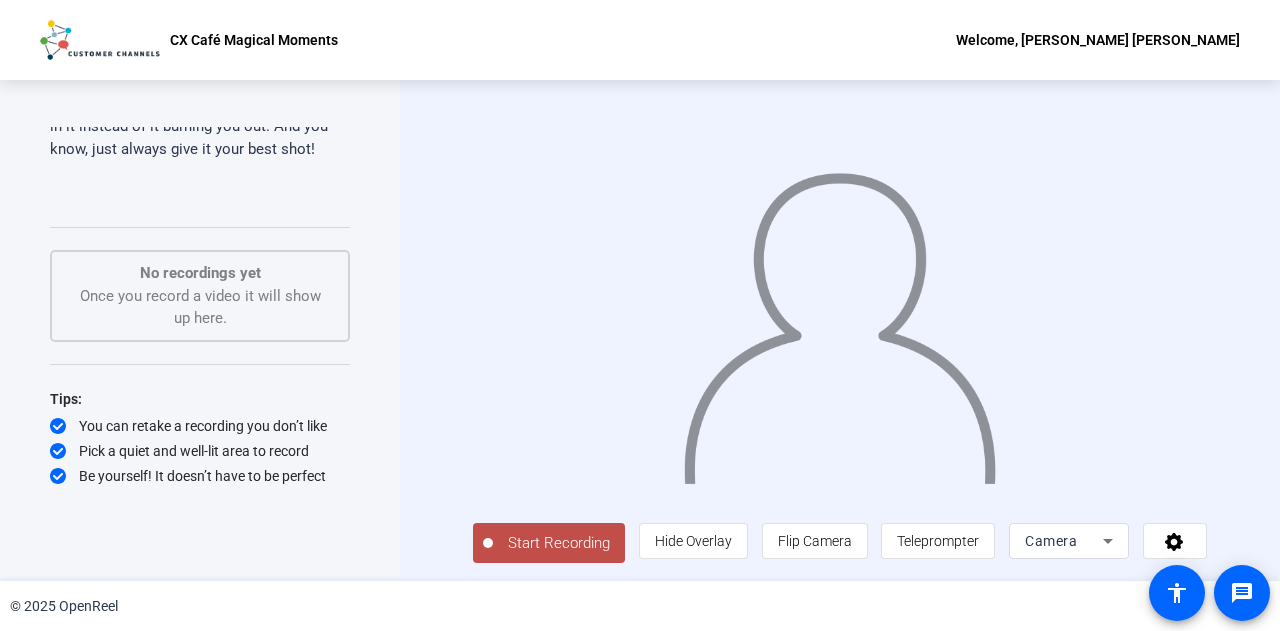 click on "No recordings yet  Once you record a video it will show up here." 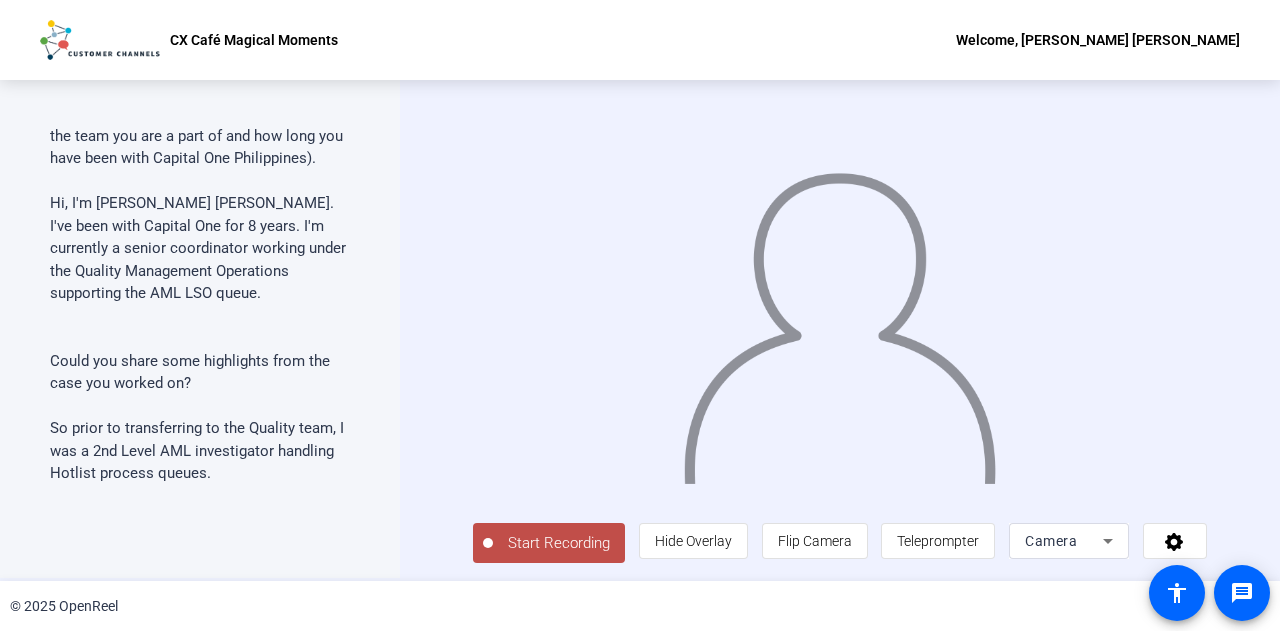 scroll, scrollTop: 0, scrollLeft: 0, axis: both 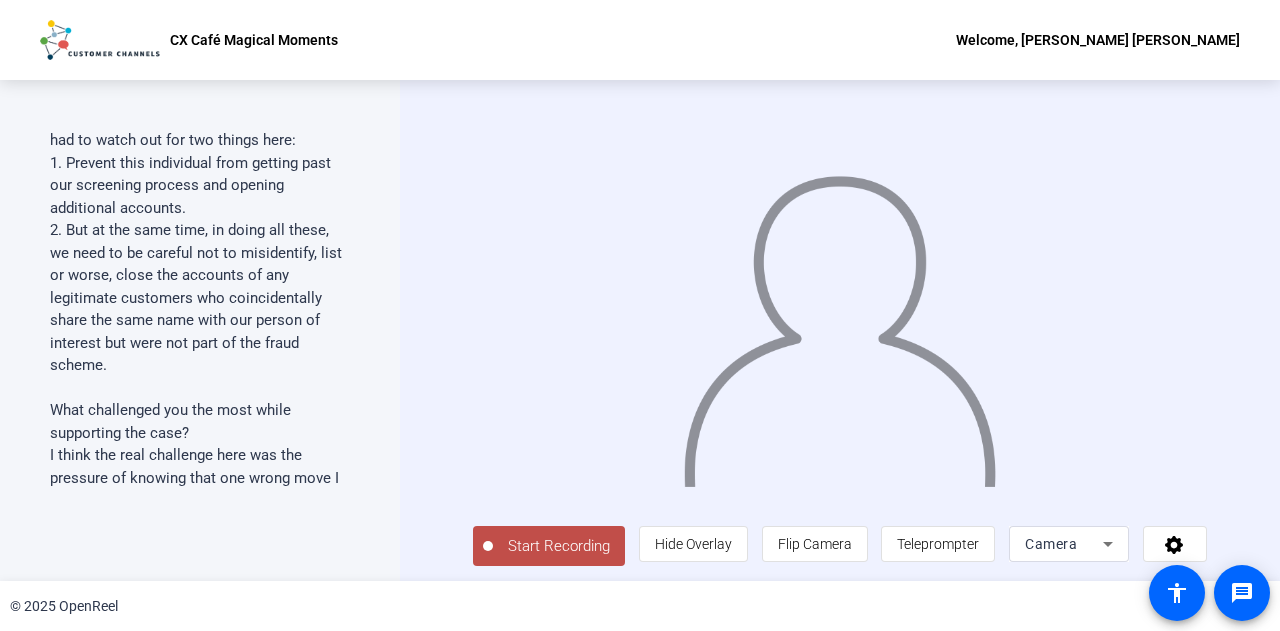 click on "CX Café Magical Moments Welcome, Katharine Meryl Grindulo" 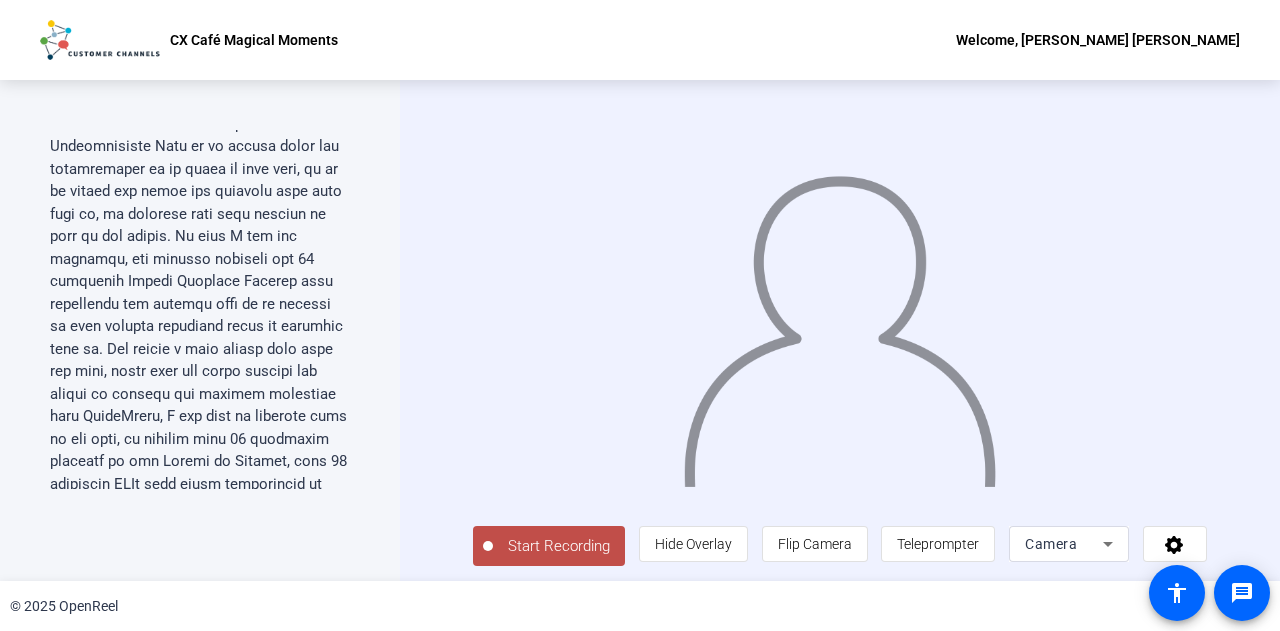 scroll, scrollTop: 659, scrollLeft: 0, axis: vertical 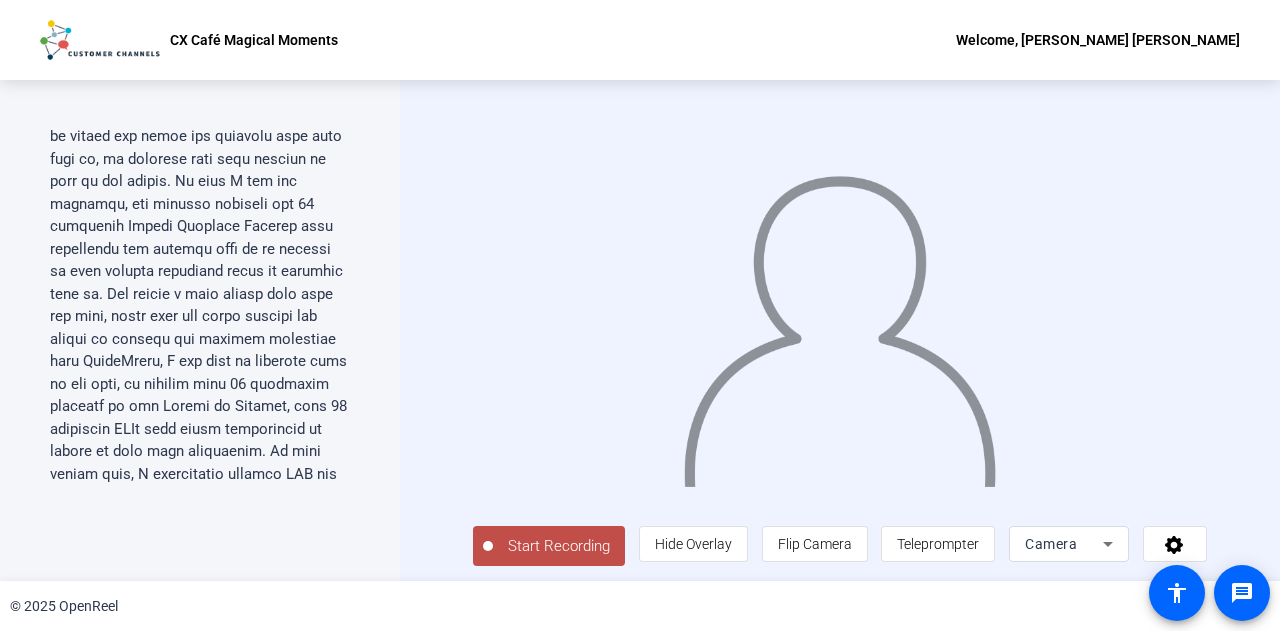 click on "Start Recording" 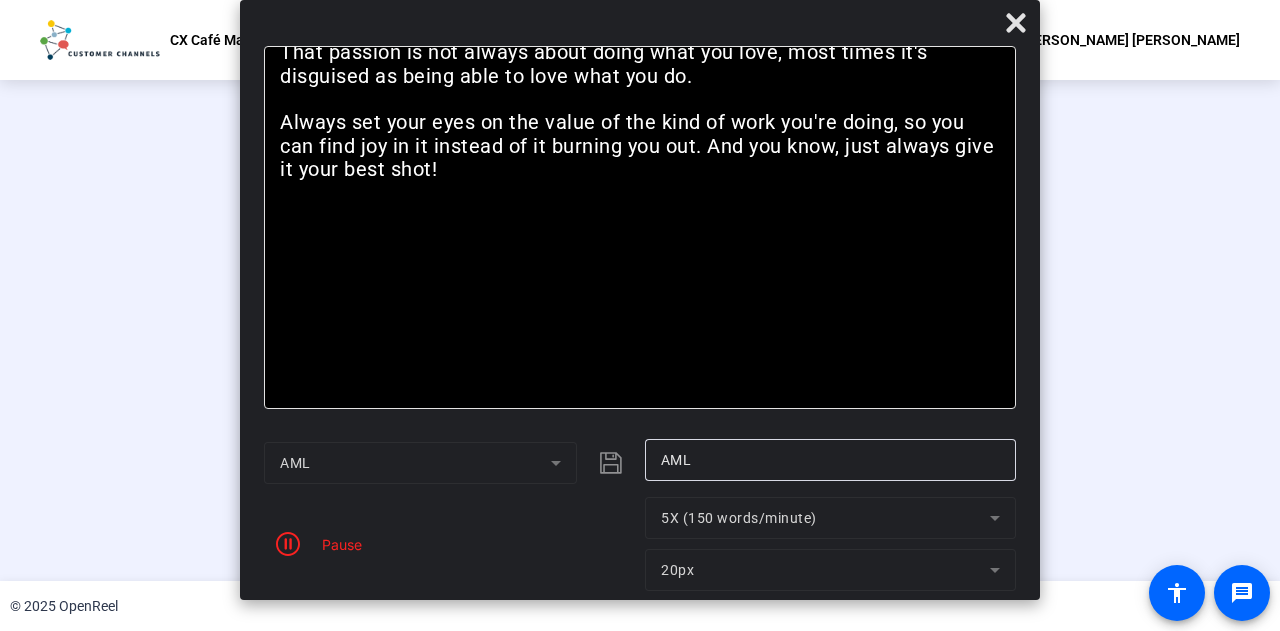 click on "5X (150 words/minute)" 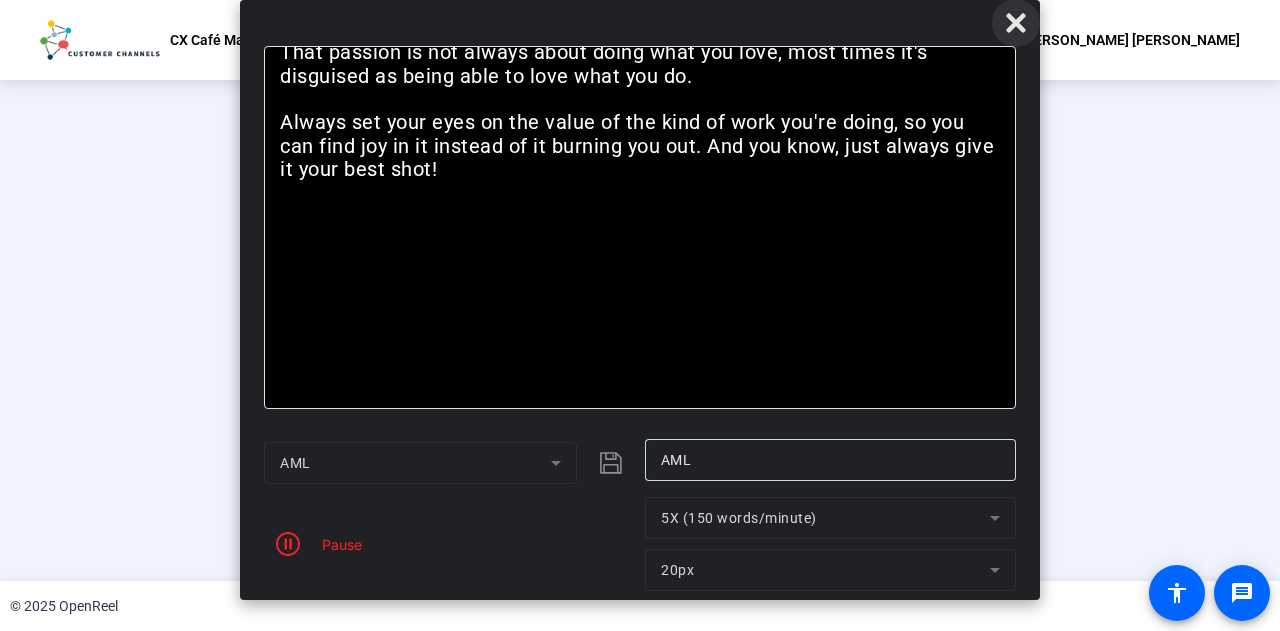 click 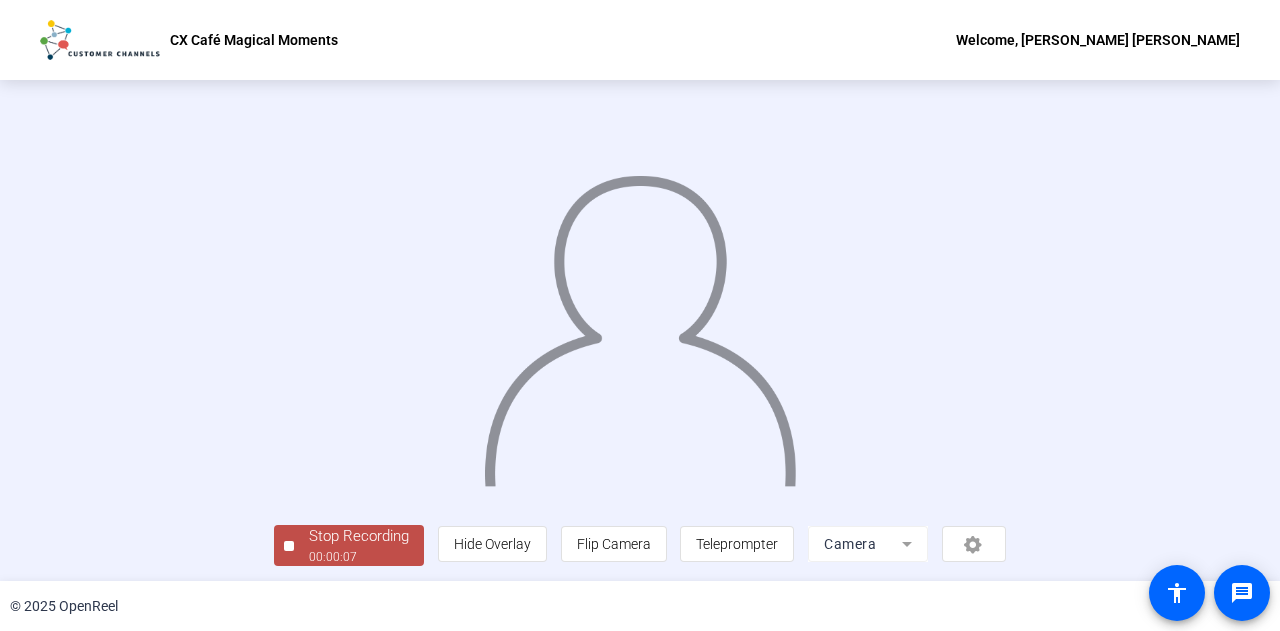 scroll, scrollTop: 100, scrollLeft: 0, axis: vertical 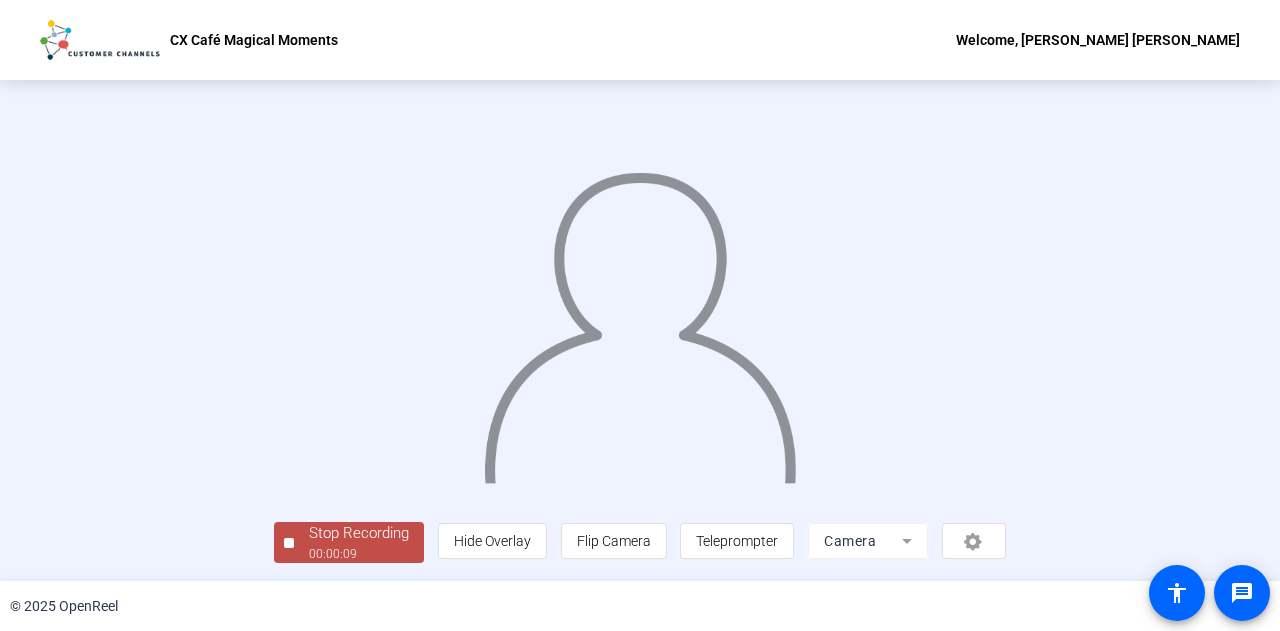 click on "person  Hide Overlay flip Flip Camera article  Teleprompter Camera" 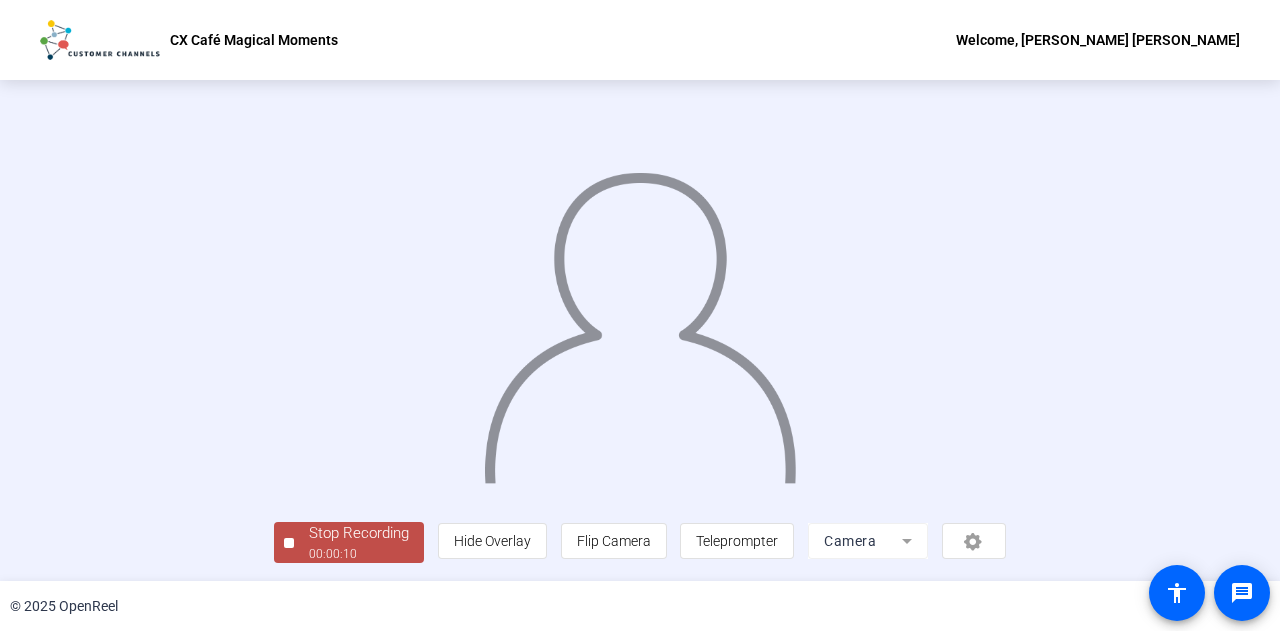 click on "Camera" 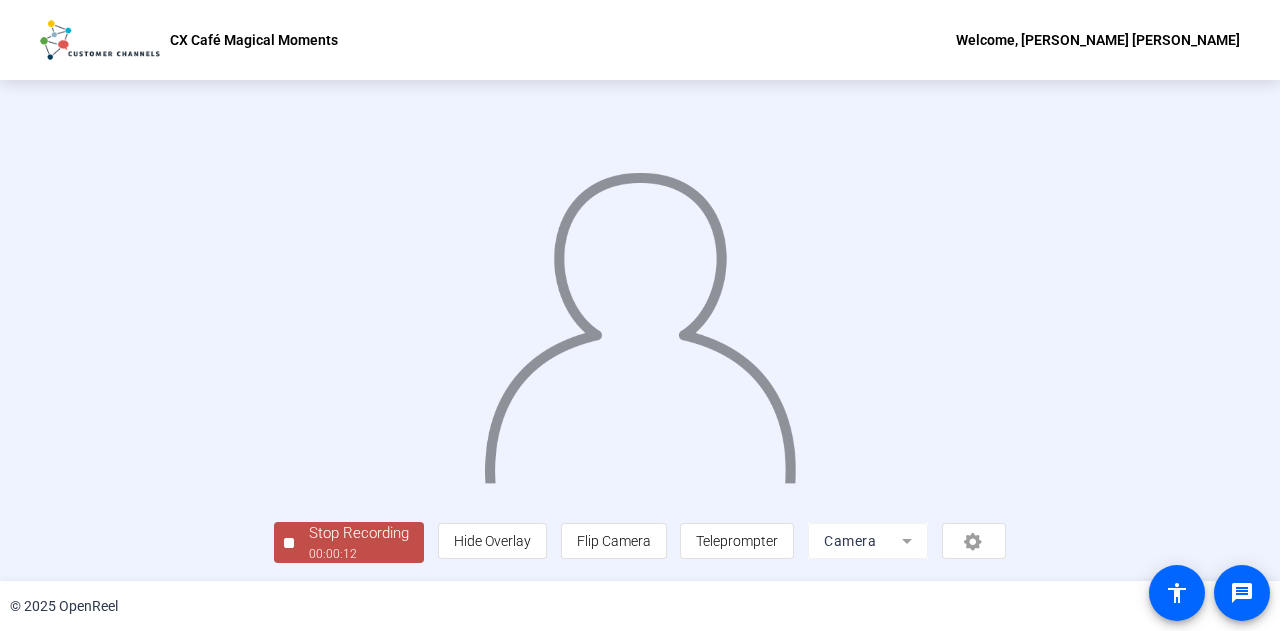click on "Camera" 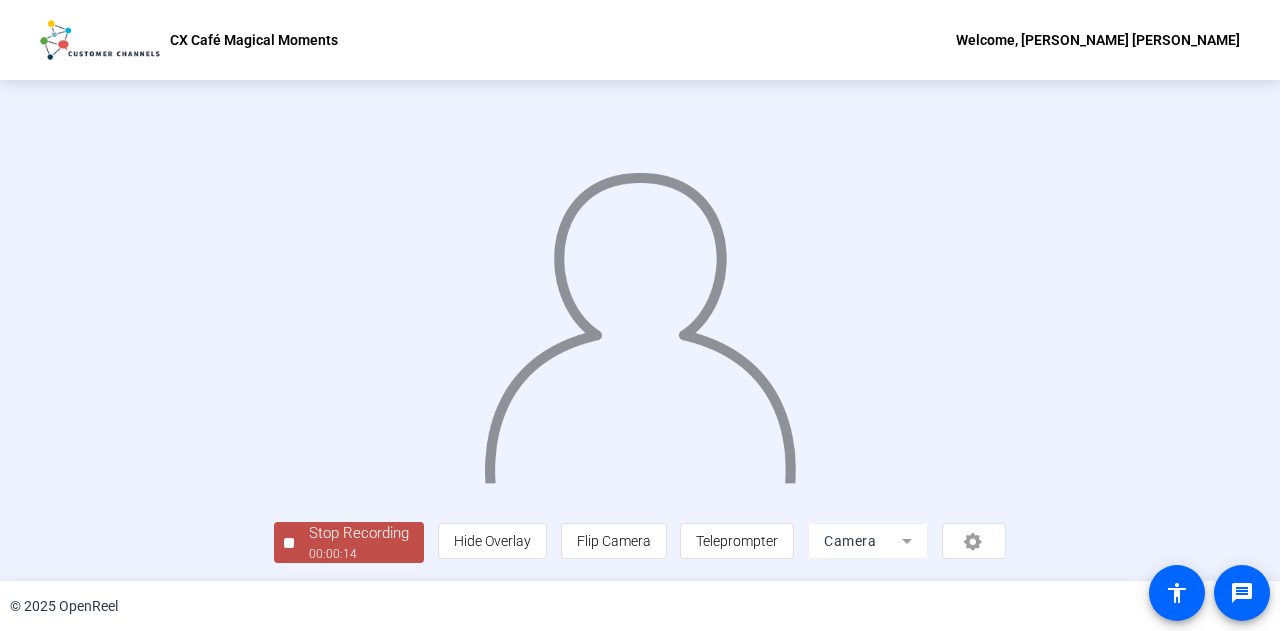 scroll, scrollTop: 0, scrollLeft: 0, axis: both 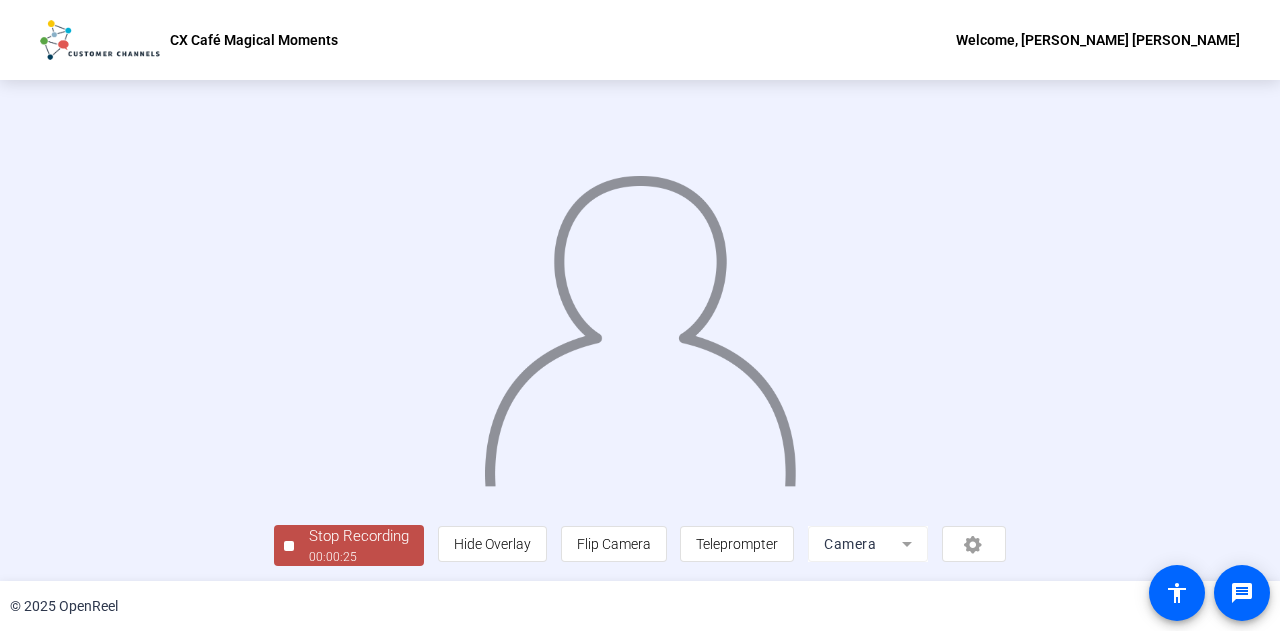 drag, startPoint x: 906, startPoint y: 197, endPoint x: 828, endPoint y: 217, distance: 80.523285 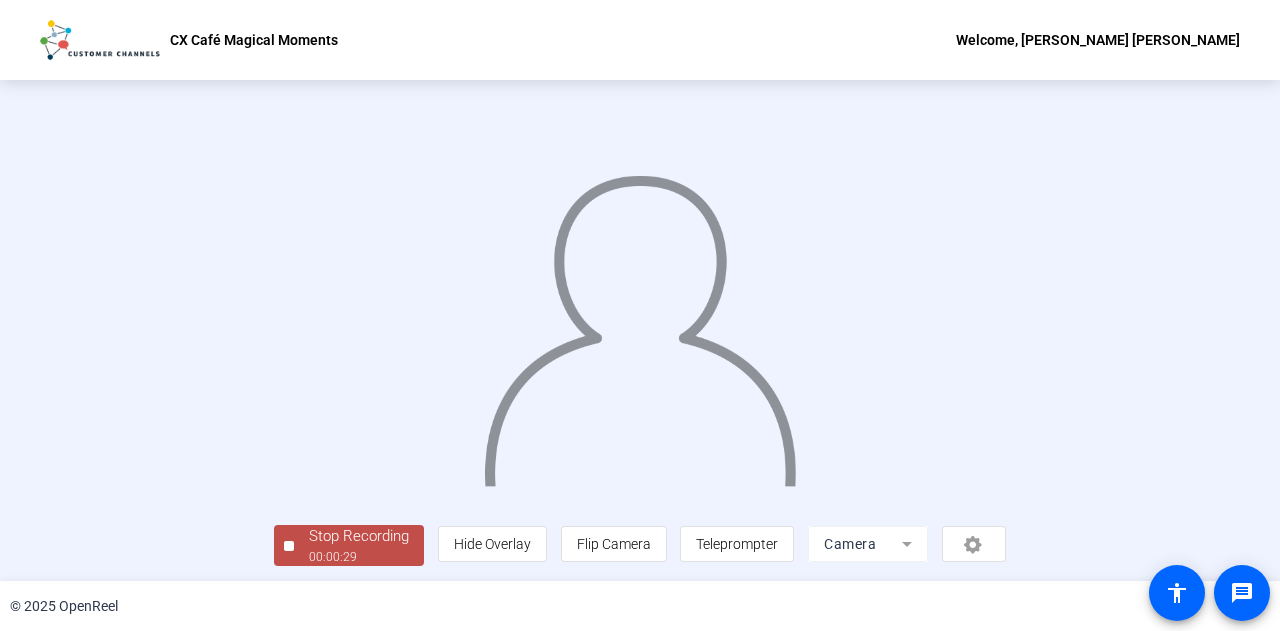 scroll, scrollTop: 100, scrollLeft: 0, axis: vertical 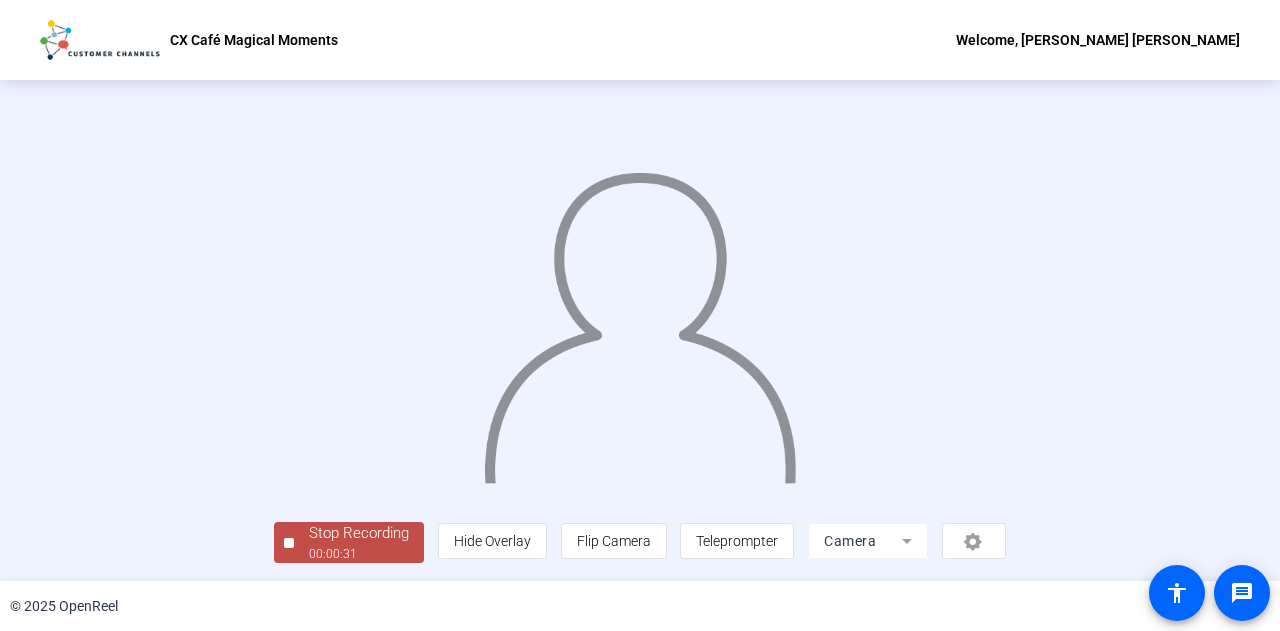 click on "person  Hide Overlay flip Flip Camera article  Teleprompter Camera" 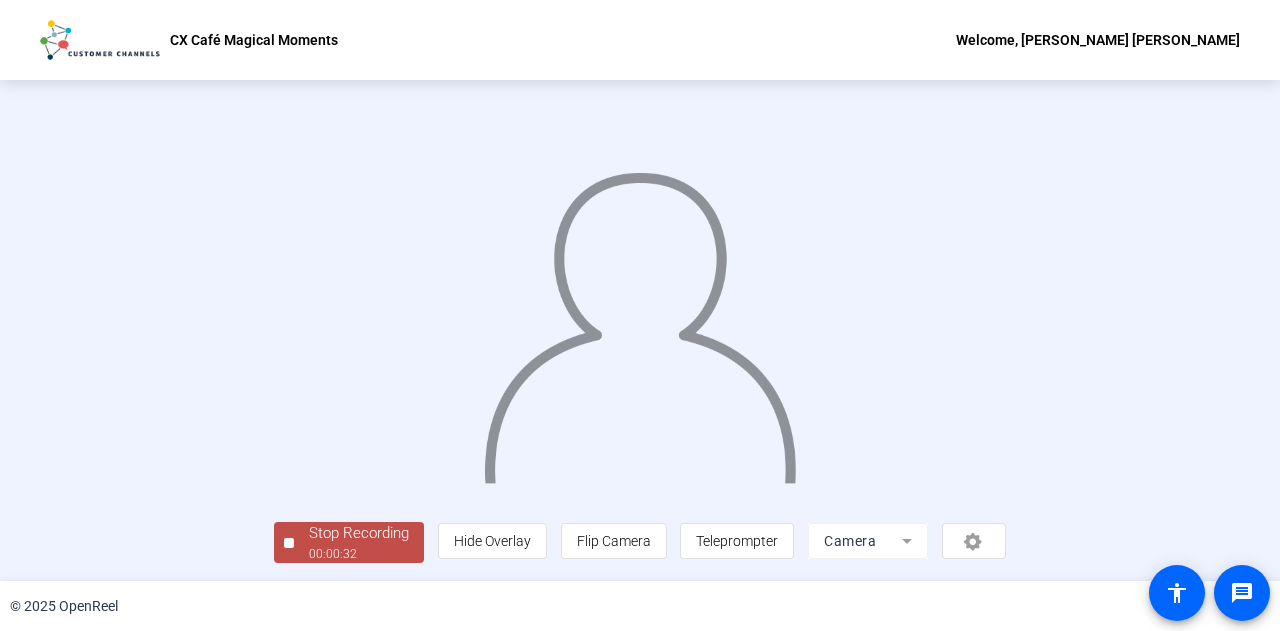 click on "person  Hide Overlay flip Flip Camera article  Teleprompter Camera" 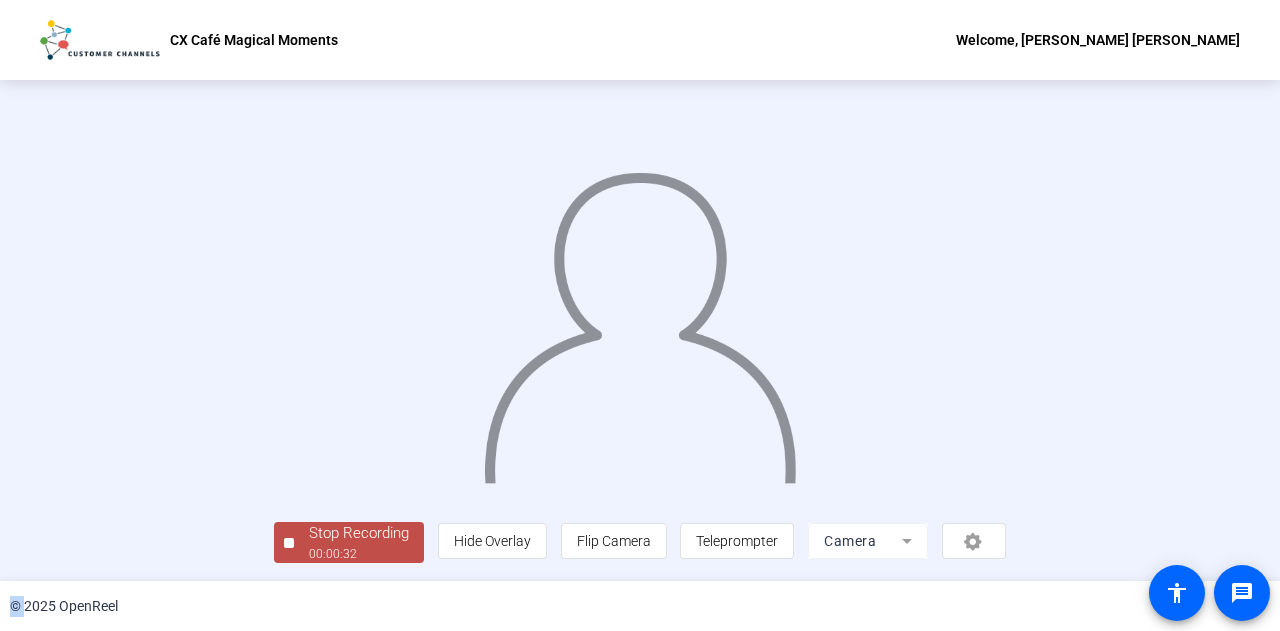 click on "person  Hide Overlay flip Flip Camera article  Teleprompter Camera" 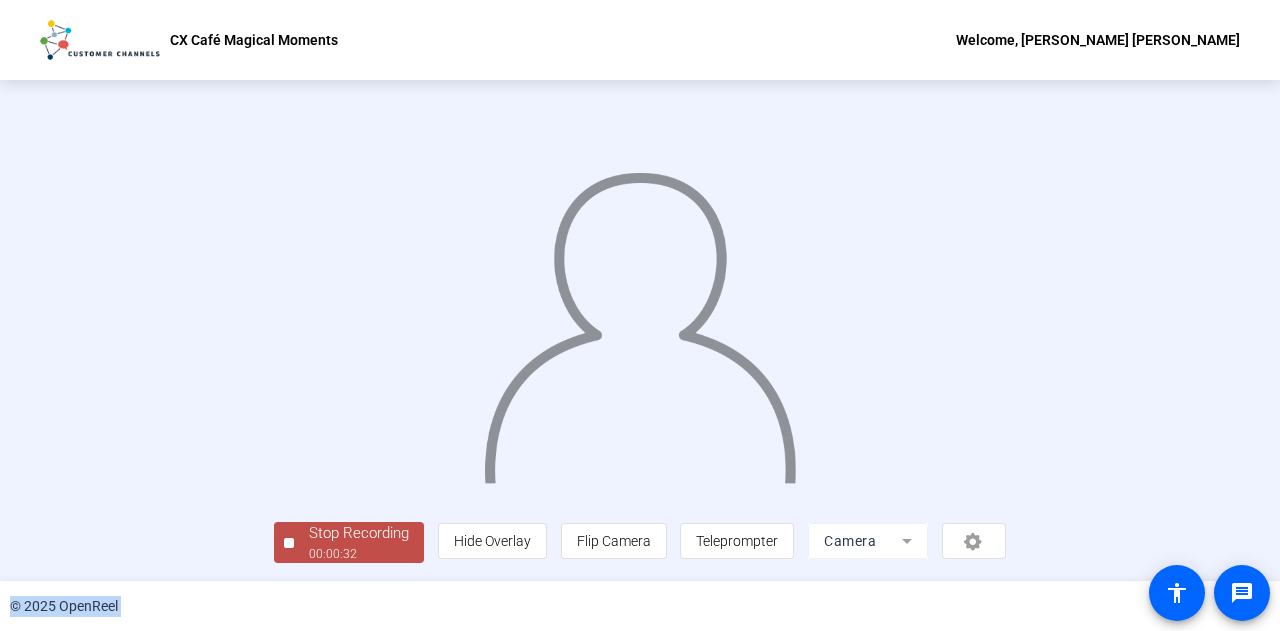 click on "person  Hide Overlay flip Flip Camera article  Teleprompter Camera" 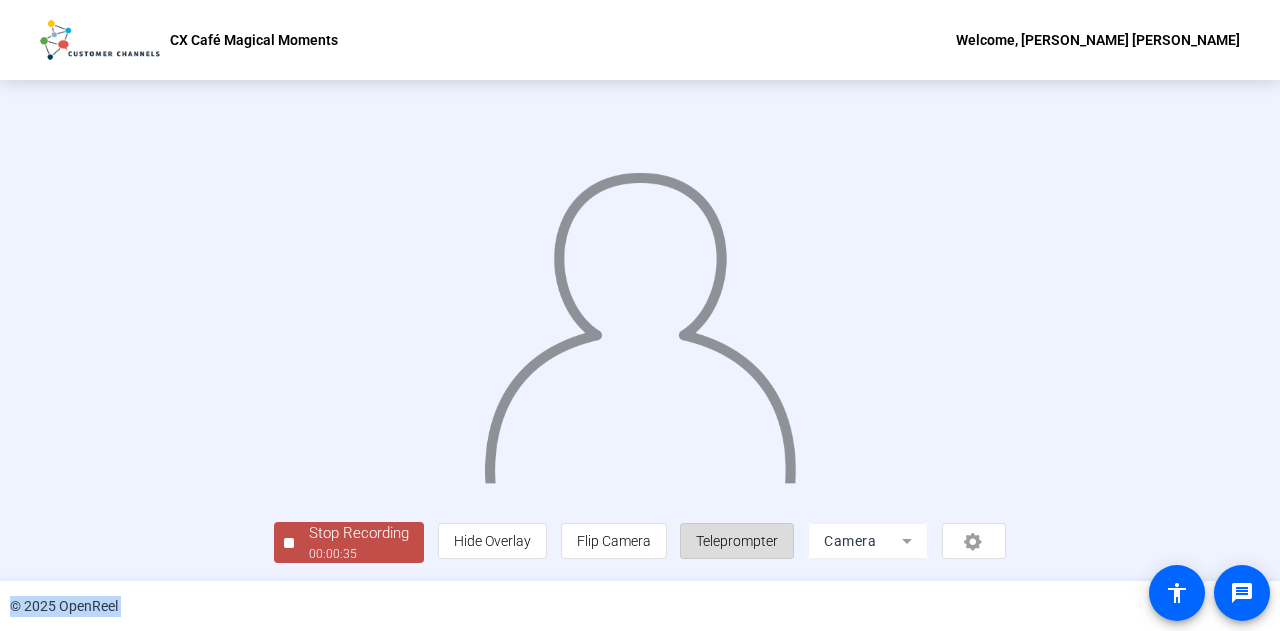 click on "Teleprompter" 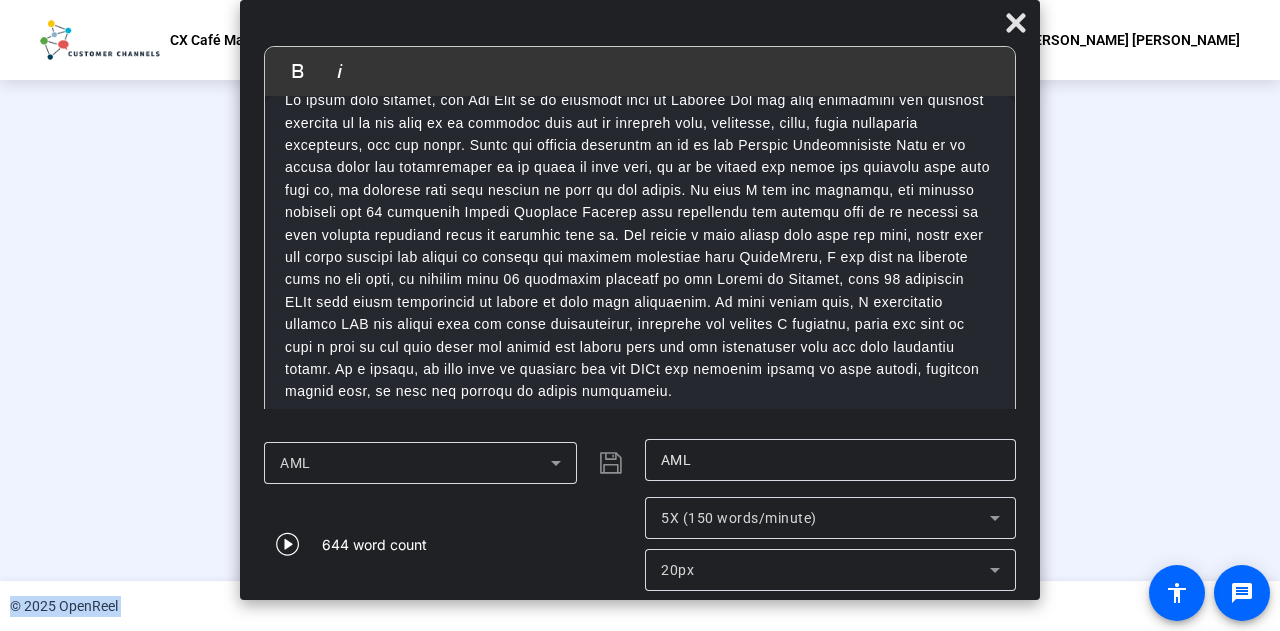 scroll, scrollTop: 0, scrollLeft: 0, axis: both 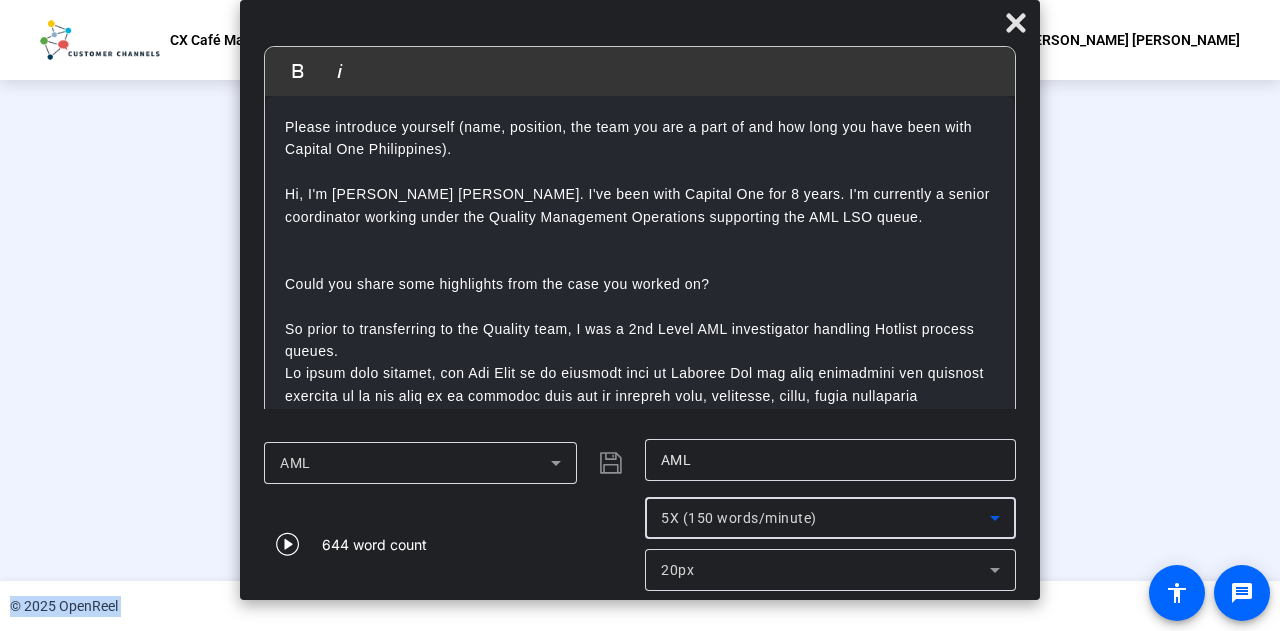 click on "5X (150 words/minute)" at bounding box center (739, 518) 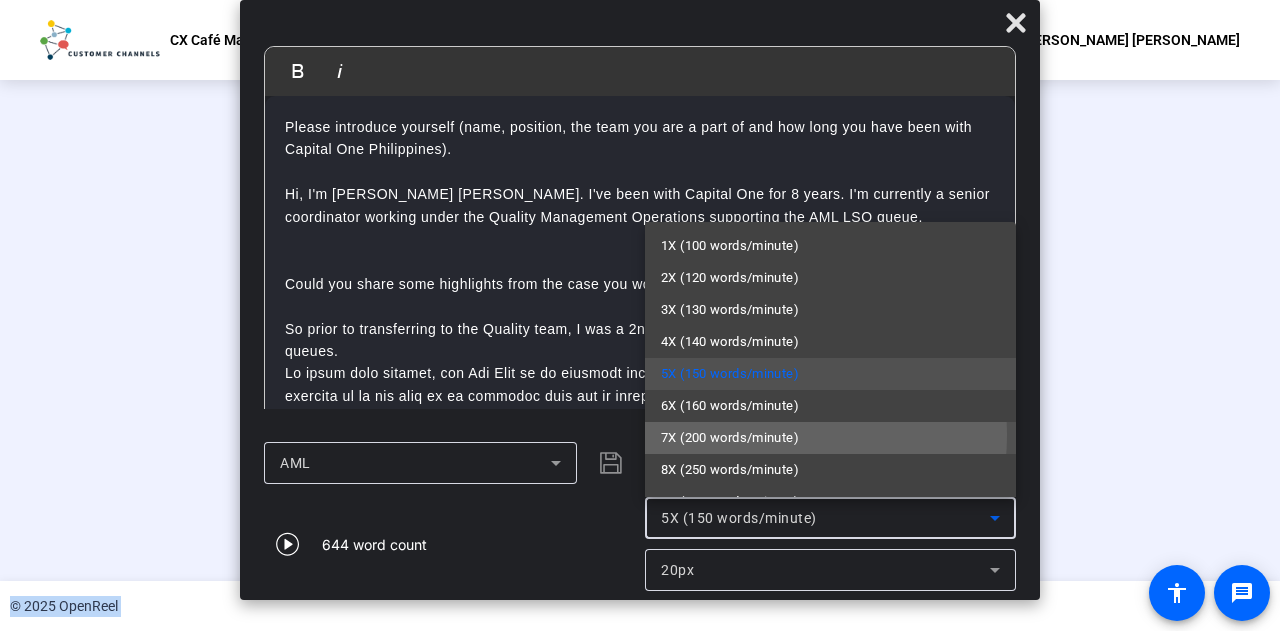 click on "7X (200 words/minute)" at bounding box center (730, 438) 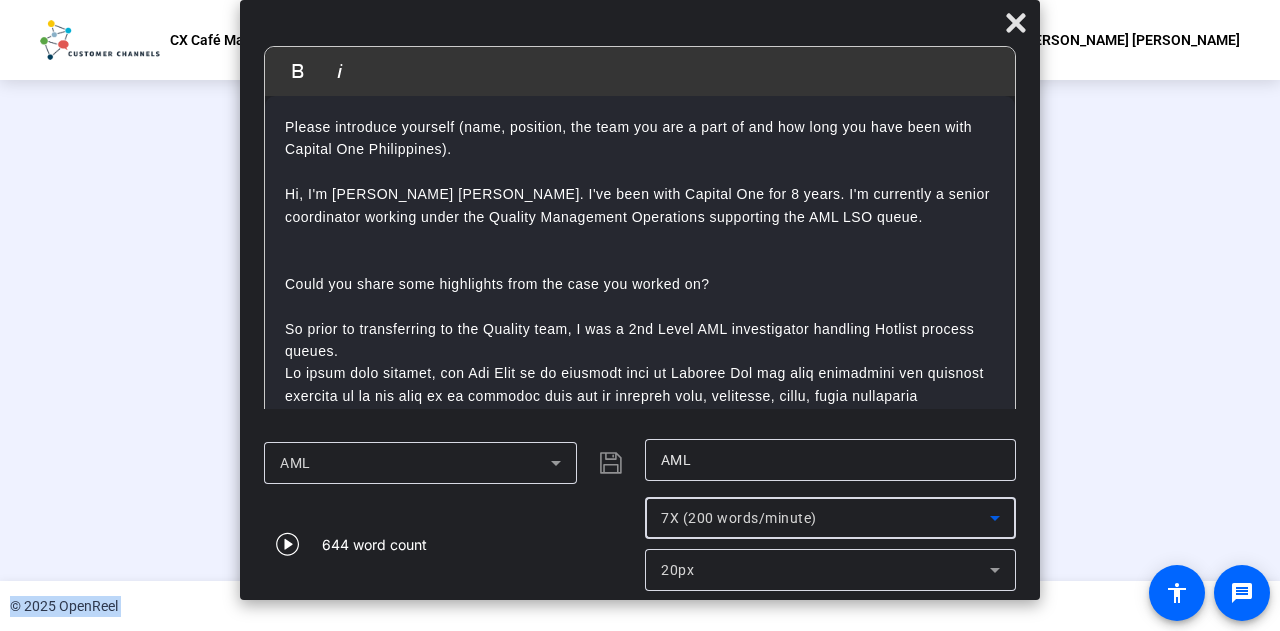 click on "20px" at bounding box center (825, 570) 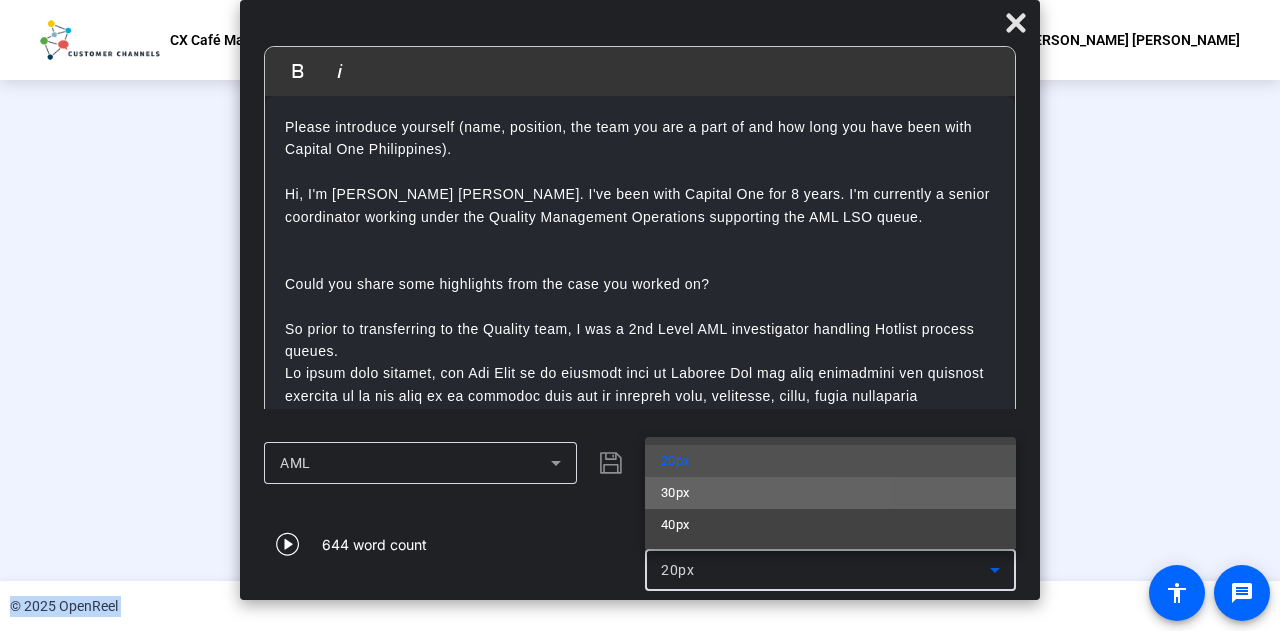 click on "30px" at bounding box center [830, 493] 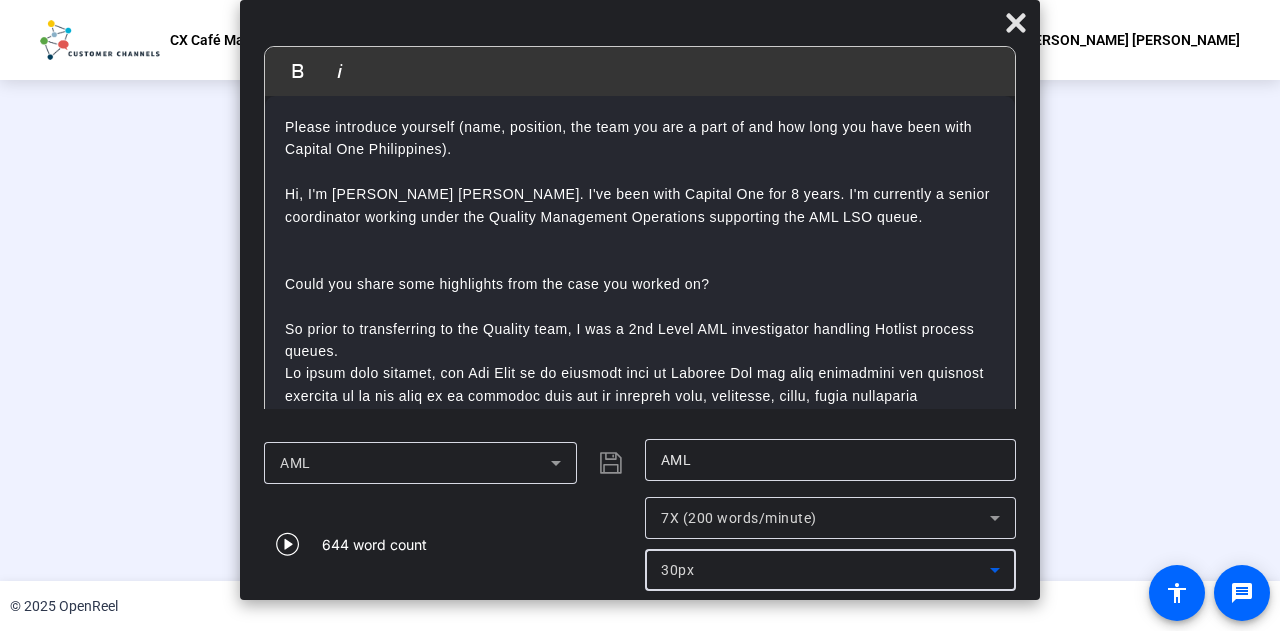 click on "So prior to transferring to the Quality team, I was a 2nd Level AML investigator handling Hotlist process queues." at bounding box center [640, 340] 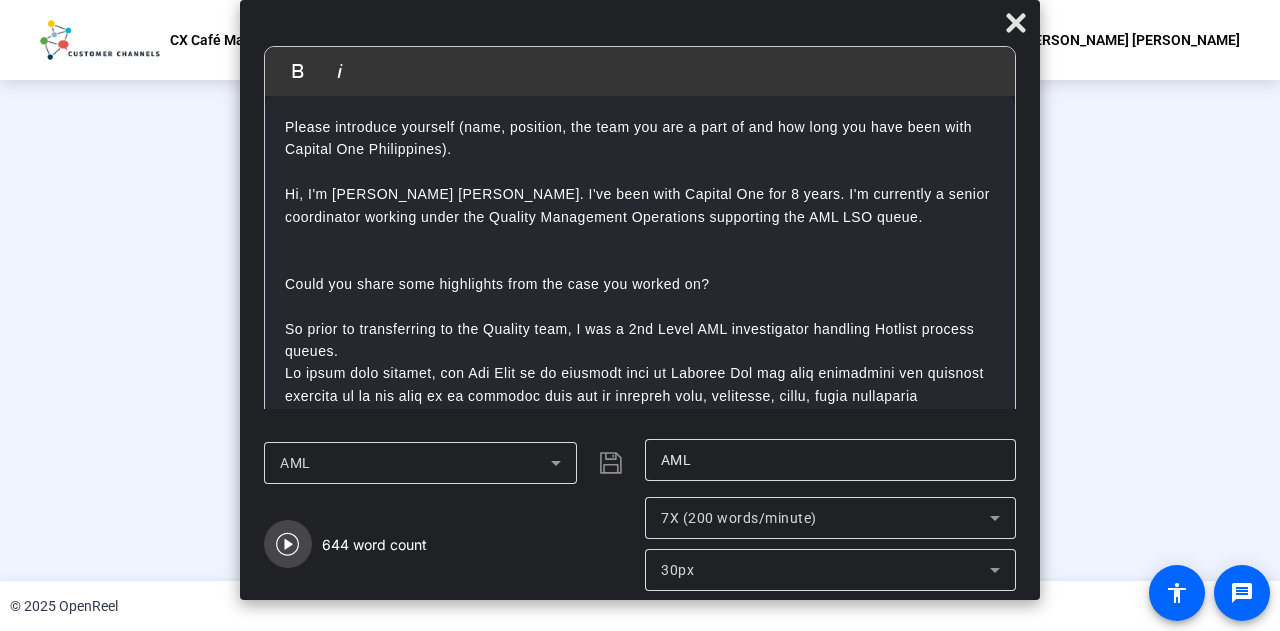 click 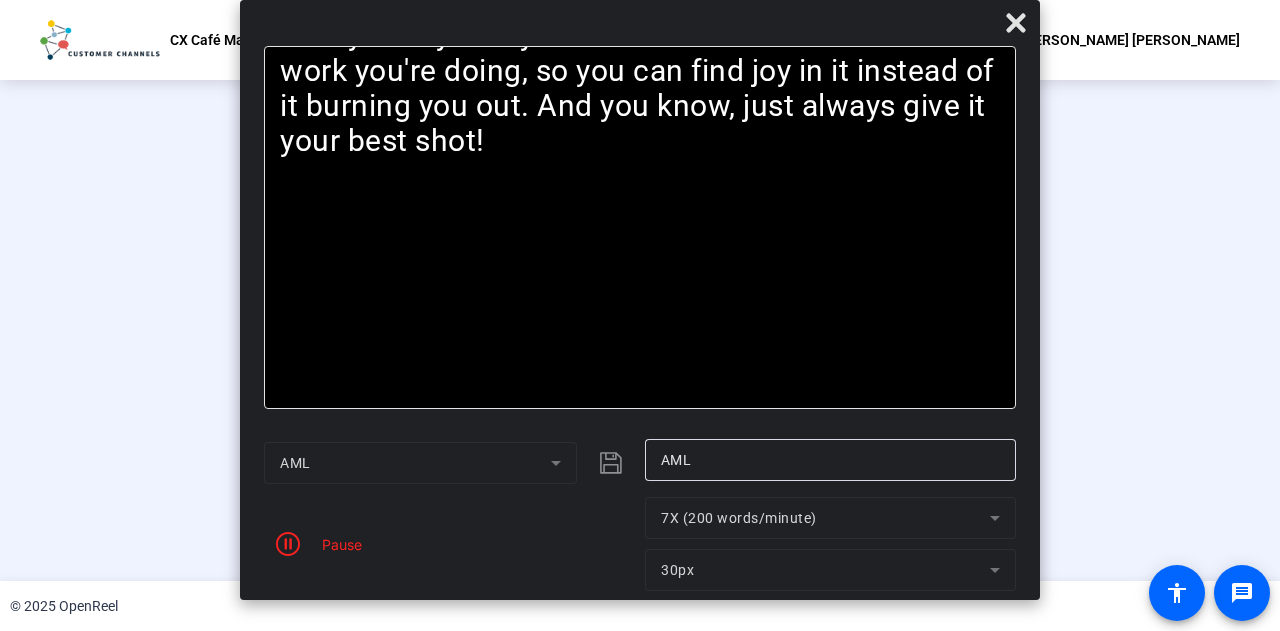 click on "7X (200 words/minute)" 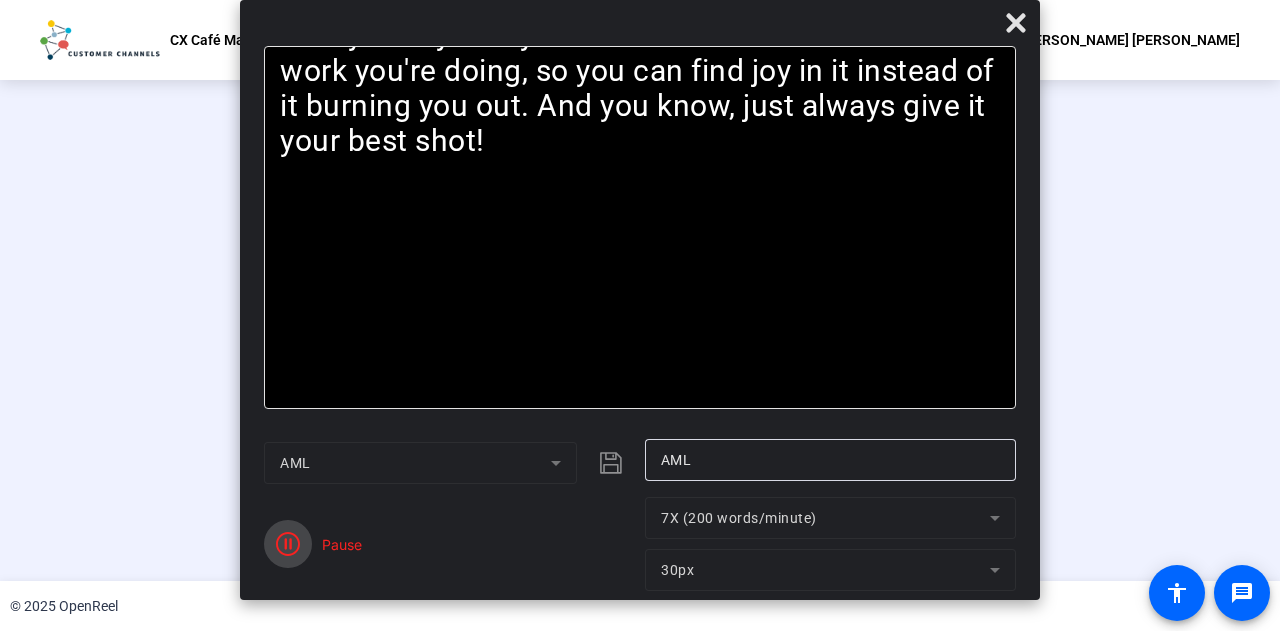 click 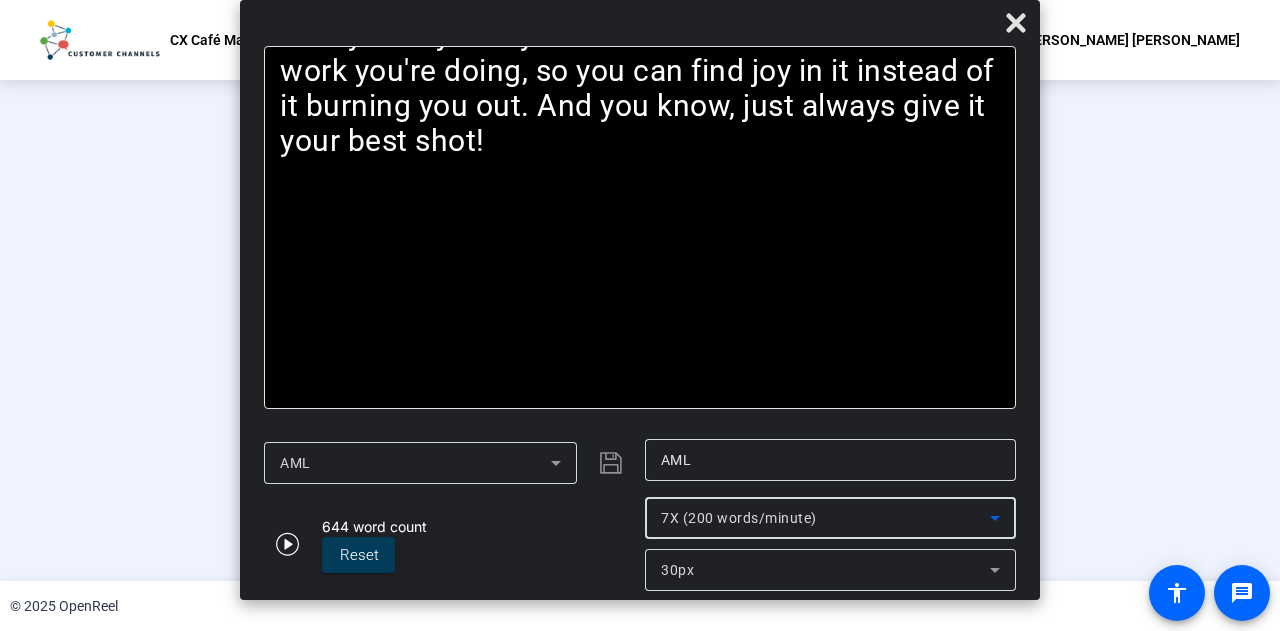click on "7X (200 words/minute)" at bounding box center (739, 518) 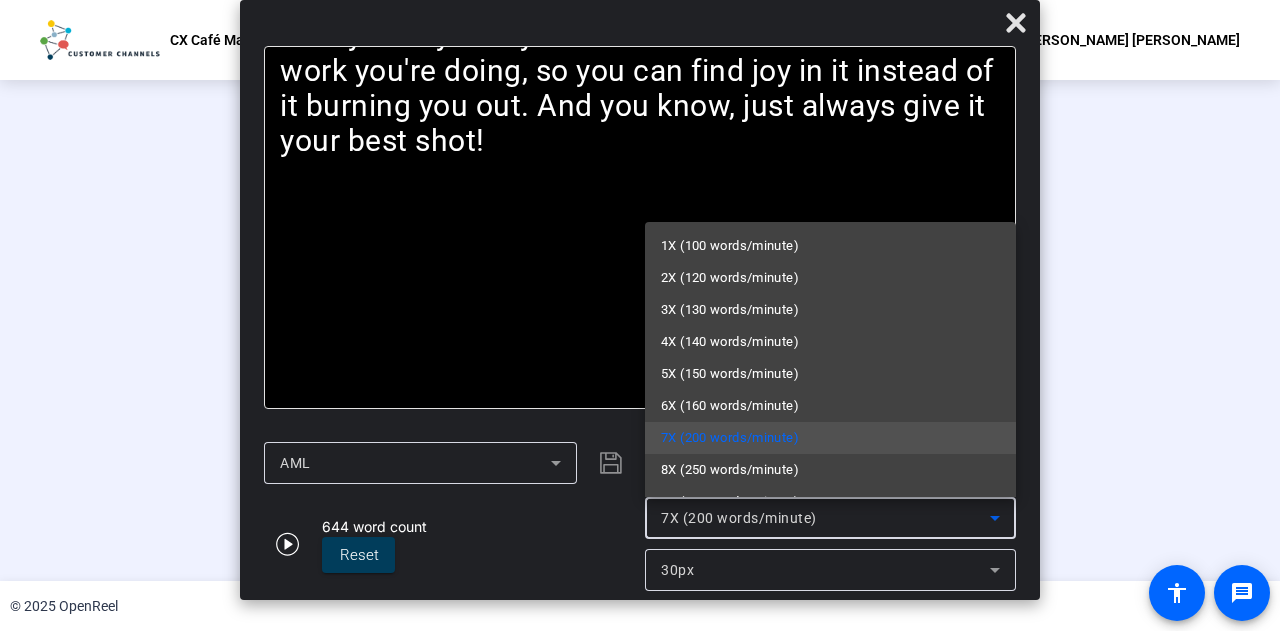 click at bounding box center (640, 315) 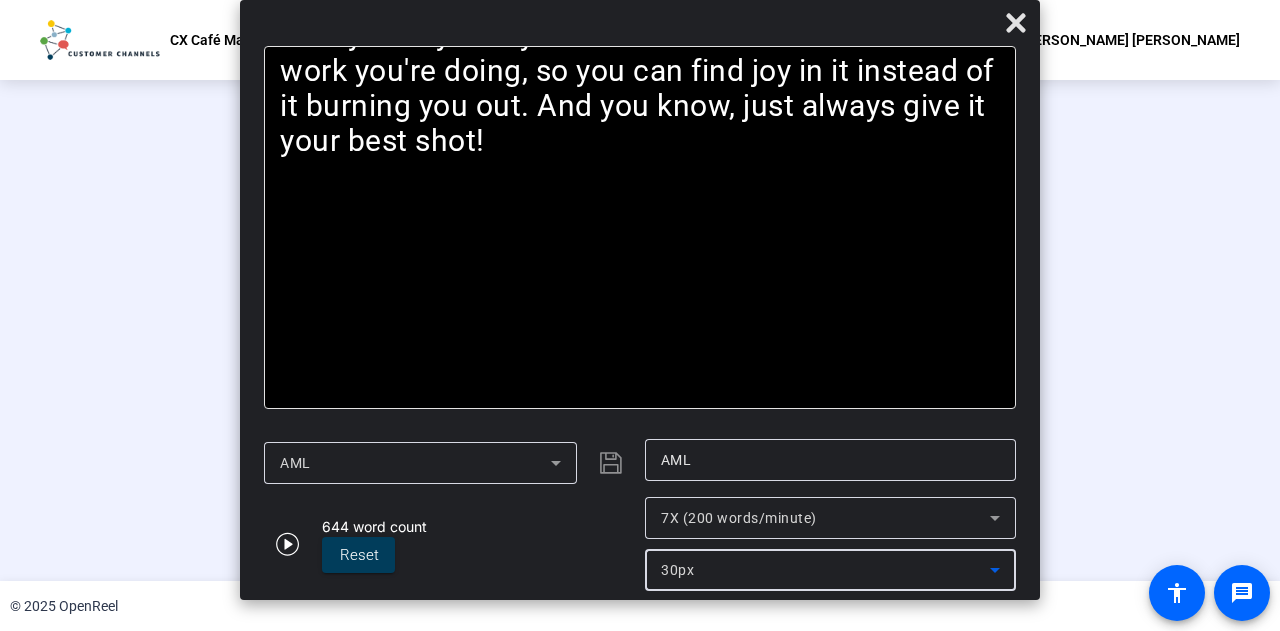 click on "30px" at bounding box center [677, 570] 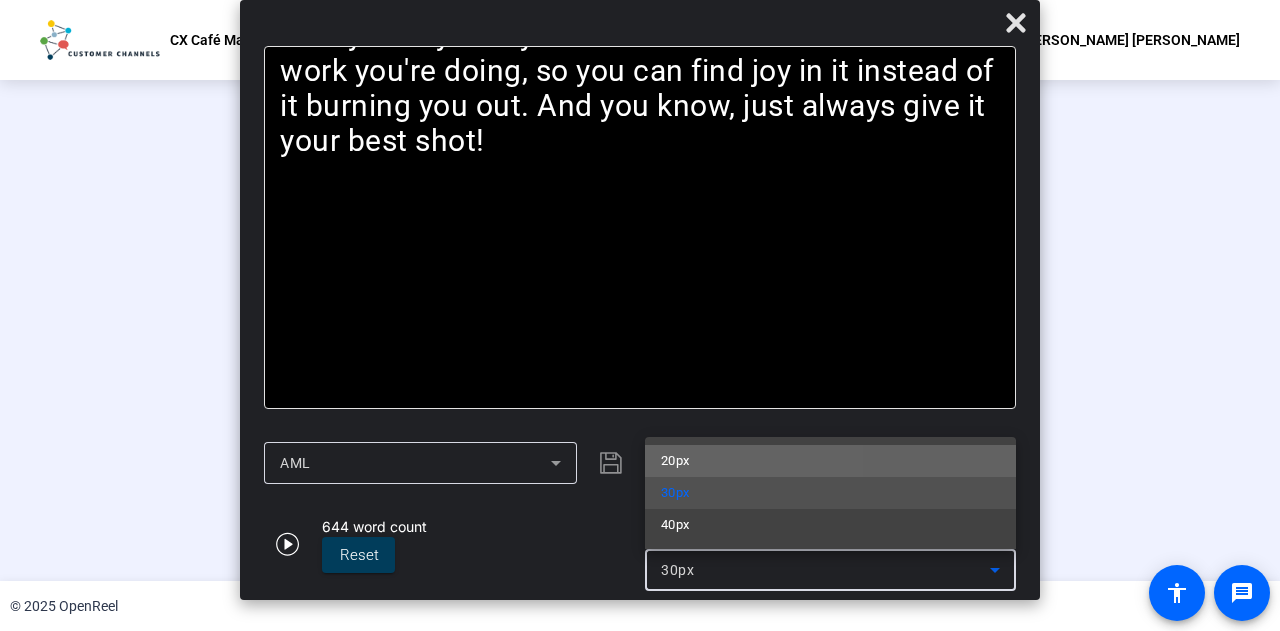 click on "20px" at bounding box center (675, 461) 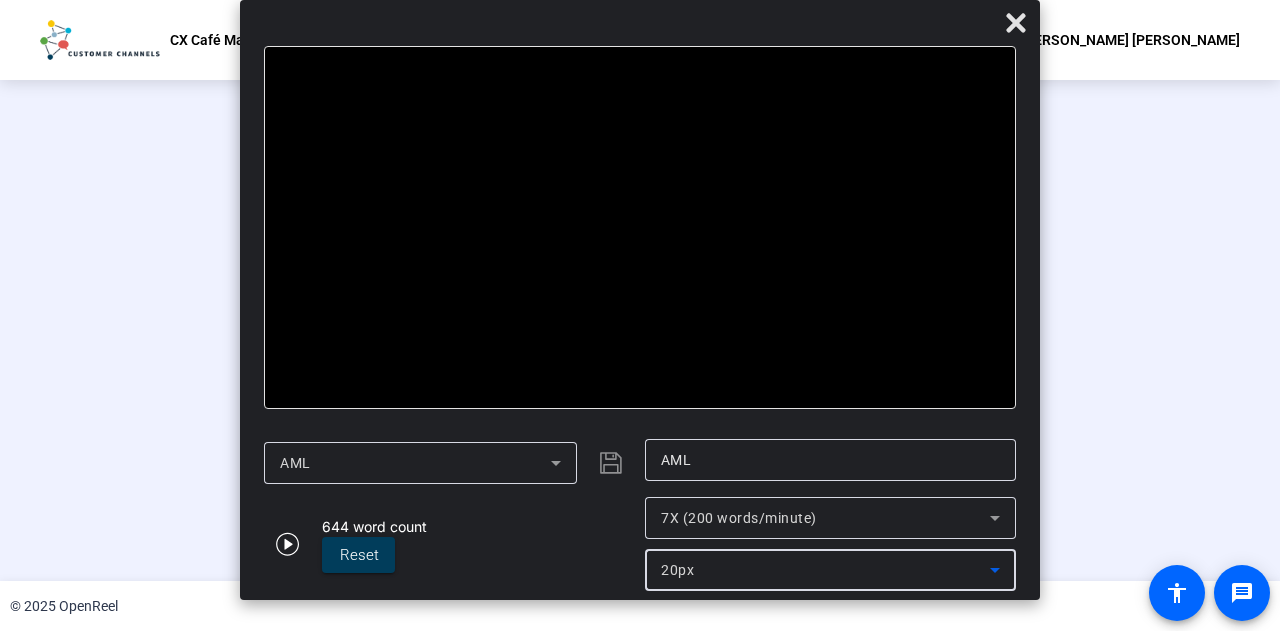 click on "7X (200 words/minute)" at bounding box center [739, 518] 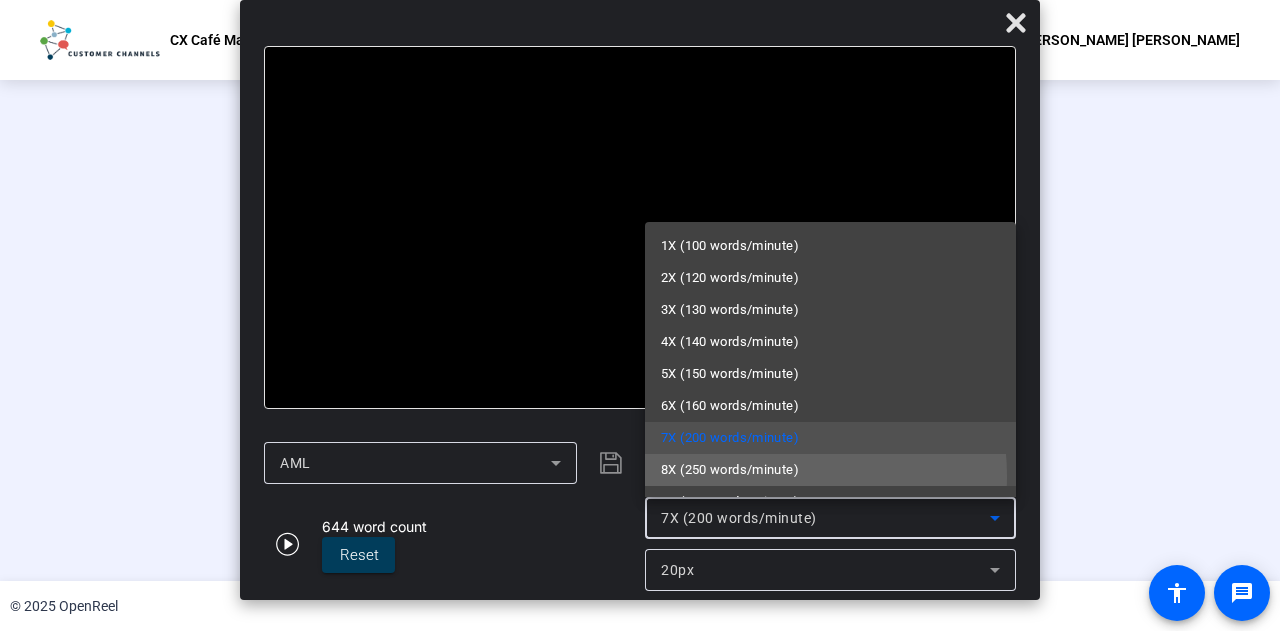 click on "8X (250 words/minute)" at bounding box center [730, 470] 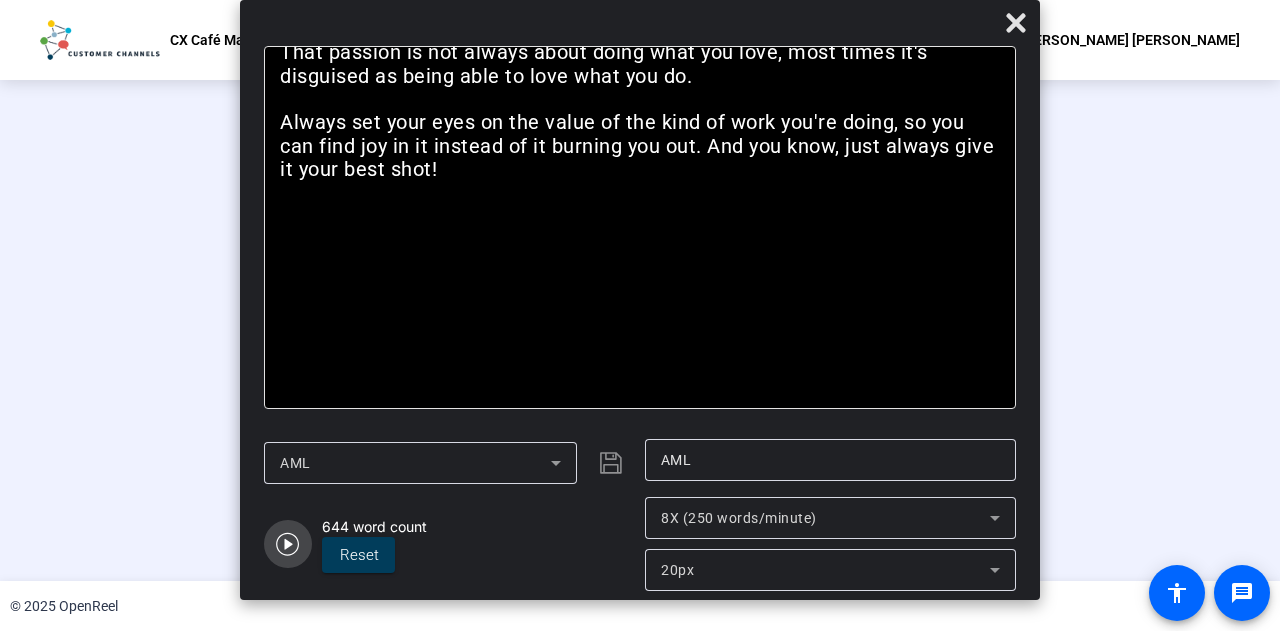 click 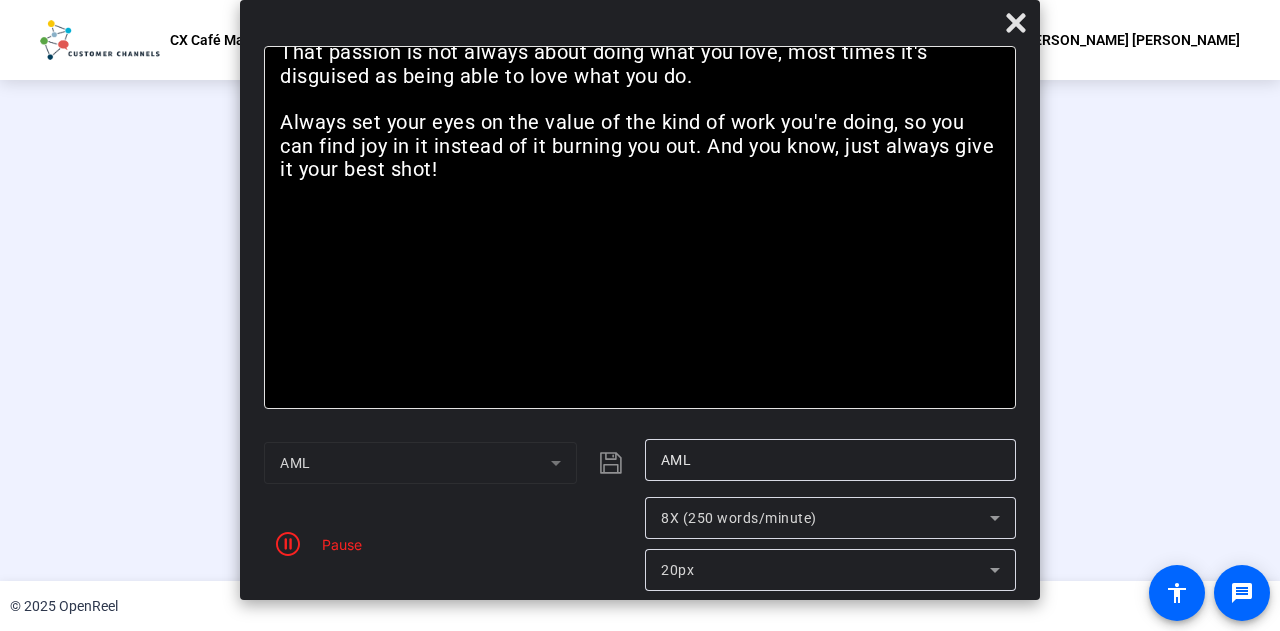 click on "AML" 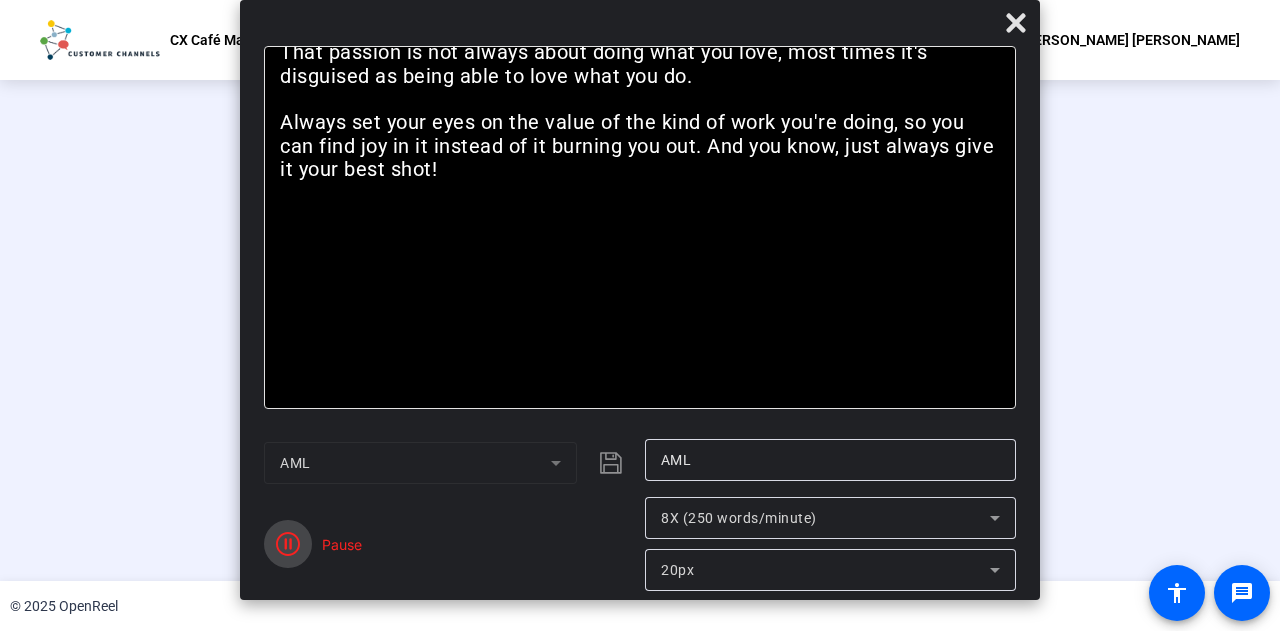 click 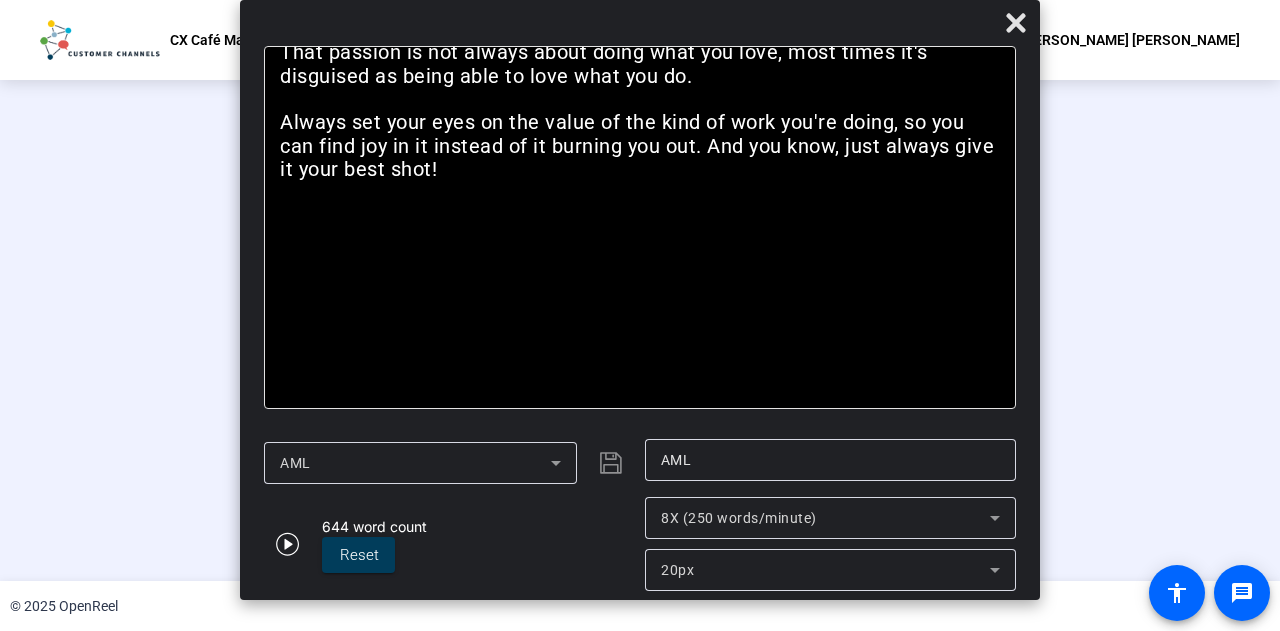 click on "AML" 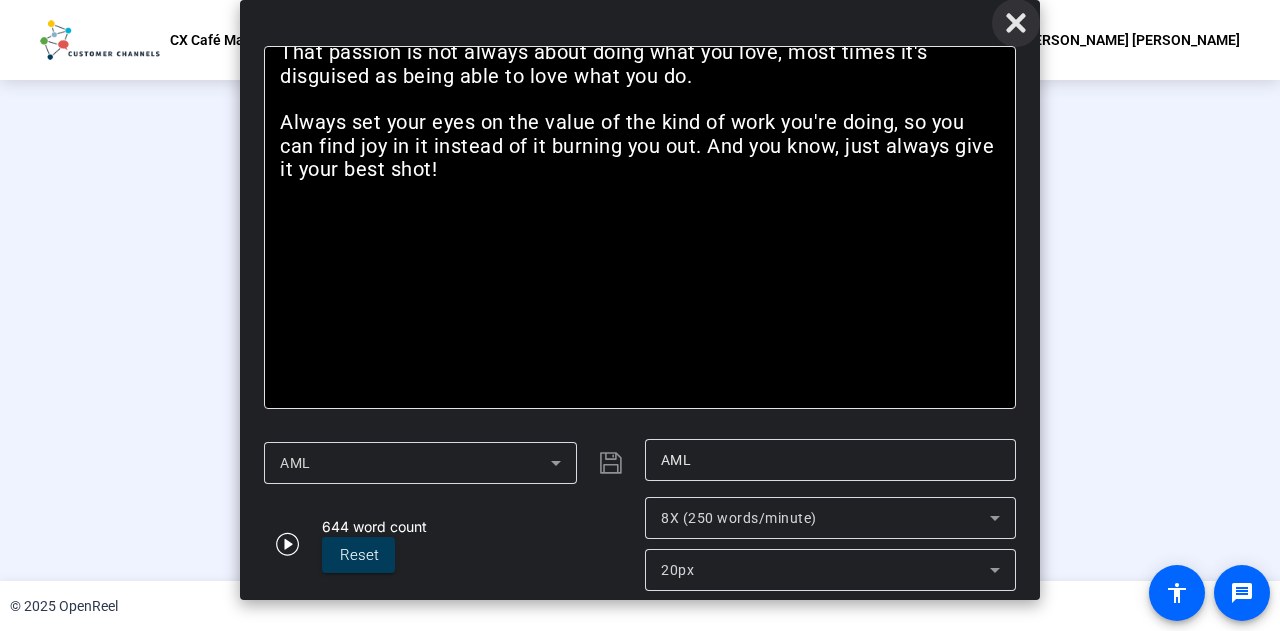 click 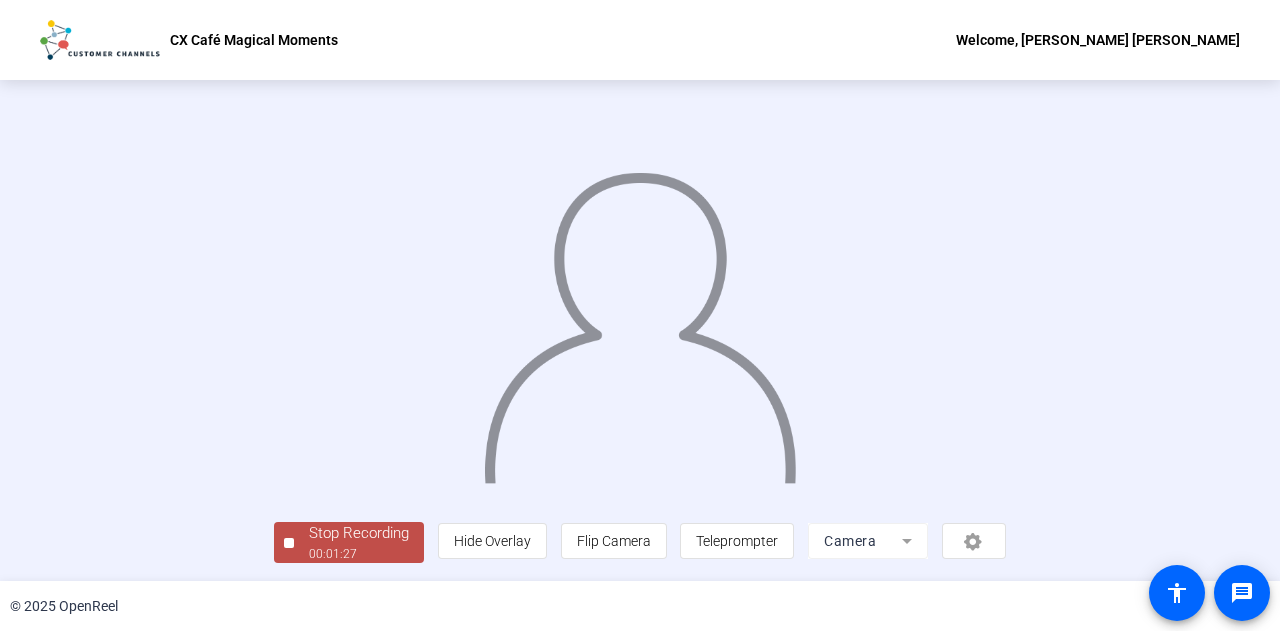 click on "00:01:27" 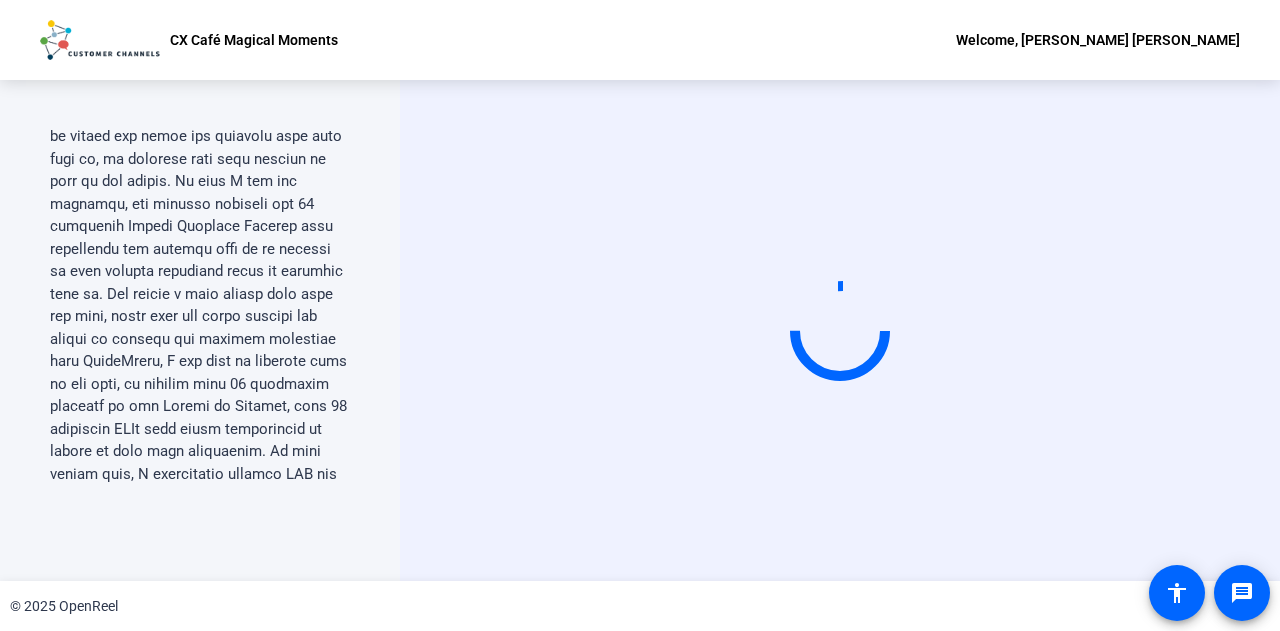 scroll, scrollTop: 0, scrollLeft: 0, axis: both 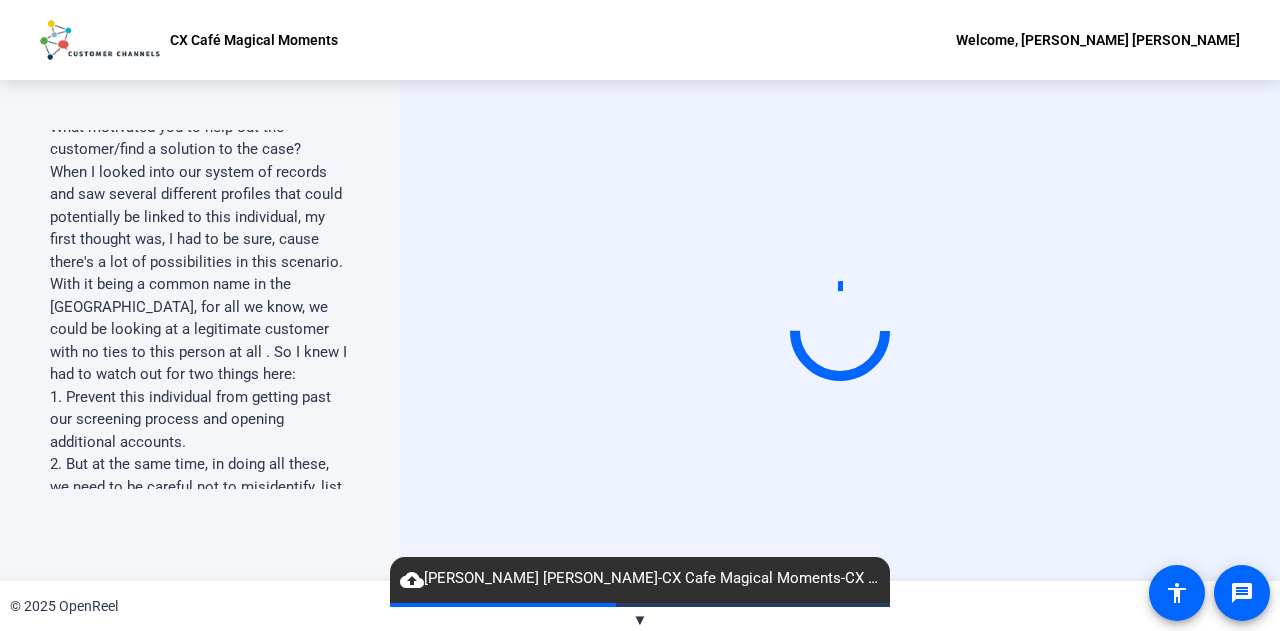 click on "cloud_upload   Katharine Meryl Grindulo-CX Cafe Magical Moments-CX Caf- Magical Moments-1753373690791-webcam" 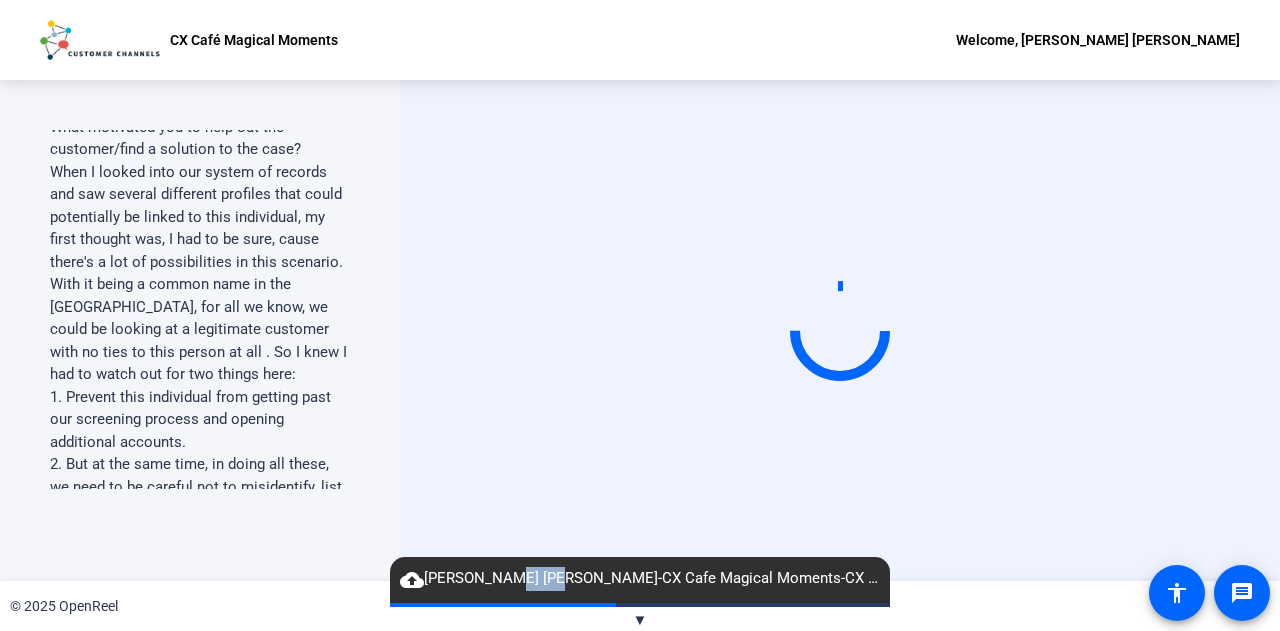 click on "cloud_upload   Katharine Meryl Grindulo-CX Cafe Magical Moments-CX Caf- Magical Moments-1753373690791-webcam" 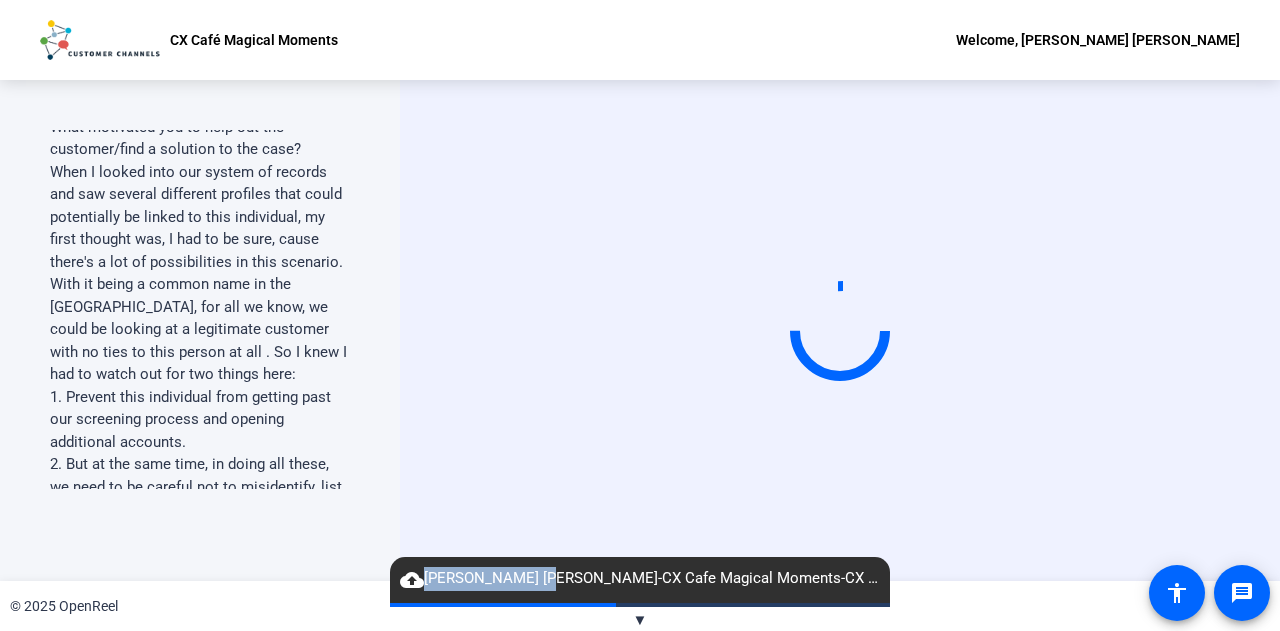 drag, startPoint x: 497, startPoint y: 585, endPoint x: 406, endPoint y: 575, distance: 91.5478 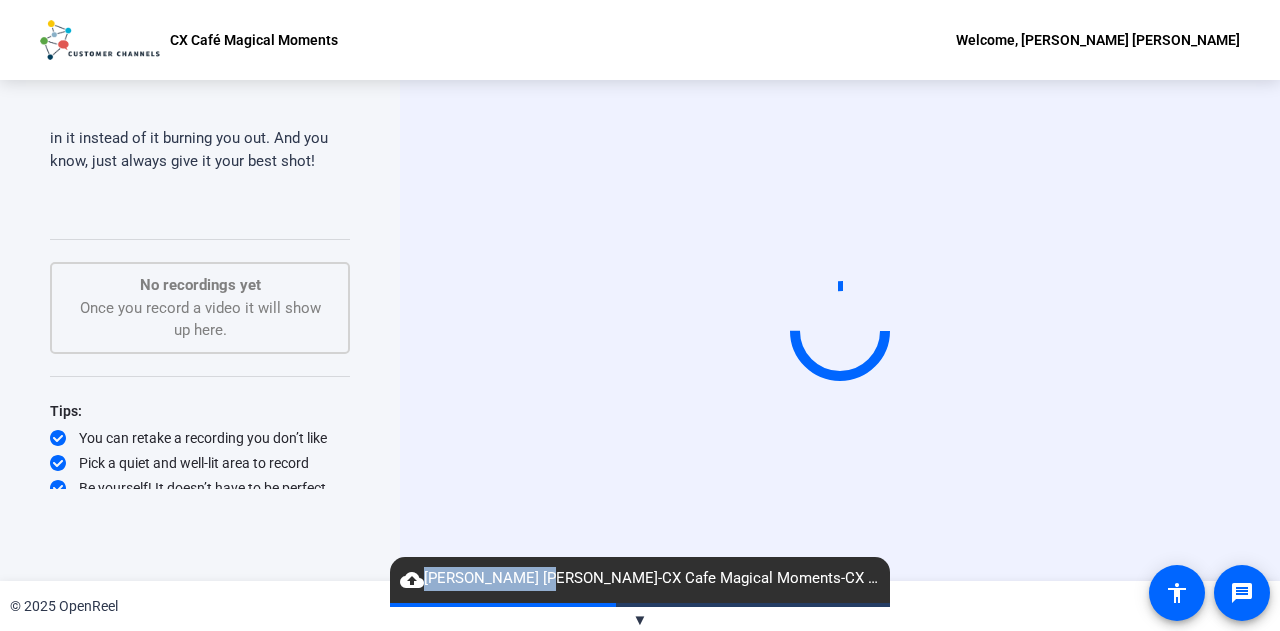 scroll, scrollTop: 2352, scrollLeft: 0, axis: vertical 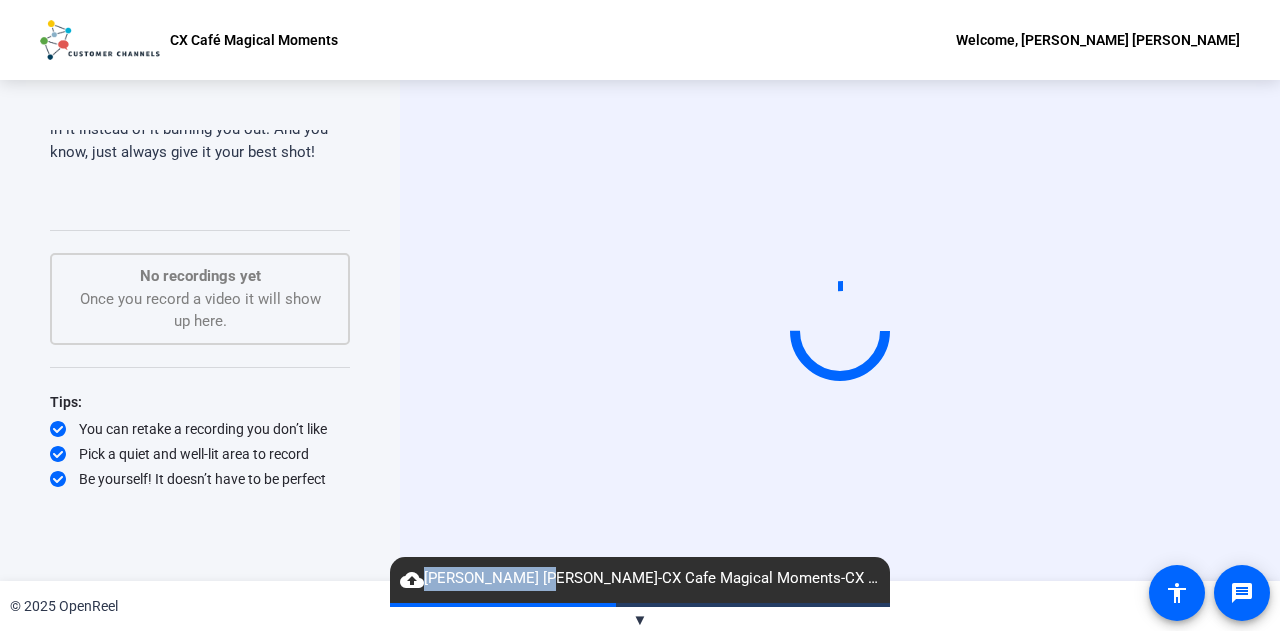 click on "▼" 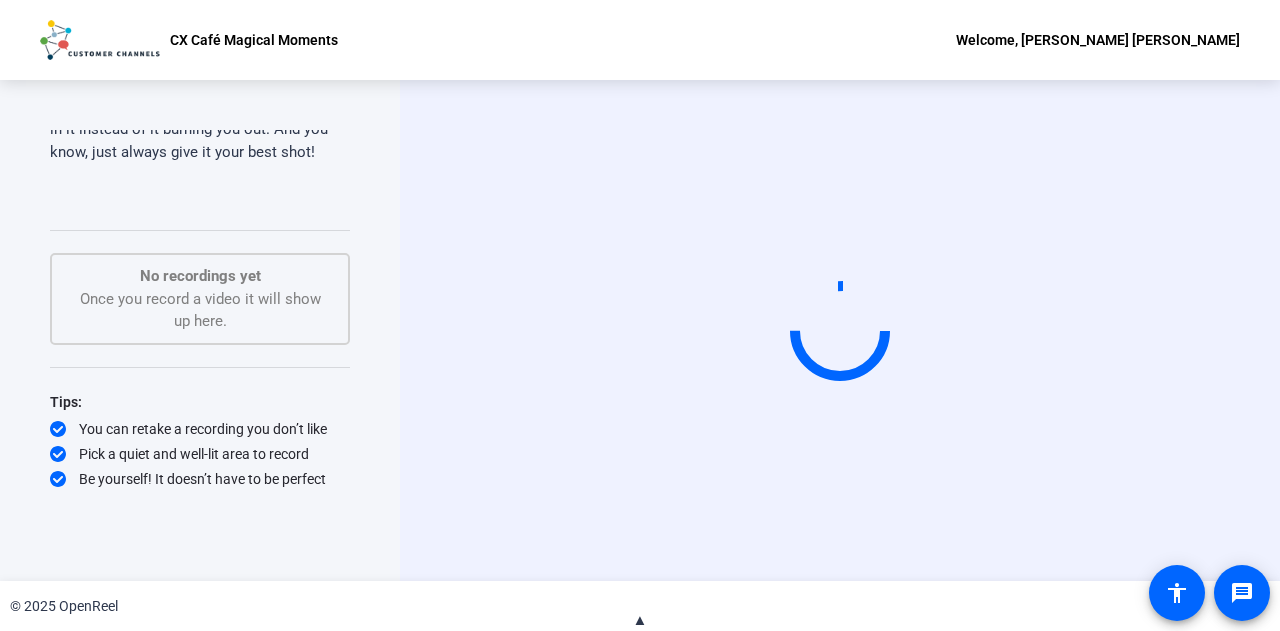 click on "▲" 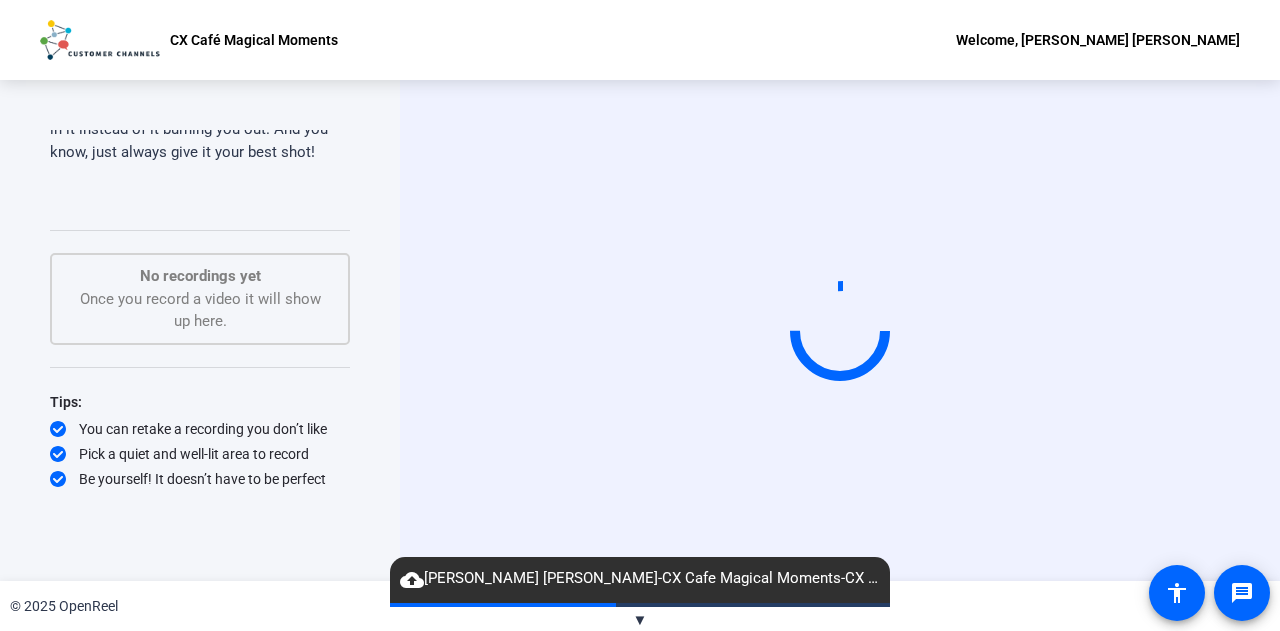 click on "cloud_upload   Katharine Meryl Grindulo-CX Cafe Magical Moments-CX Caf- Magical Moments-1753373690791-webcam" 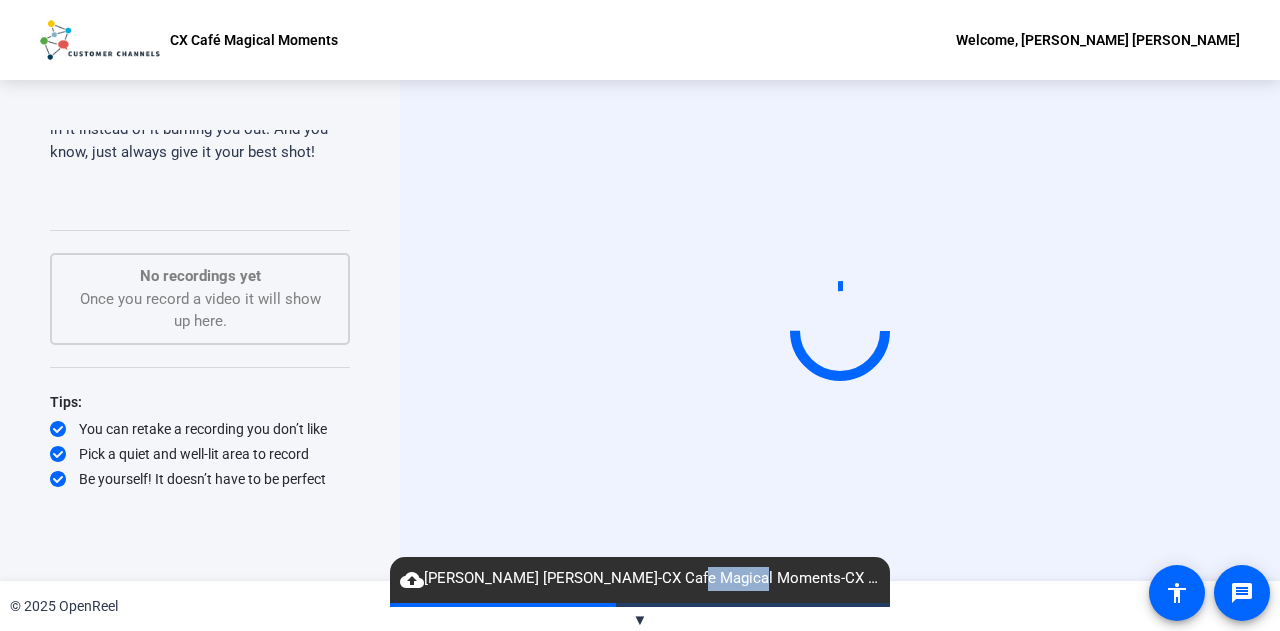 click on "cloud_upload   Katharine Meryl Grindulo-CX Cafe Magical Moments-CX Caf- Magical Moments-1753373690791-webcam" 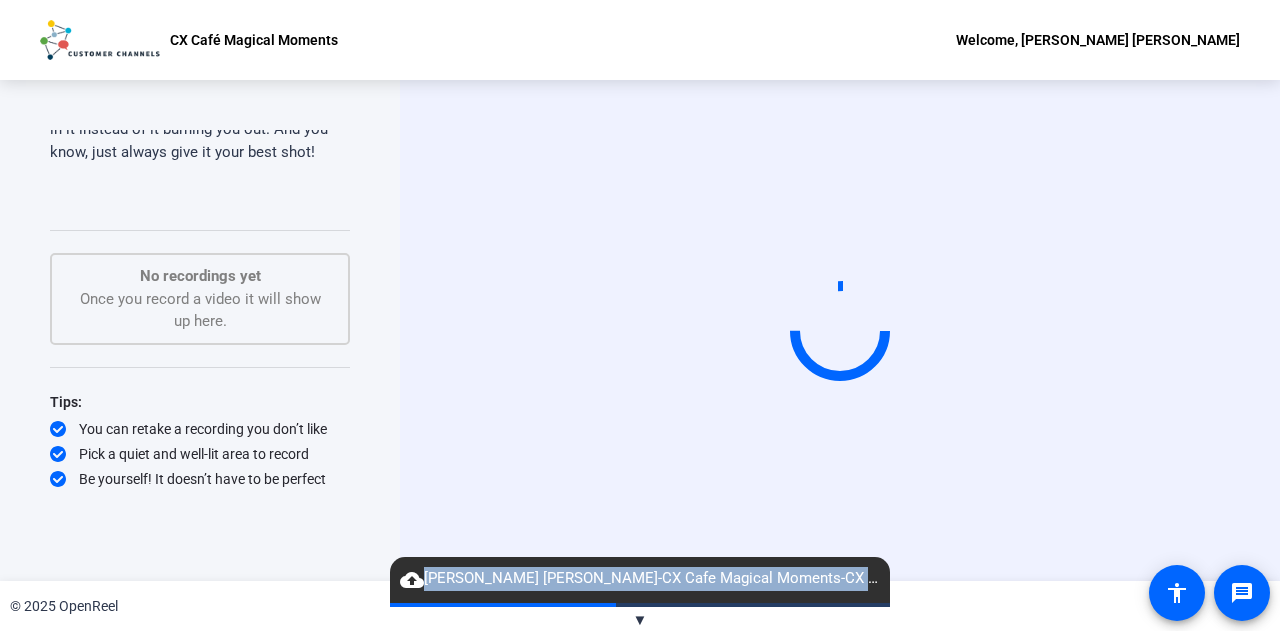 click on "cloud_upload   Katharine Meryl Grindulo-CX Cafe Magical Moments-CX Caf- Magical Moments-1753373690791-webcam" 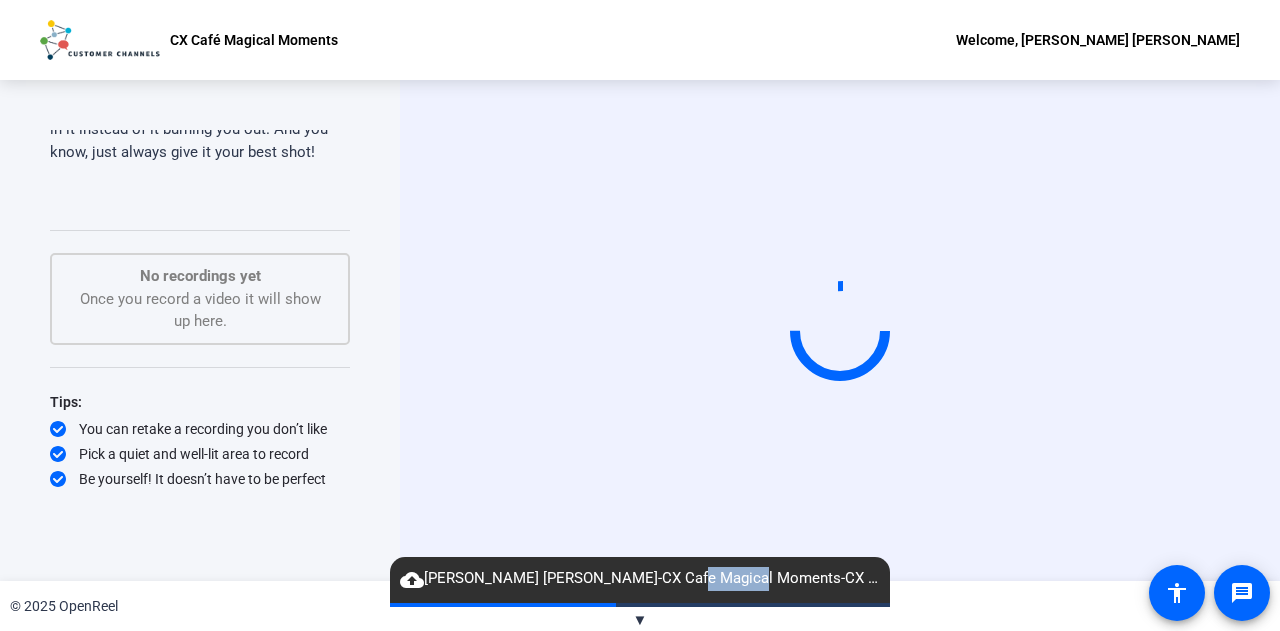 click on "cloud_upload   Katharine Meryl Grindulo-CX Cafe Magical Moments-CX Caf- Magical Moments-1753373690791-webcam" 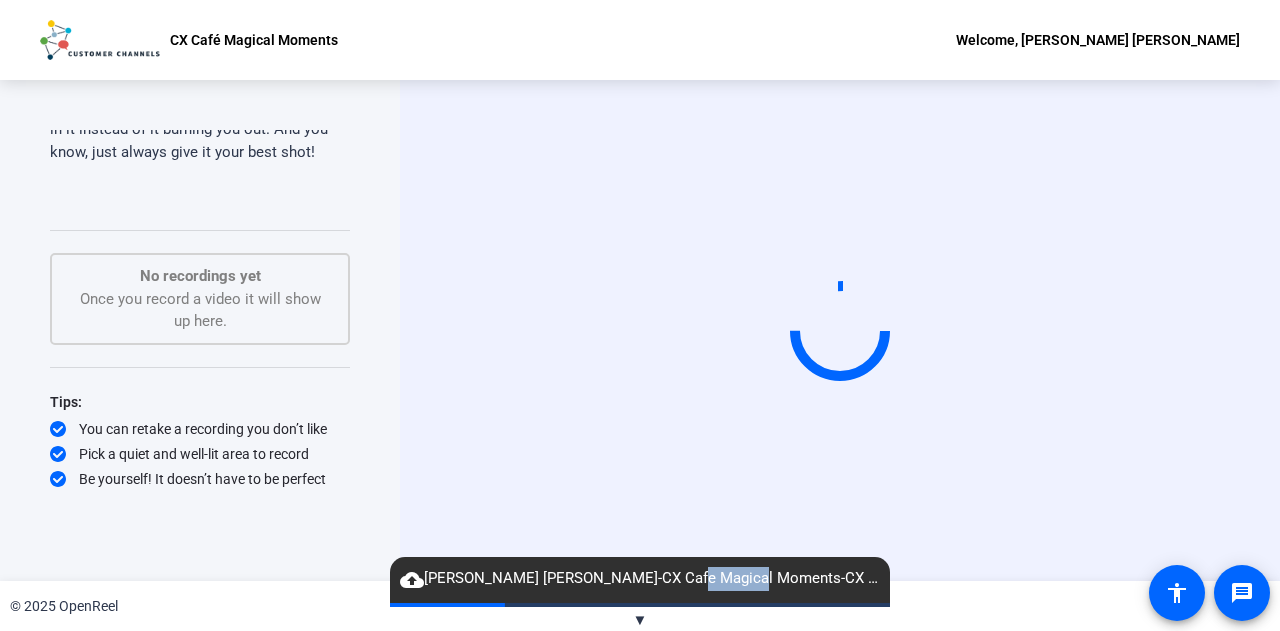 click on "cloud_upload   Katharine Meryl Grindulo-CX Cafe Magical Moments-CX Caf- Magical Moments-1753373690791-webcam" 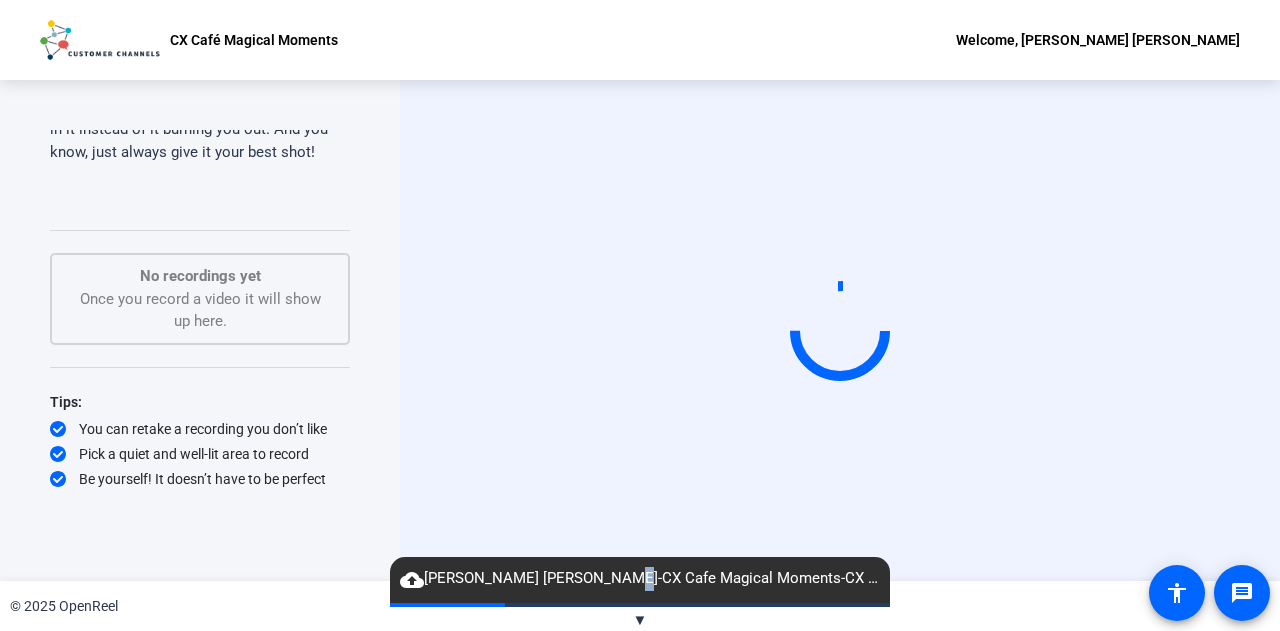 click on "cloud_upload   Katharine Meryl Grindulo-CX Cafe Magical Moments-CX Caf- Magical Moments-1753373690791-webcam" 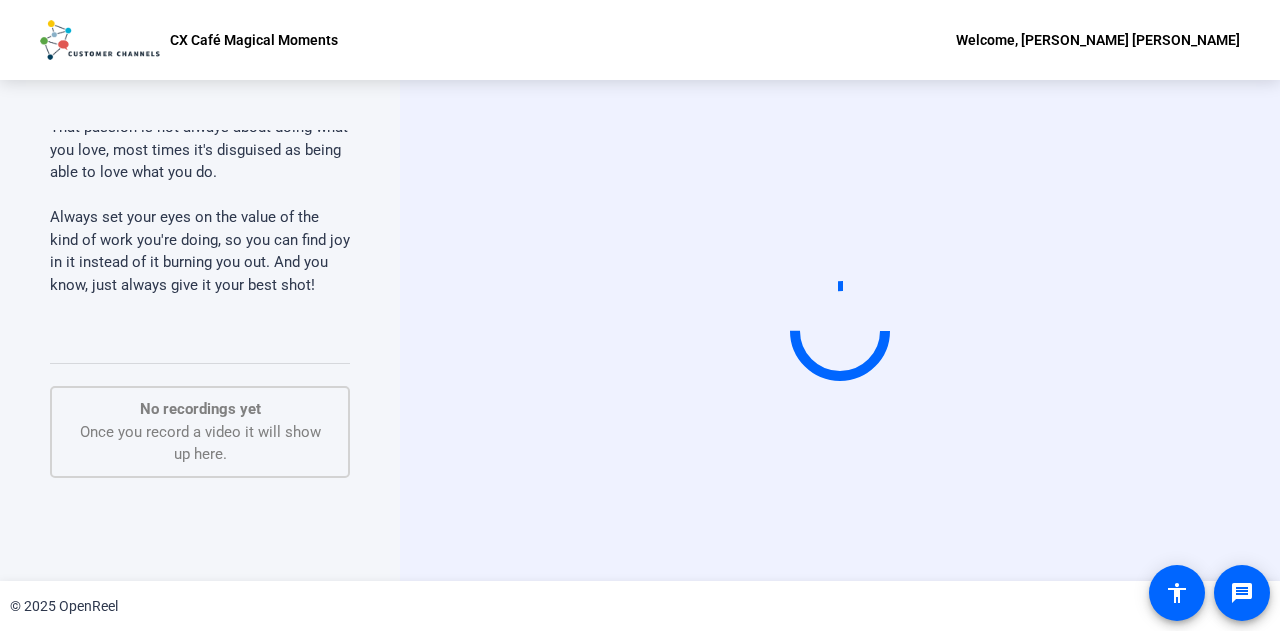 scroll, scrollTop: 2352, scrollLeft: 0, axis: vertical 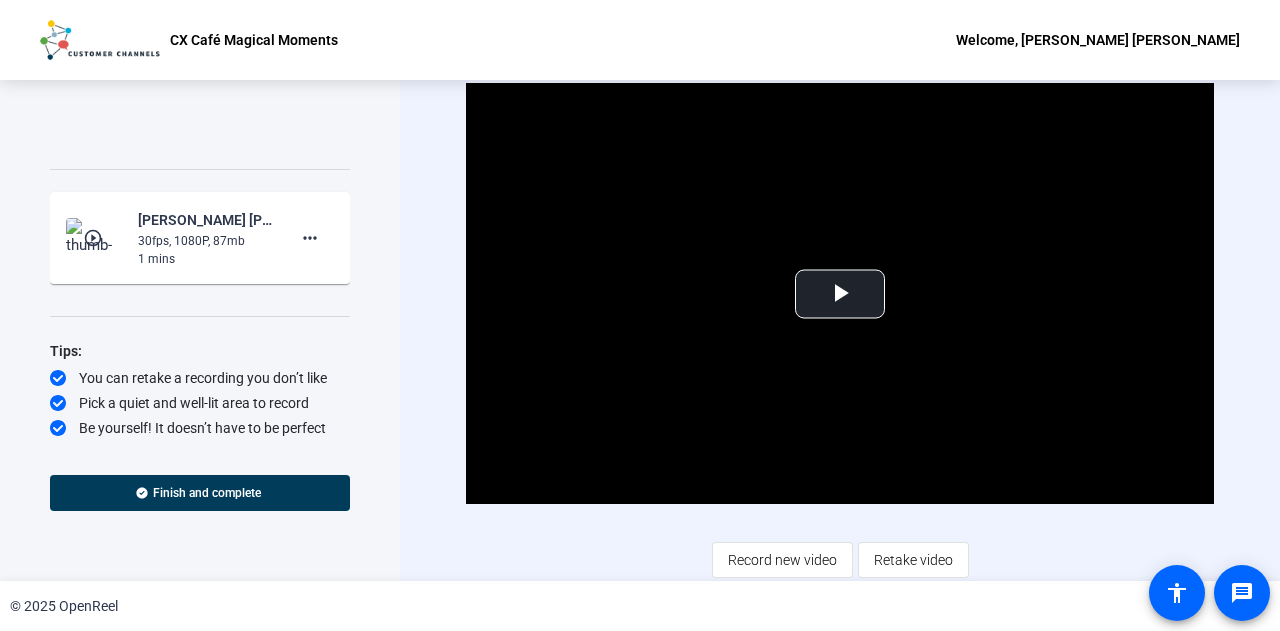 click on "30fps, 1080P, 87mb" 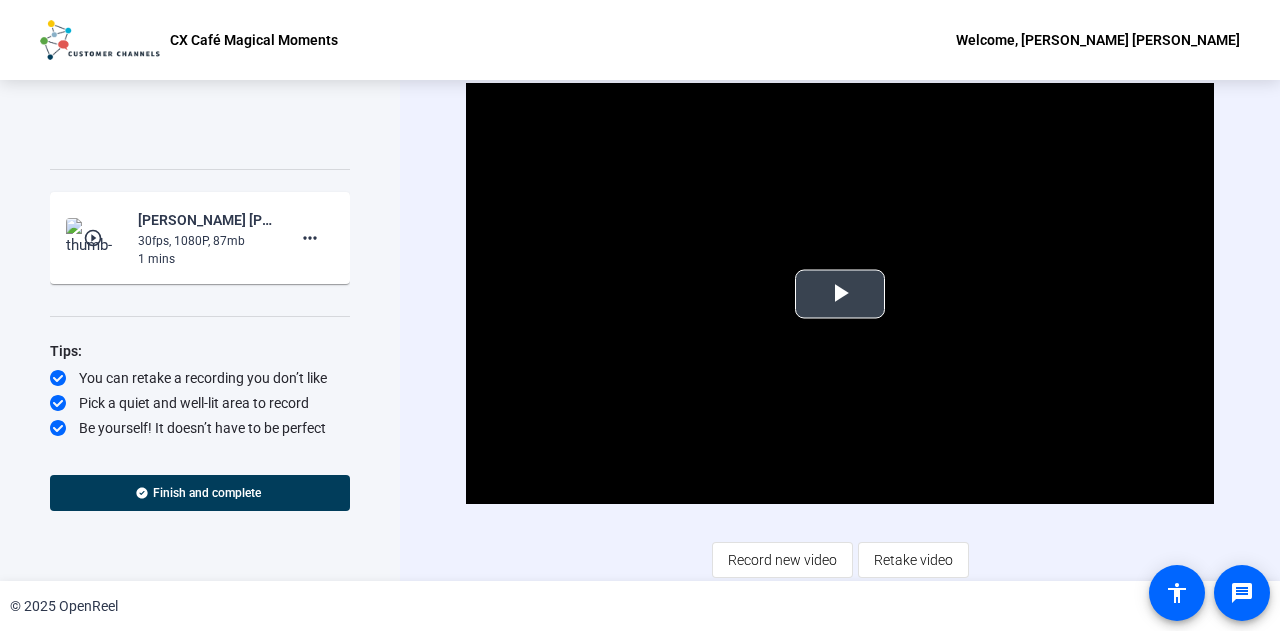 click at bounding box center [840, 294] 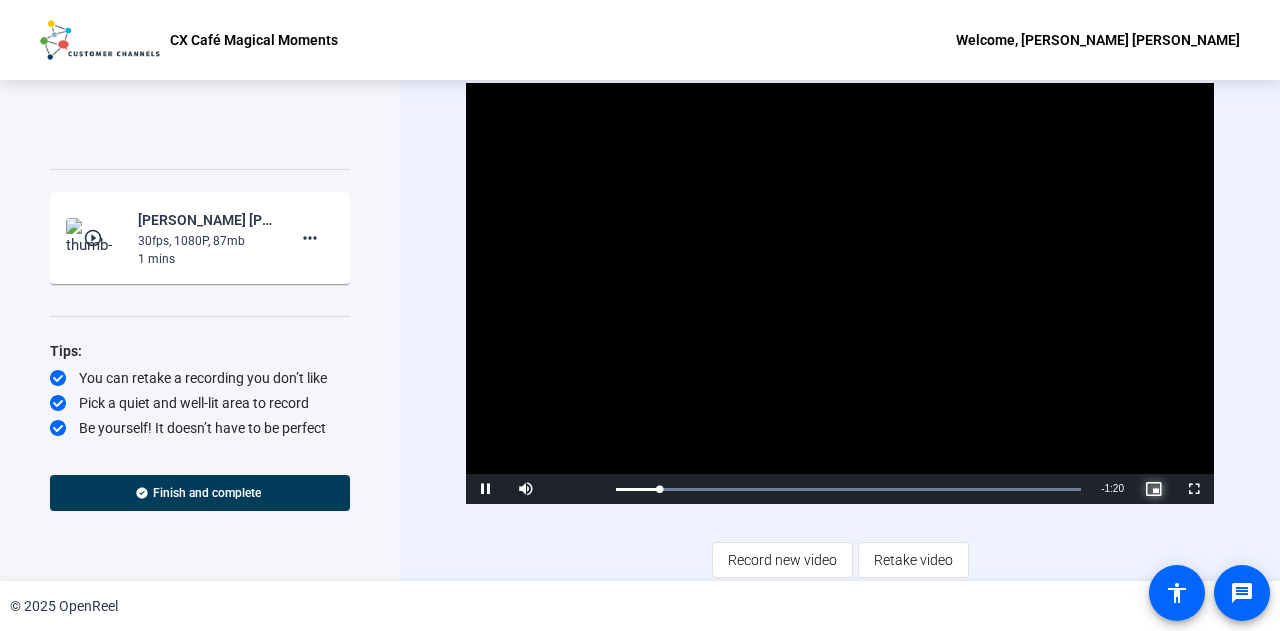 click at bounding box center [1154, 489] 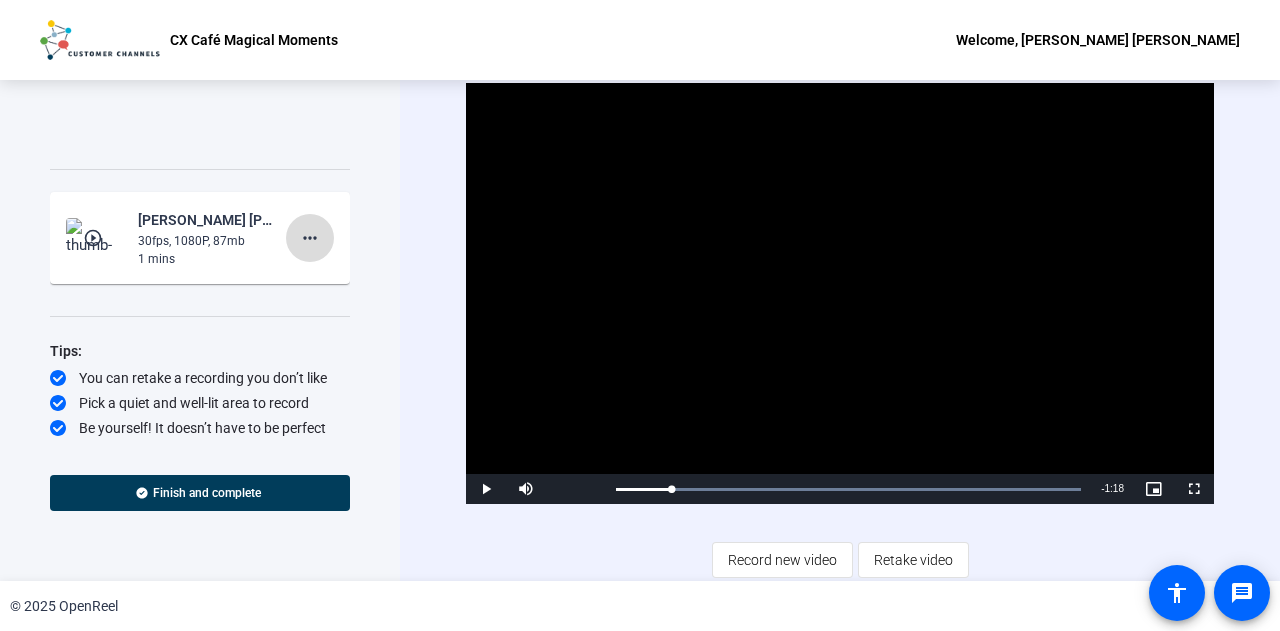 click on "more_horiz" 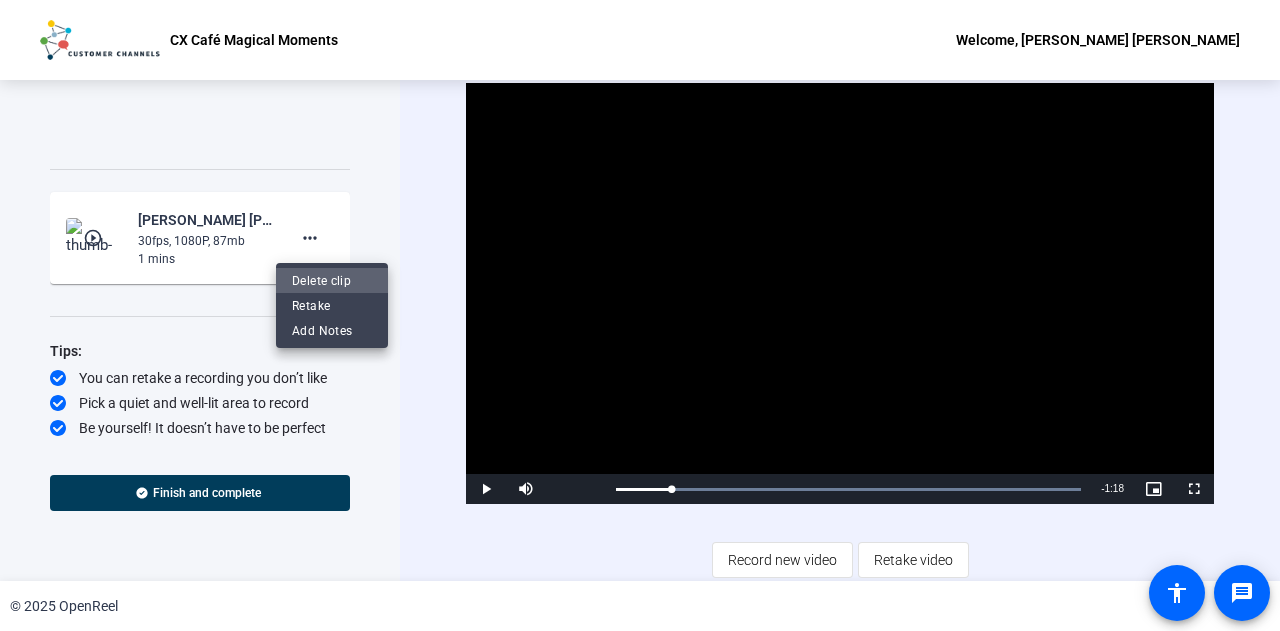 click on "Delete clip" at bounding box center [332, 281] 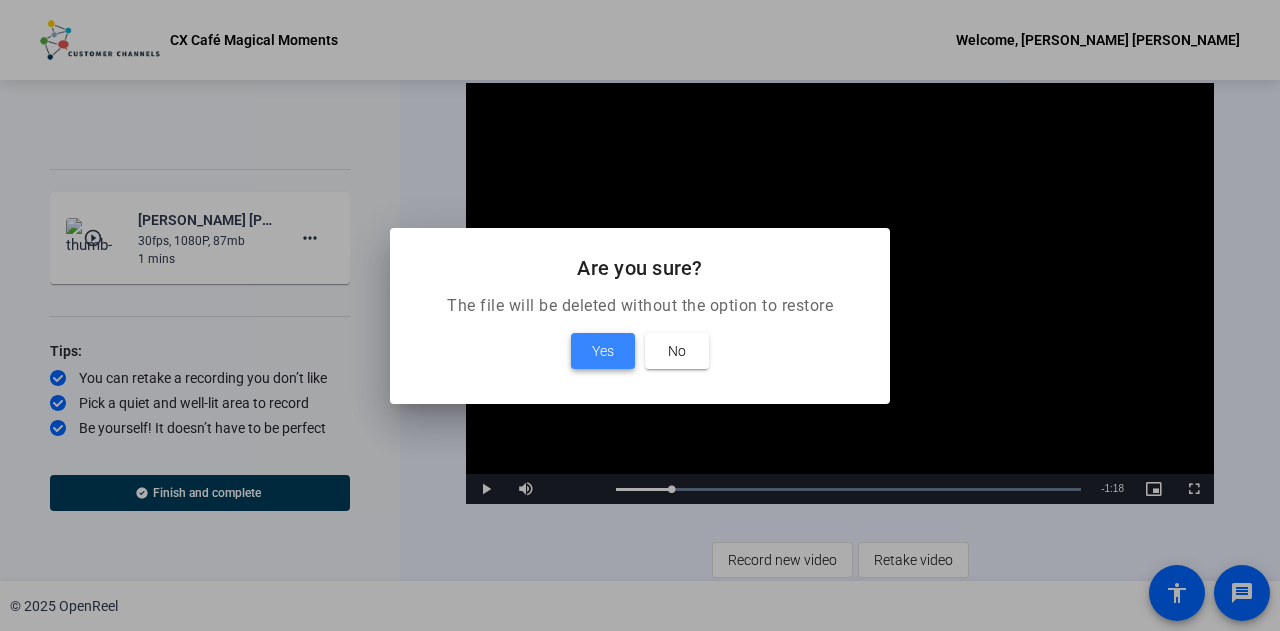 click at bounding box center [603, 351] 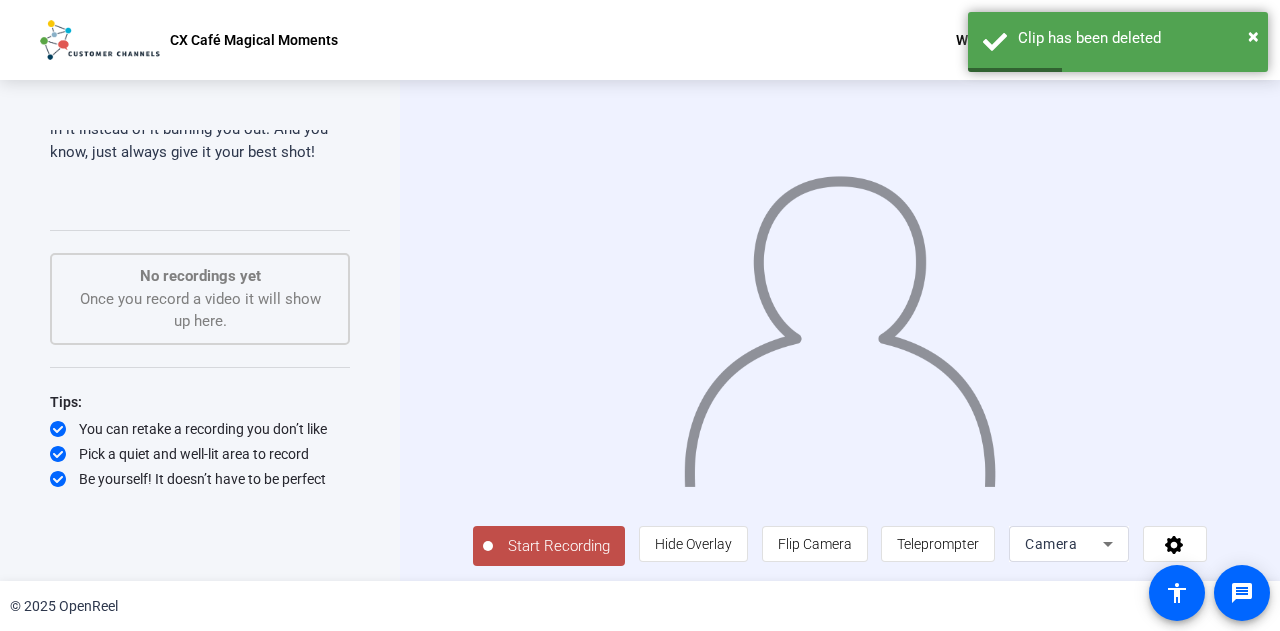scroll, scrollTop: 2352, scrollLeft: 0, axis: vertical 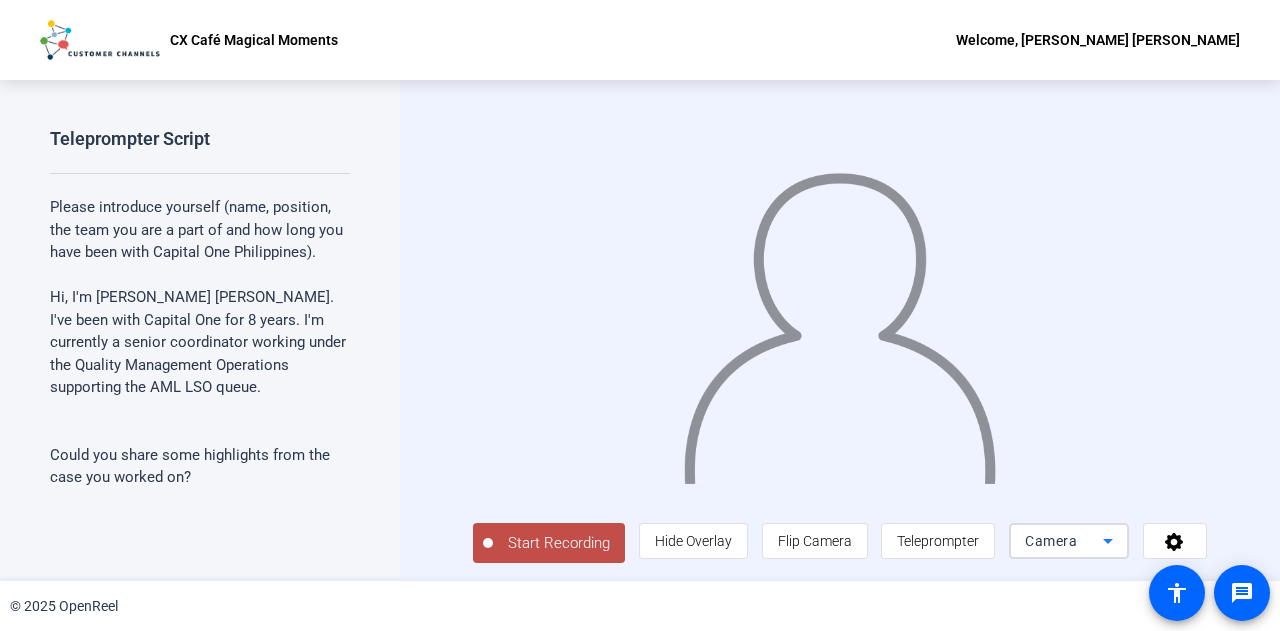 click on "Camera" at bounding box center [1064, 541] 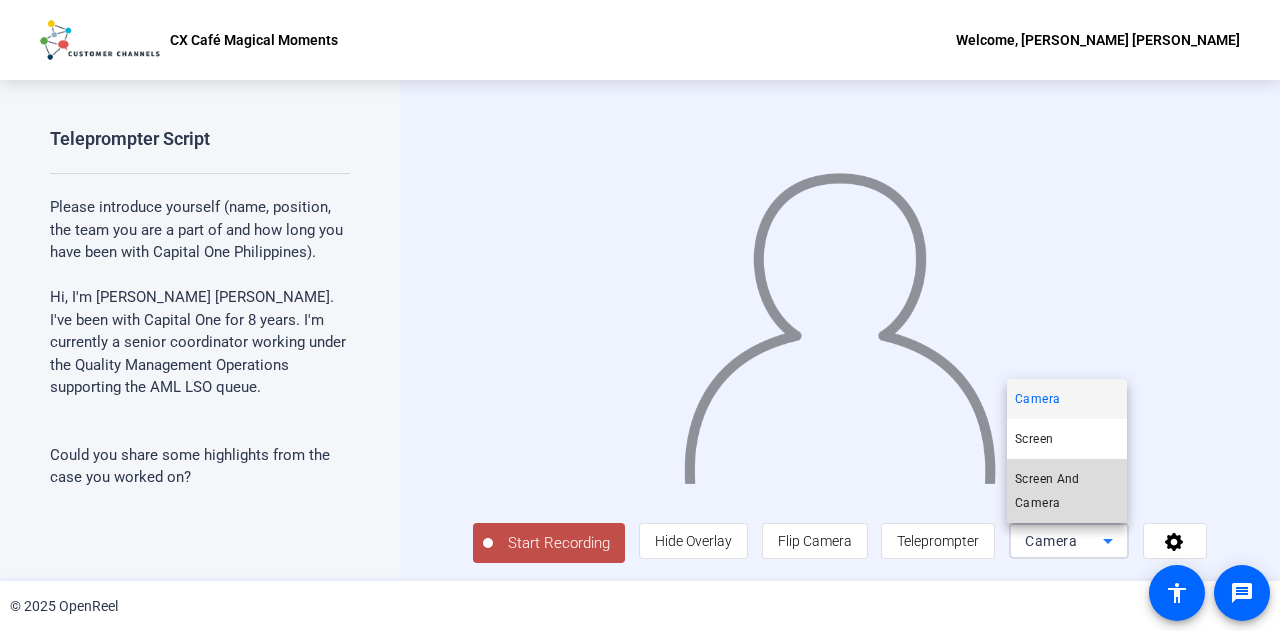click on "Screen And Camera" at bounding box center [1067, 491] 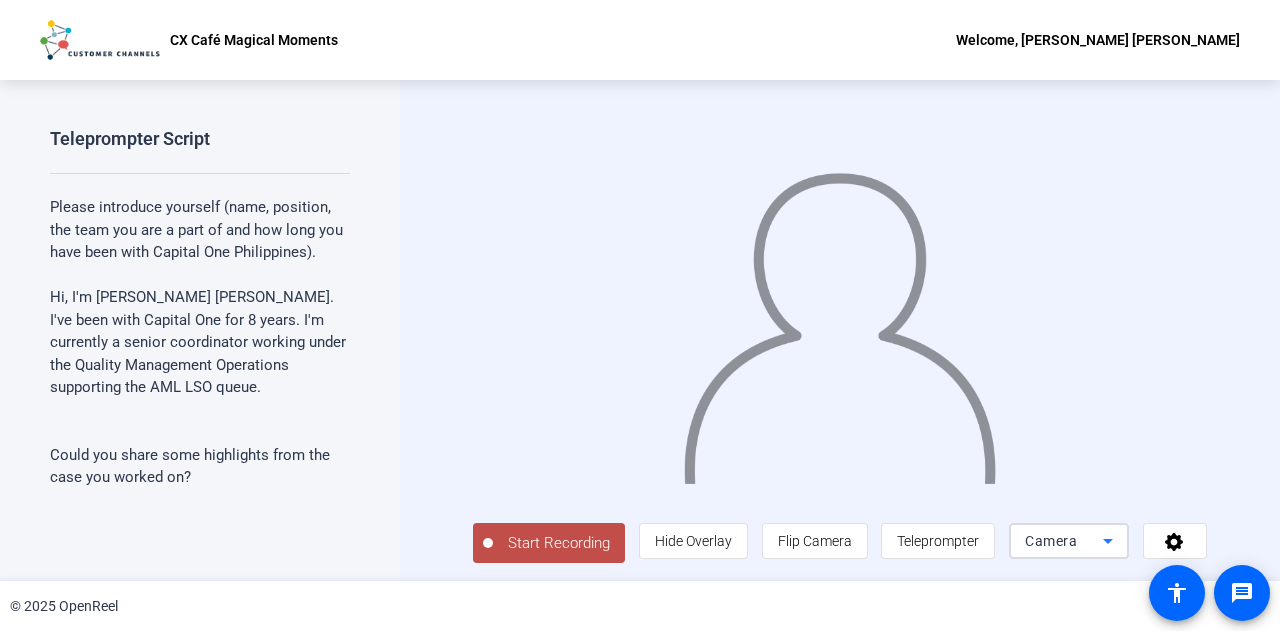 scroll, scrollTop: 0, scrollLeft: 0, axis: both 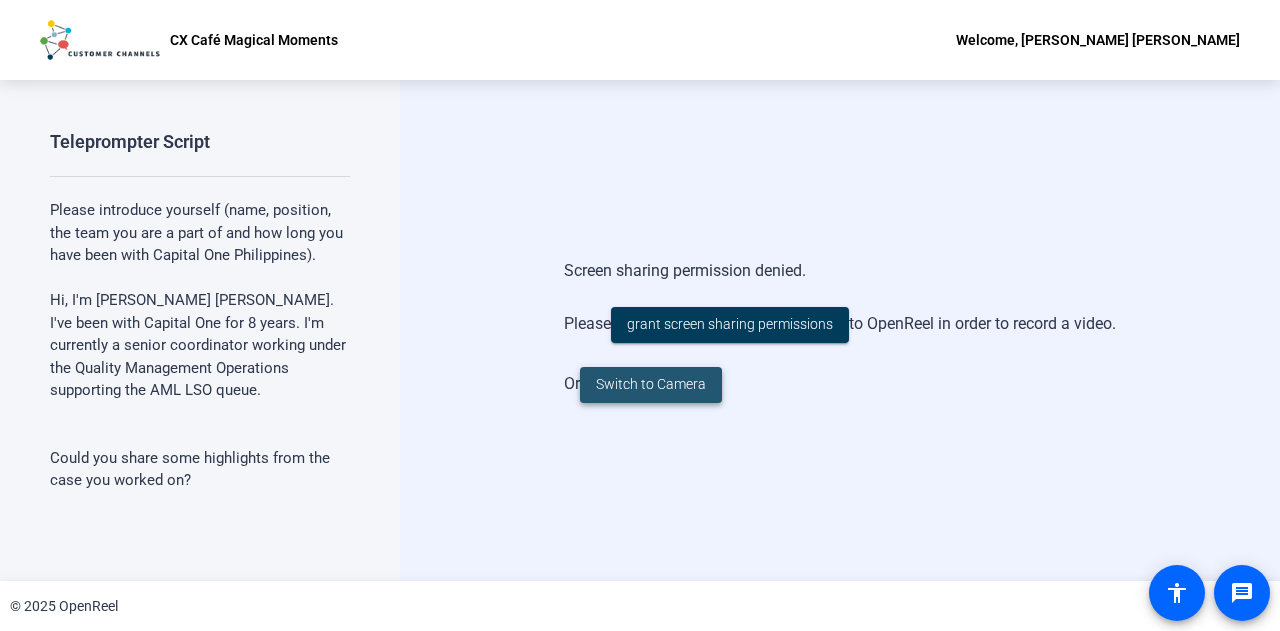 click on "Switch to Camera" 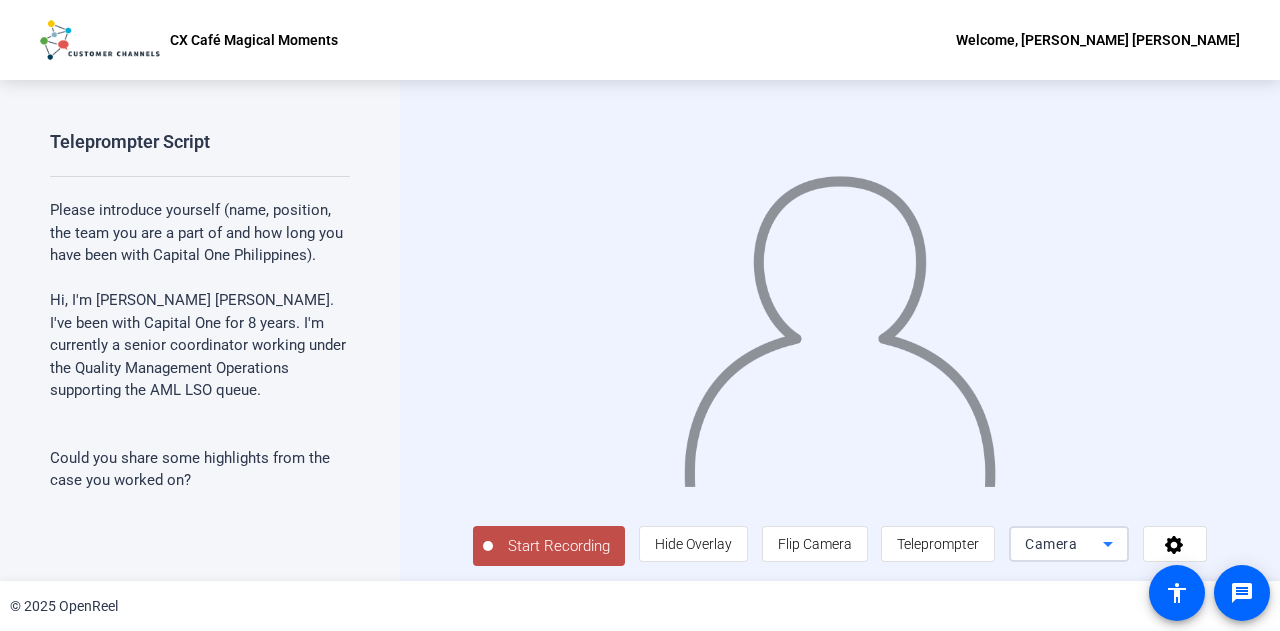 click 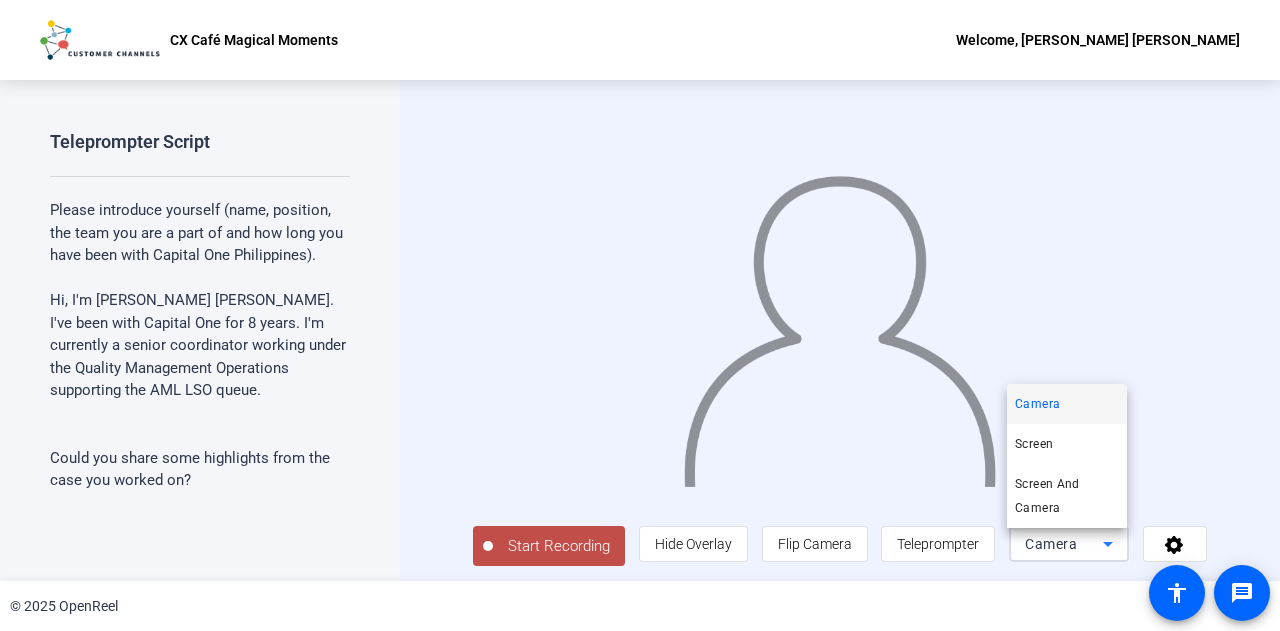 click at bounding box center (640, 315) 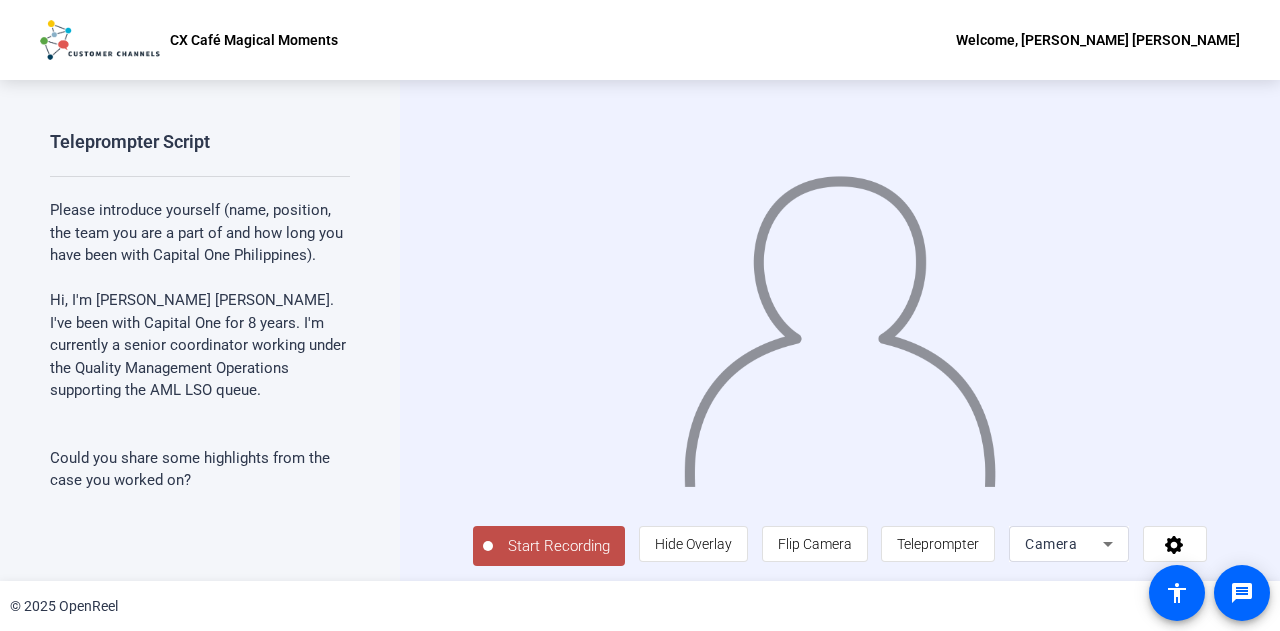 click 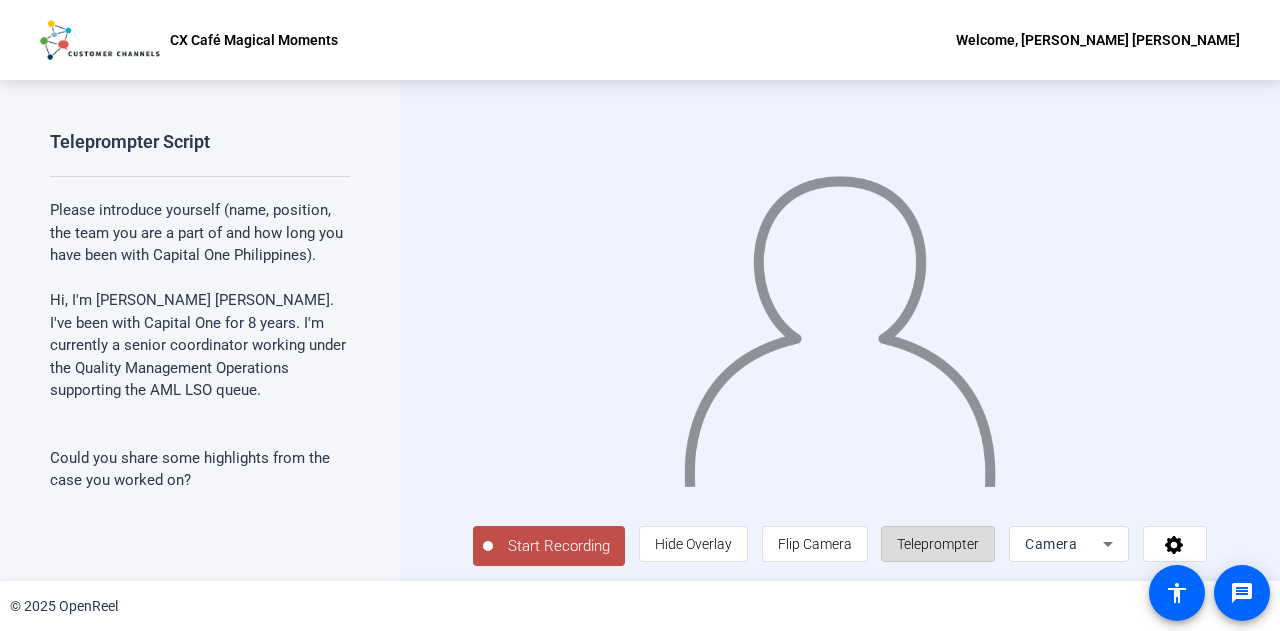 click on "Teleprompter" 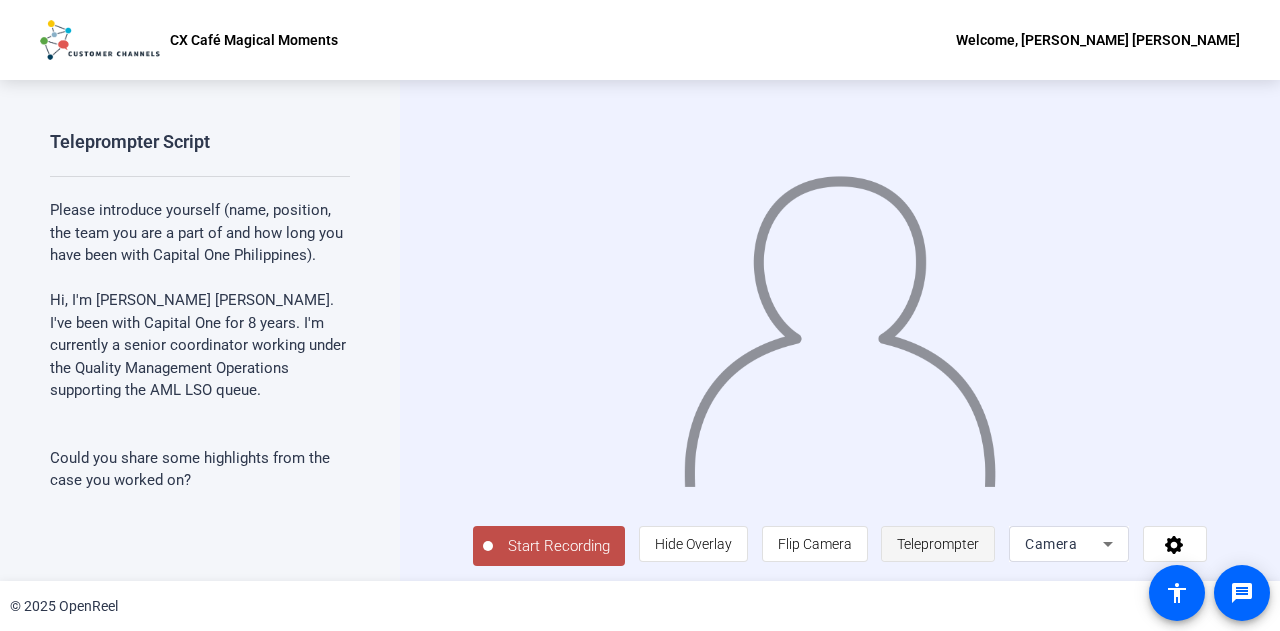 click on "Teleprompter" 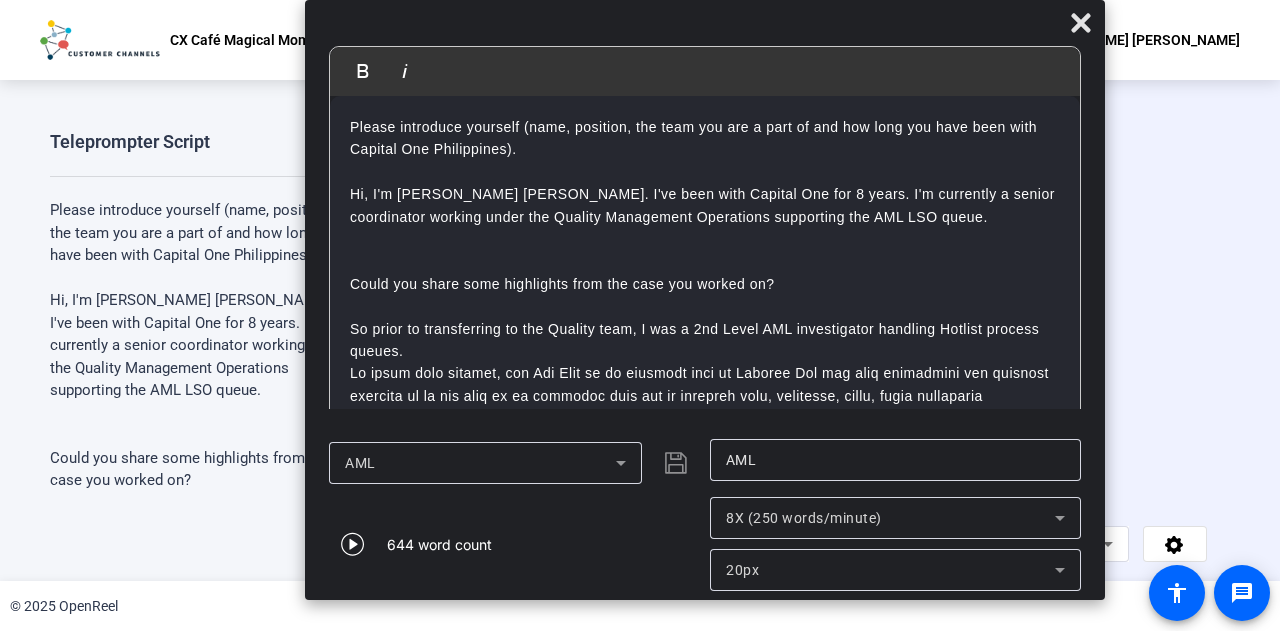 drag, startPoint x: 892, startPoint y: 27, endPoint x: 949, endPoint y: -29, distance: 79.9062 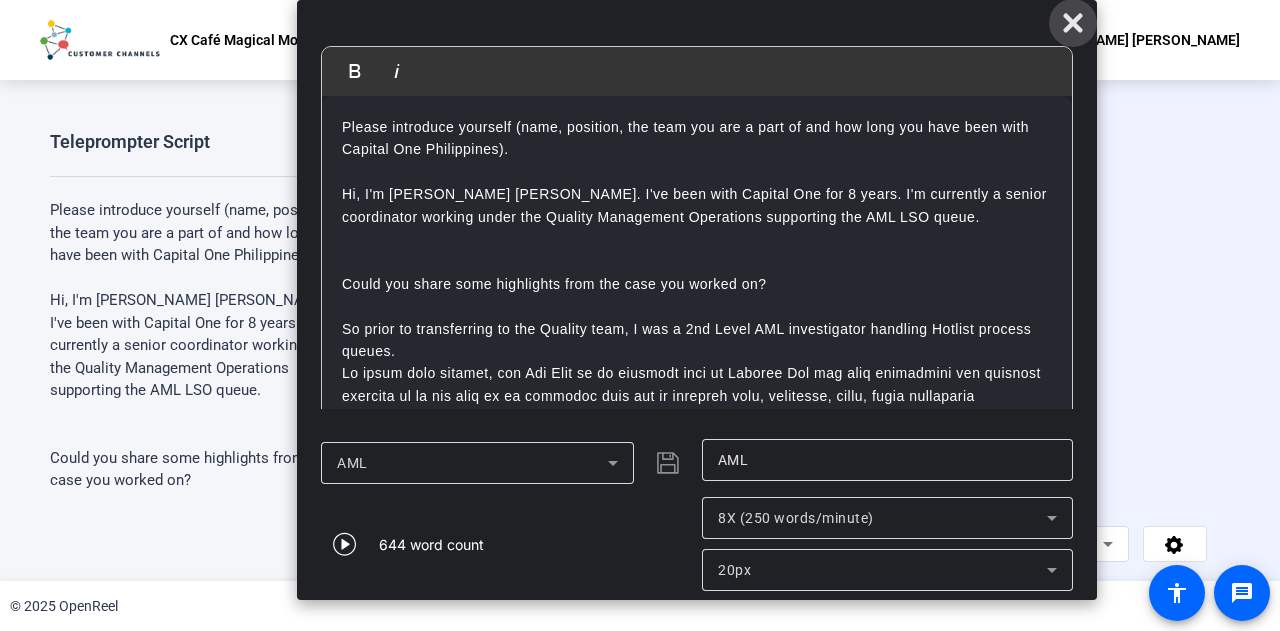 click 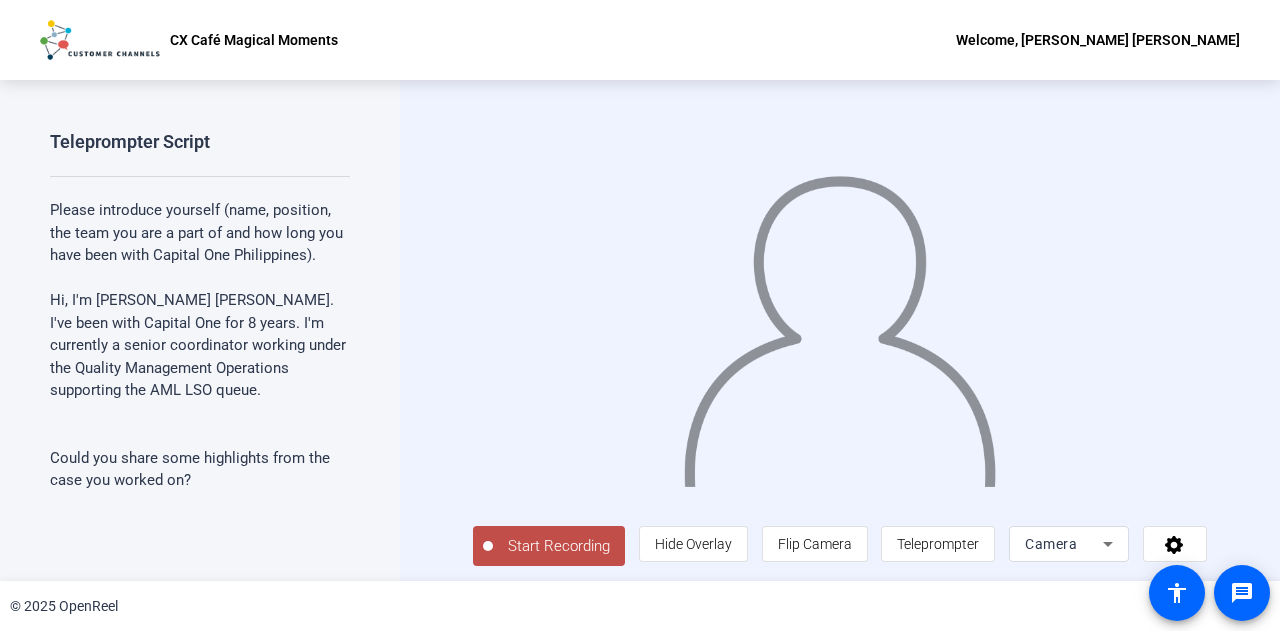 click on "Start Recording" 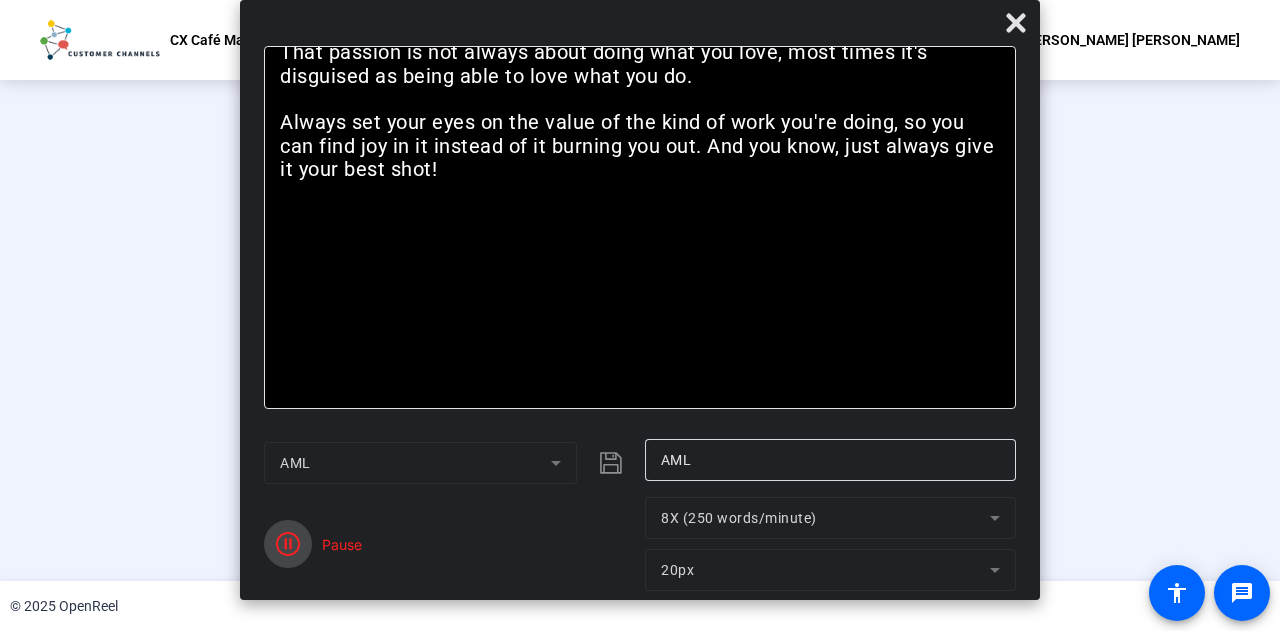 click 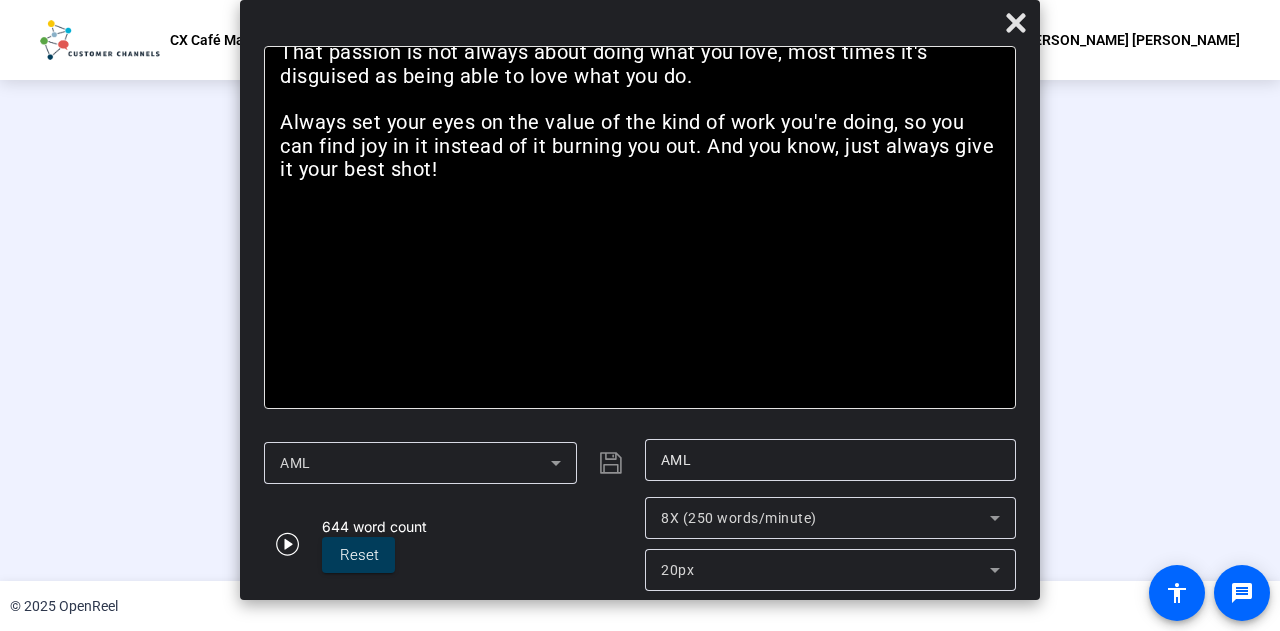 click on "8X (250 words/minute)" at bounding box center [739, 518] 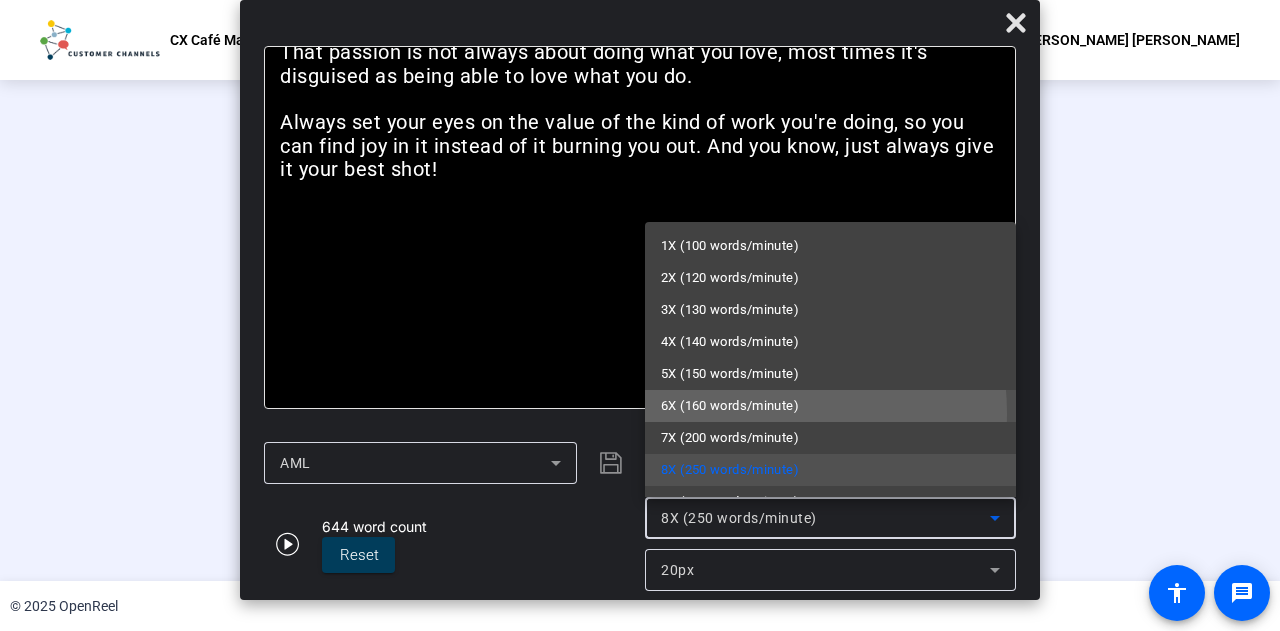 click on "6X (160 words/minute)" at bounding box center (730, 406) 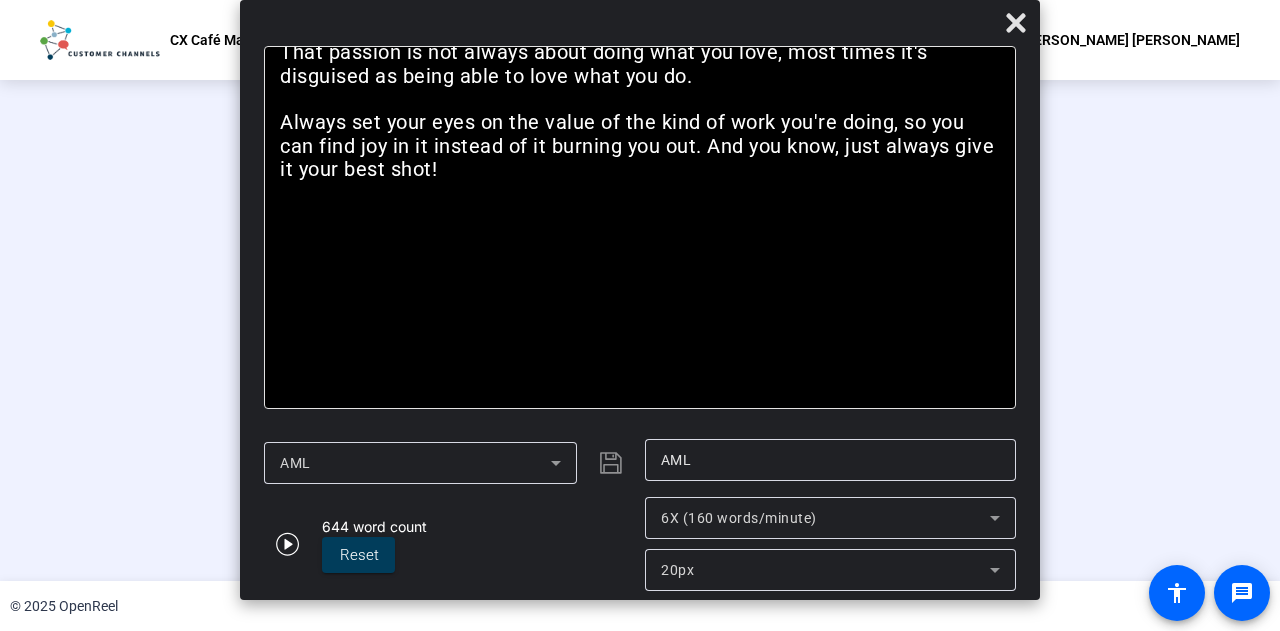 click on "AML" 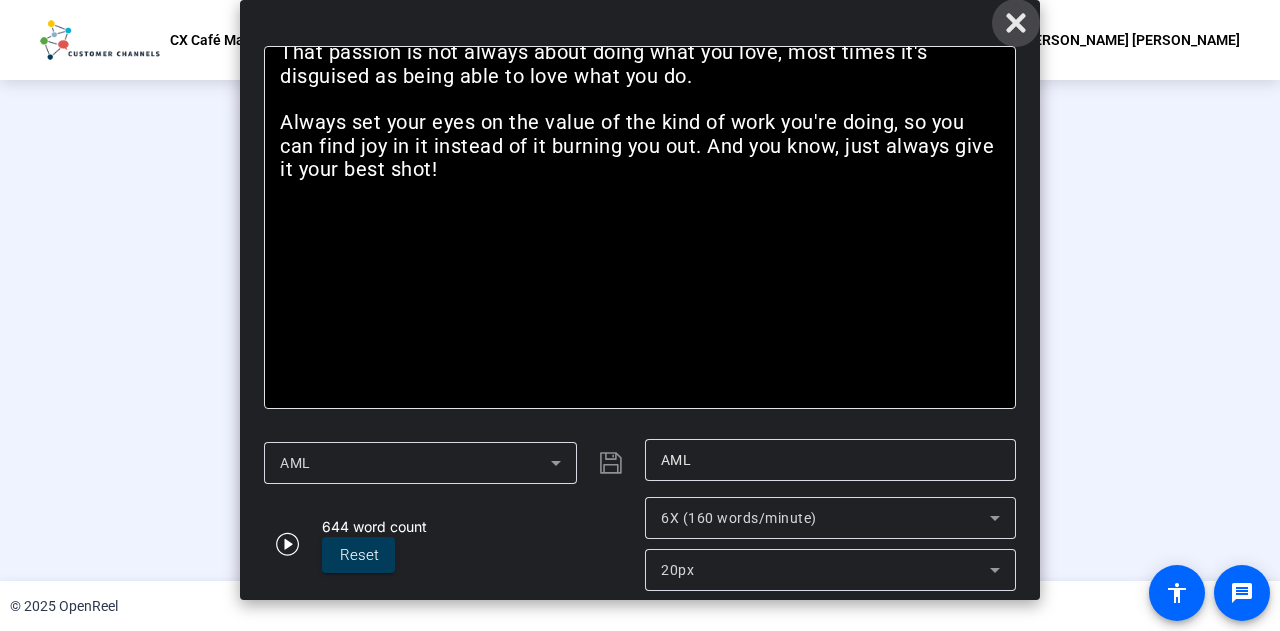 click 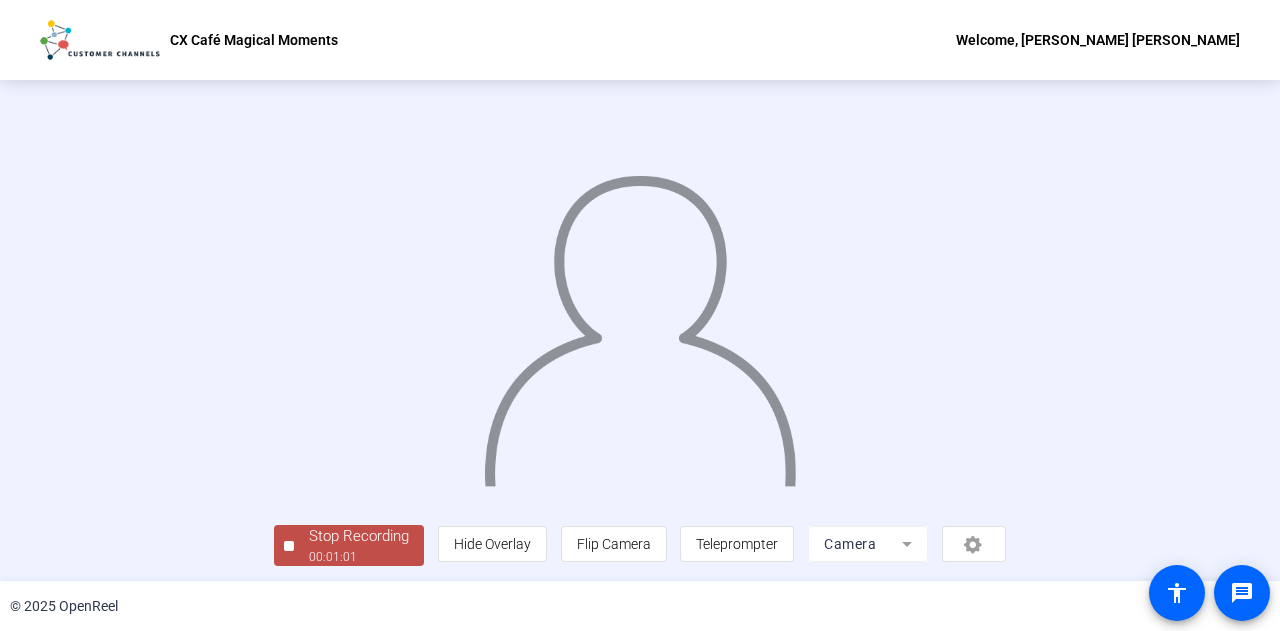 scroll, scrollTop: 100, scrollLeft: 0, axis: vertical 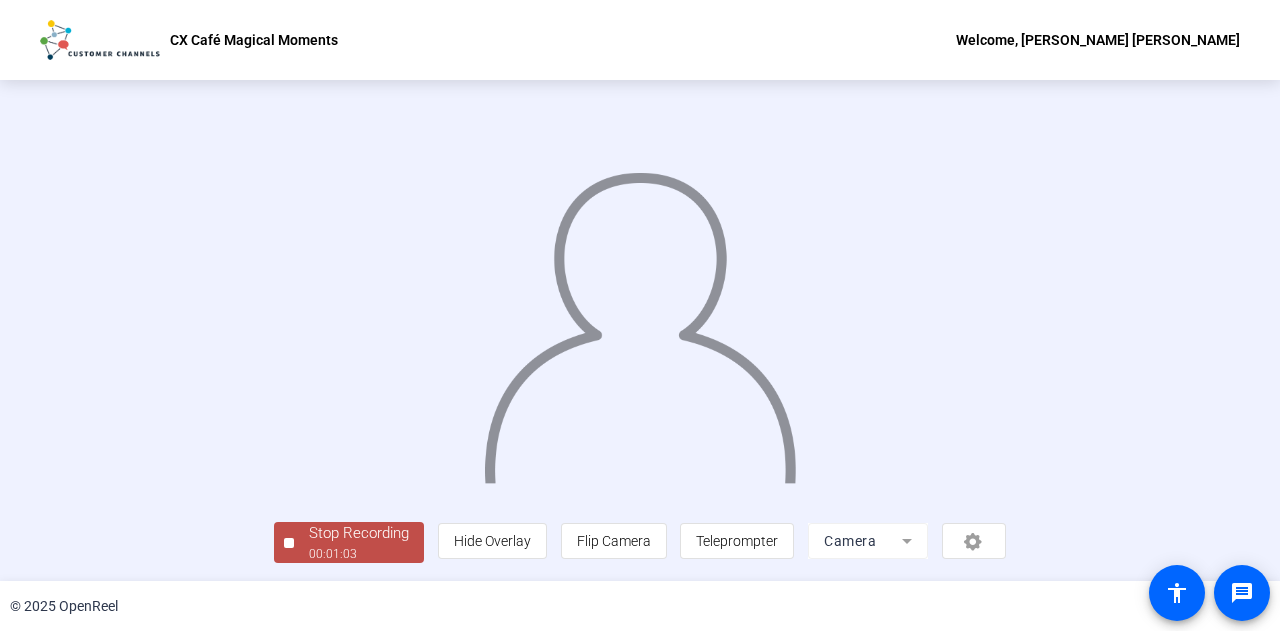 click on "Stop Recording" 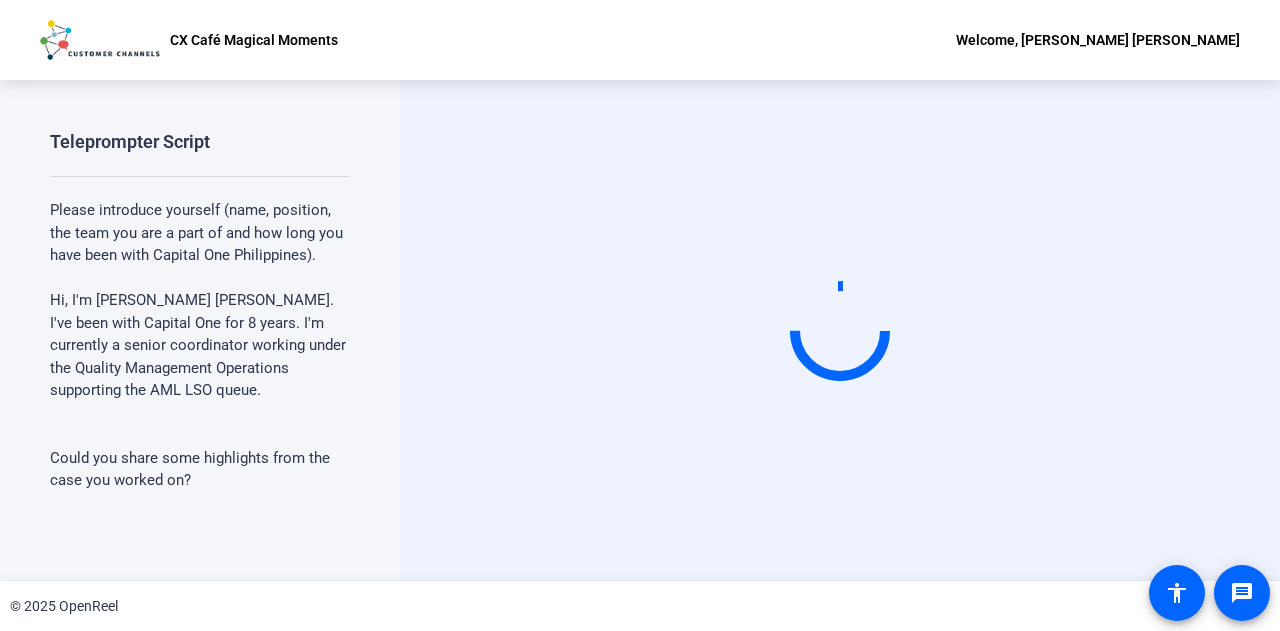 scroll, scrollTop: 0, scrollLeft: 0, axis: both 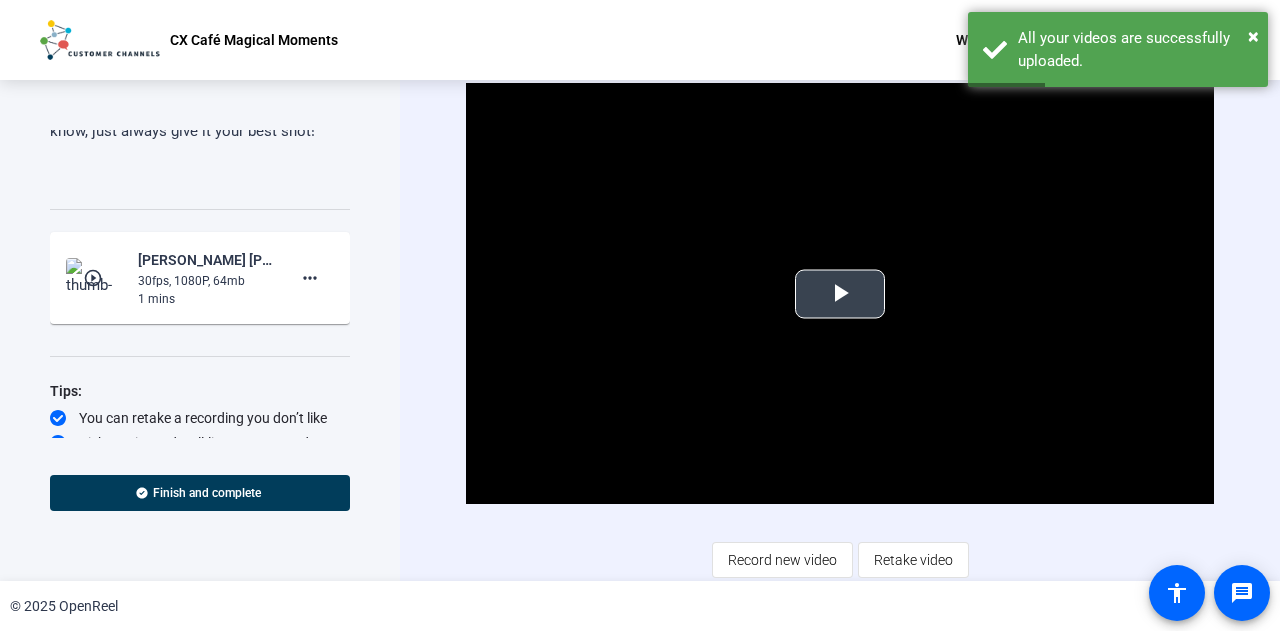 click at bounding box center (840, 294) 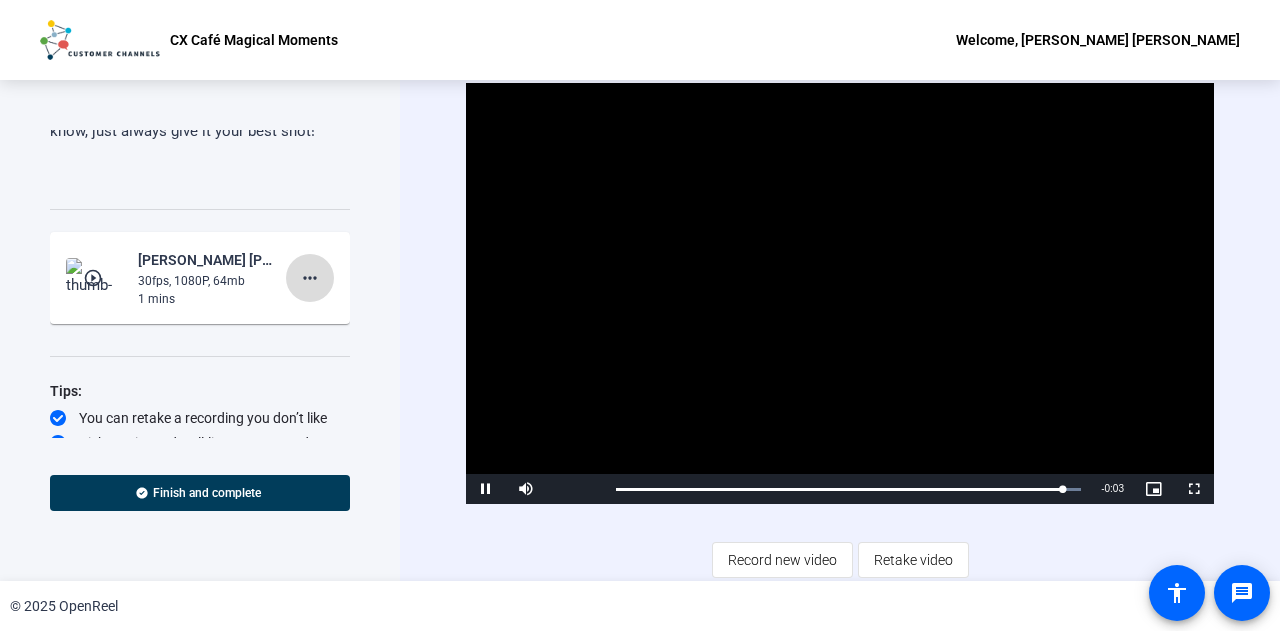 click on "more_horiz" 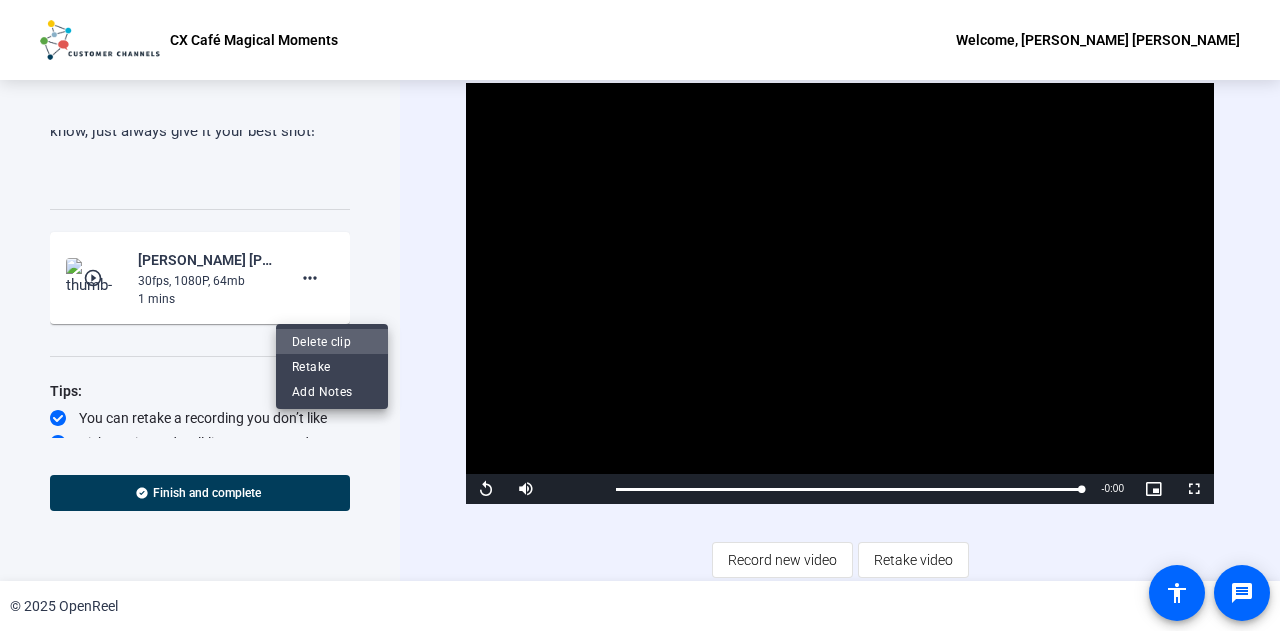 click on "Delete clip" at bounding box center (332, 341) 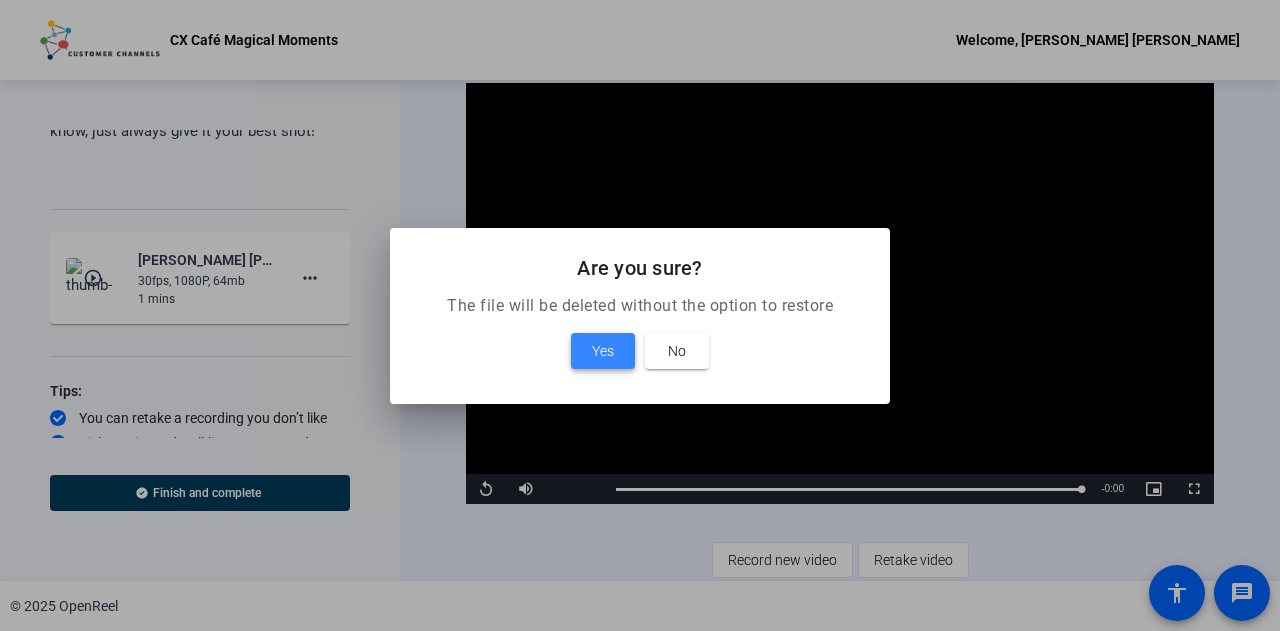 click on "Yes" at bounding box center (603, 351) 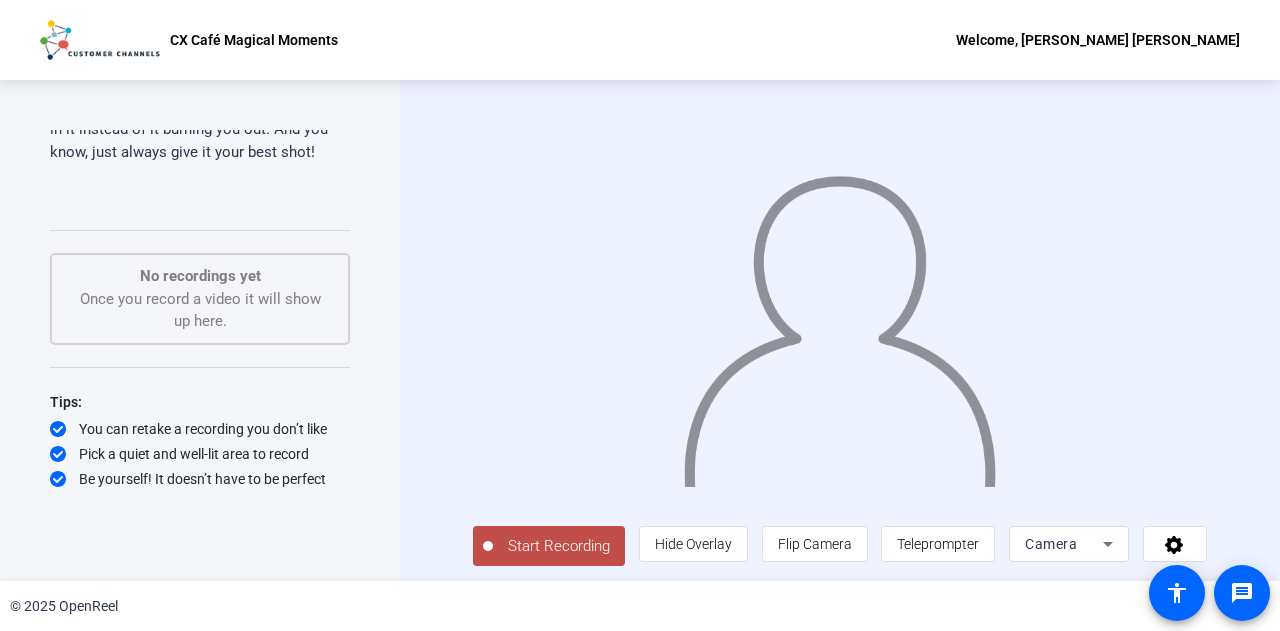 click on "Start Recording" 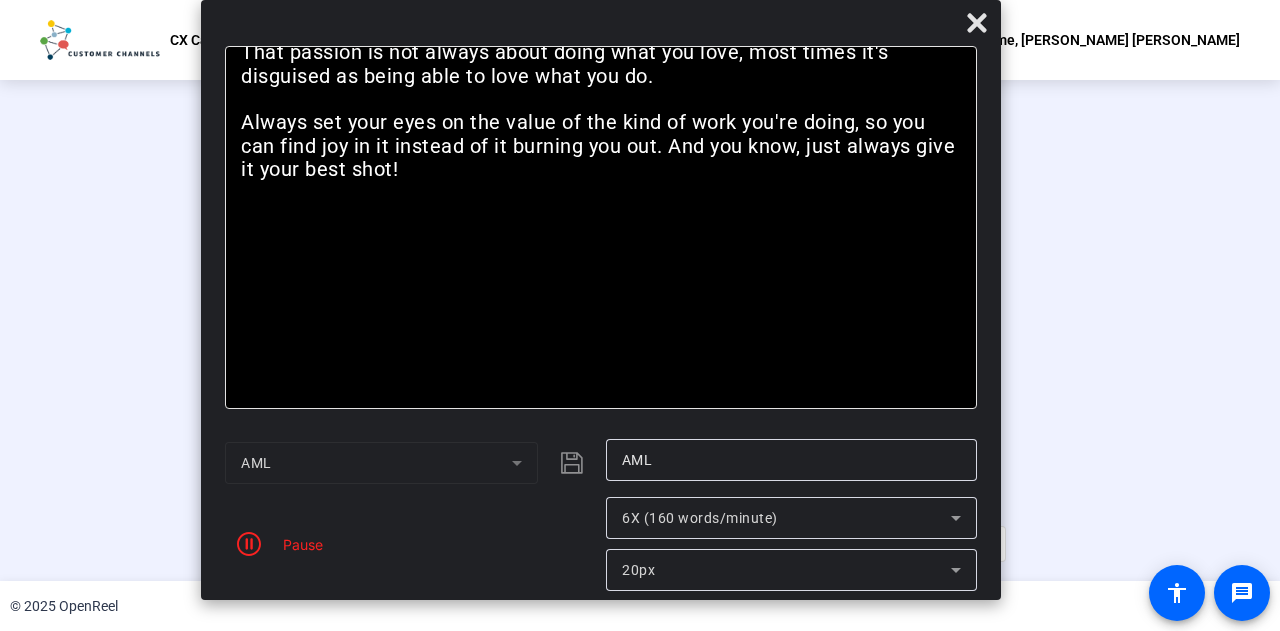 drag, startPoint x: 668, startPoint y: 31, endPoint x: 653, endPoint y: 16, distance: 21.213203 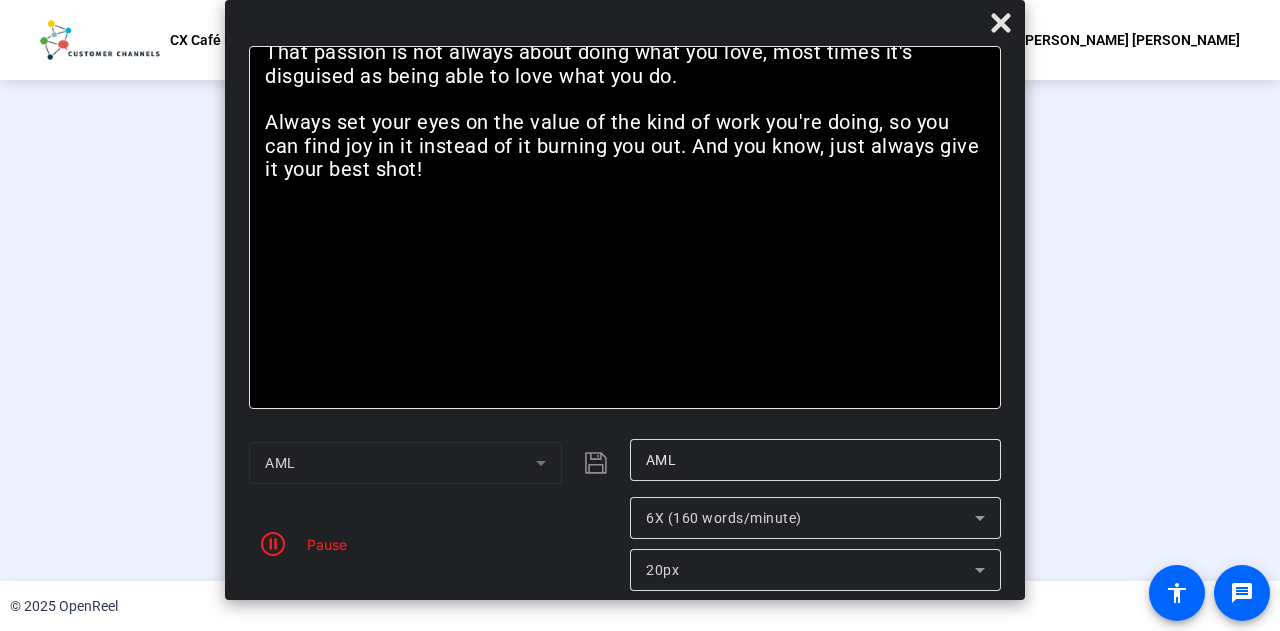 click on "Pause" 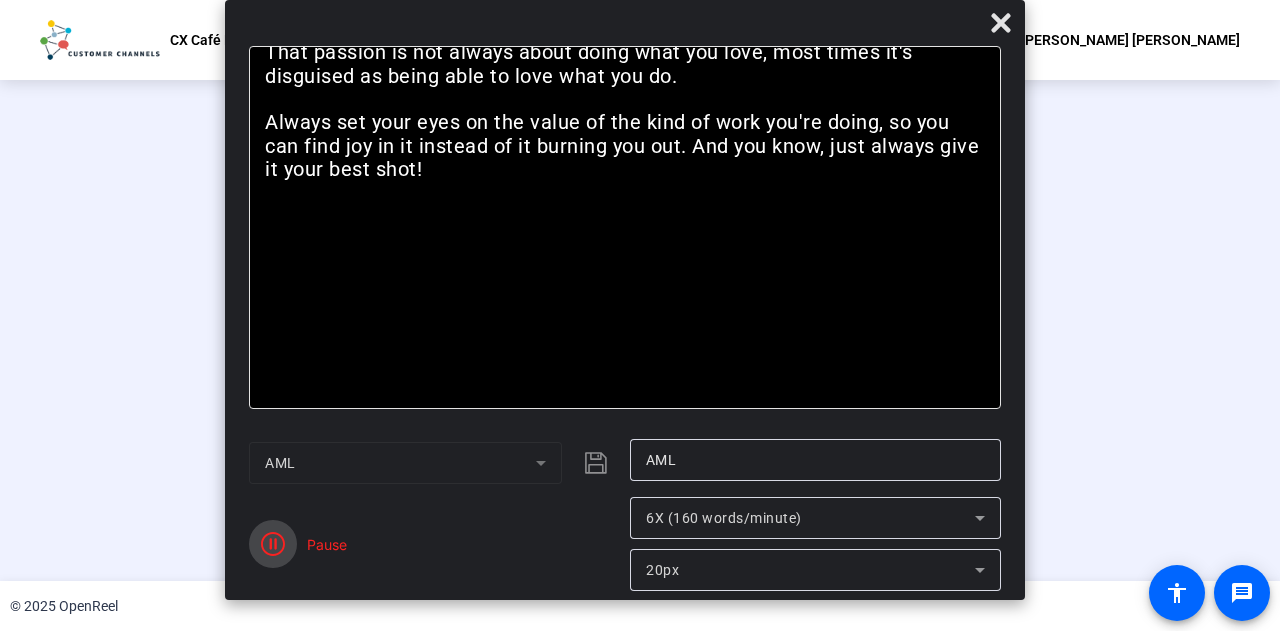 click 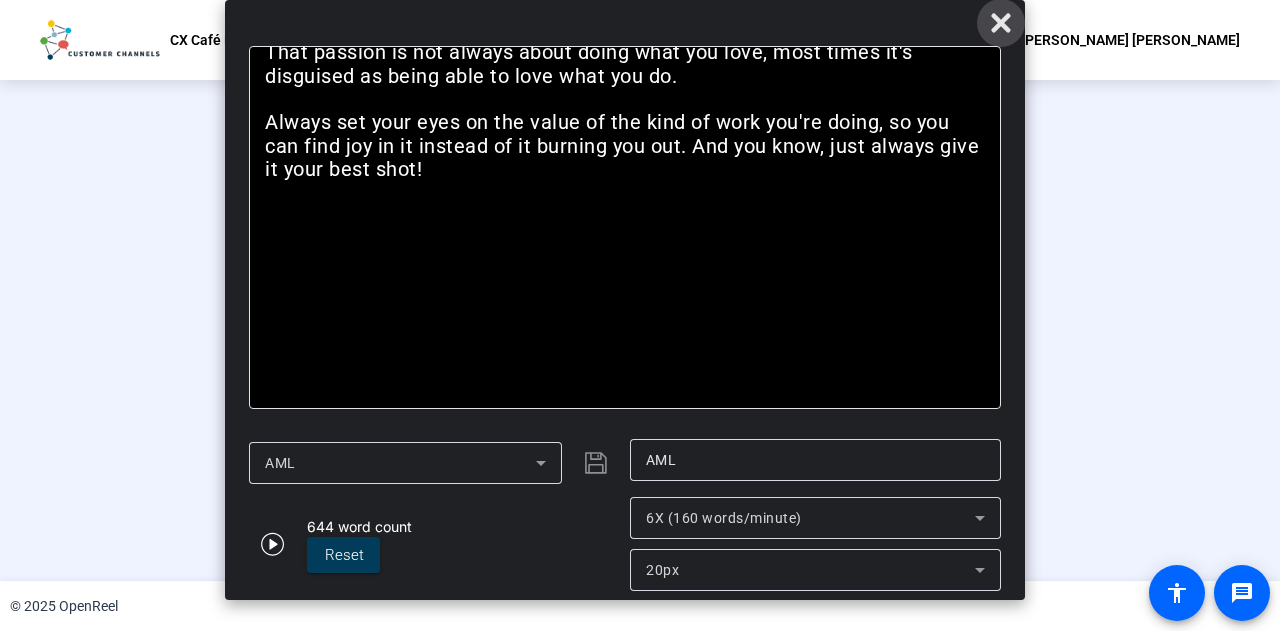 click 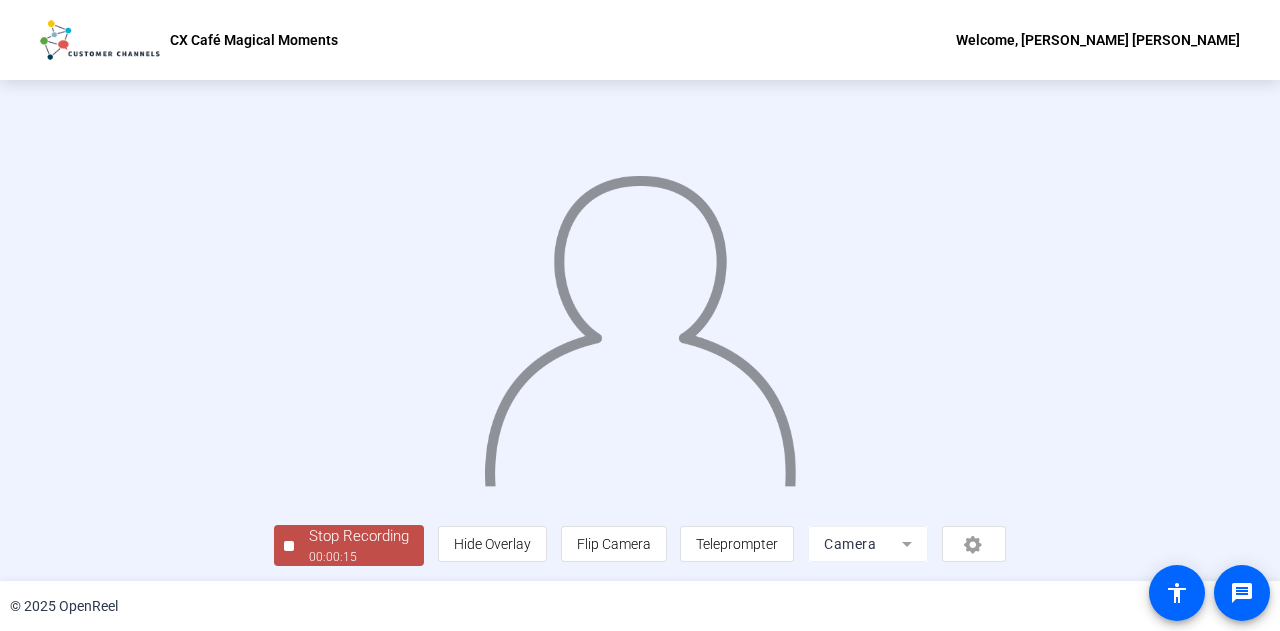 scroll, scrollTop: 100, scrollLeft: 0, axis: vertical 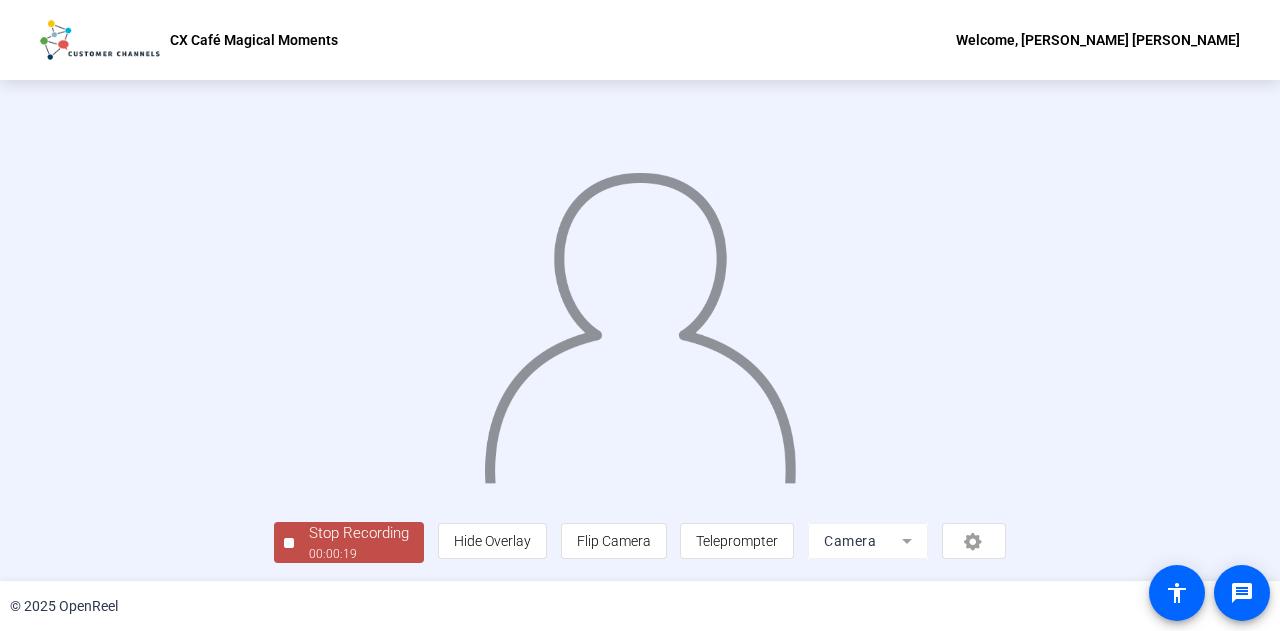 click on "Stop Recording" 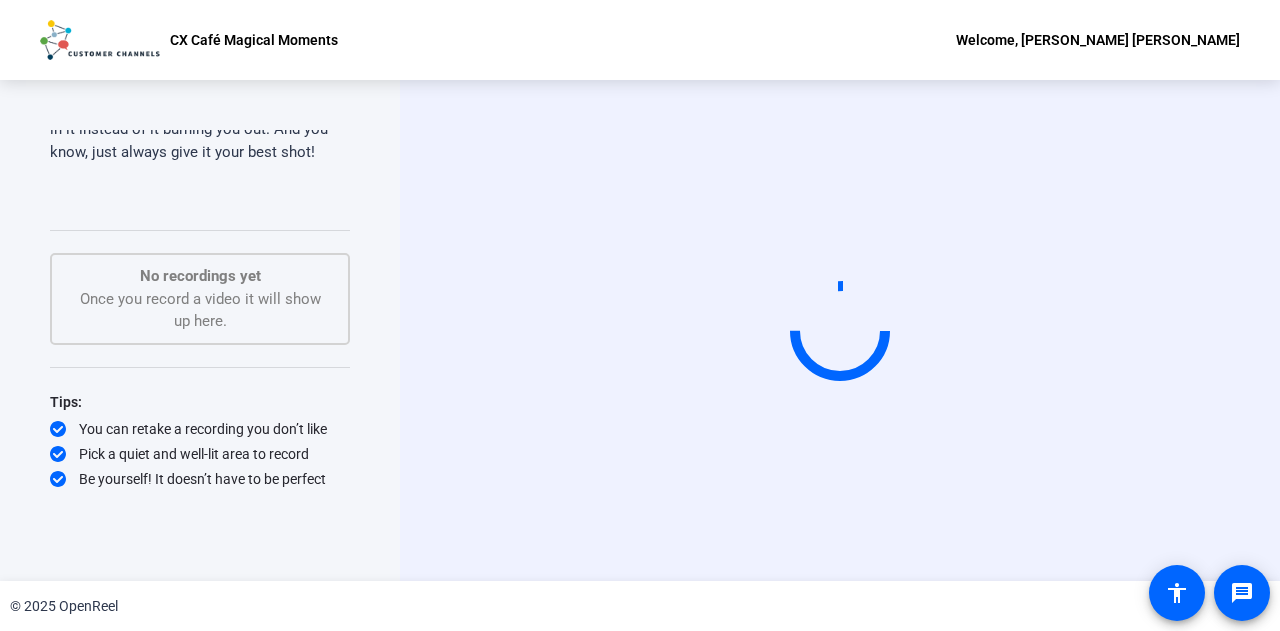 scroll, scrollTop: 0, scrollLeft: 0, axis: both 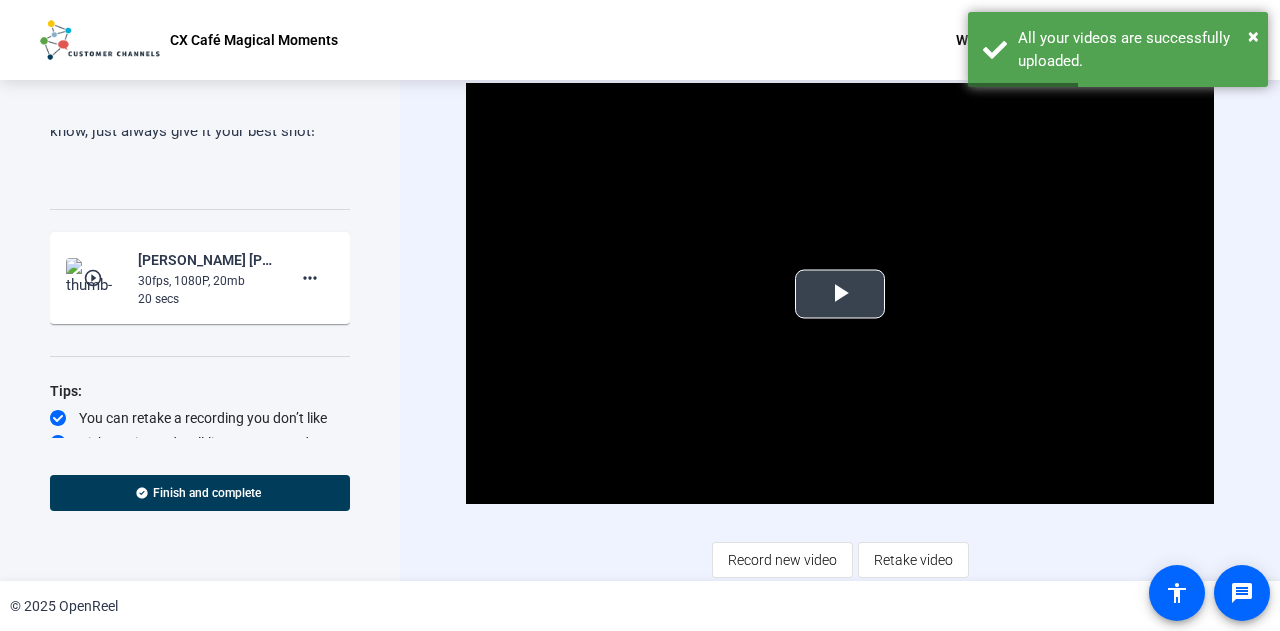 click at bounding box center (840, 294) 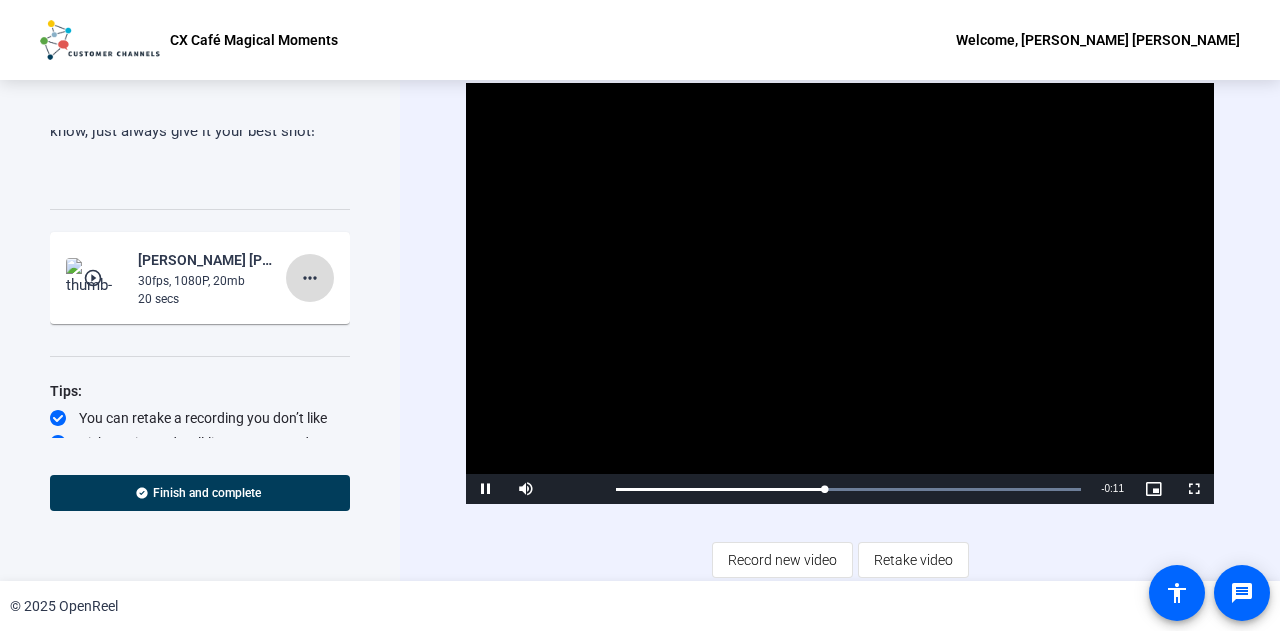 click on "more_horiz" 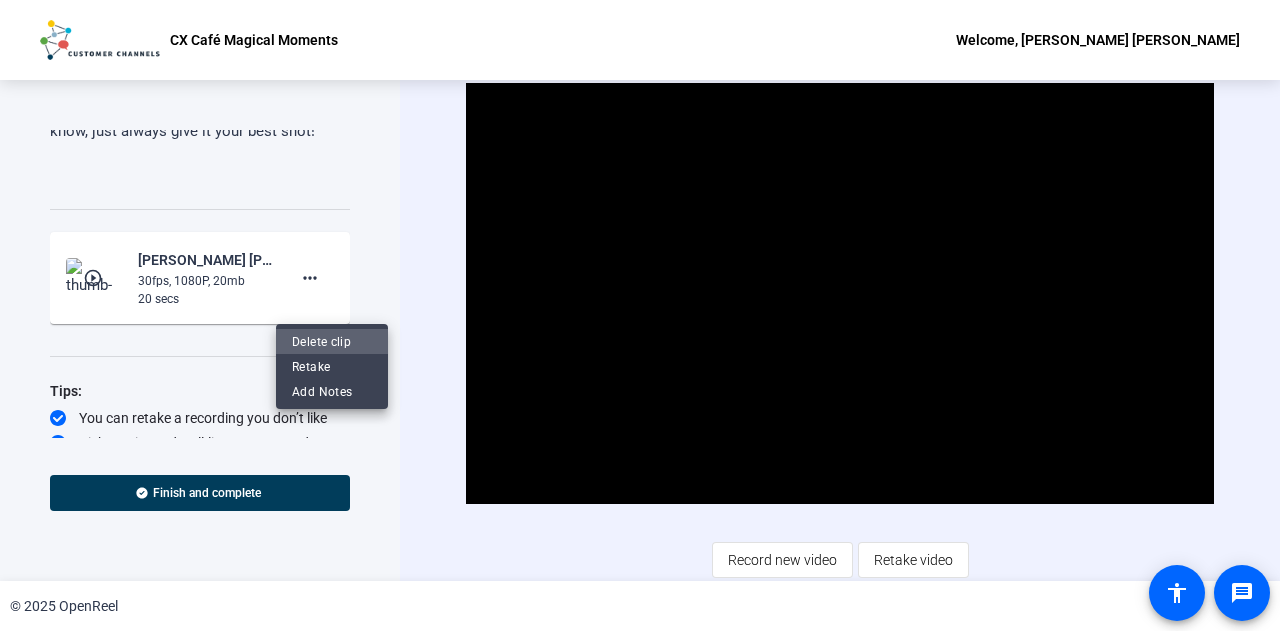 click on "Delete clip" at bounding box center (332, 341) 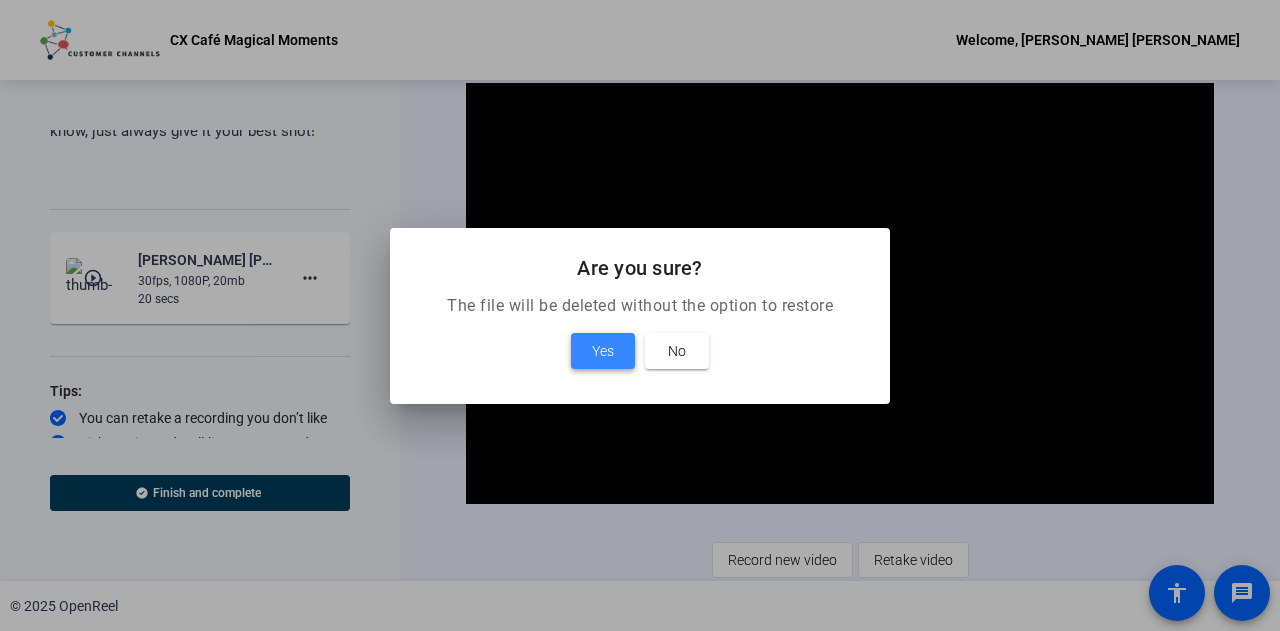 click on "Yes" at bounding box center [603, 351] 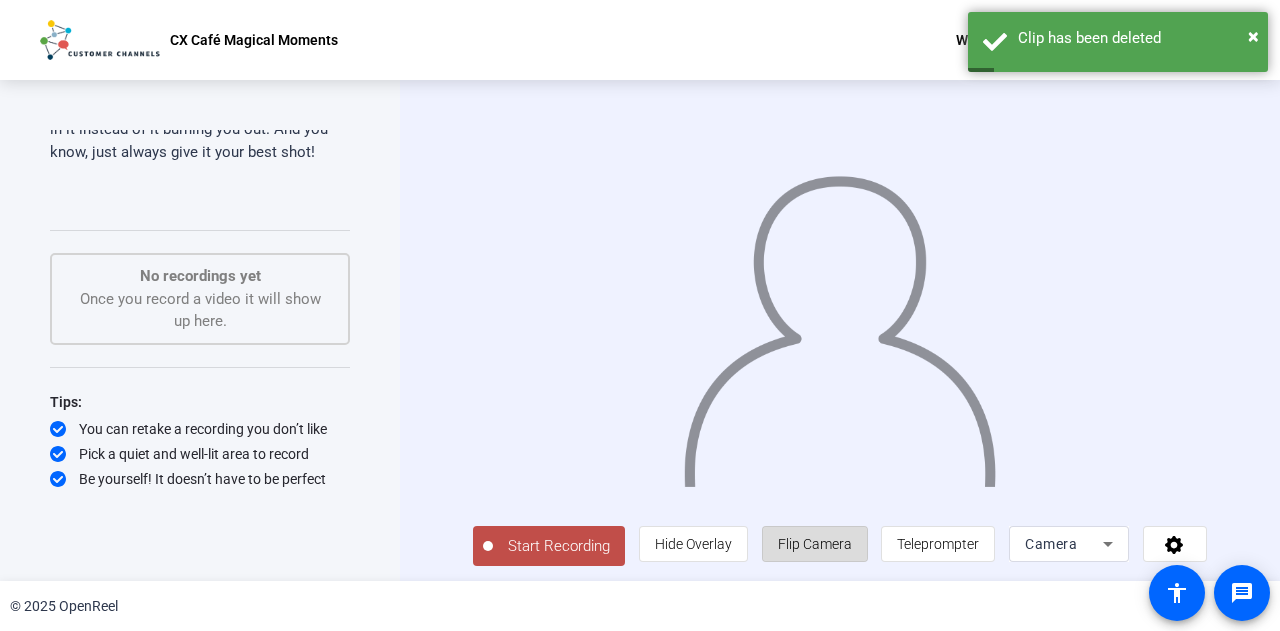 click on "Flip Camera" 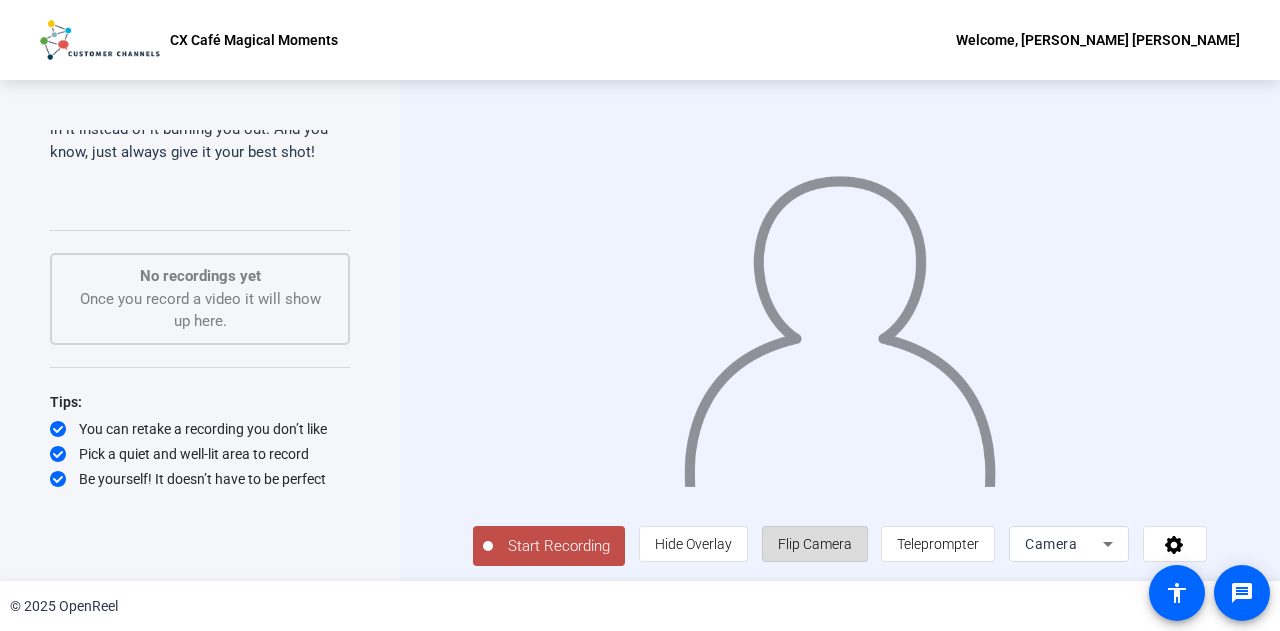 click on "Flip Camera" 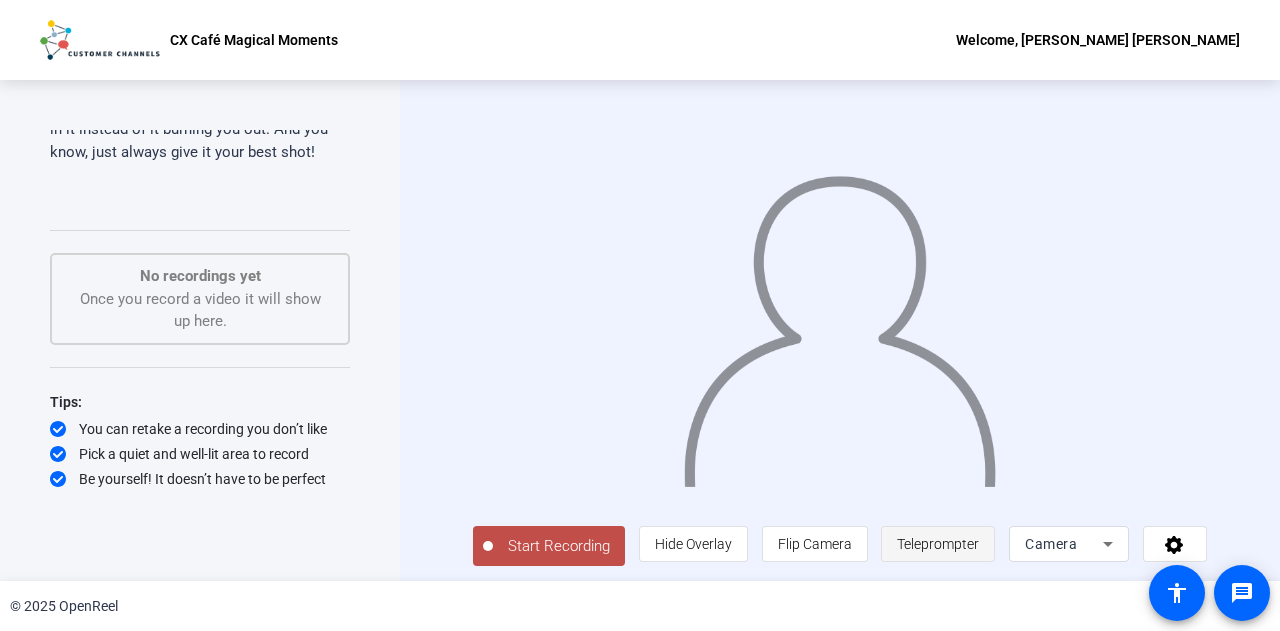 click on "Teleprompter" 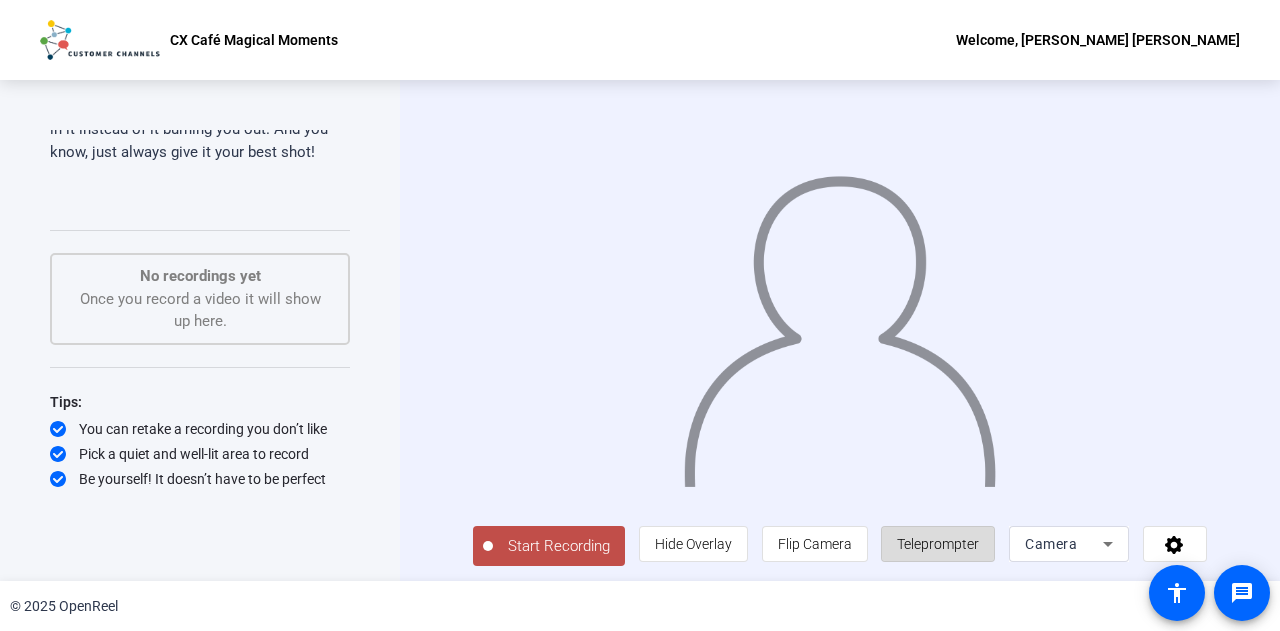 click on "Teleprompter" 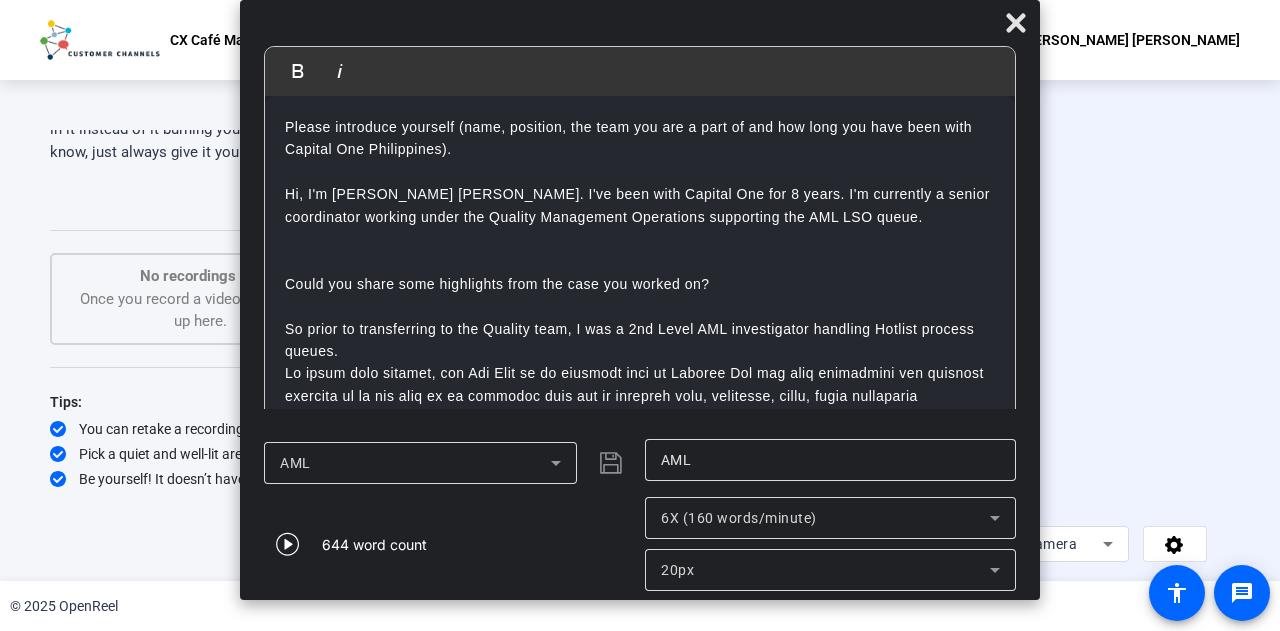click on "Bold Italic Please introduce yourself (name, position, the team you are a part of and how long you have been with Capital One Philippines). Hi, I'm Katharine Meryl Grindulo. I've been with Capital One for 8 years. I'm currently a senior coordinator working under the Quality Management Operations supporting the AML LSO queue. Could you share some highlights from the case you worked on? So prior to transferring to the Quality team, I was a 2nd Level AML investigator handling Hotlist process queues. What motivated you to help out the customer/find a solution to the case? 1. Prevent this individual from getting past our screening process and opening additional accounts. 2. But at the same time, in doing all these, we need to be careful not to misidentify, list or worse, close the accounts of any legitimate customers who coincidentally share the same name with our person of interest but were not part of the fraud scheme. What challenged you the most while supporting the case? AML" at bounding box center (640, 300) 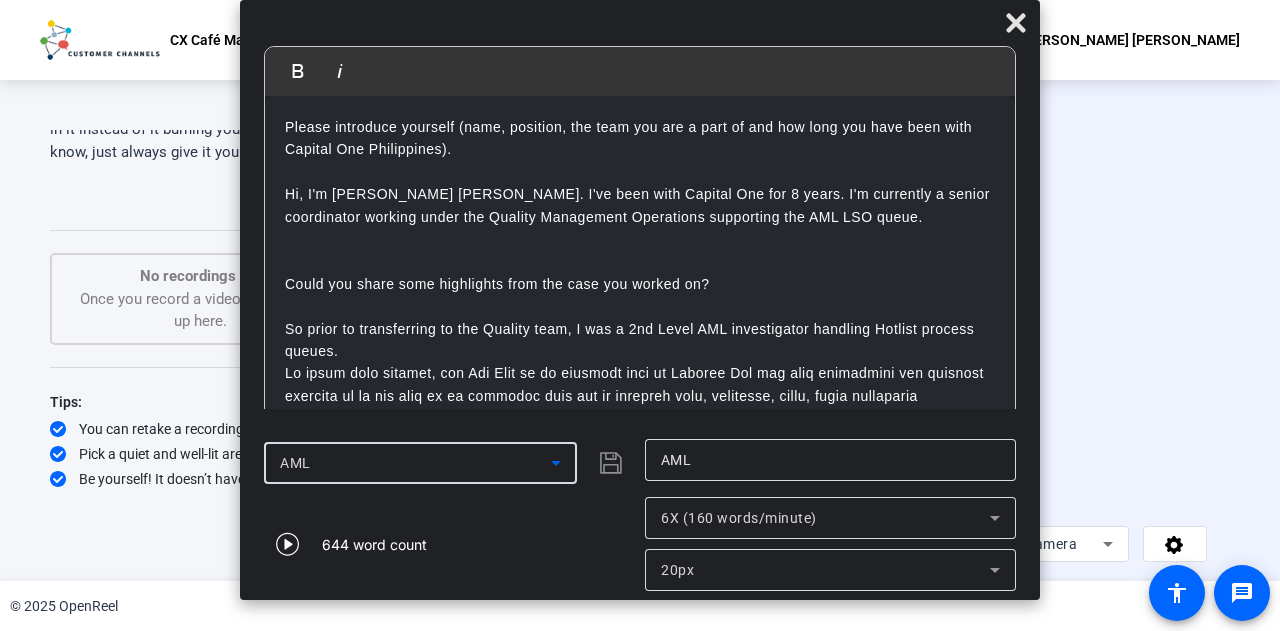 click 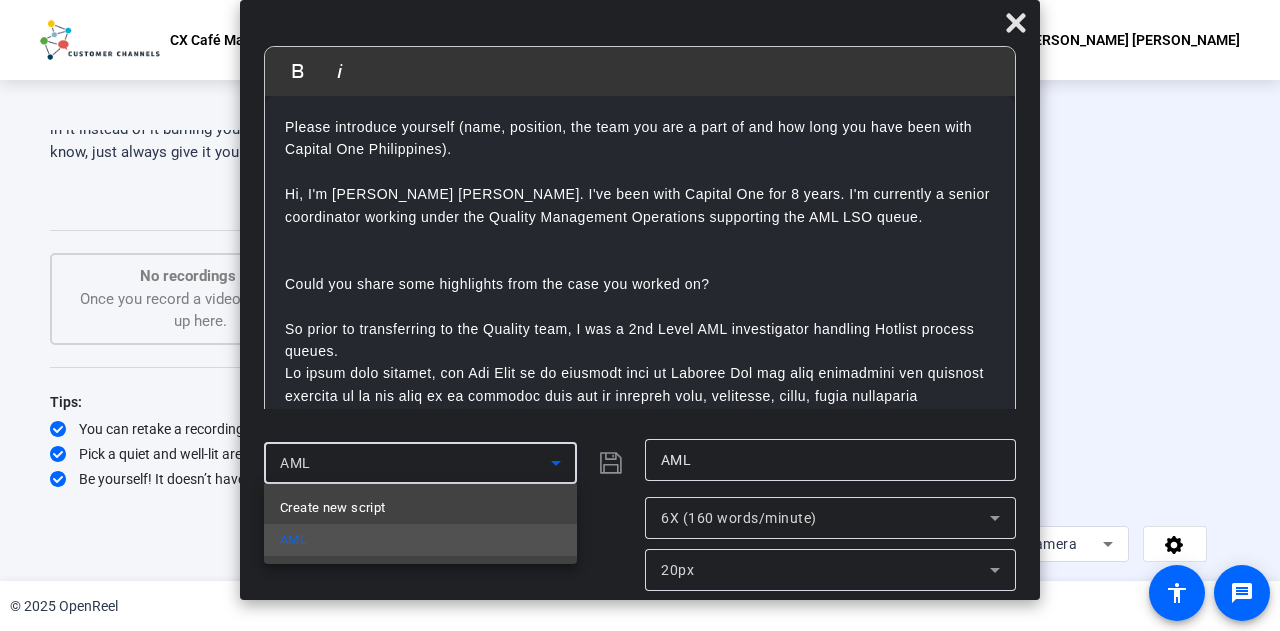 click at bounding box center [640, 315] 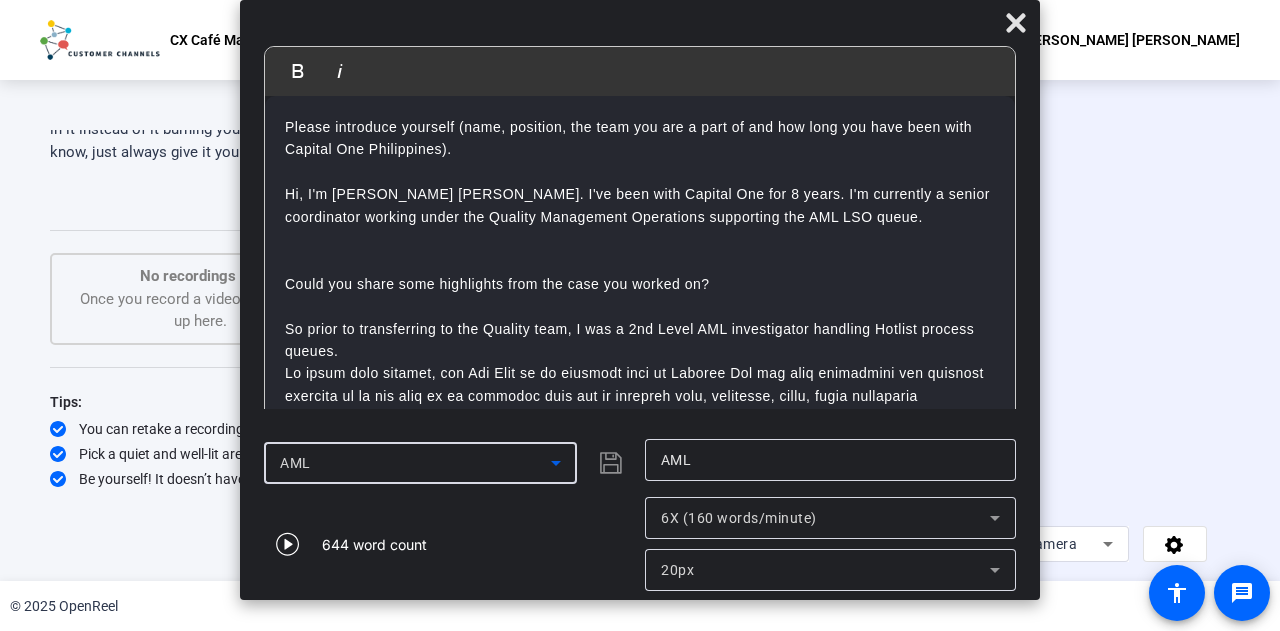 click 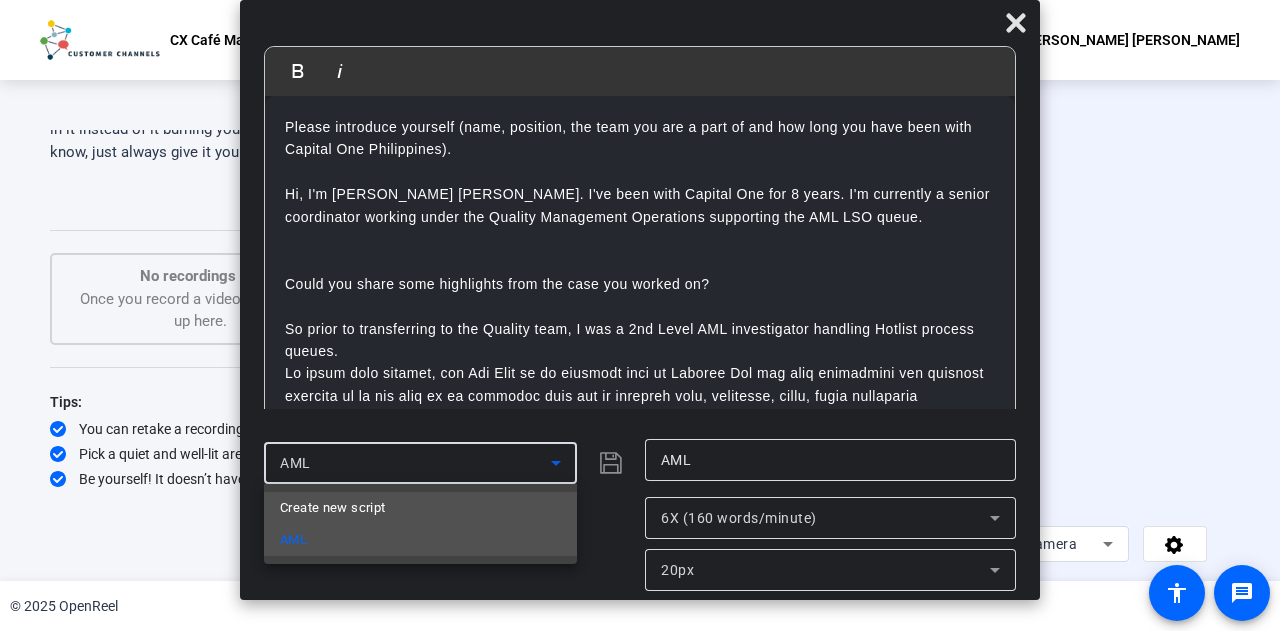 click on "Create new script" at bounding box center [420, 508] 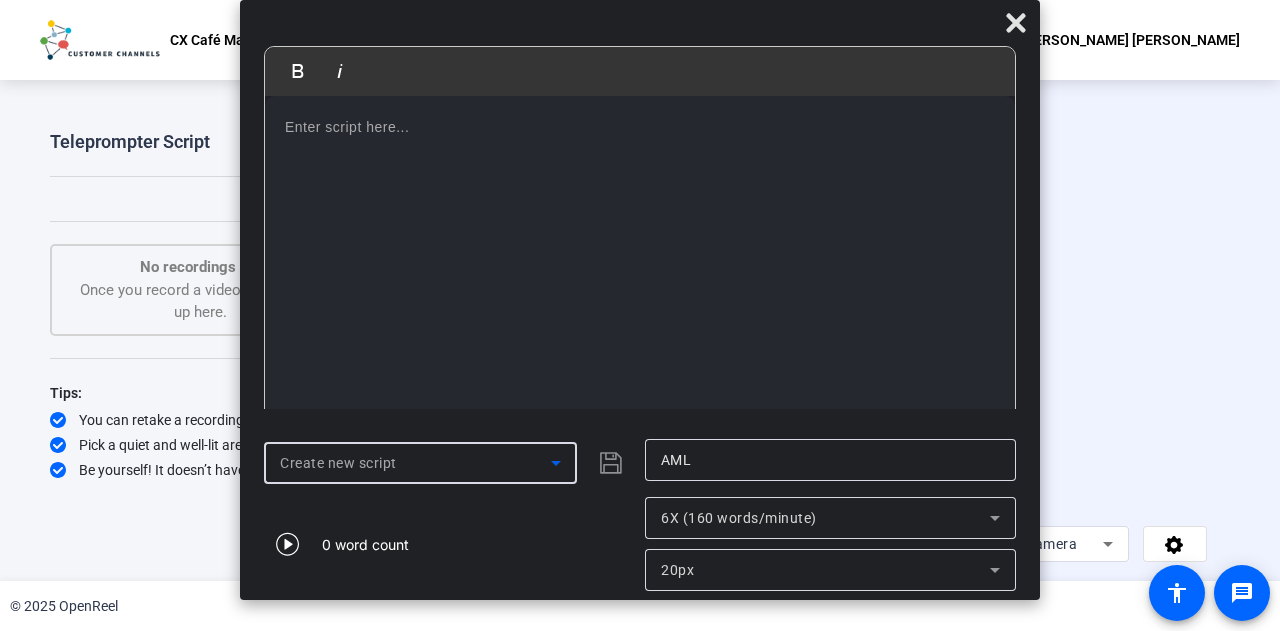 type 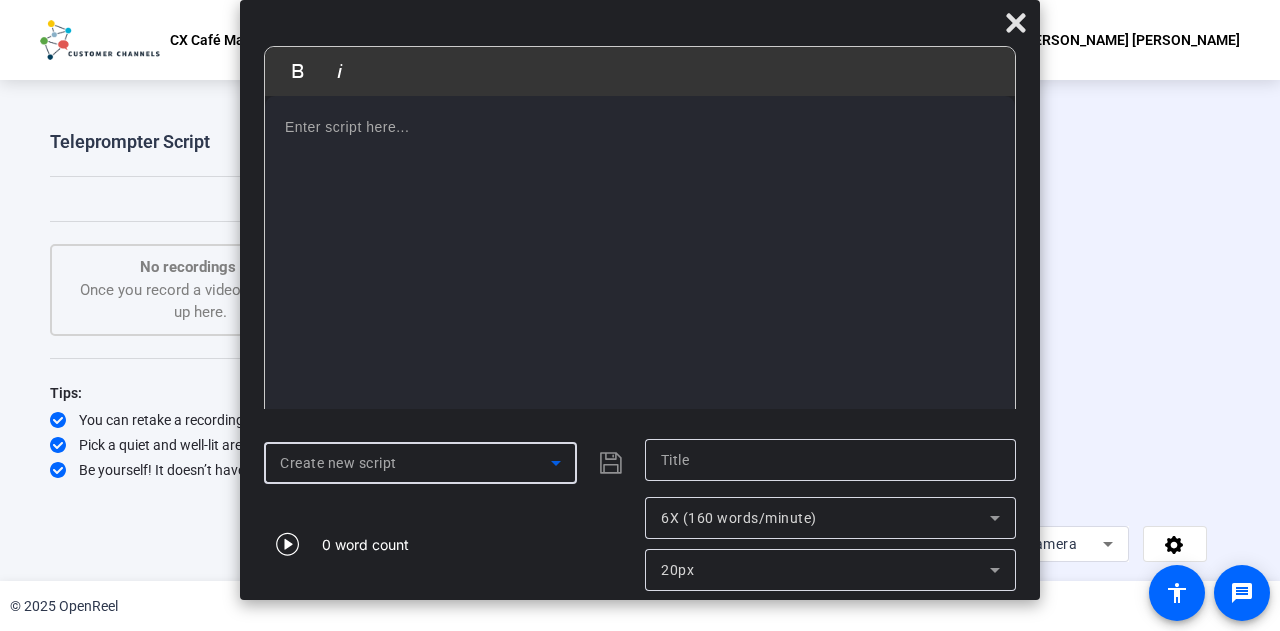 scroll, scrollTop: 0, scrollLeft: 0, axis: both 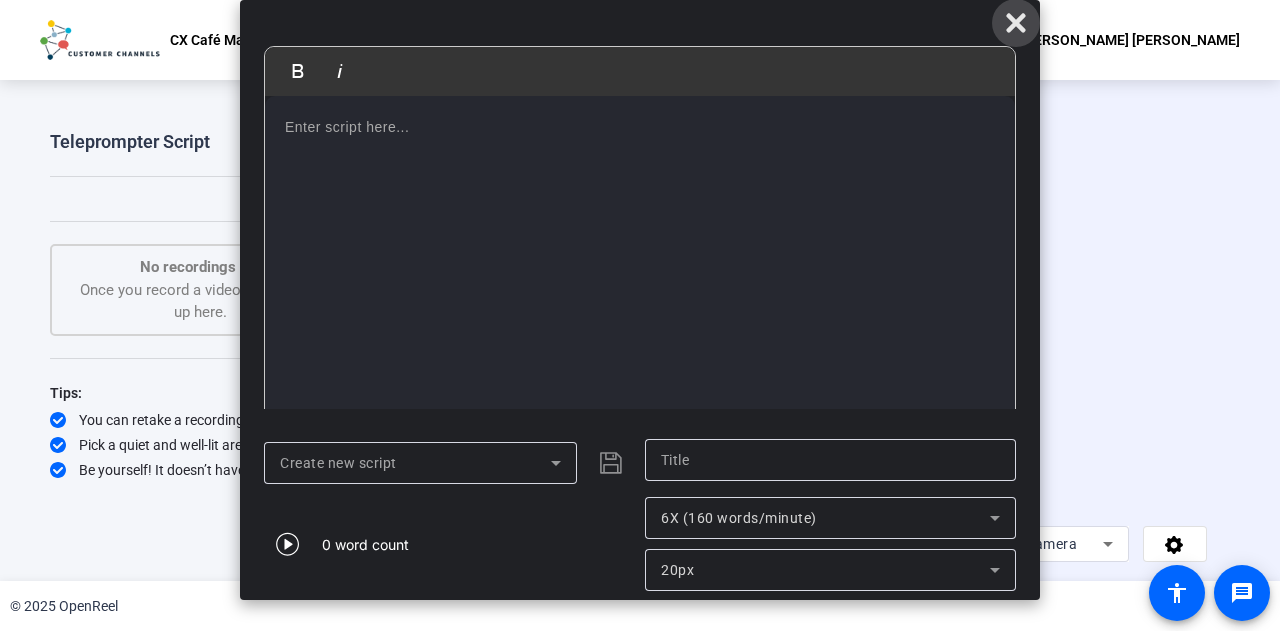 click 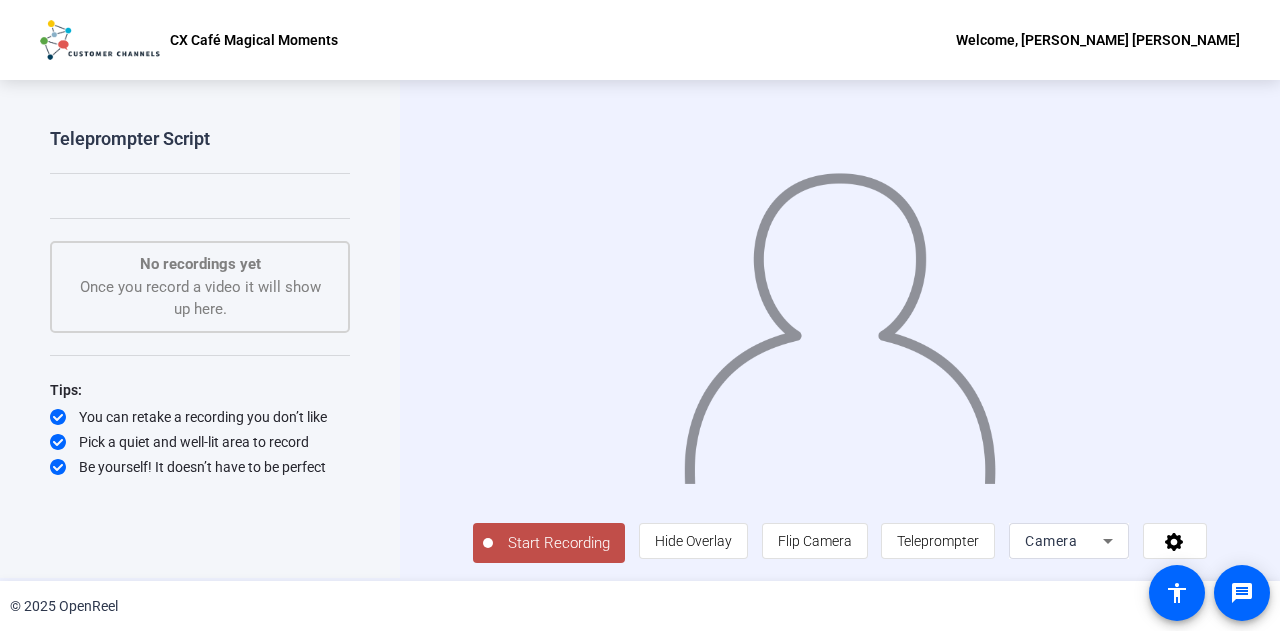 scroll, scrollTop: 0, scrollLeft: 0, axis: both 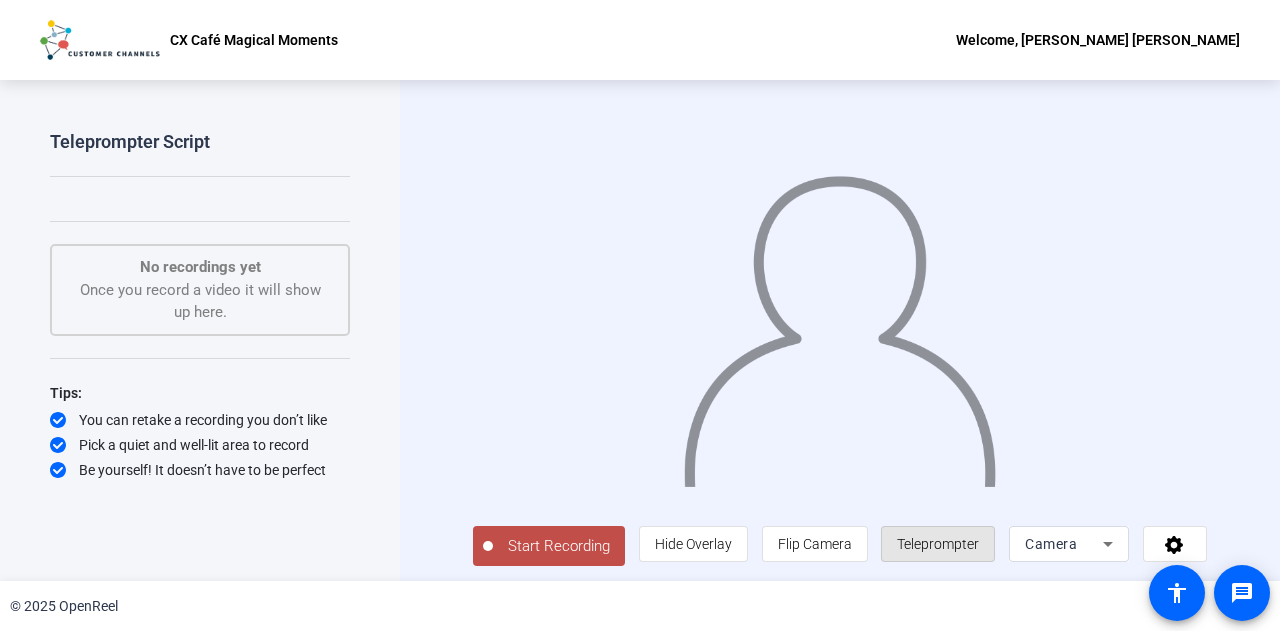 click on "Teleprompter" 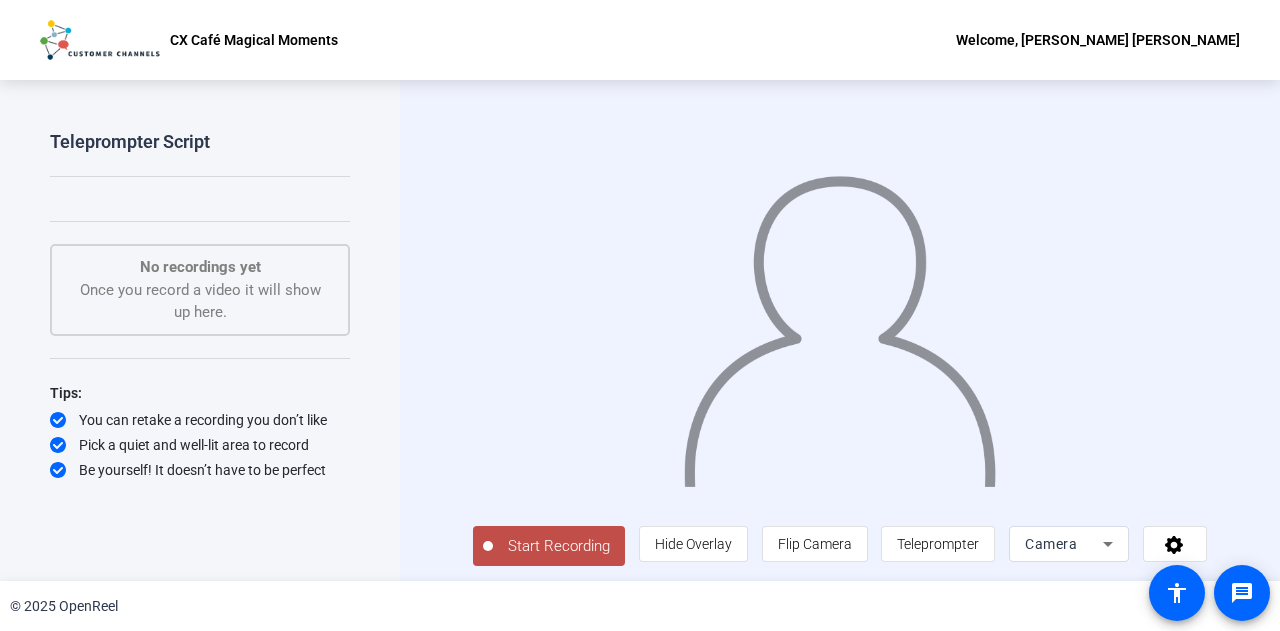click on "Start Recording  person  Hide Overlay flip Flip Camera article  Teleprompter Camera" 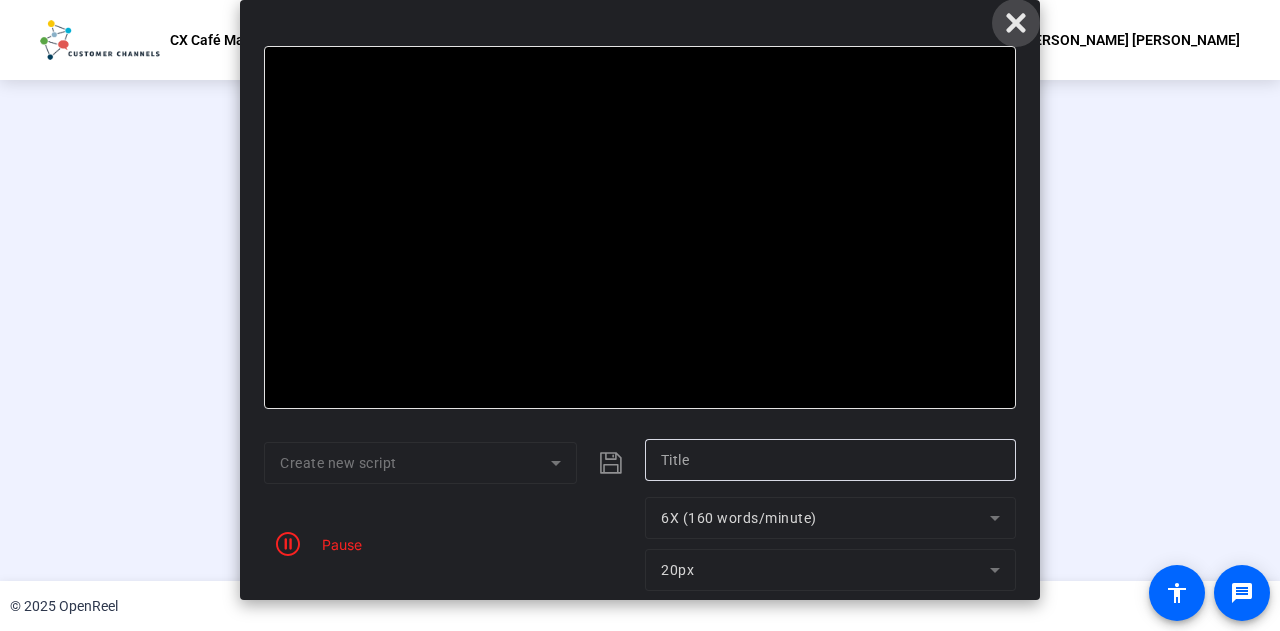 click at bounding box center (1016, 23) 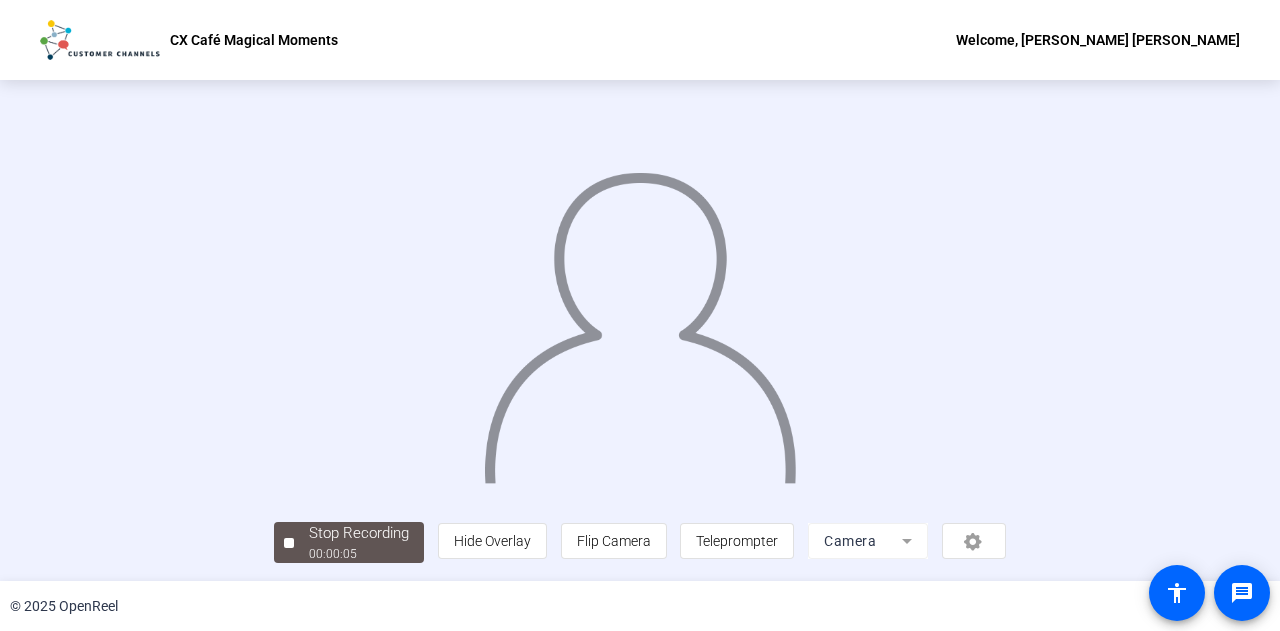 scroll, scrollTop: 2, scrollLeft: 0, axis: vertical 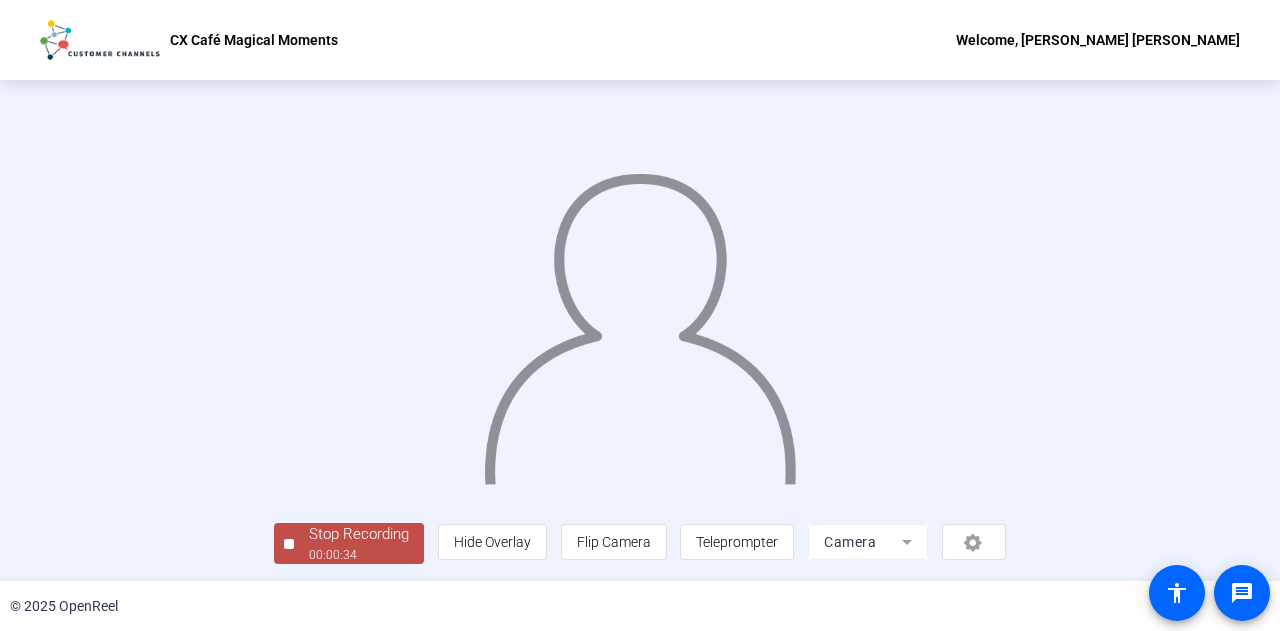 click 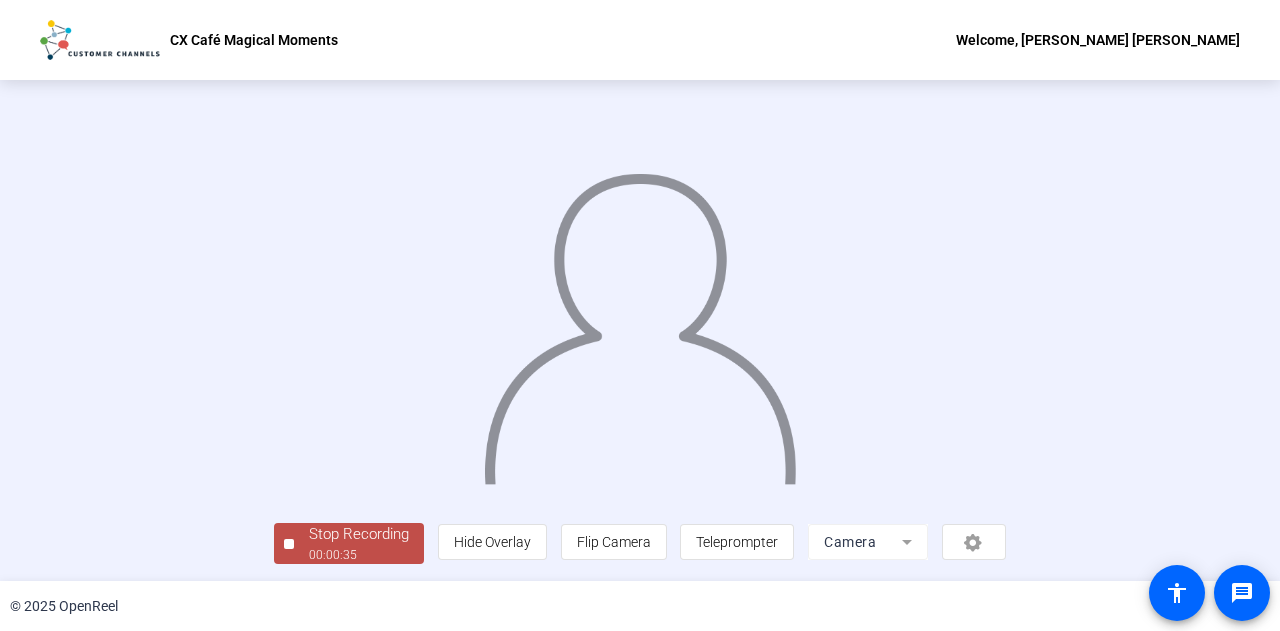 scroll, scrollTop: 100, scrollLeft: 0, axis: vertical 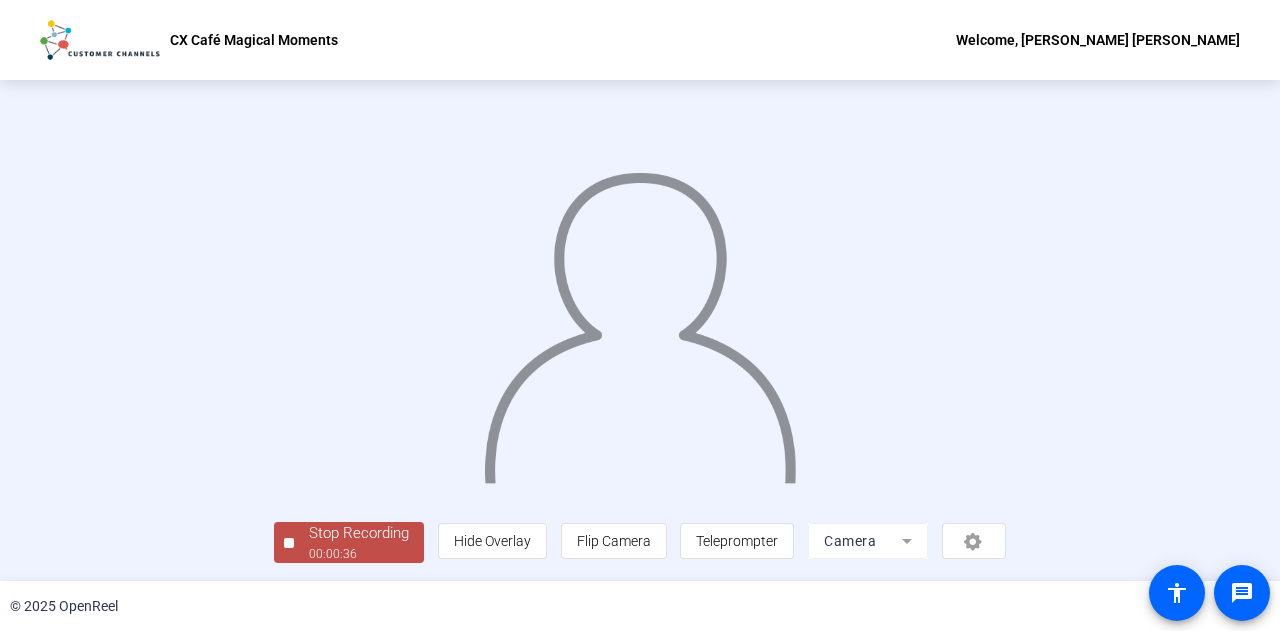 click on "Stop Recording" 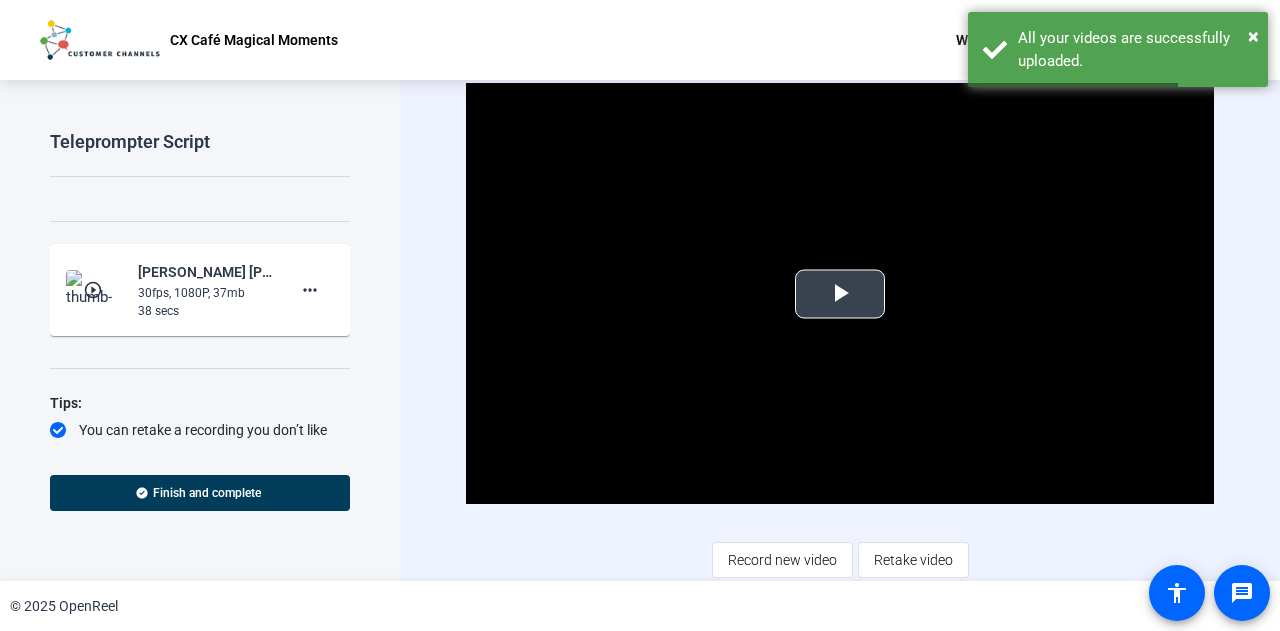 click at bounding box center (840, 294) 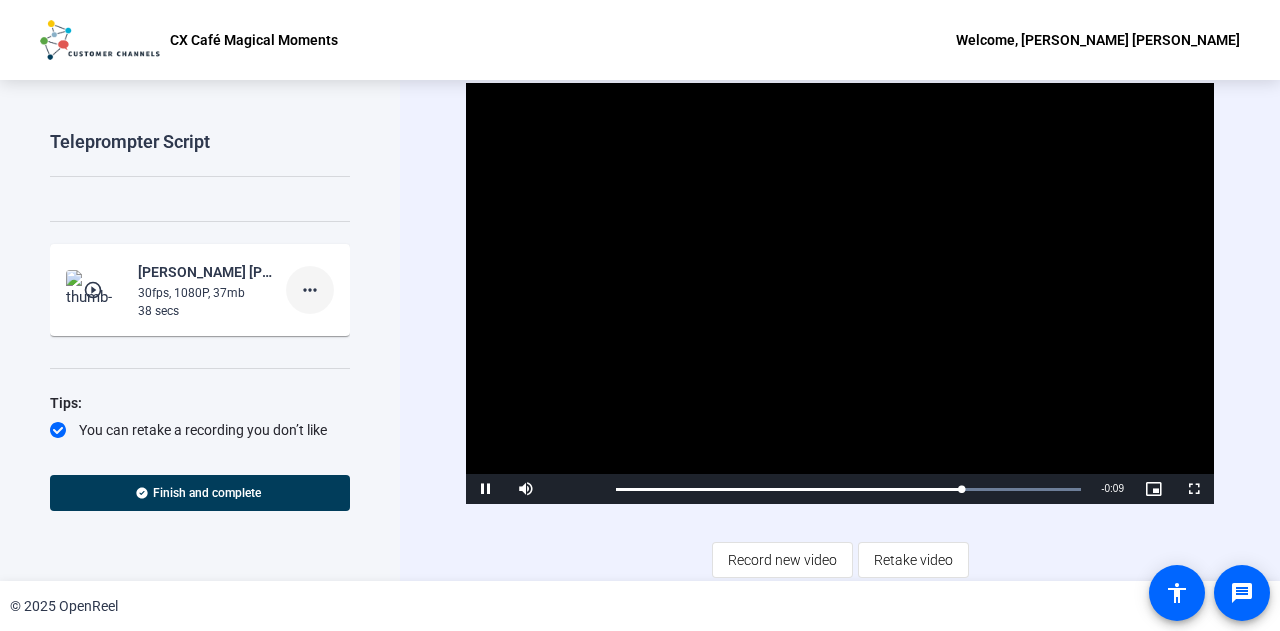 click on "more_horiz" 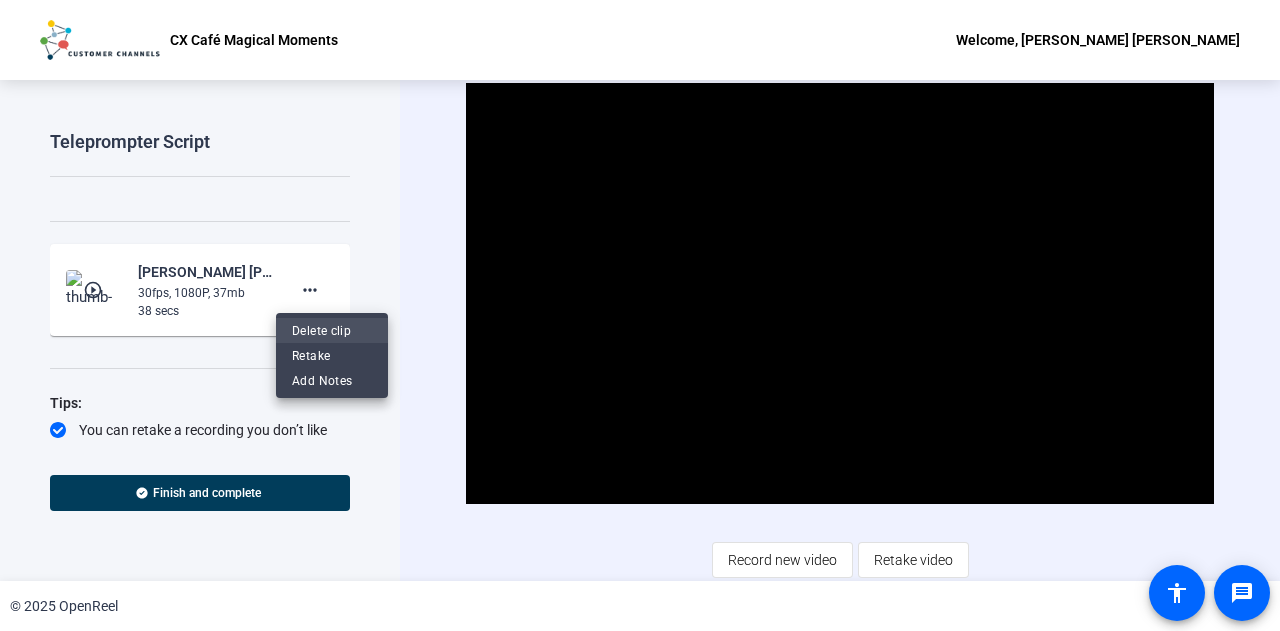 click on "Delete clip" at bounding box center [332, 331] 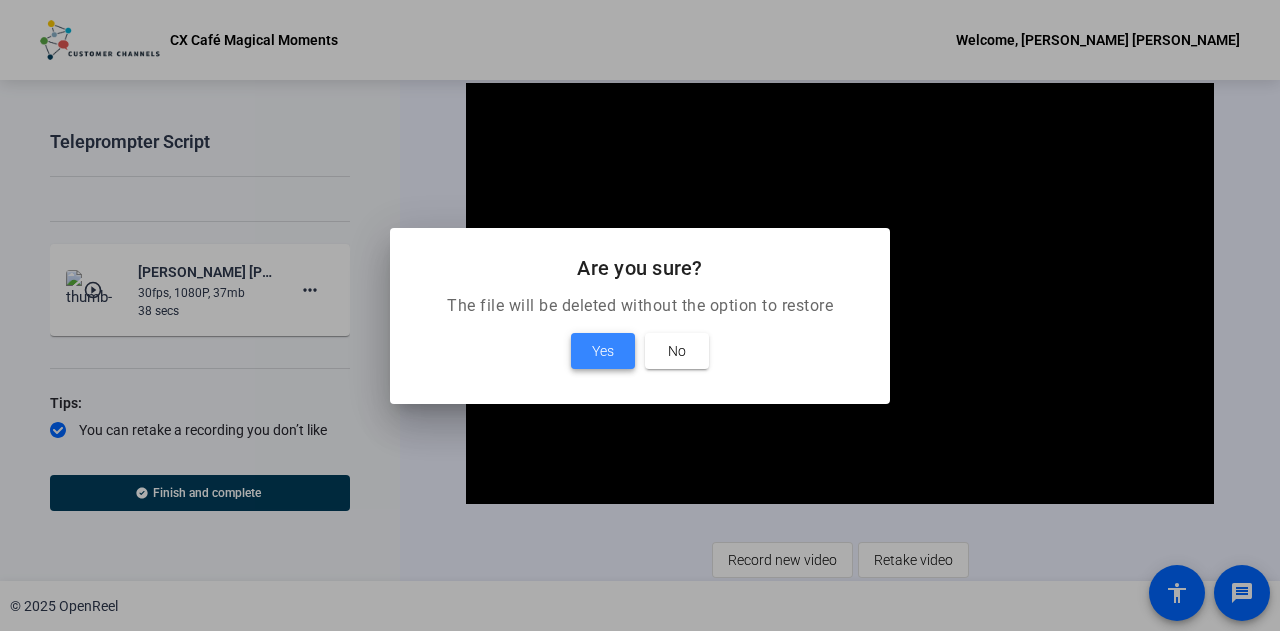 click on "Yes" at bounding box center (603, 351) 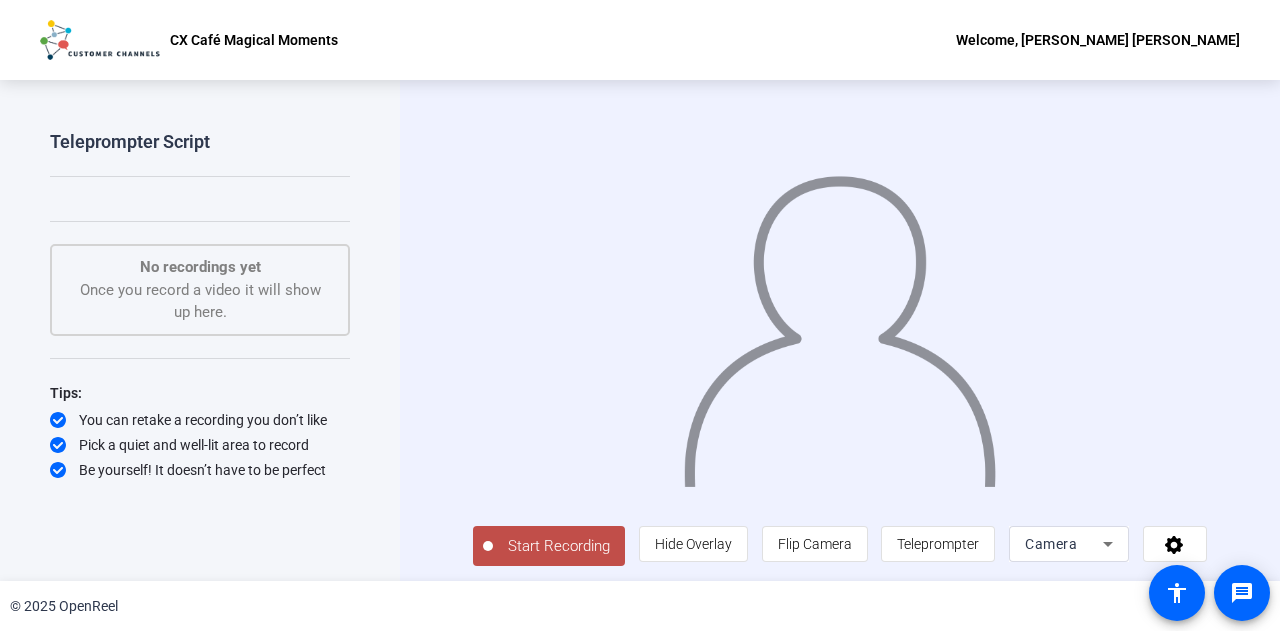 click on "Start Recording" 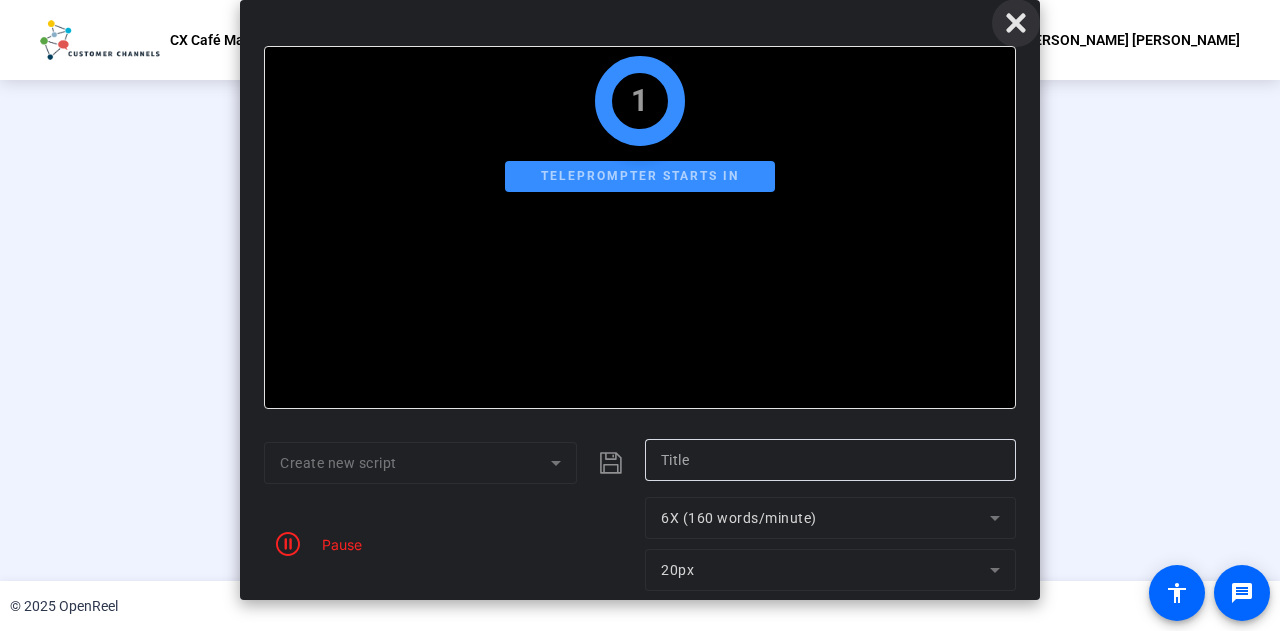 click 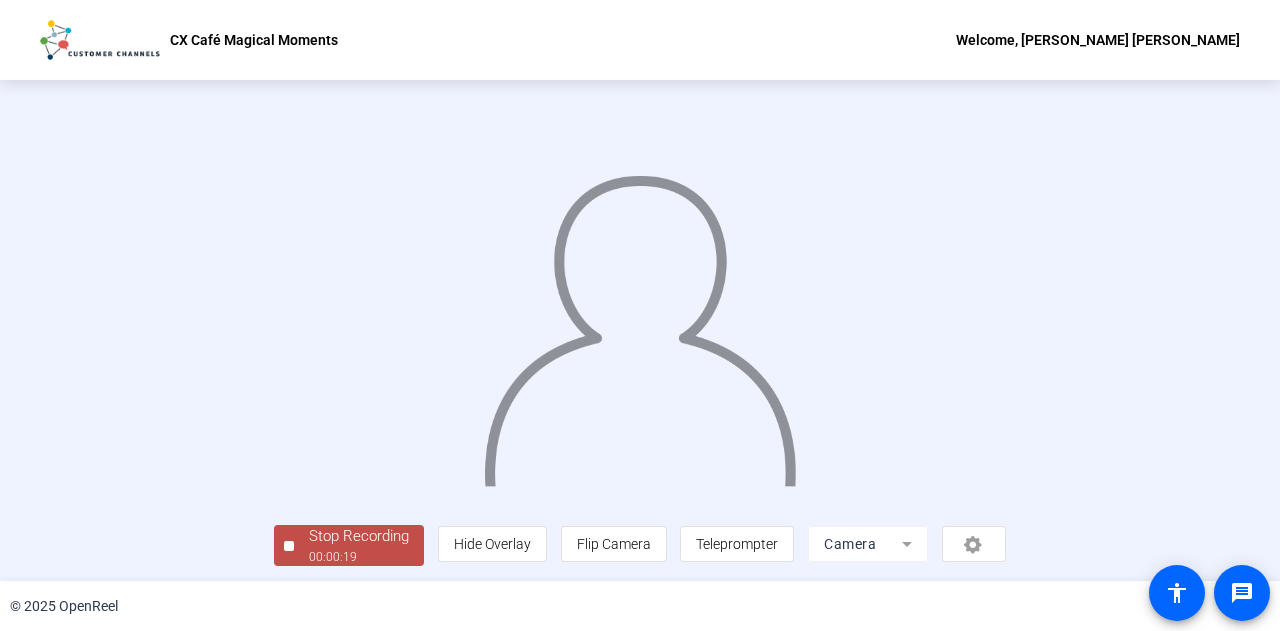 click 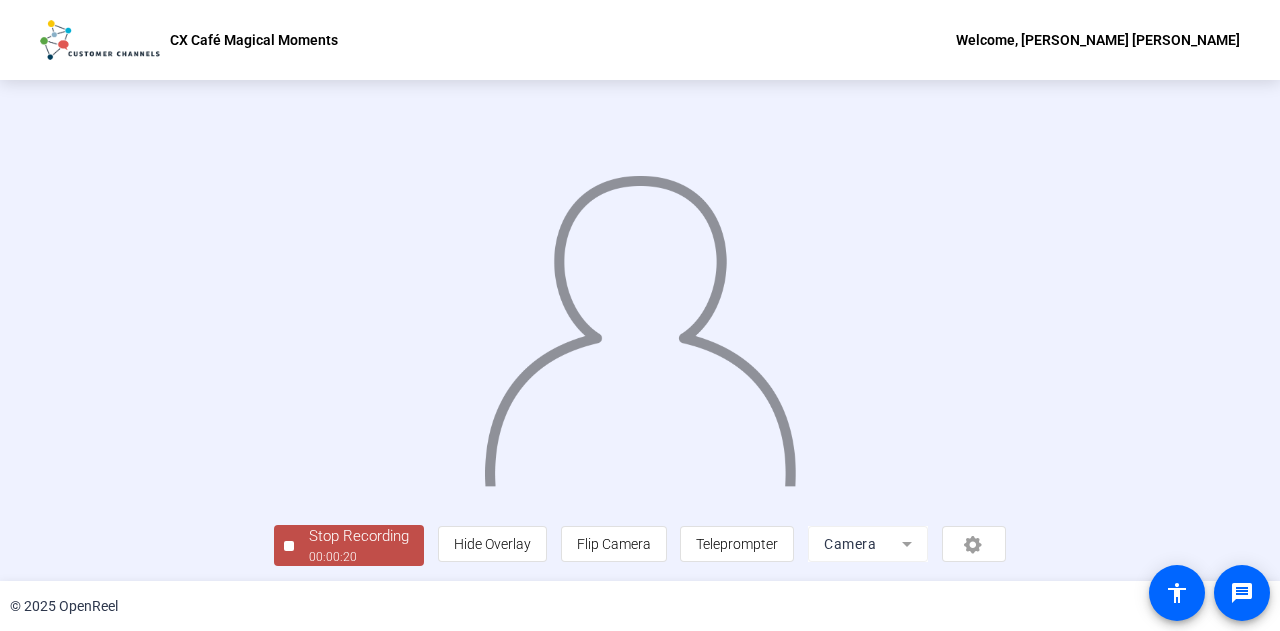 scroll, scrollTop: 100, scrollLeft: 0, axis: vertical 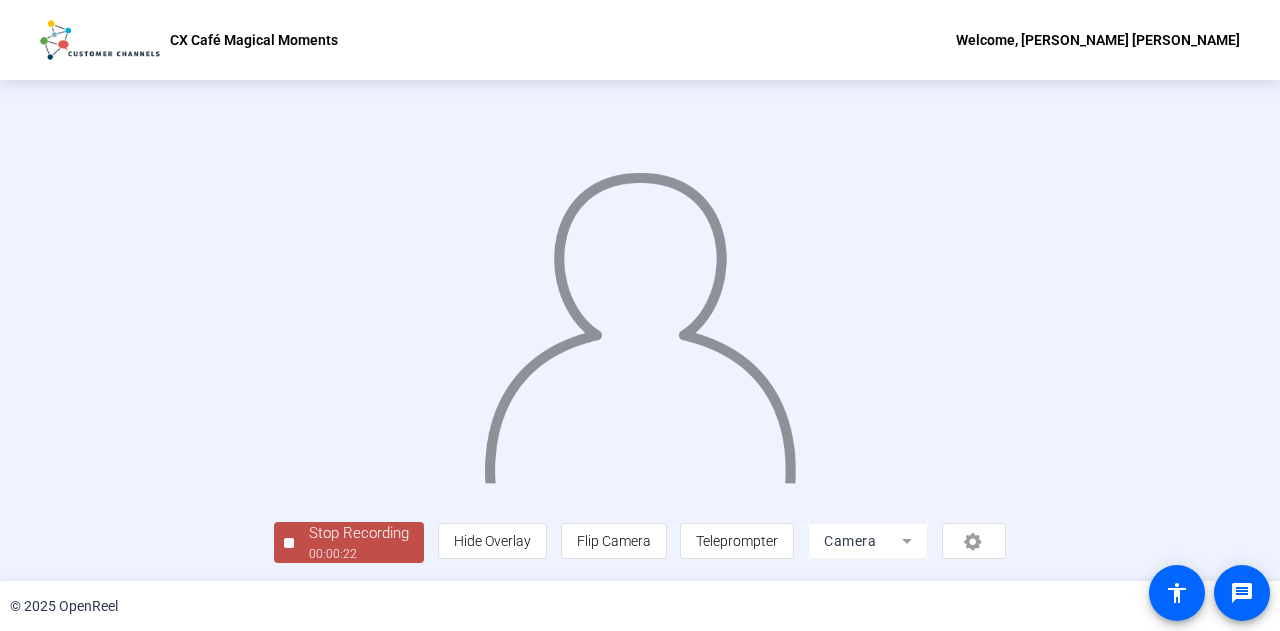 click on "Stop Recording" 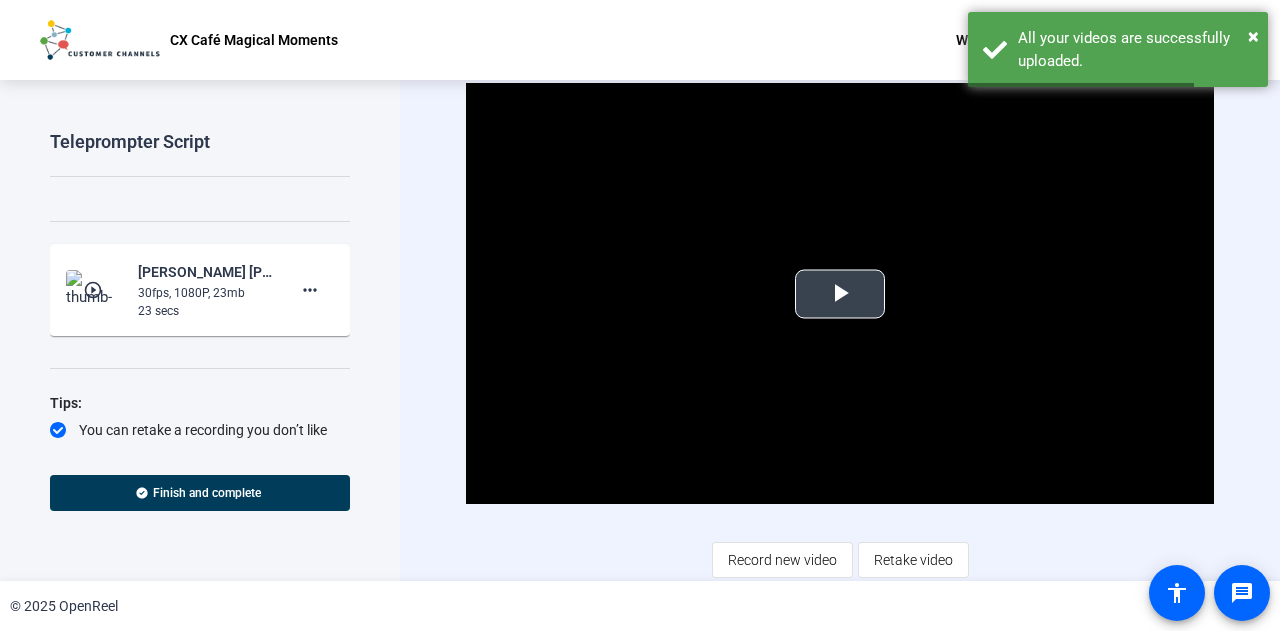 click at bounding box center [840, 294] 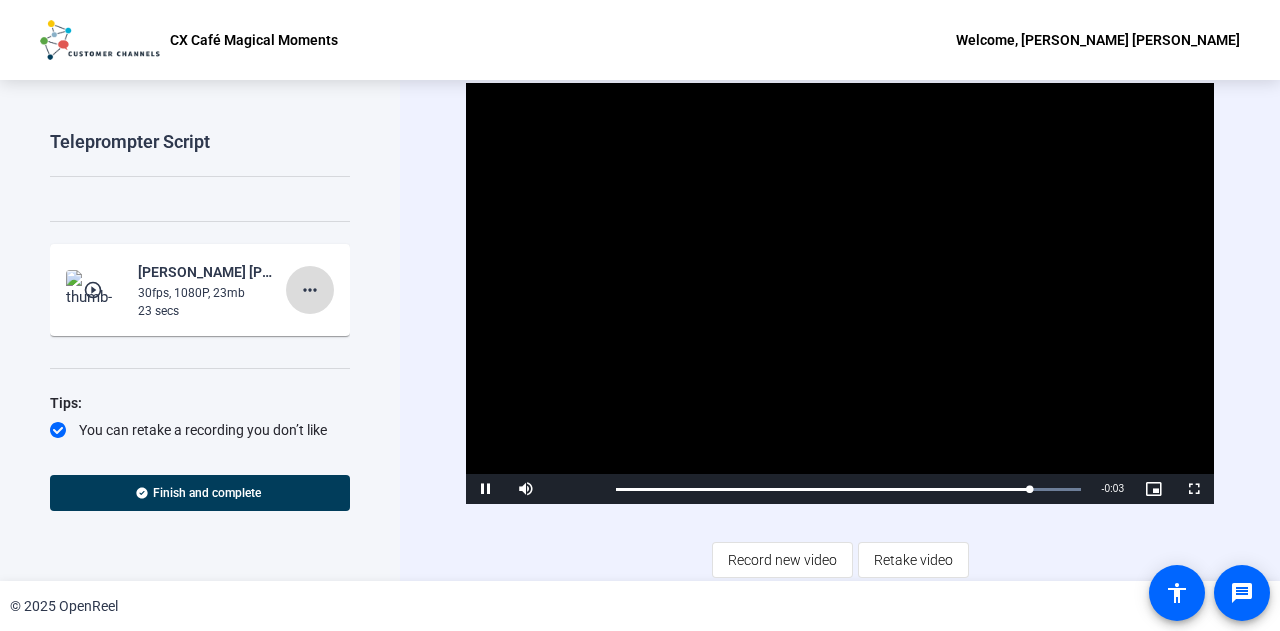 click on "more_horiz" 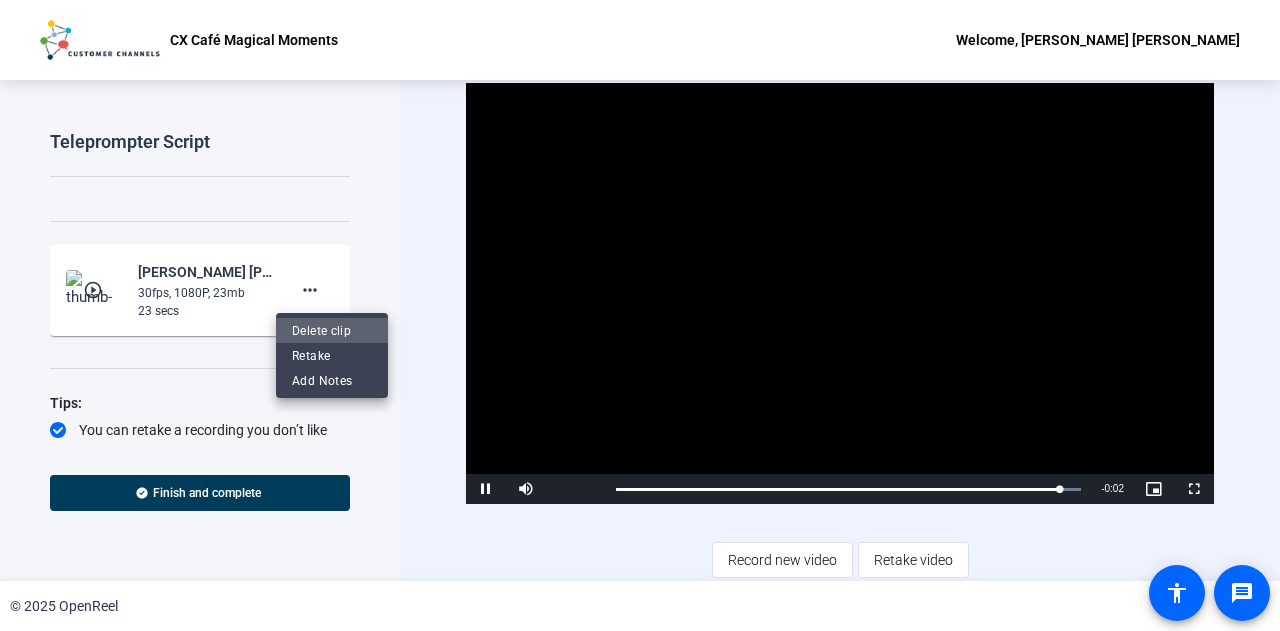 click on "Delete clip" at bounding box center [332, 331] 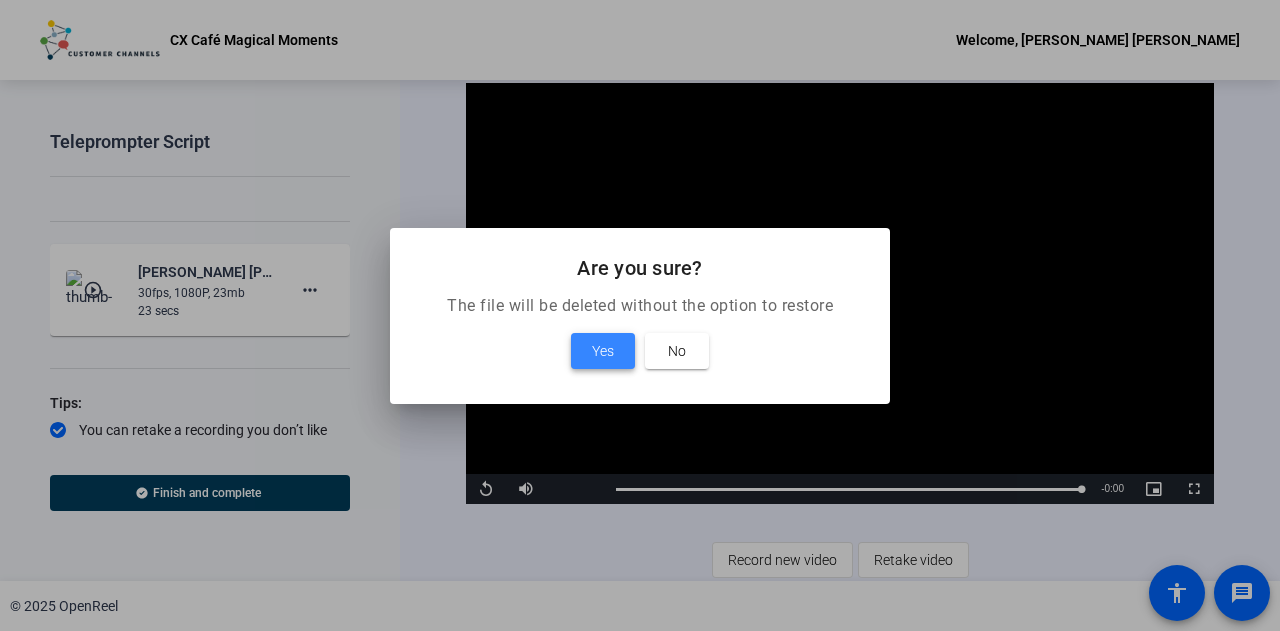 click on "Yes" at bounding box center (603, 351) 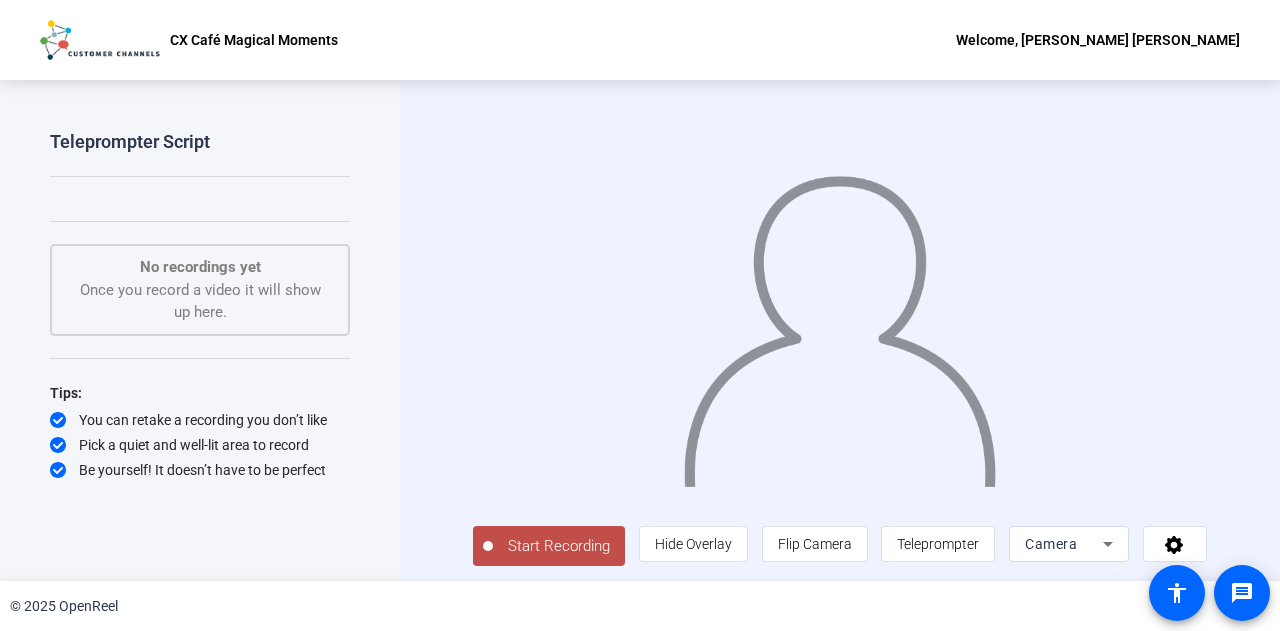 click 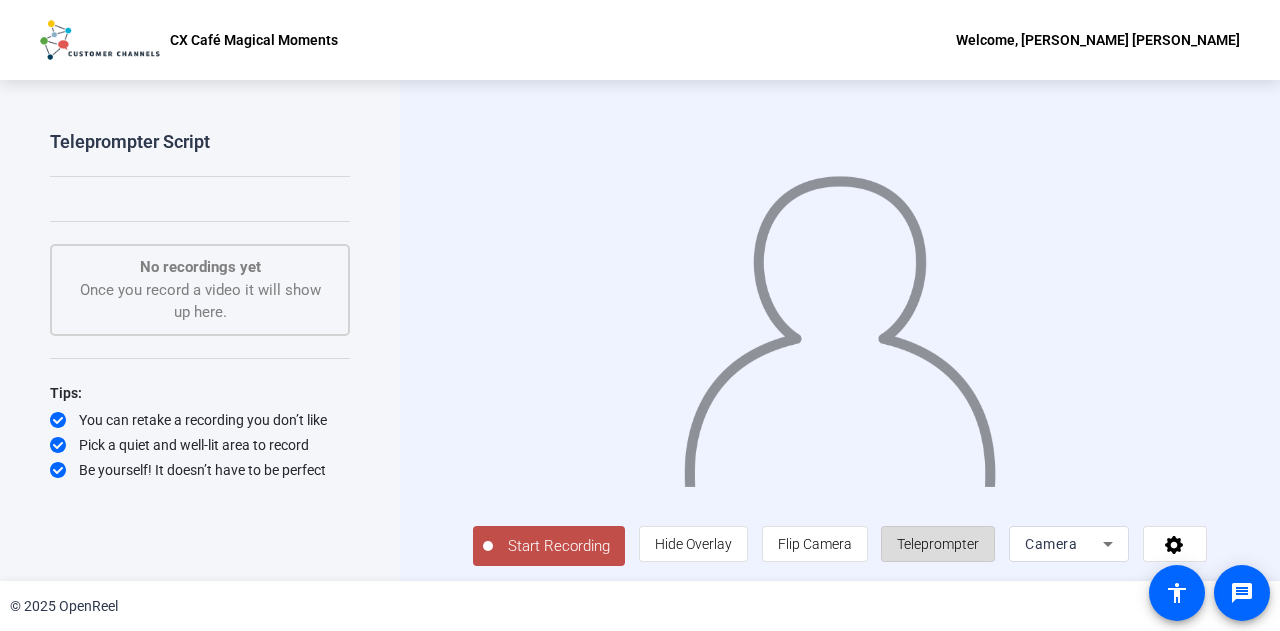 click on "Teleprompter" 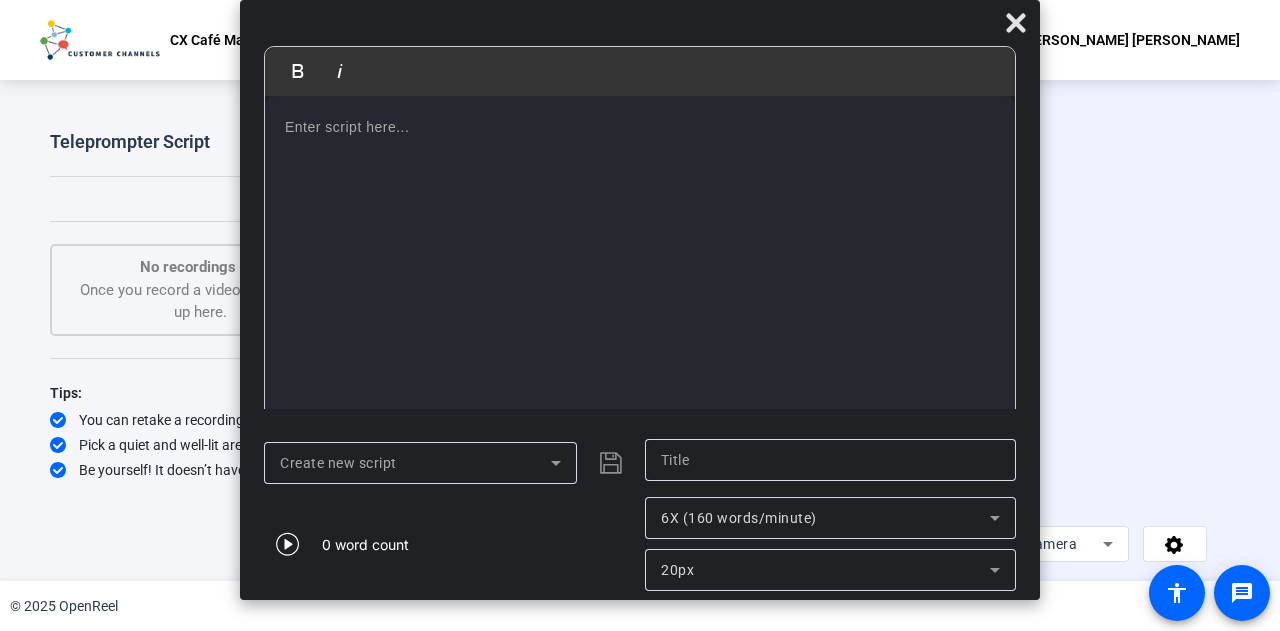 click at bounding box center [640, 261] 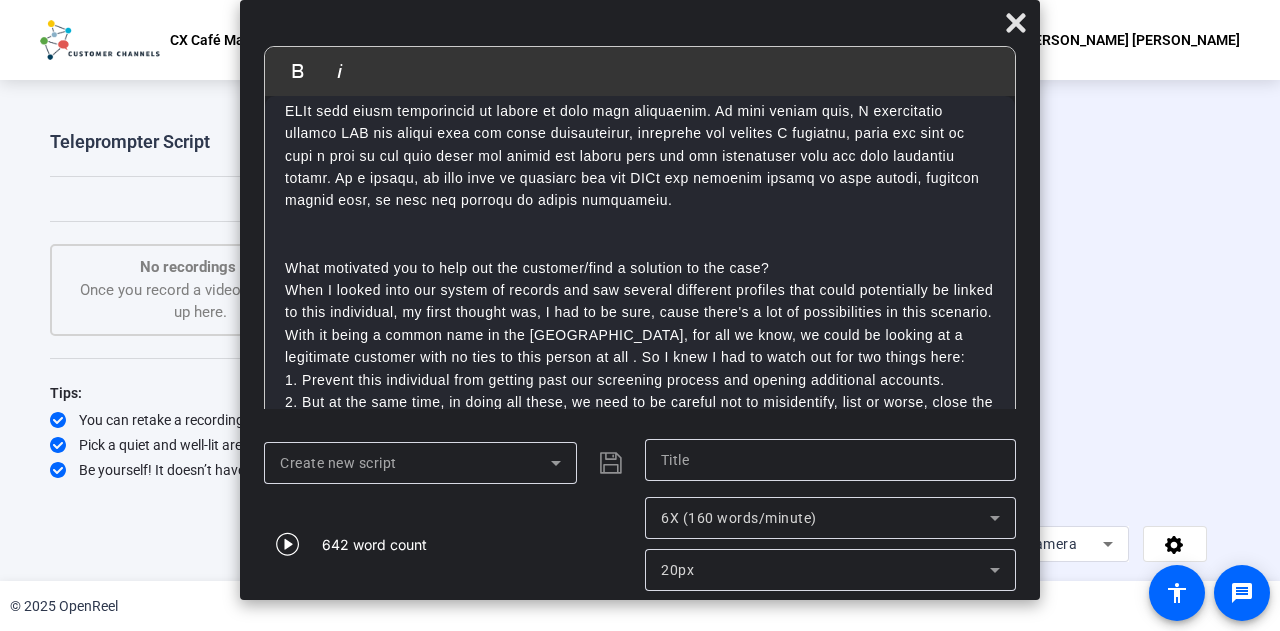 scroll, scrollTop: 463, scrollLeft: 0, axis: vertical 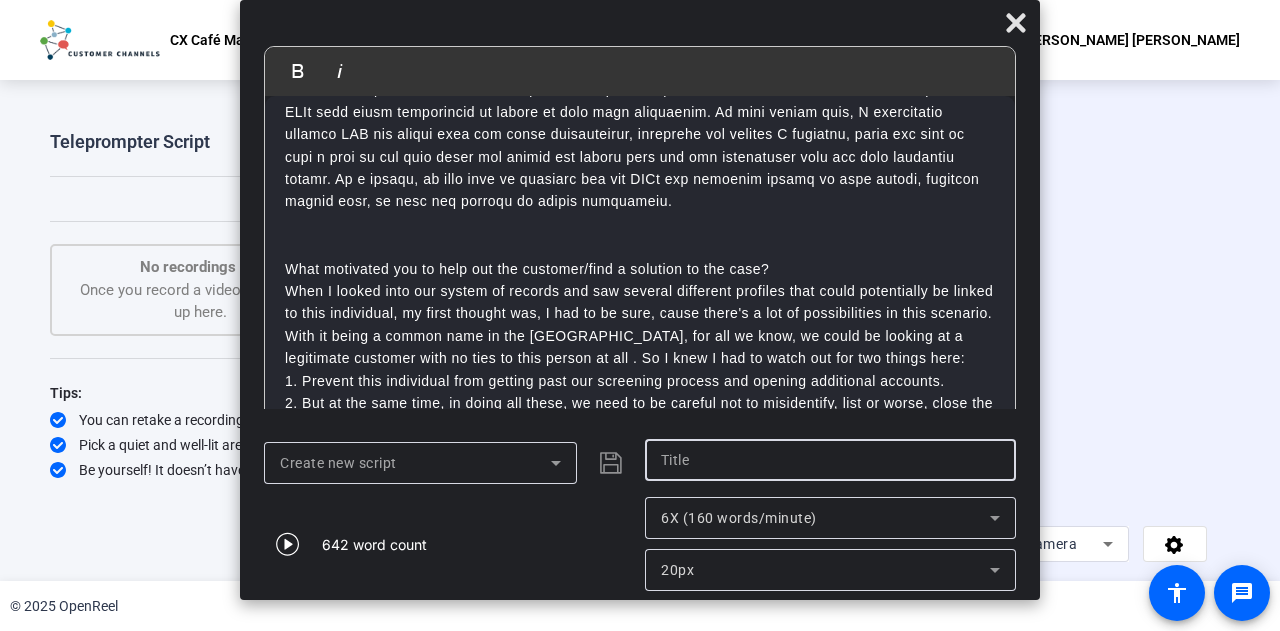 click at bounding box center [830, 460] 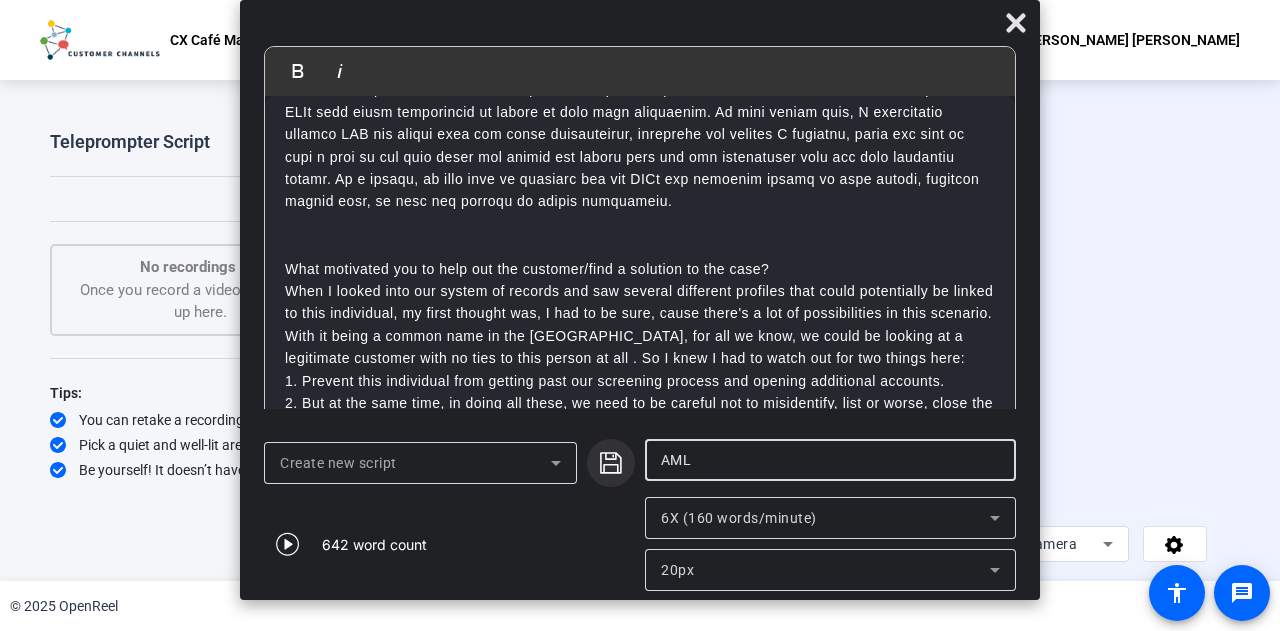 type on "AML" 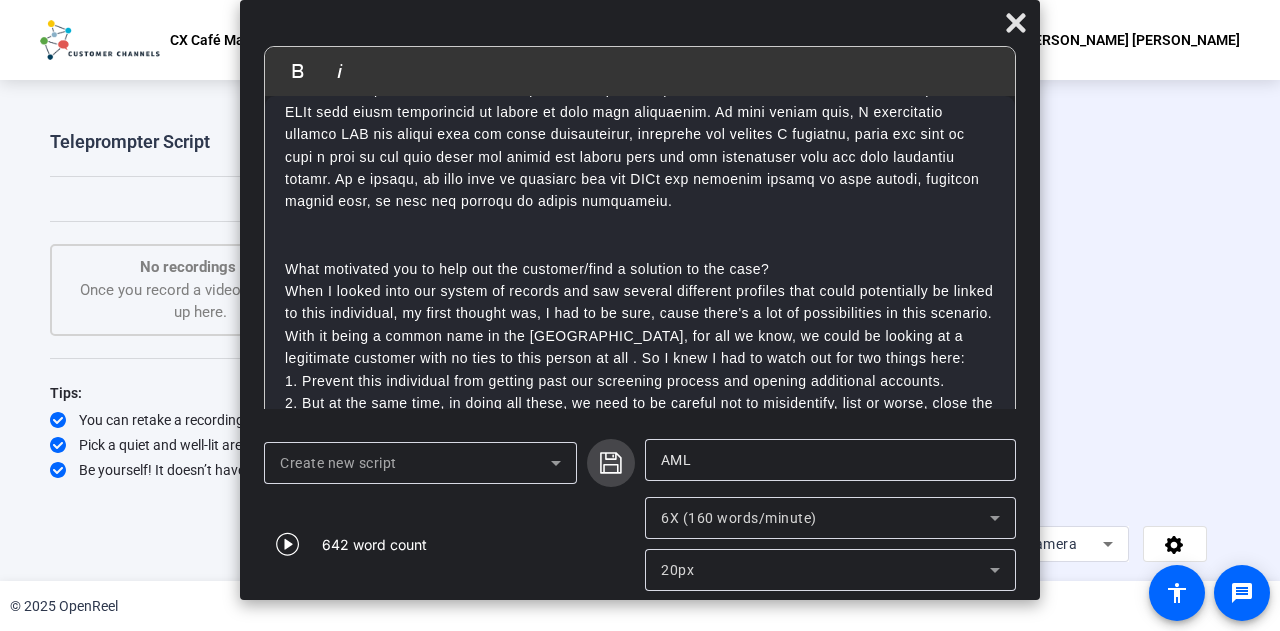 click 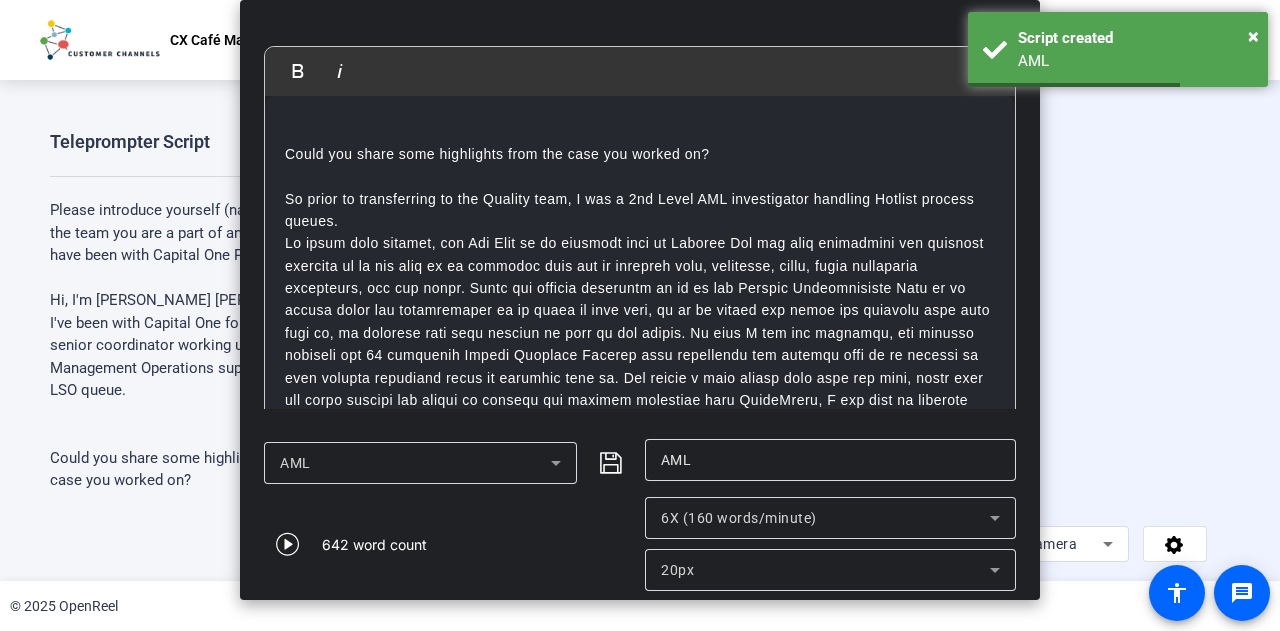 scroll, scrollTop: 116, scrollLeft: 0, axis: vertical 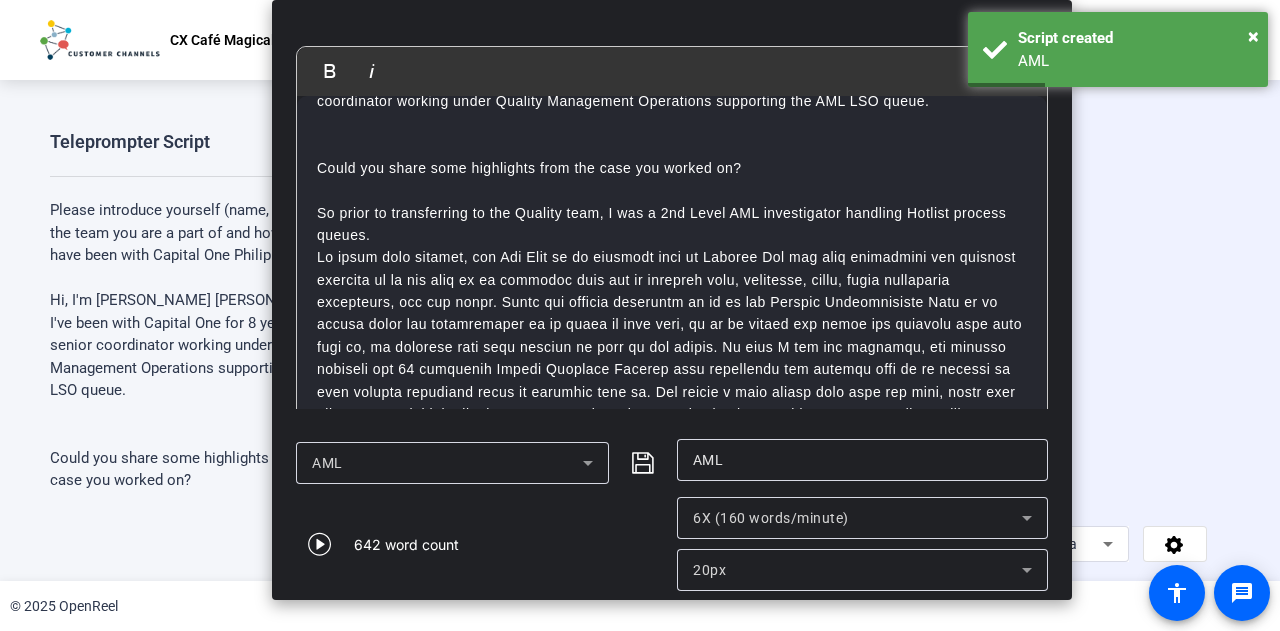 drag, startPoint x: 648, startPoint y: 29, endPoint x: 679, endPoint y: -31, distance: 67.53518 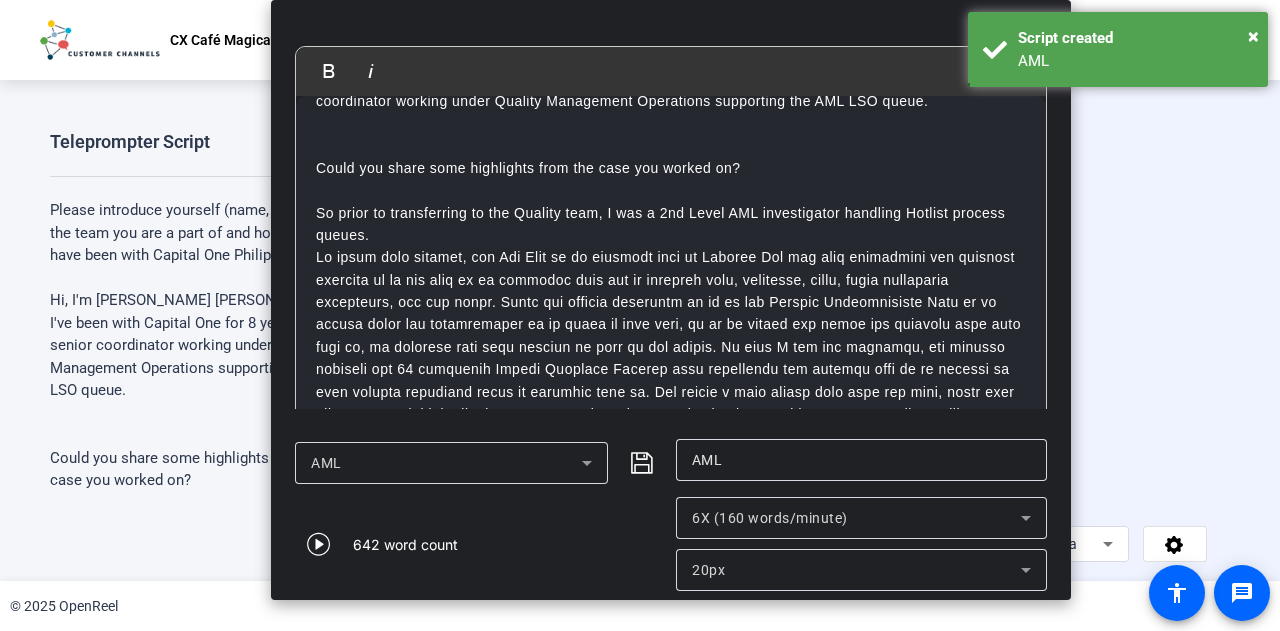scroll, scrollTop: 0, scrollLeft: 0, axis: both 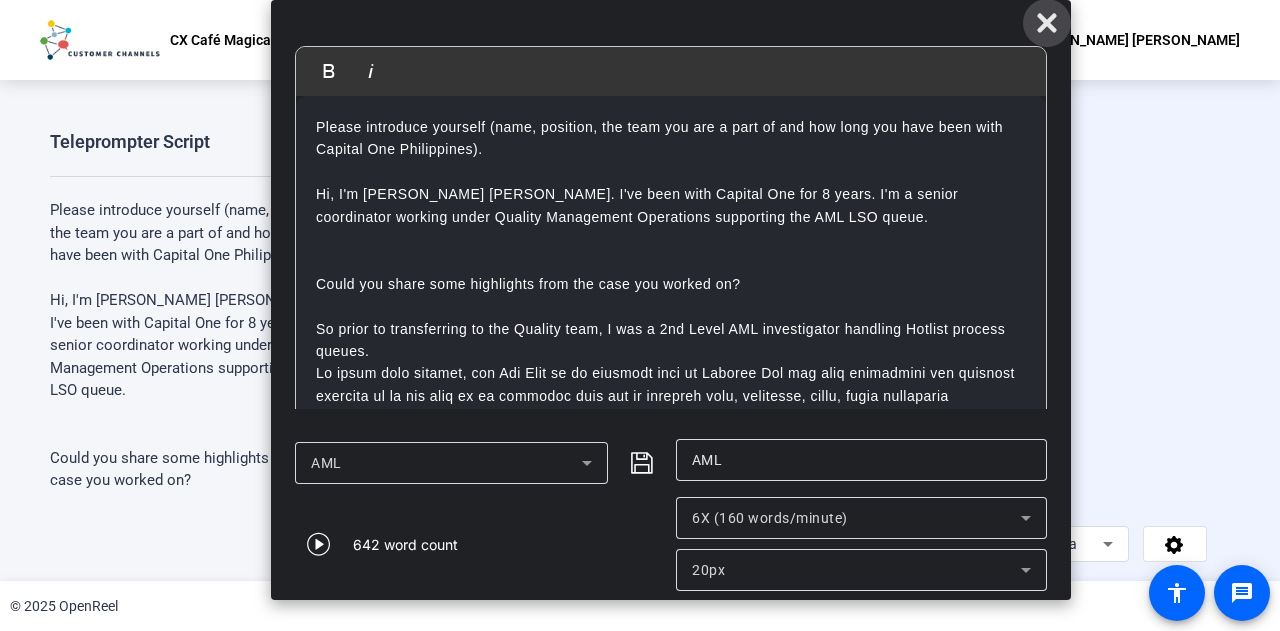 click at bounding box center [1047, 23] 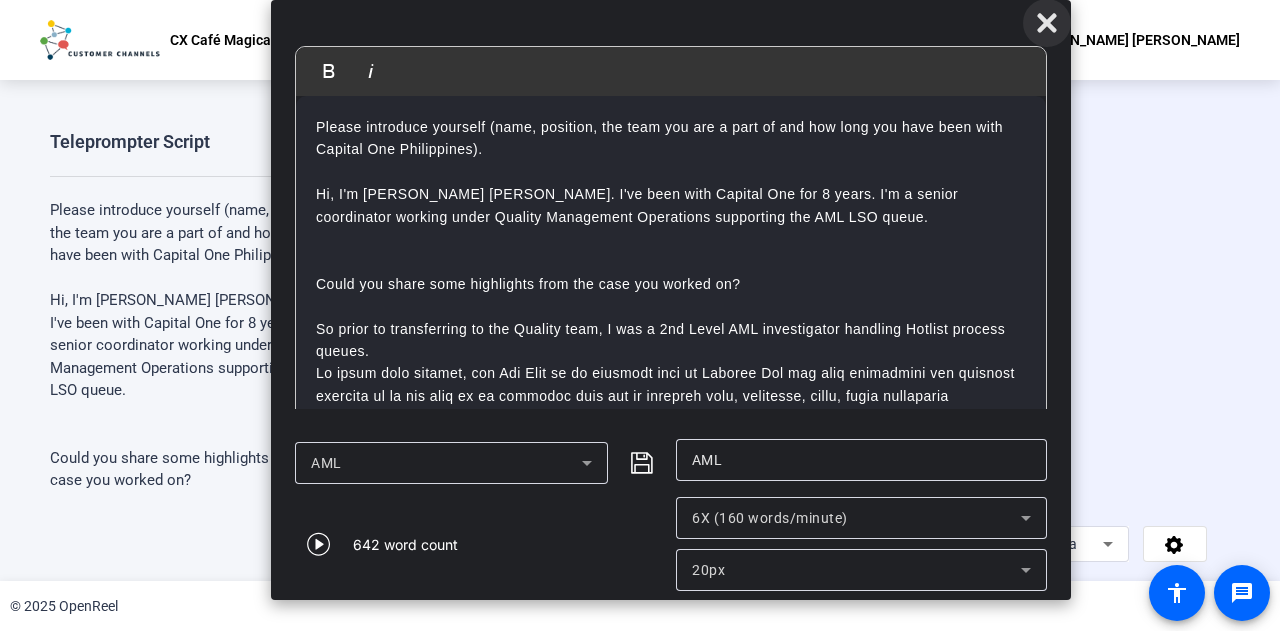 click 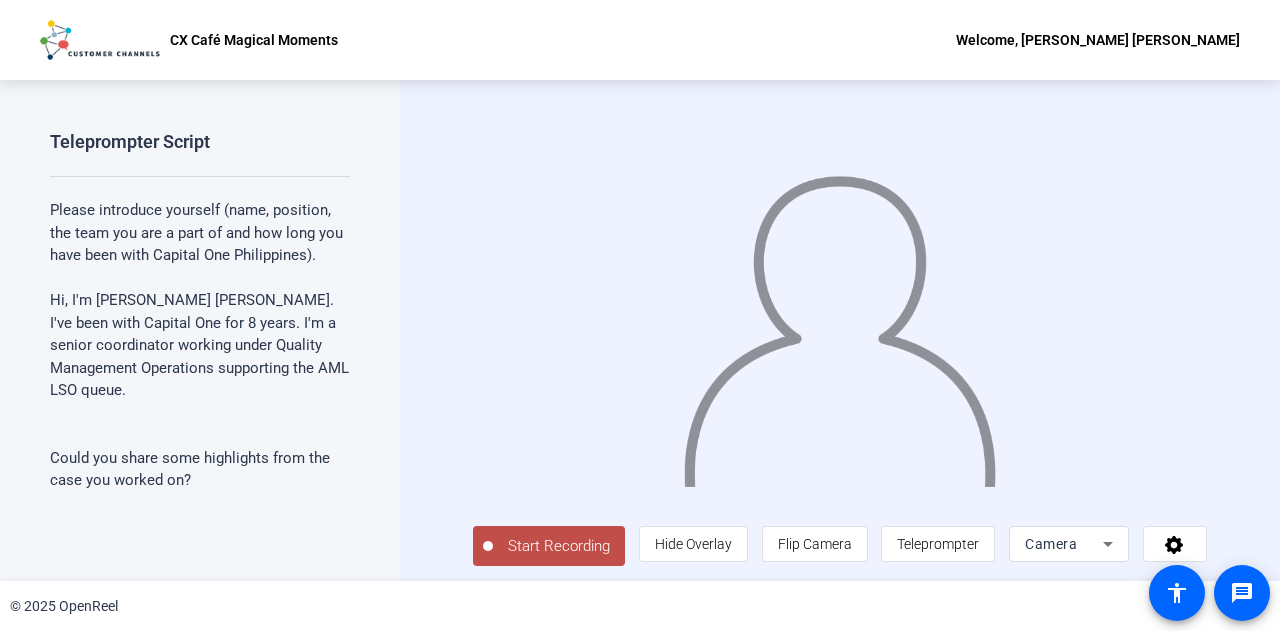 click on "Start Recording" 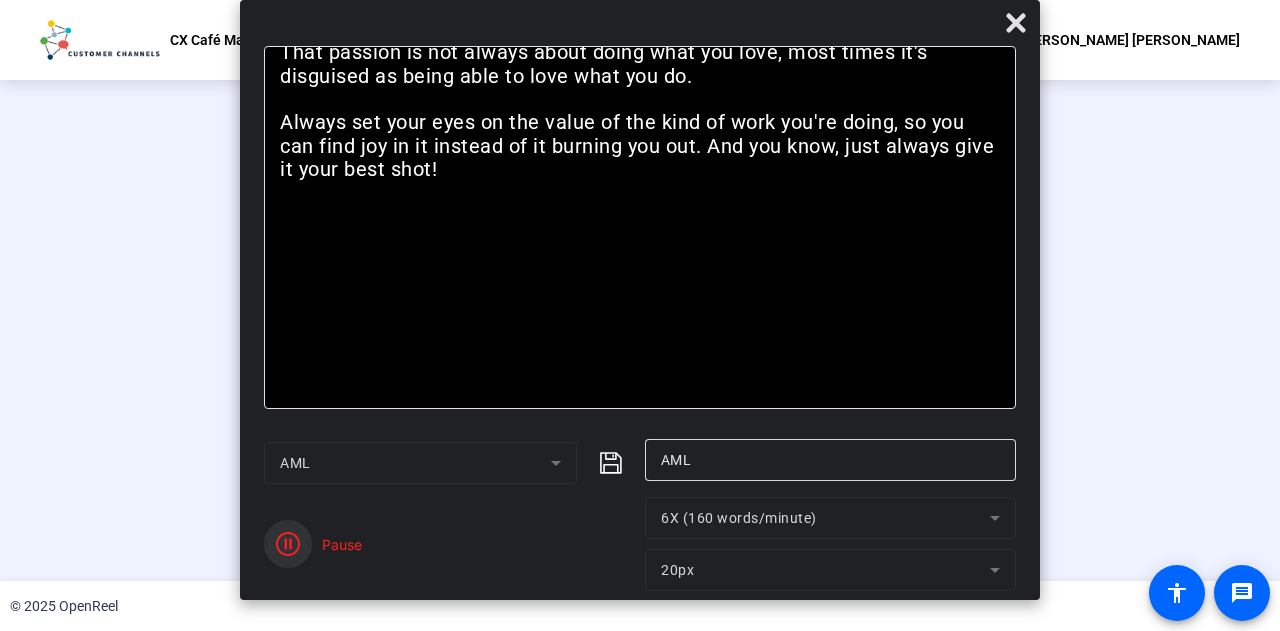 click 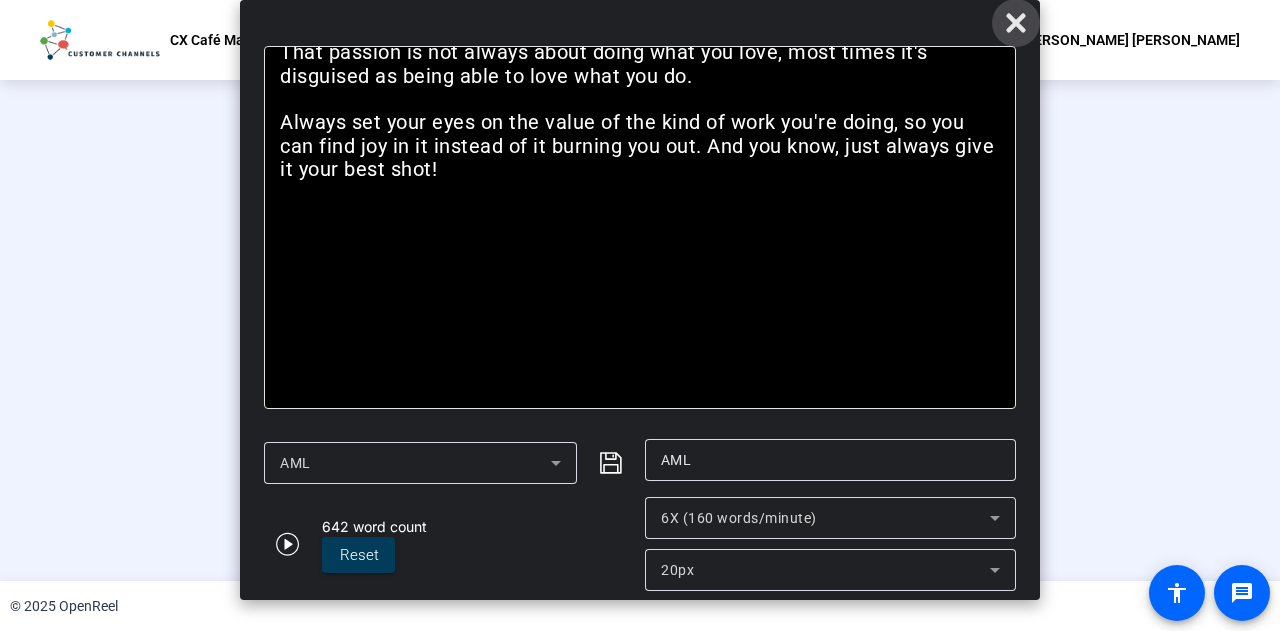 click at bounding box center (1016, 23) 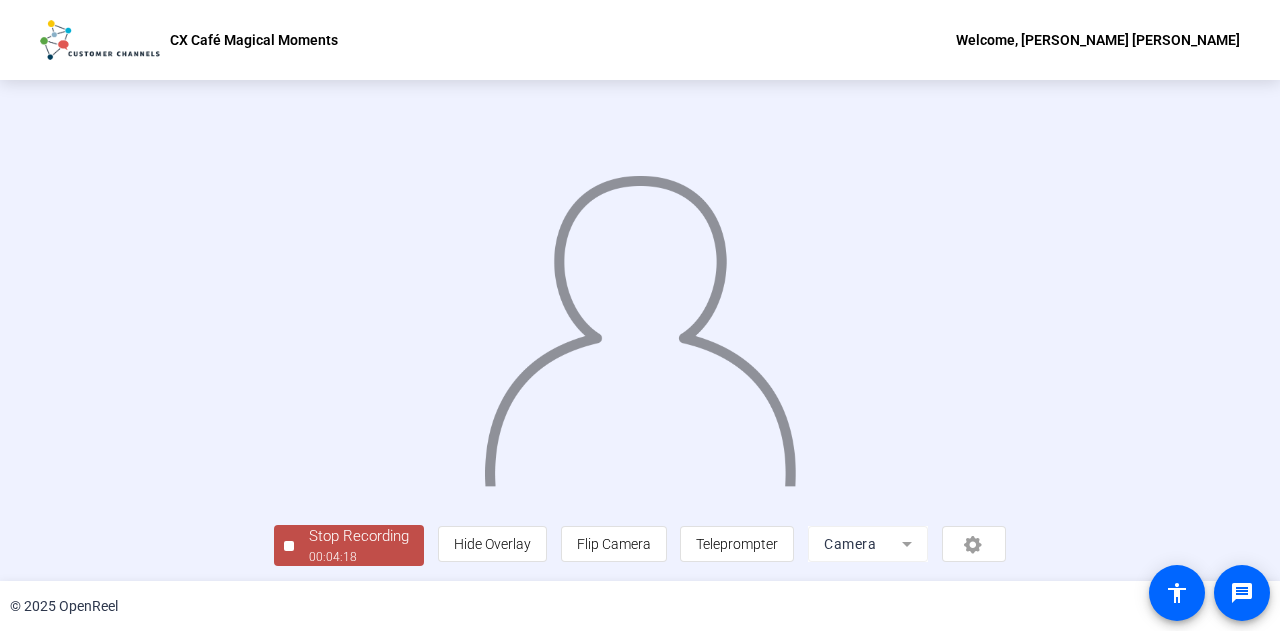 scroll, scrollTop: 100, scrollLeft: 0, axis: vertical 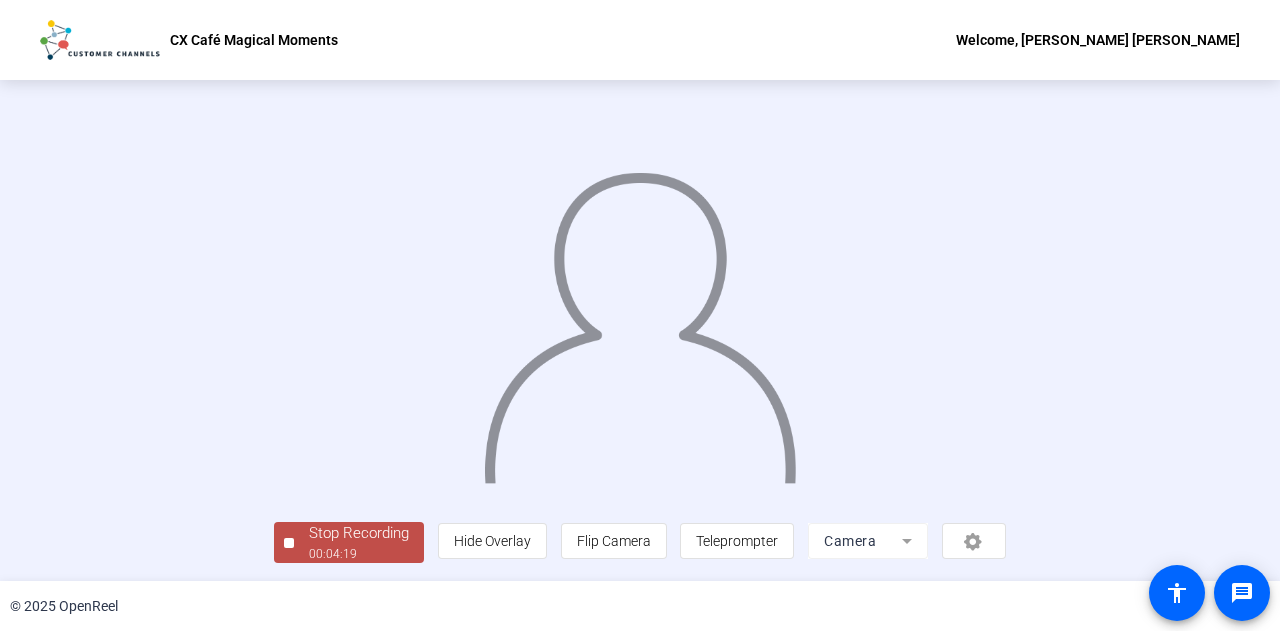 click on "00:04:19" 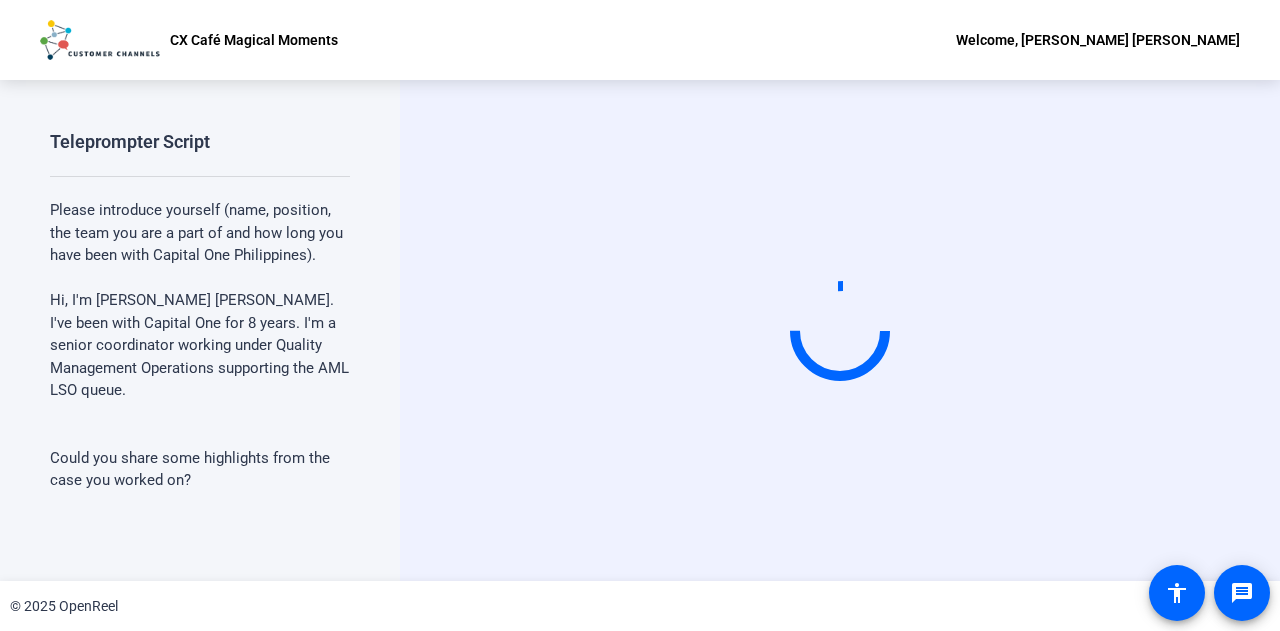 scroll, scrollTop: 0, scrollLeft: 0, axis: both 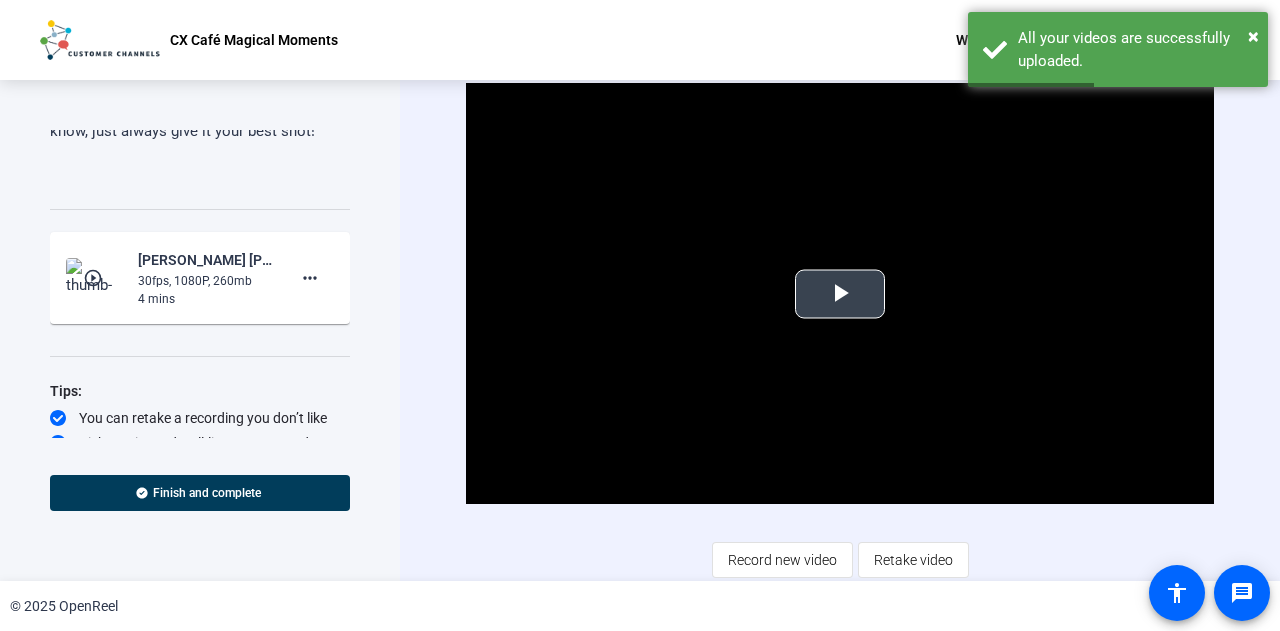 click at bounding box center [840, 294] 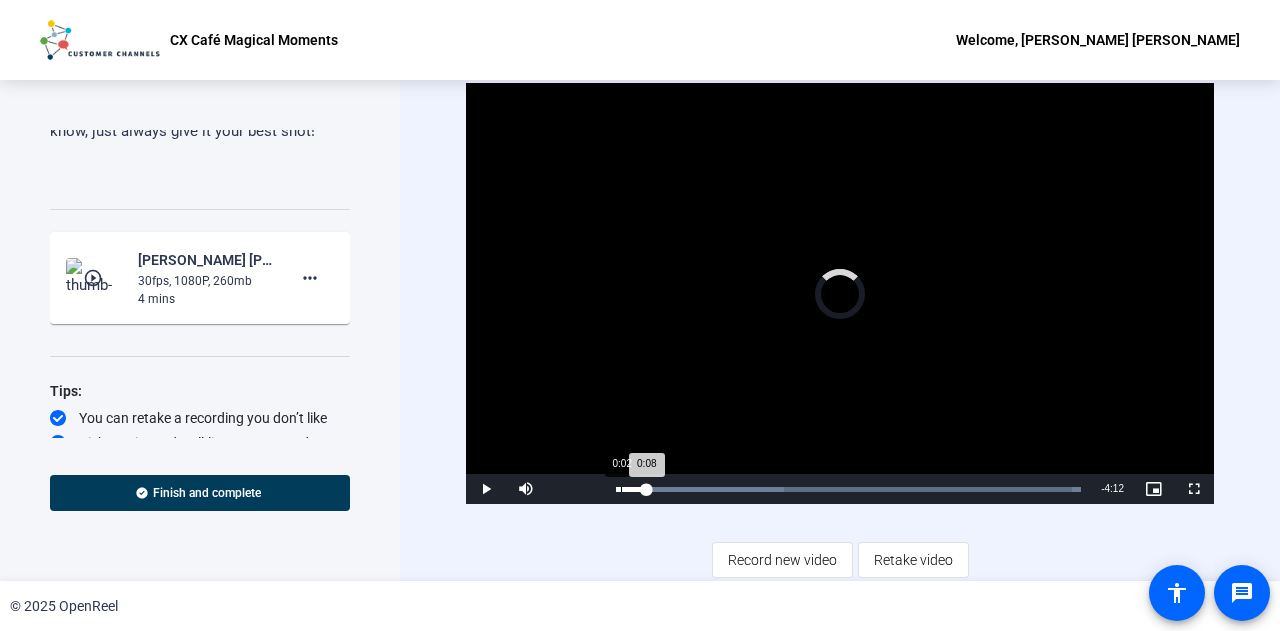 drag, startPoint x: 686, startPoint y: 489, endPoint x: 610, endPoint y: 500, distance: 76.79192 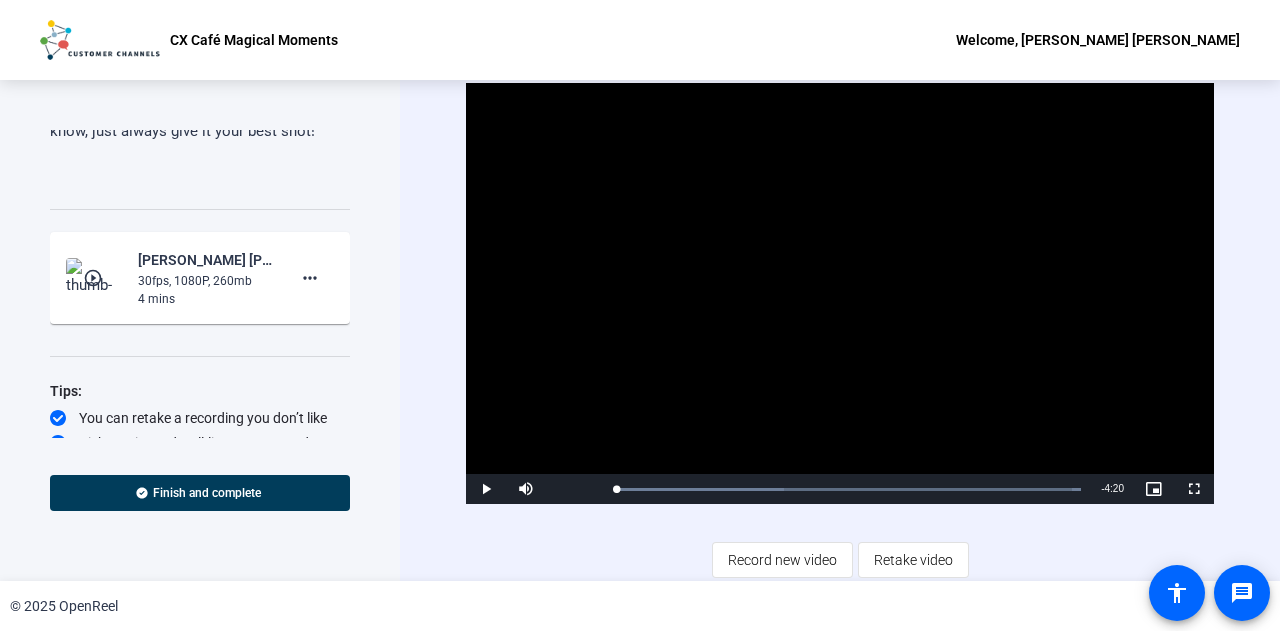 drag, startPoint x: 623, startPoint y: 484, endPoint x: 512, endPoint y: 491, distance: 111.220505 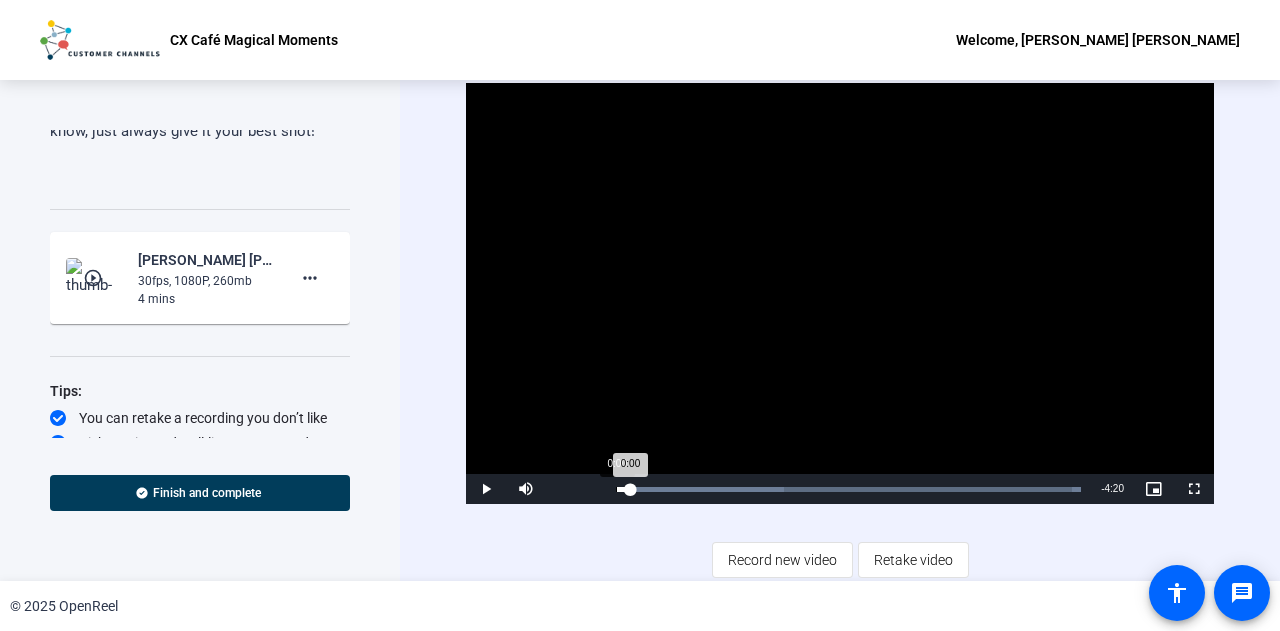 drag, startPoint x: 629, startPoint y: 489, endPoint x: 608, endPoint y: 497, distance: 22.472204 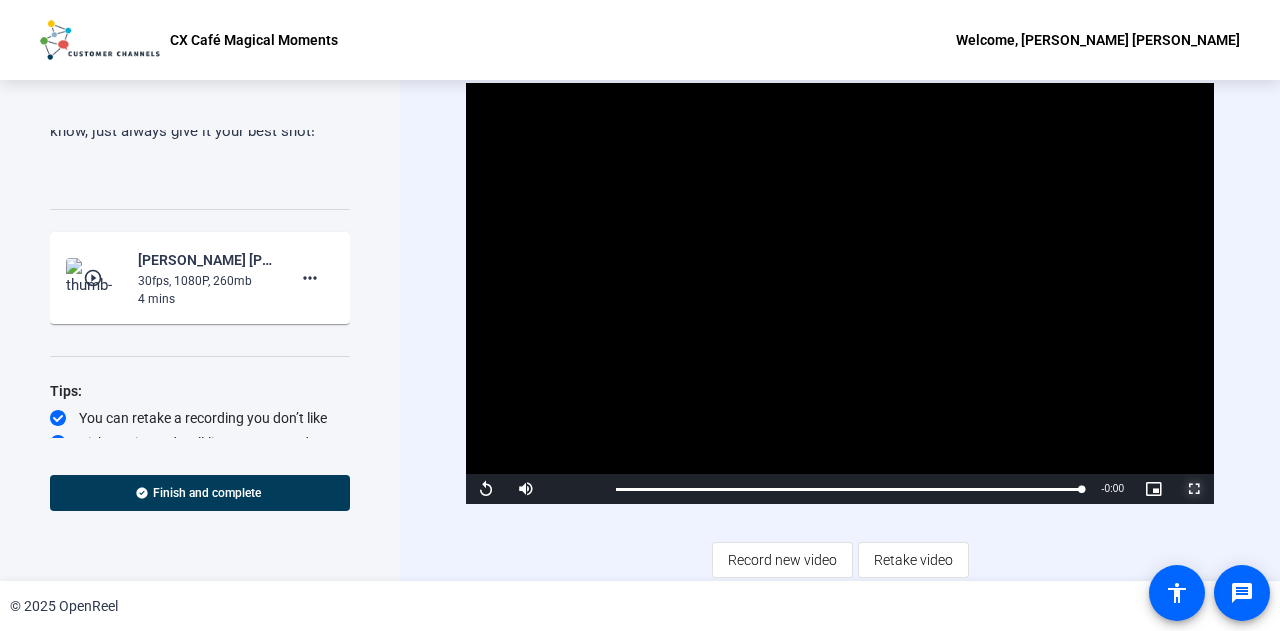 click at bounding box center [1194, 489] 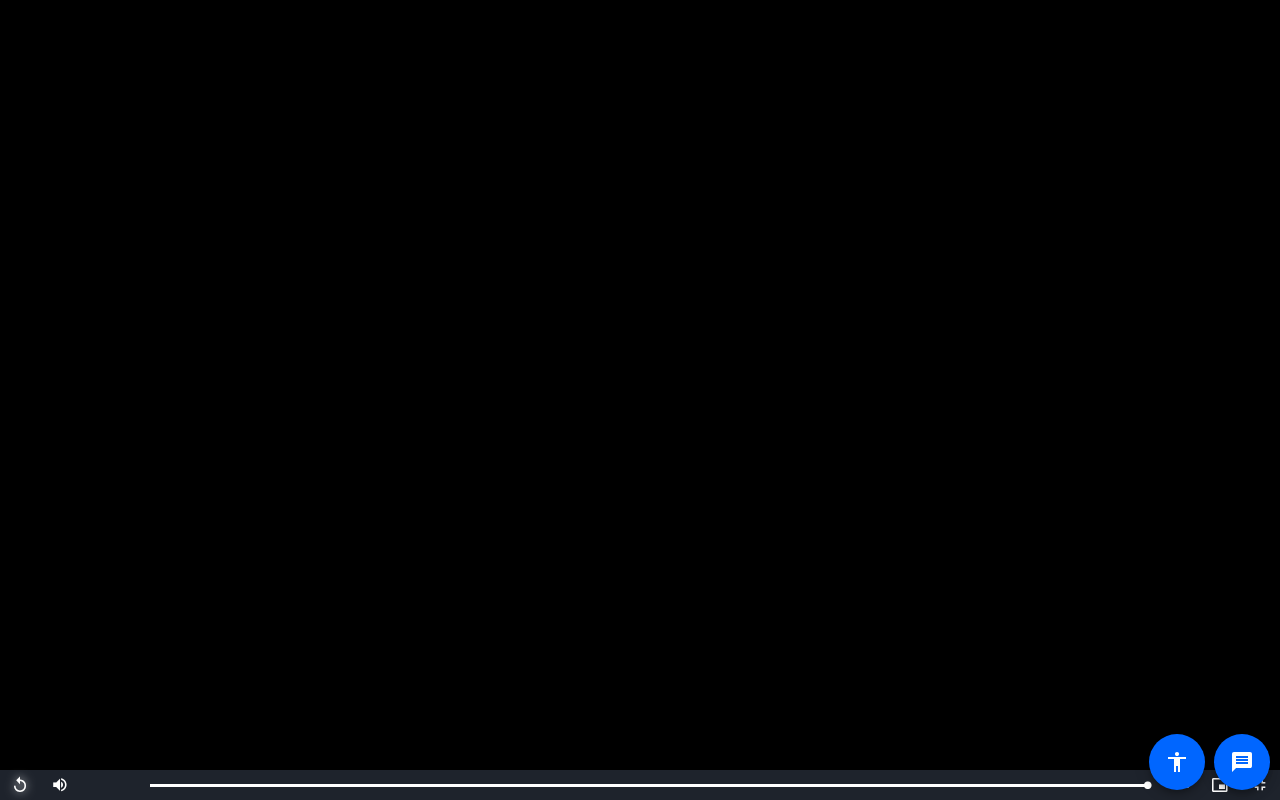 click at bounding box center (20, 785) 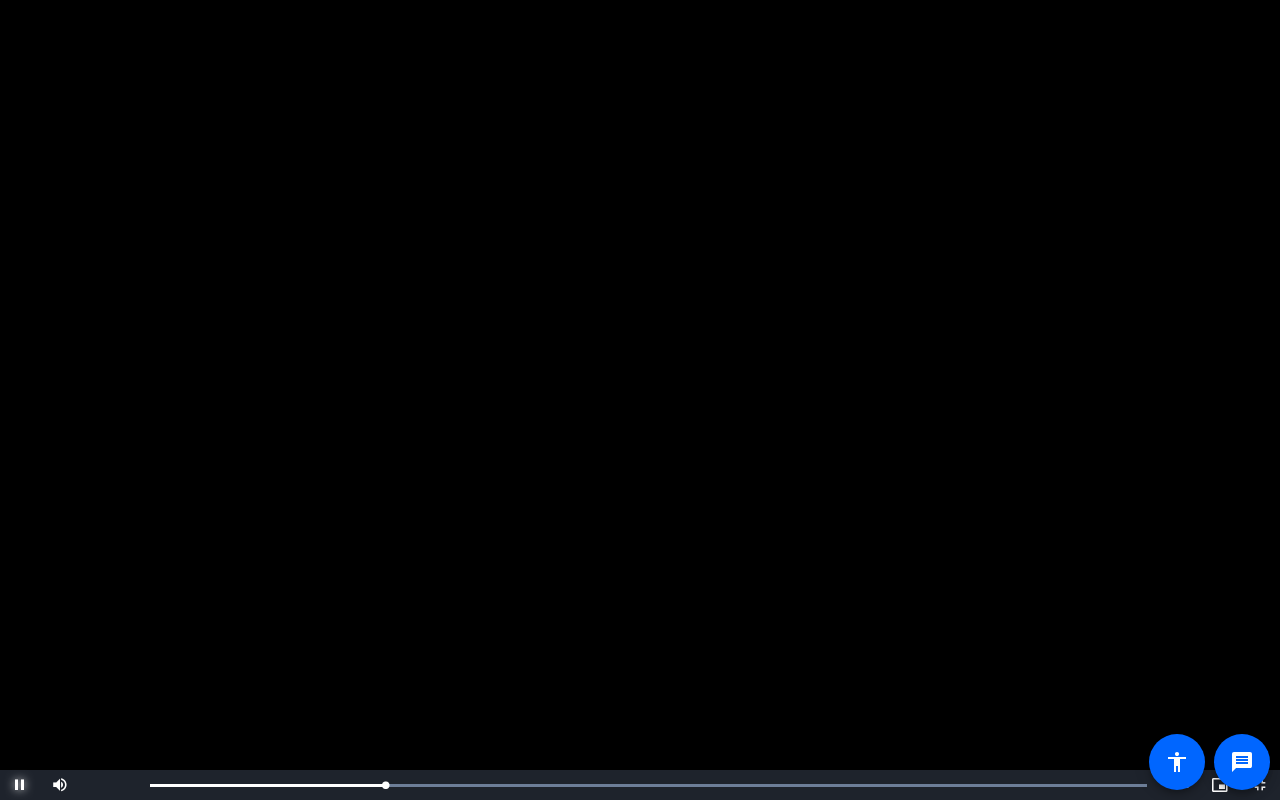 click at bounding box center (20, 785) 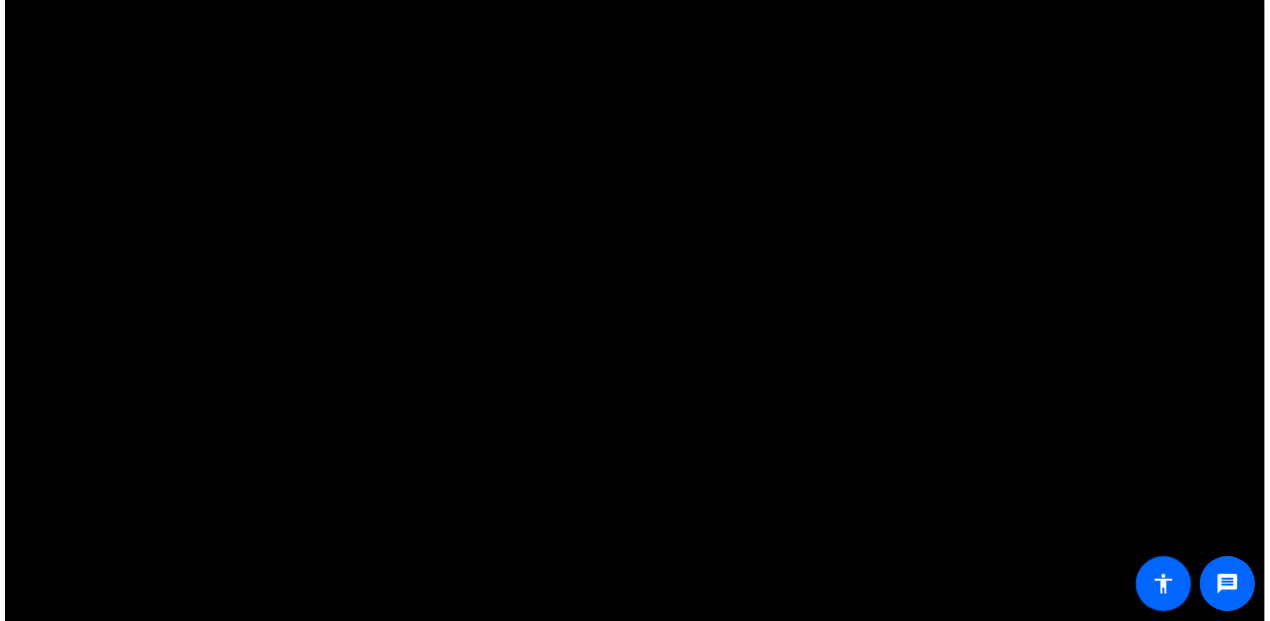 scroll, scrollTop: 2412, scrollLeft: 0, axis: vertical 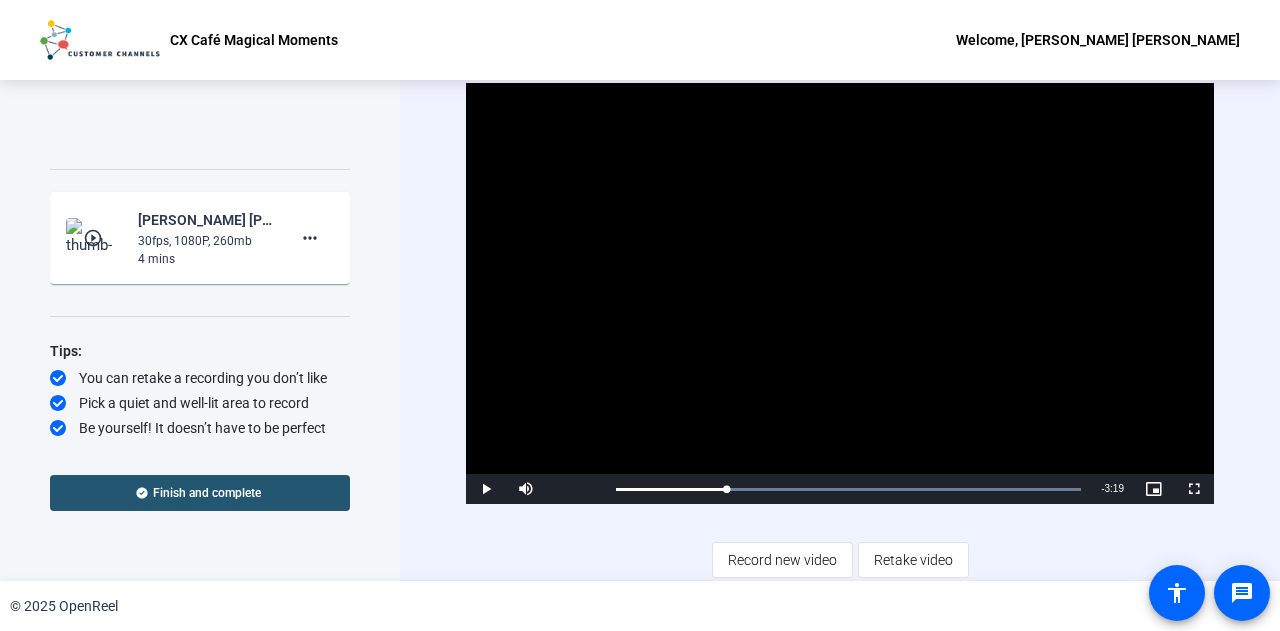 click on "Finish and complete" 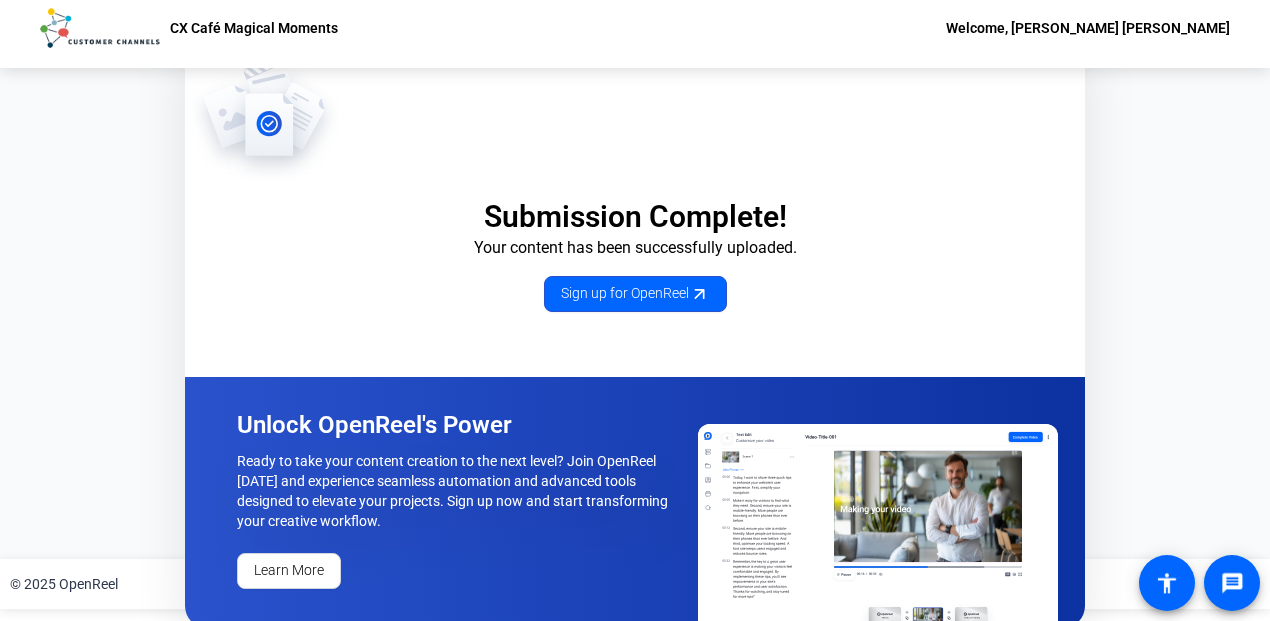 scroll, scrollTop: 23, scrollLeft: 0, axis: vertical 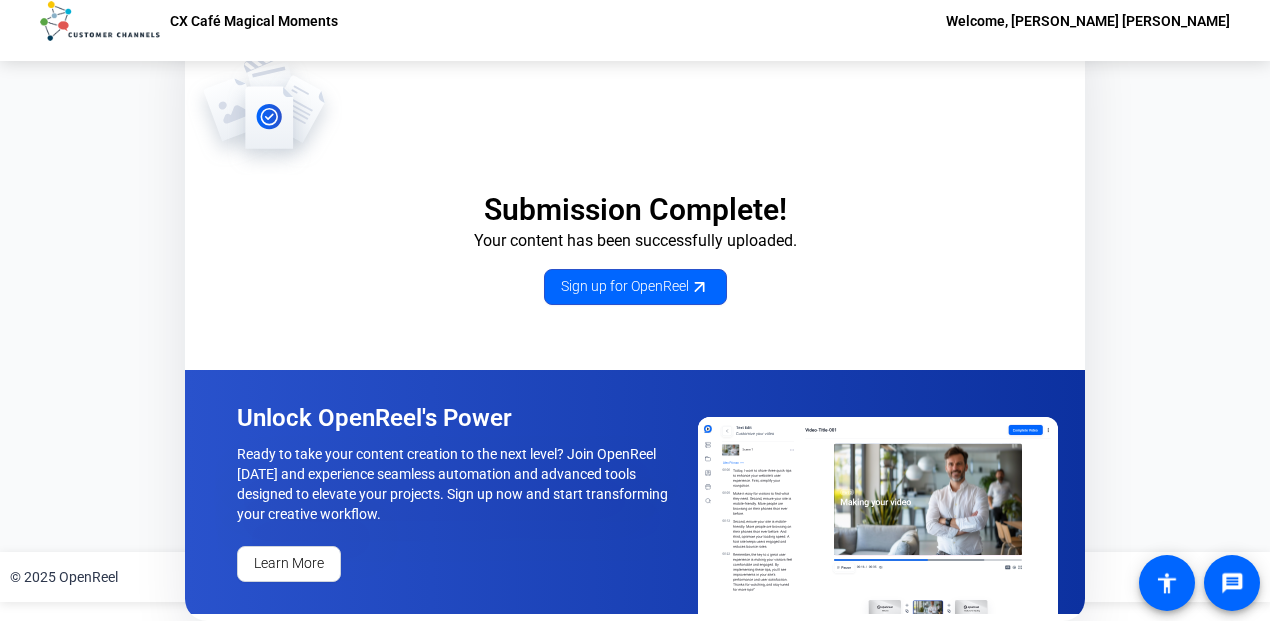 click on "Welcome, [PERSON_NAME] [PERSON_NAME]" 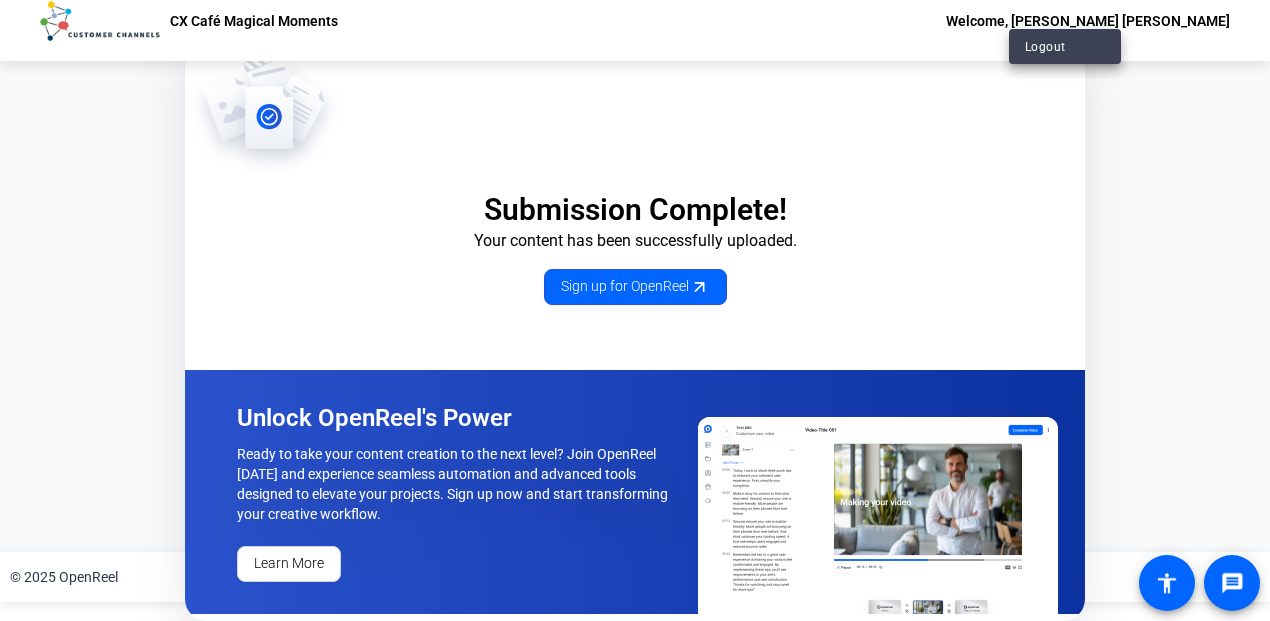 click at bounding box center [635, 310] 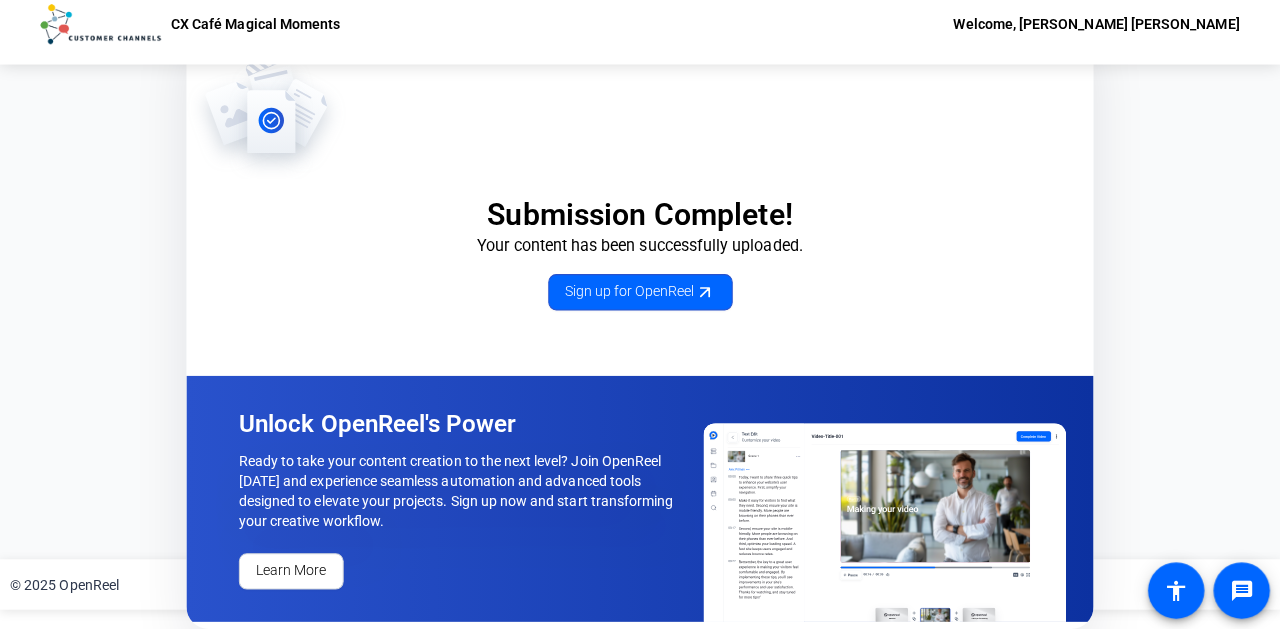 scroll, scrollTop: 0, scrollLeft: 0, axis: both 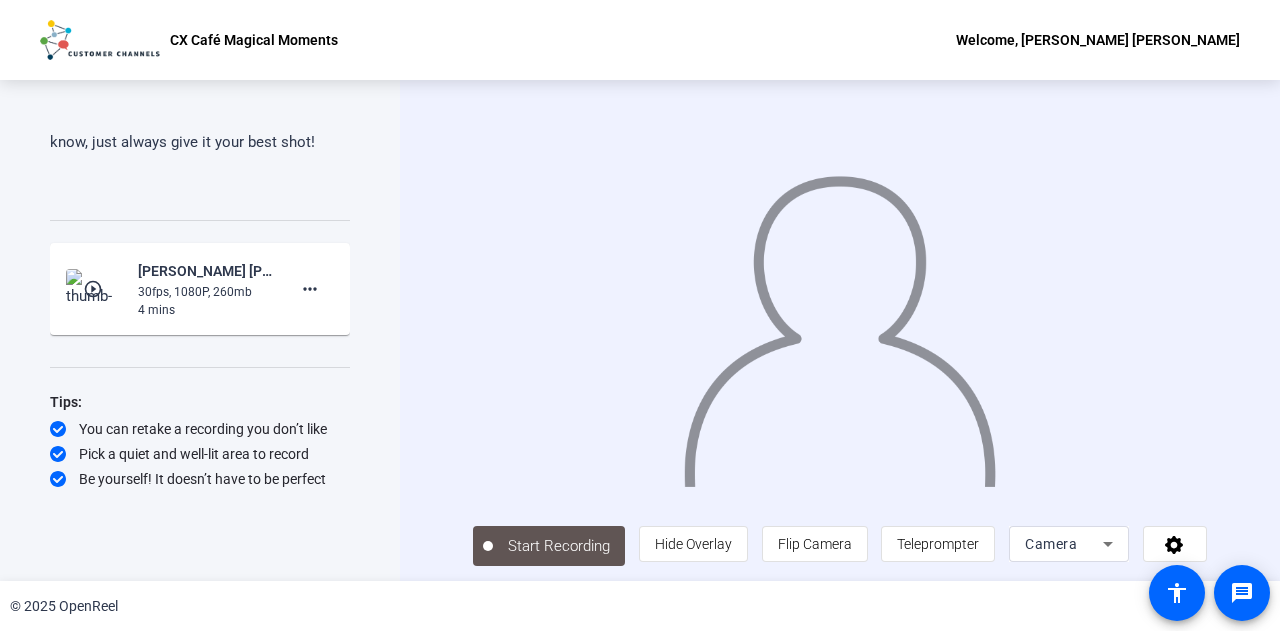 click on "Start Recording  person  Hide Overlay flip Flip Camera article  Teleprompter Camera" 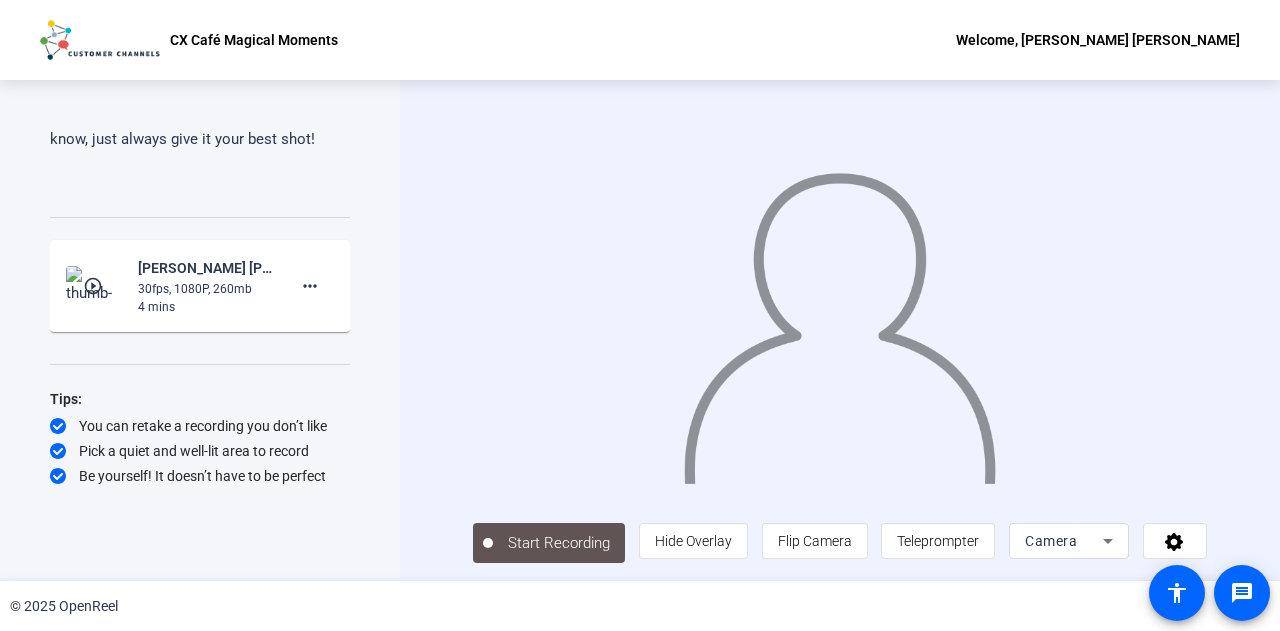 scroll, scrollTop: 4, scrollLeft: 0, axis: vertical 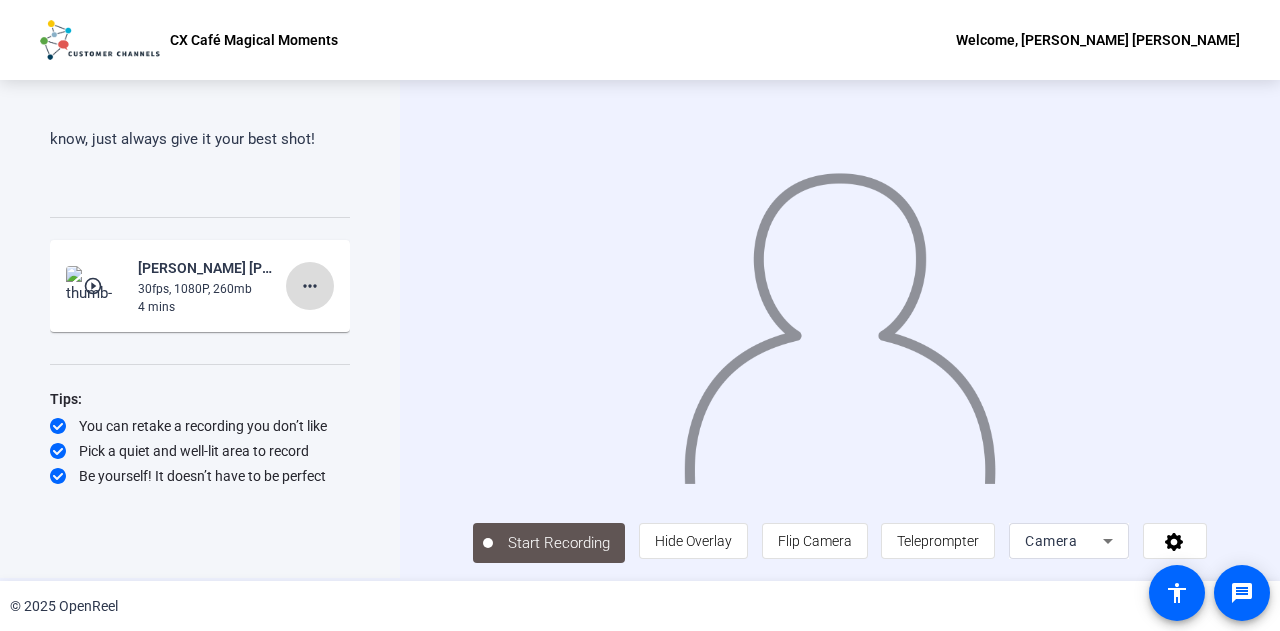 click on "more_horiz" 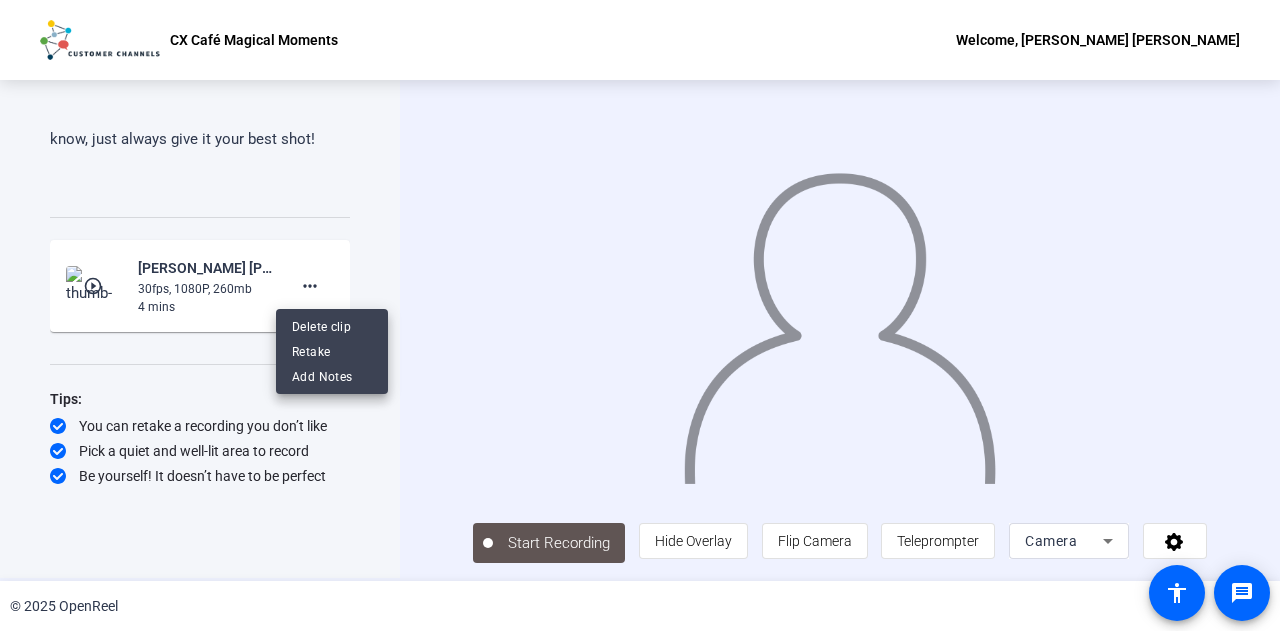click at bounding box center (640, 315) 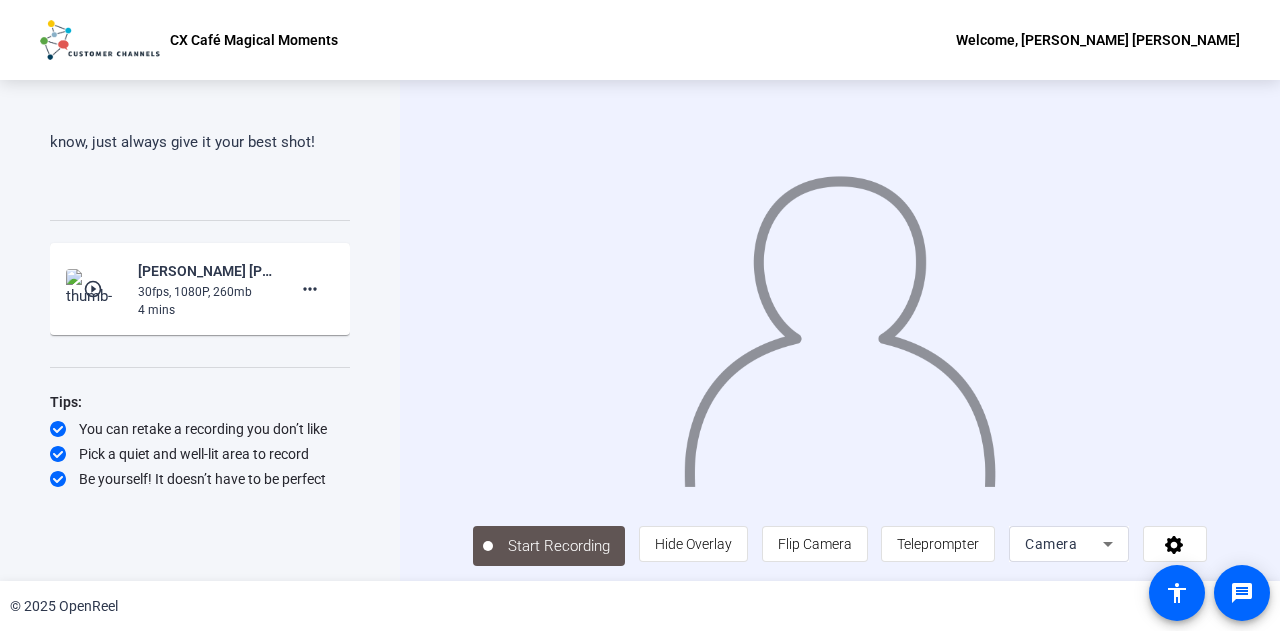 scroll, scrollTop: 0, scrollLeft: 0, axis: both 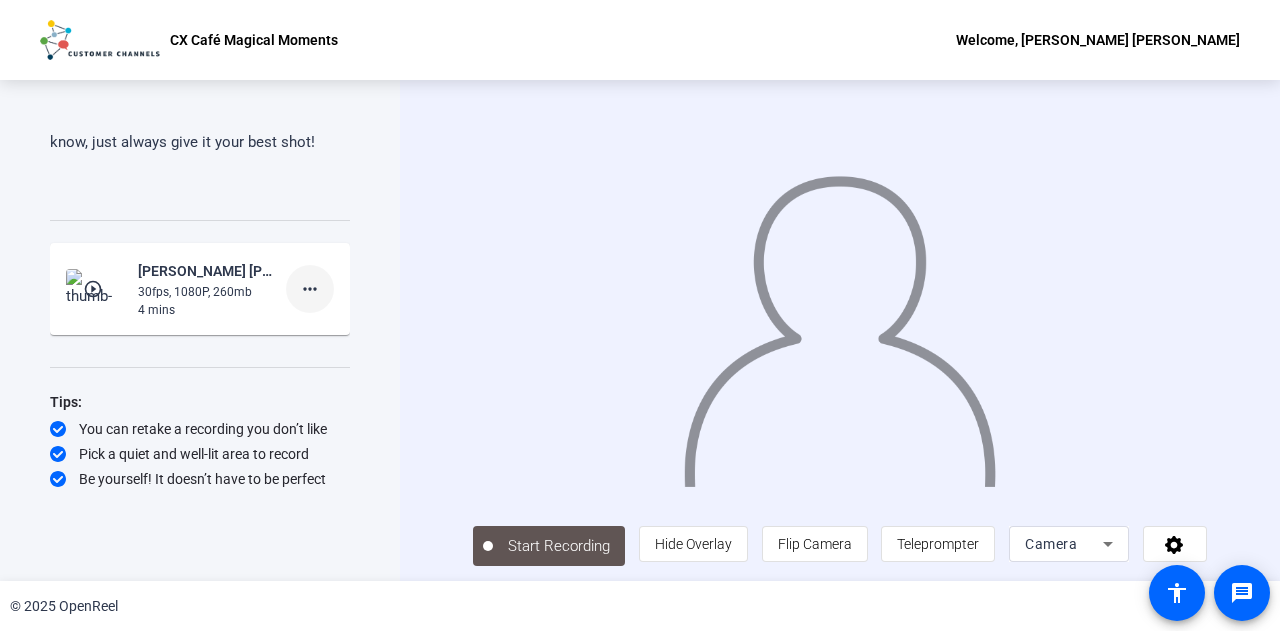 click on "more_horiz" 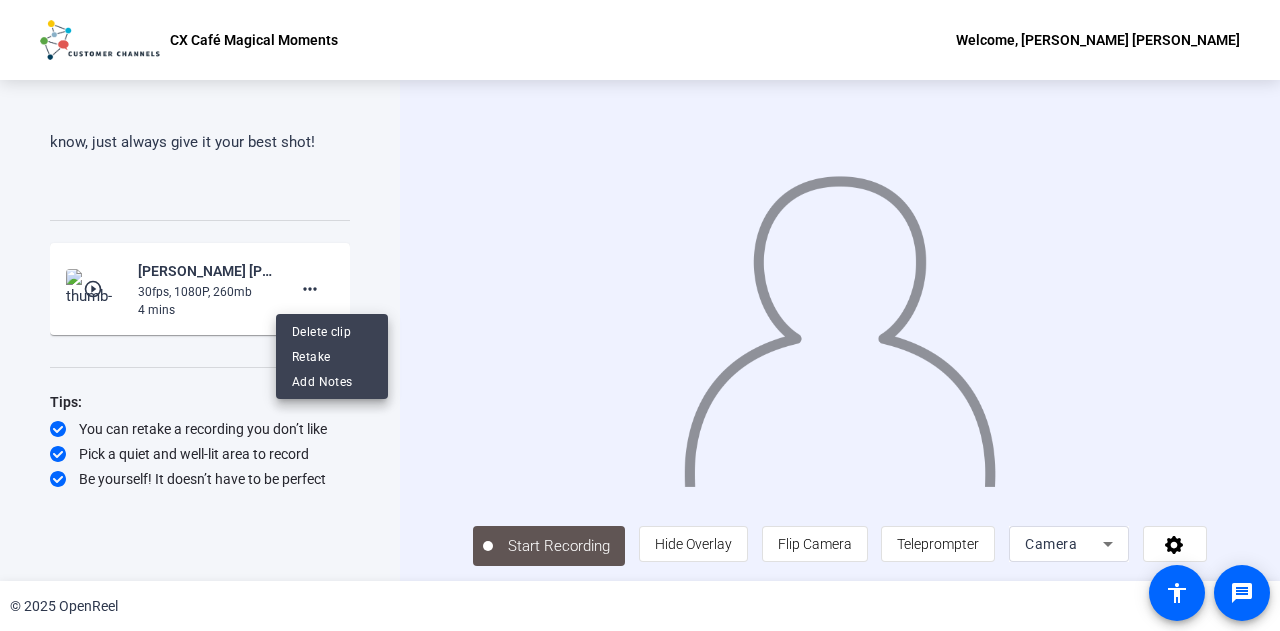 click at bounding box center (640, 315) 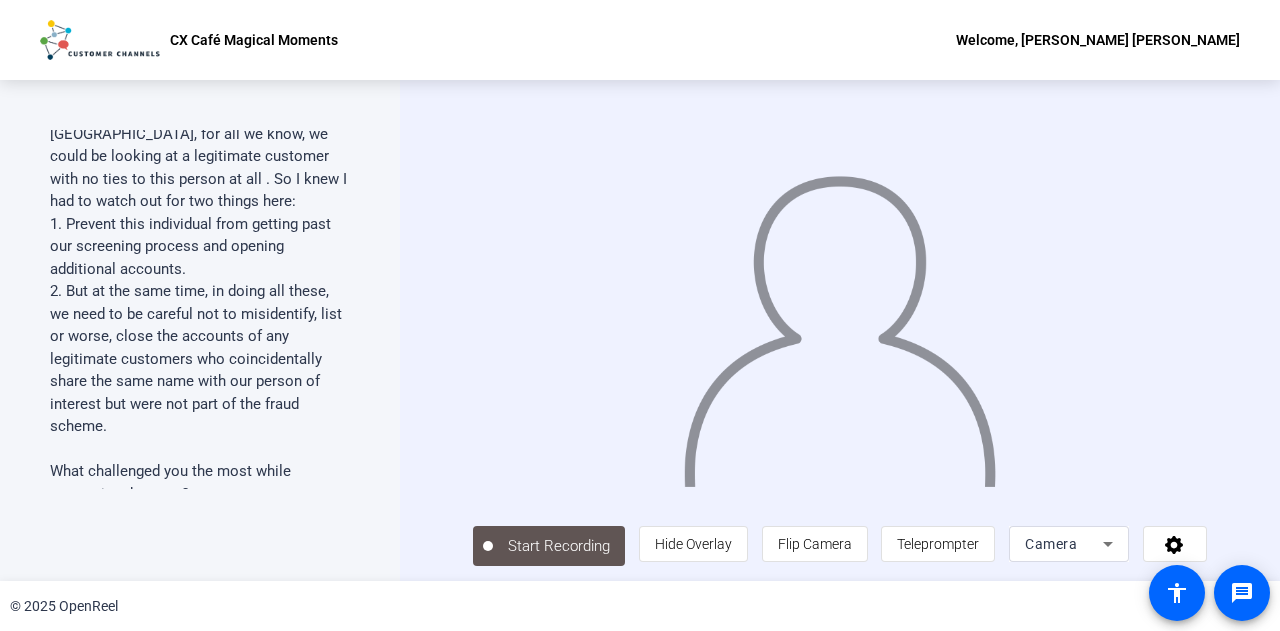 scroll, scrollTop: 1600, scrollLeft: 0, axis: vertical 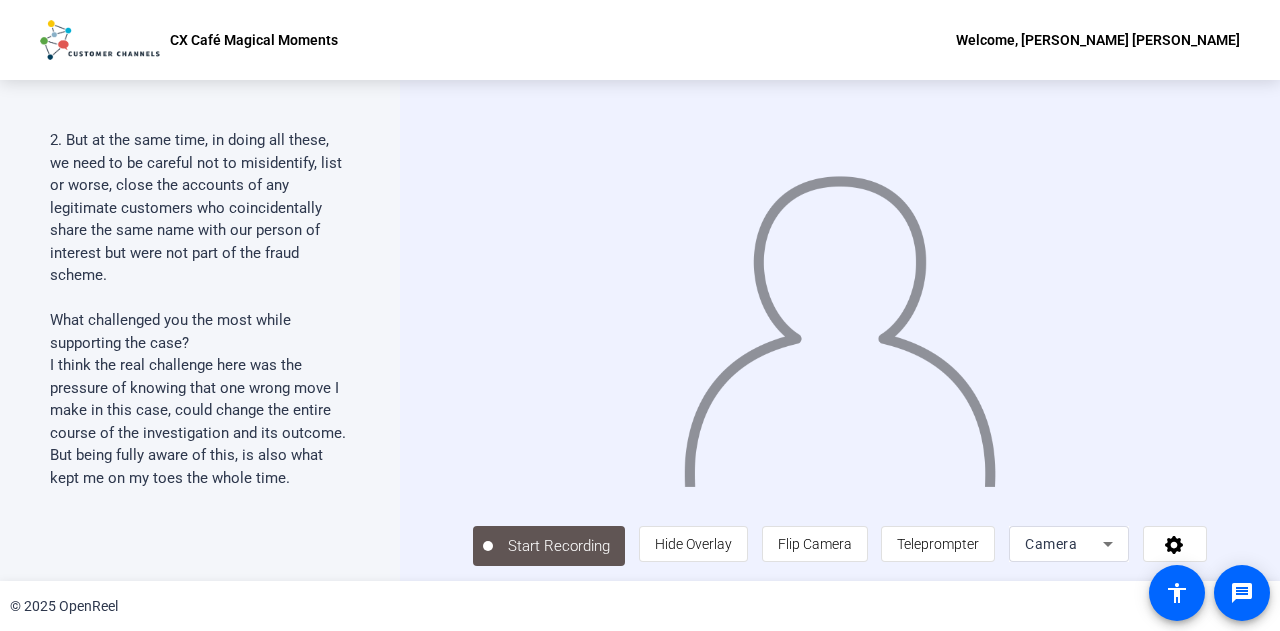 drag, startPoint x: 304, startPoint y: 559, endPoint x: 339, endPoint y: 507, distance: 62.681736 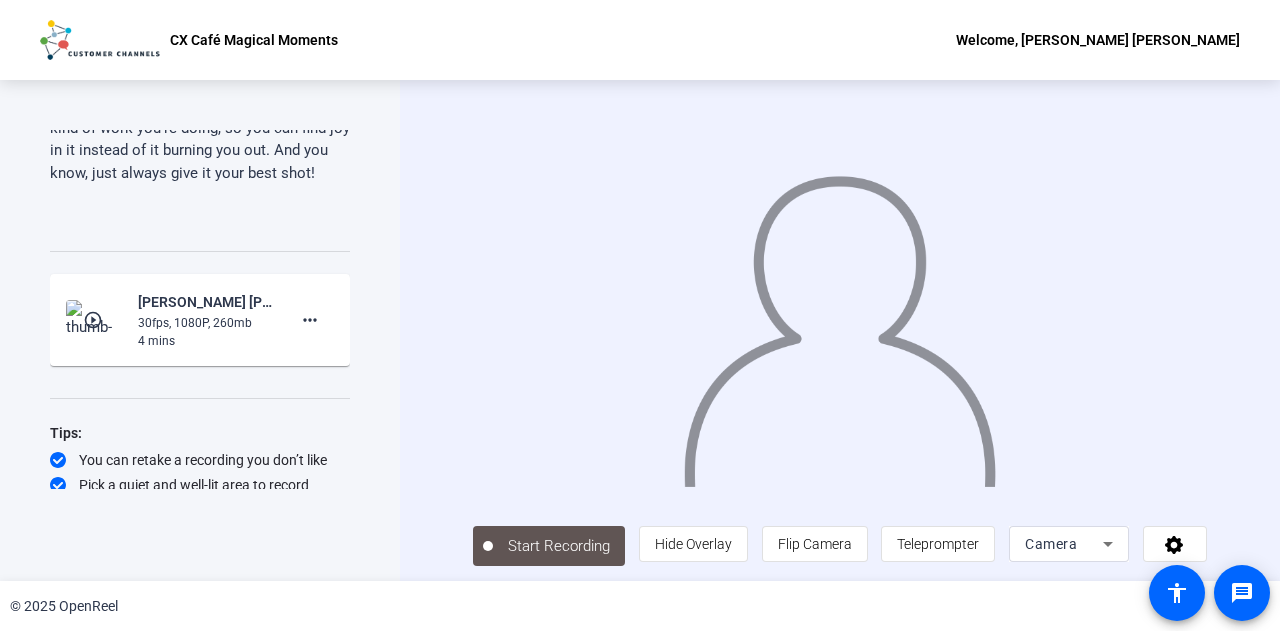 scroll, scrollTop: 2362, scrollLeft: 0, axis: vertical 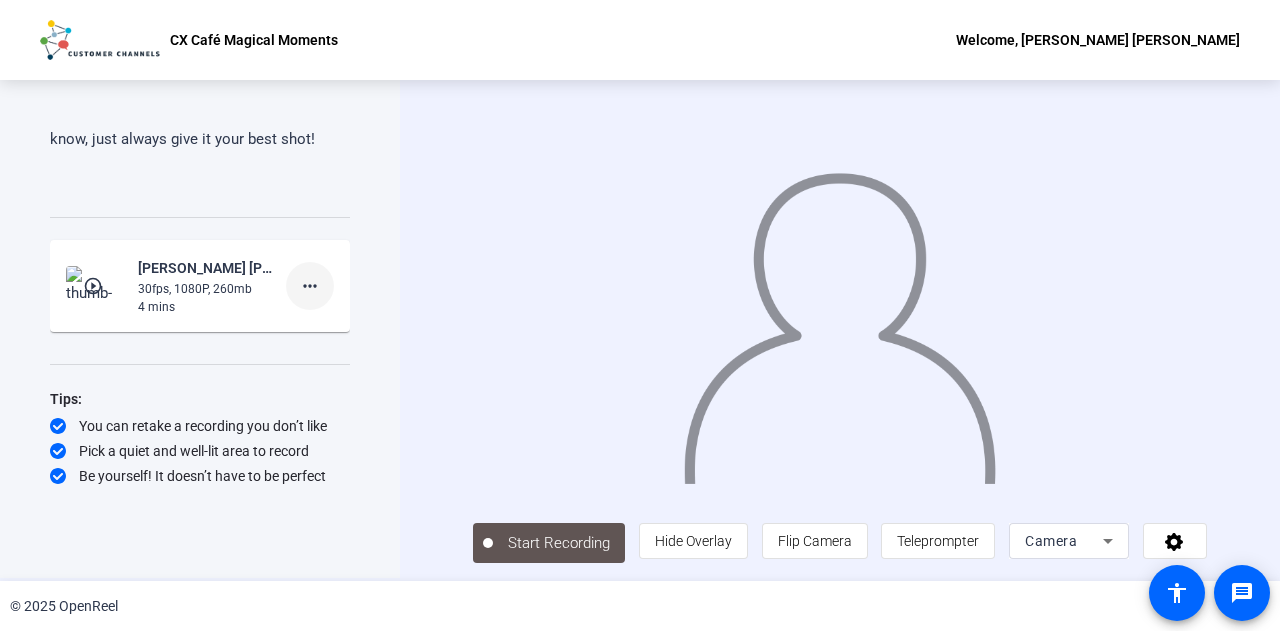 click on "more_horiz" 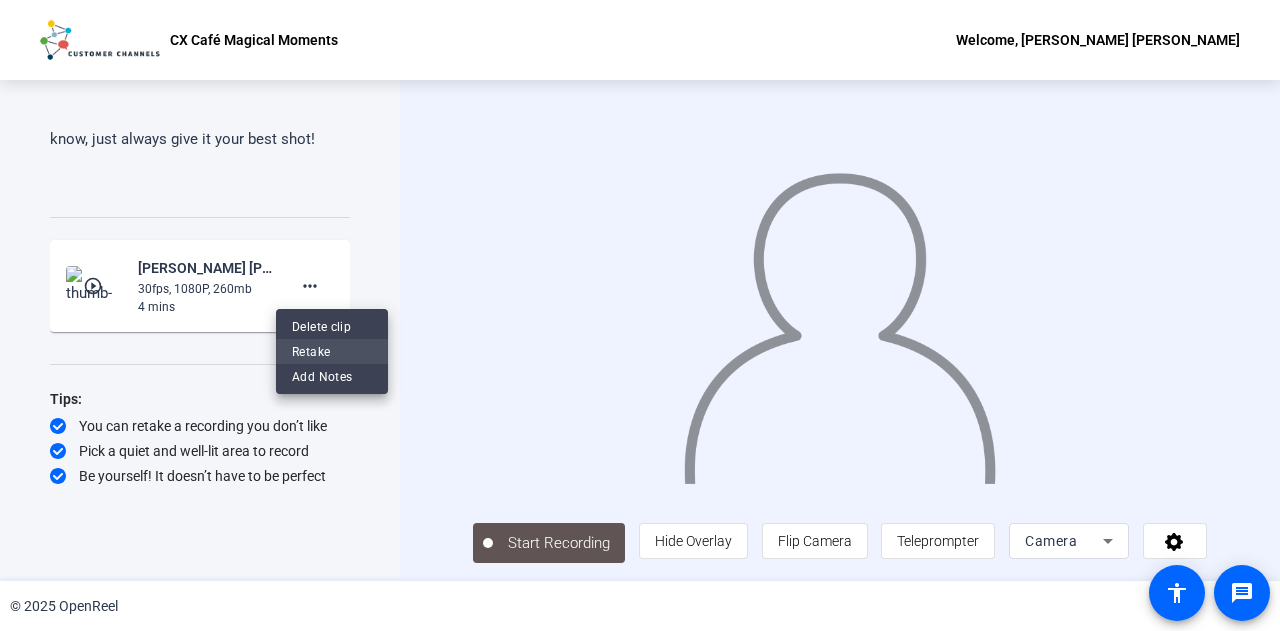 click on "Retake" at bounding box center (332, 352) 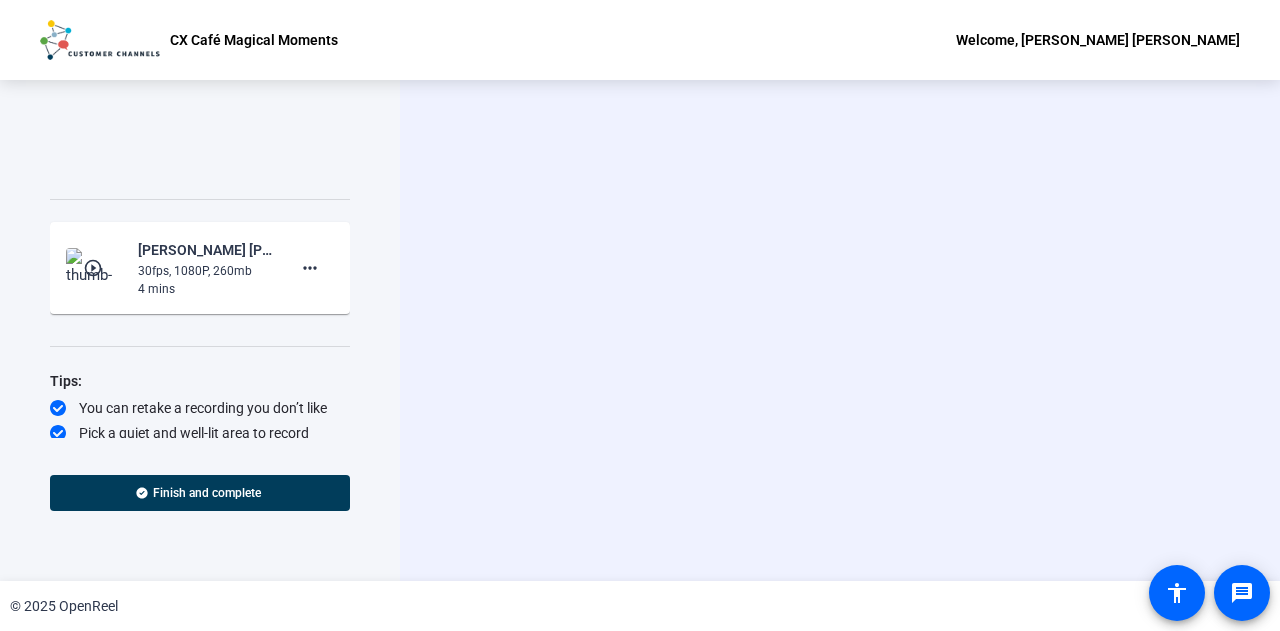 scroll, scrollTop: 0, scrollLeft: 0, axis: both 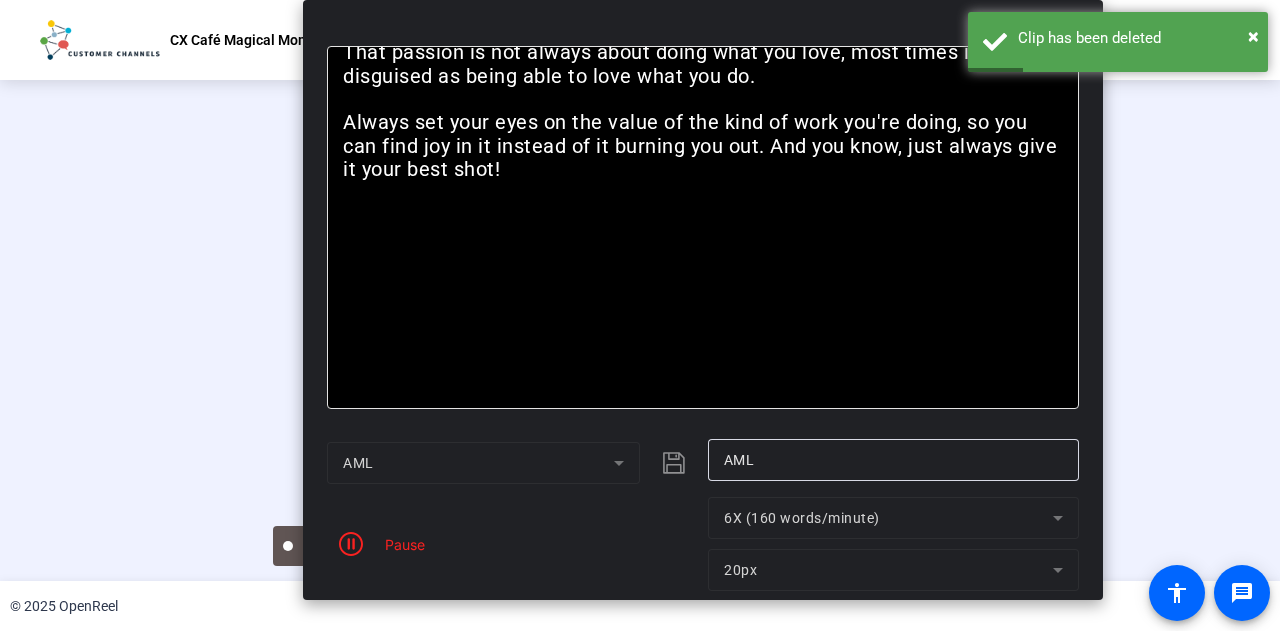 drag, startPoint x: 680, startPoint y: 31, endPoint x: 743, endPoint y: -40, distance: 94.92102 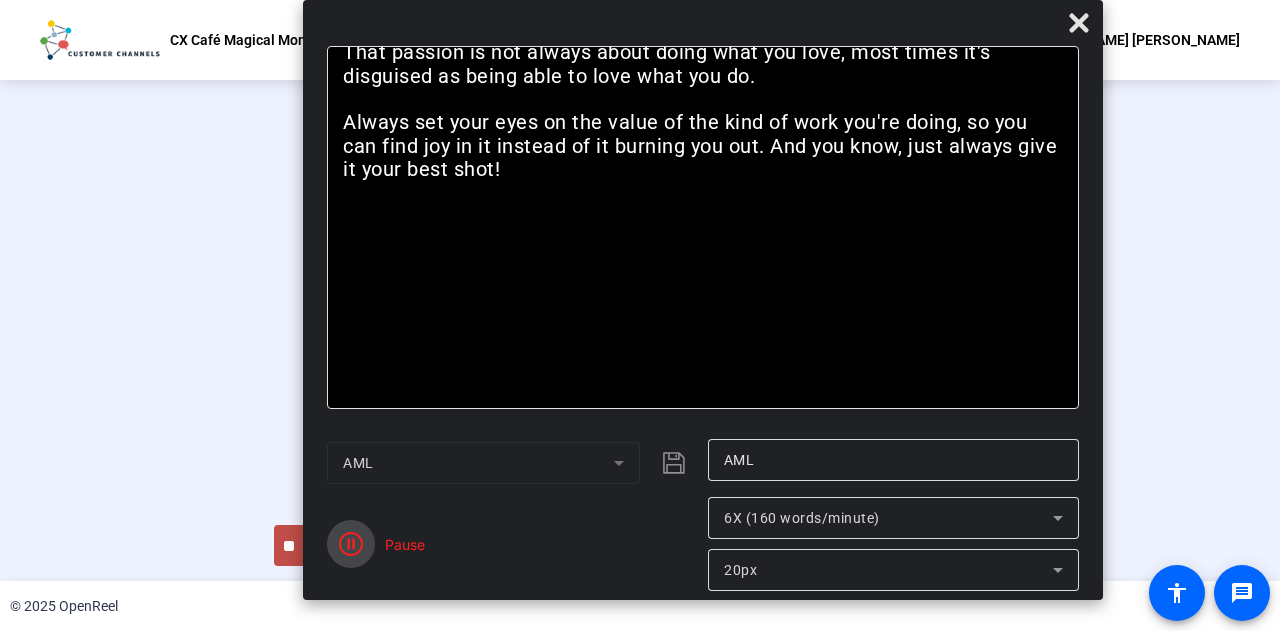 click 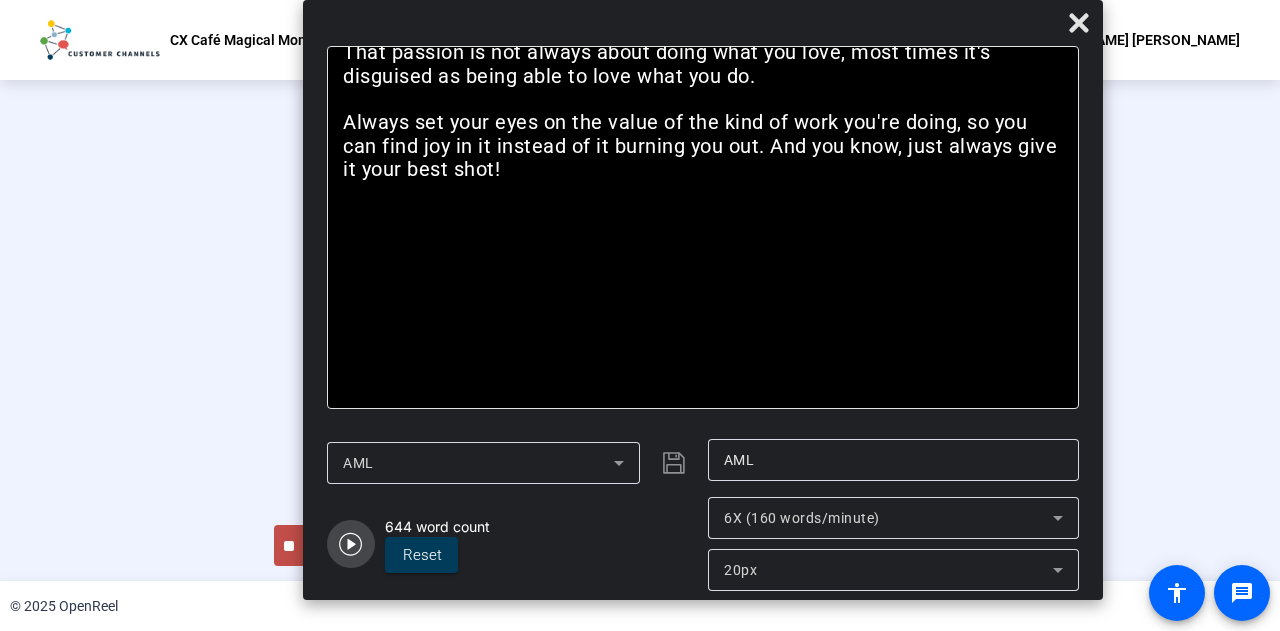 click 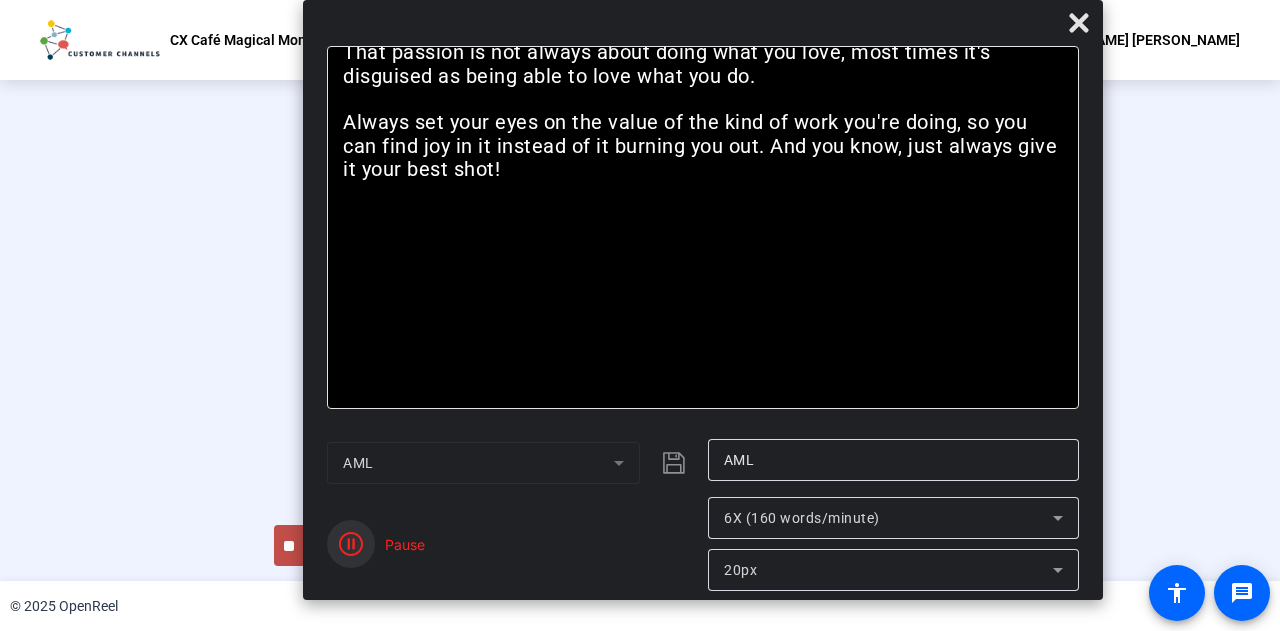 click 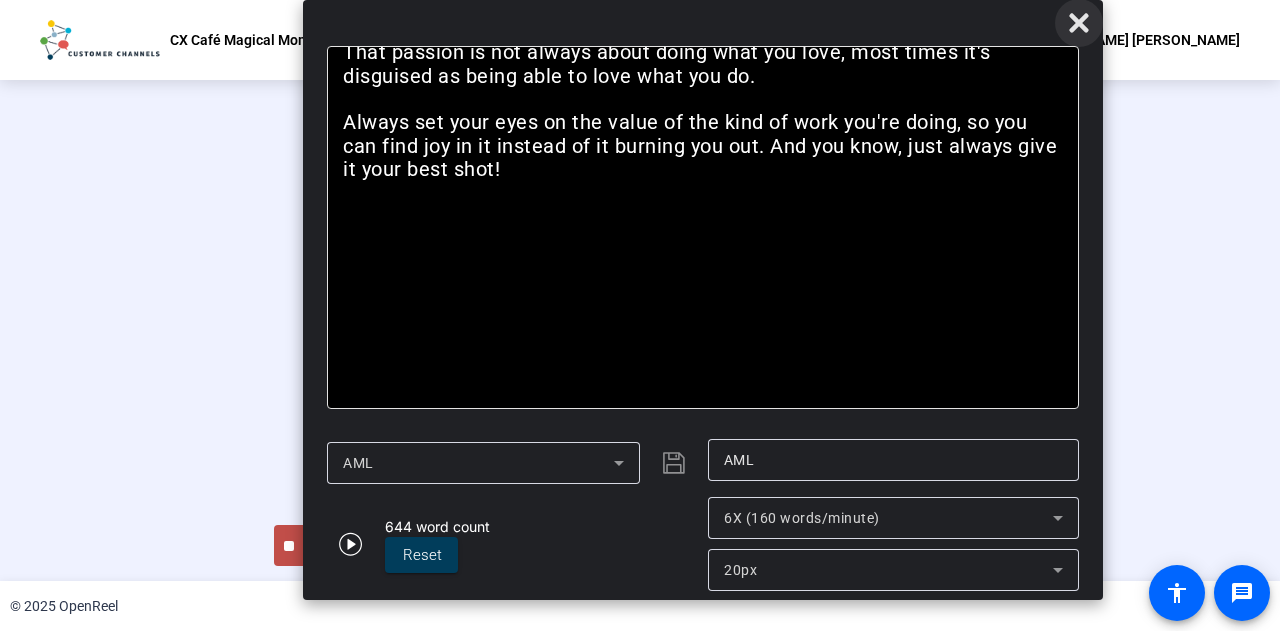 click 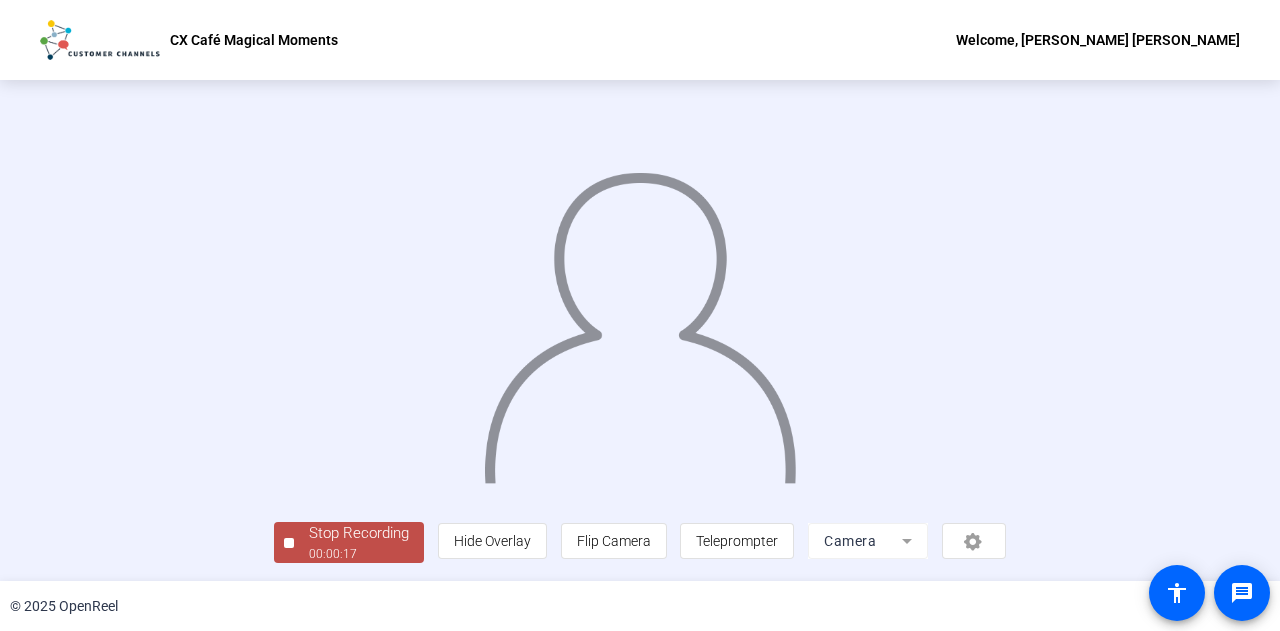 scroll, scrollTop: 100, scrollLeft: 0, axis: vertical 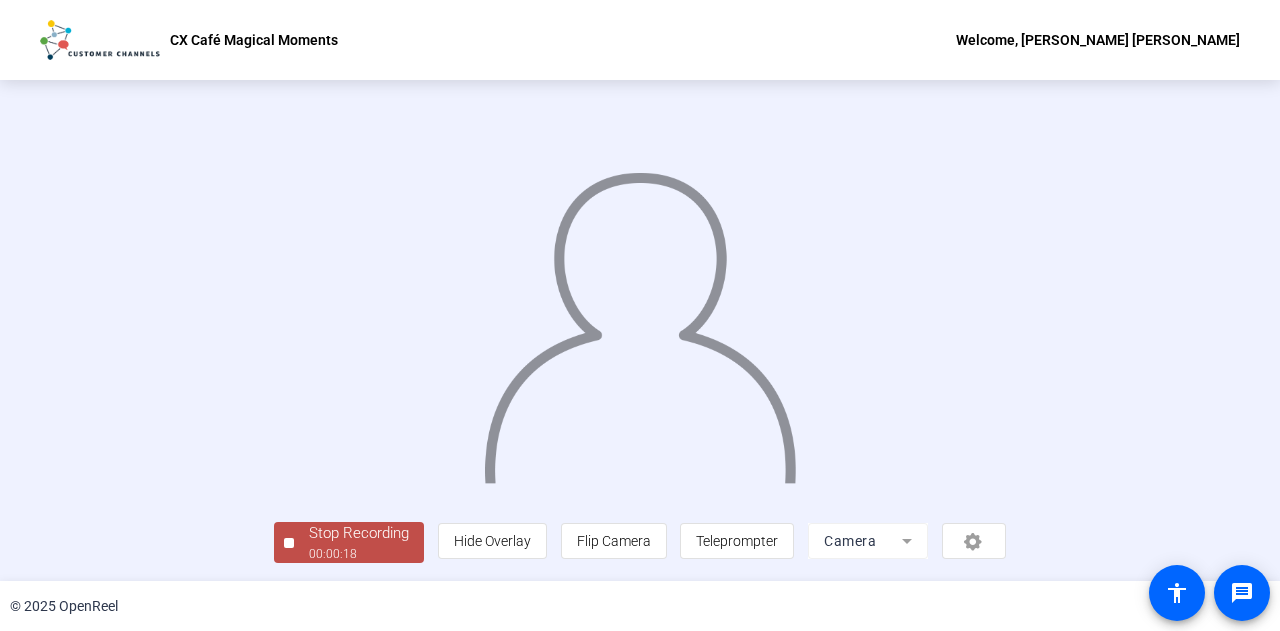 click on "Stop Recording" 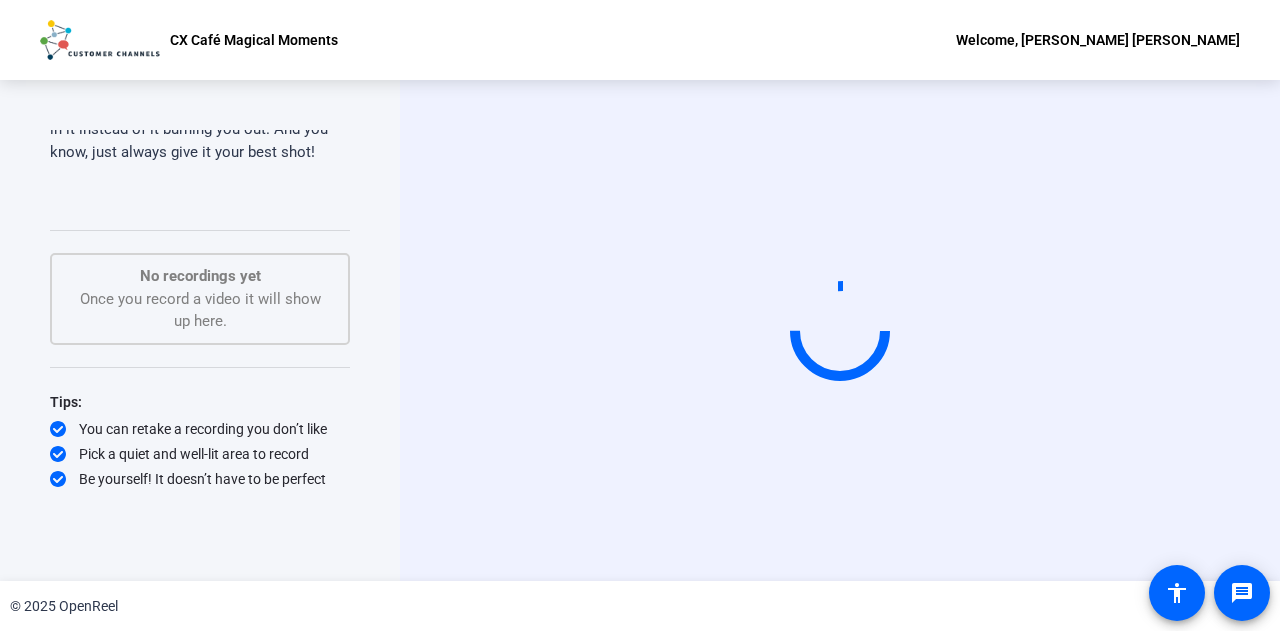 scroll, scrollTop: 0, scrollLeft: 0, axis: both 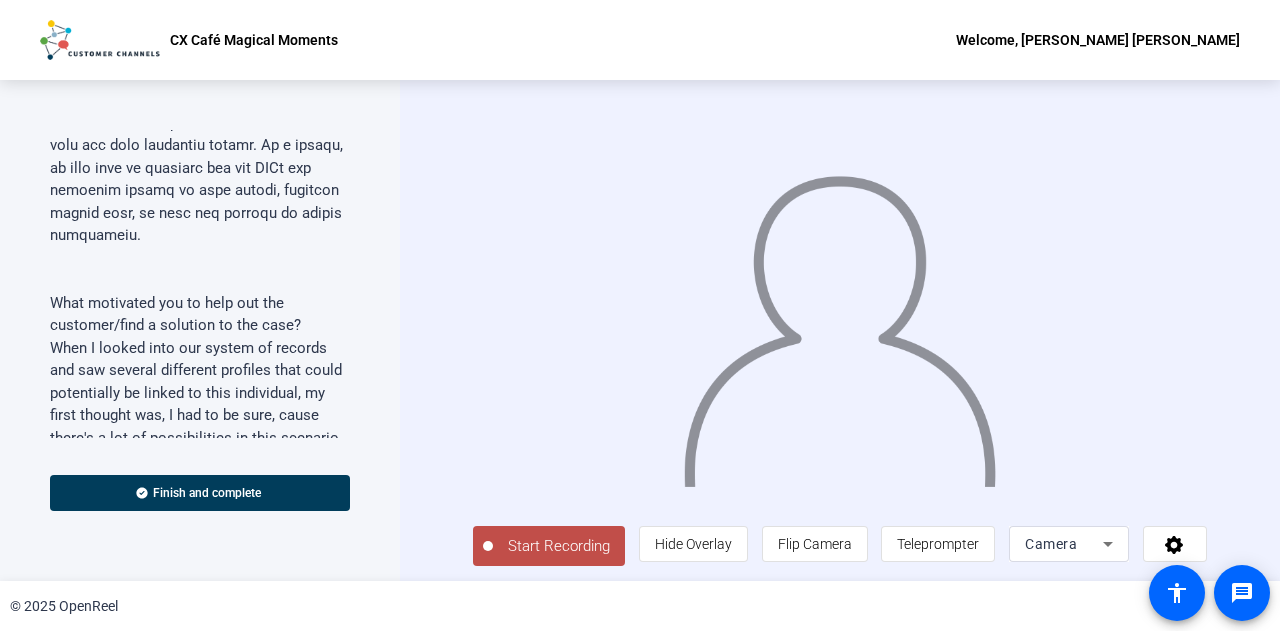 click on "Start Recording  person  Hide Overlay flip Flip Camera article  Teleprompter Camera" 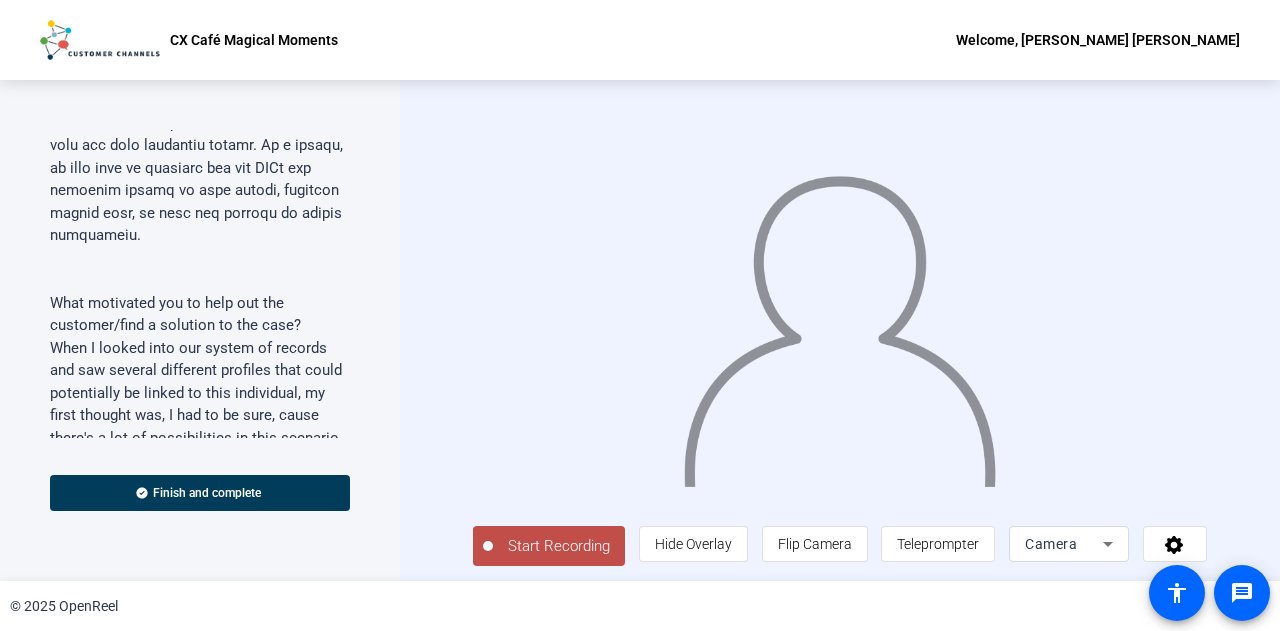 scroll, scrollTop: 1200, scrollLeft: 0, axis: vertical 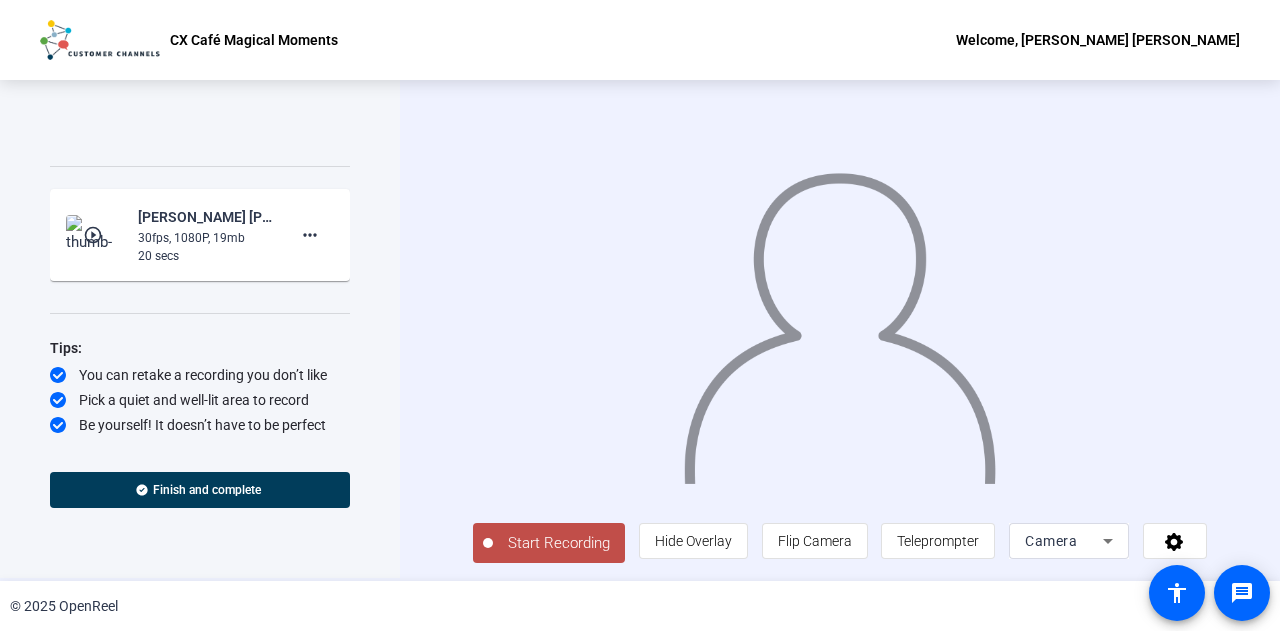 click on "play_circle_outline" 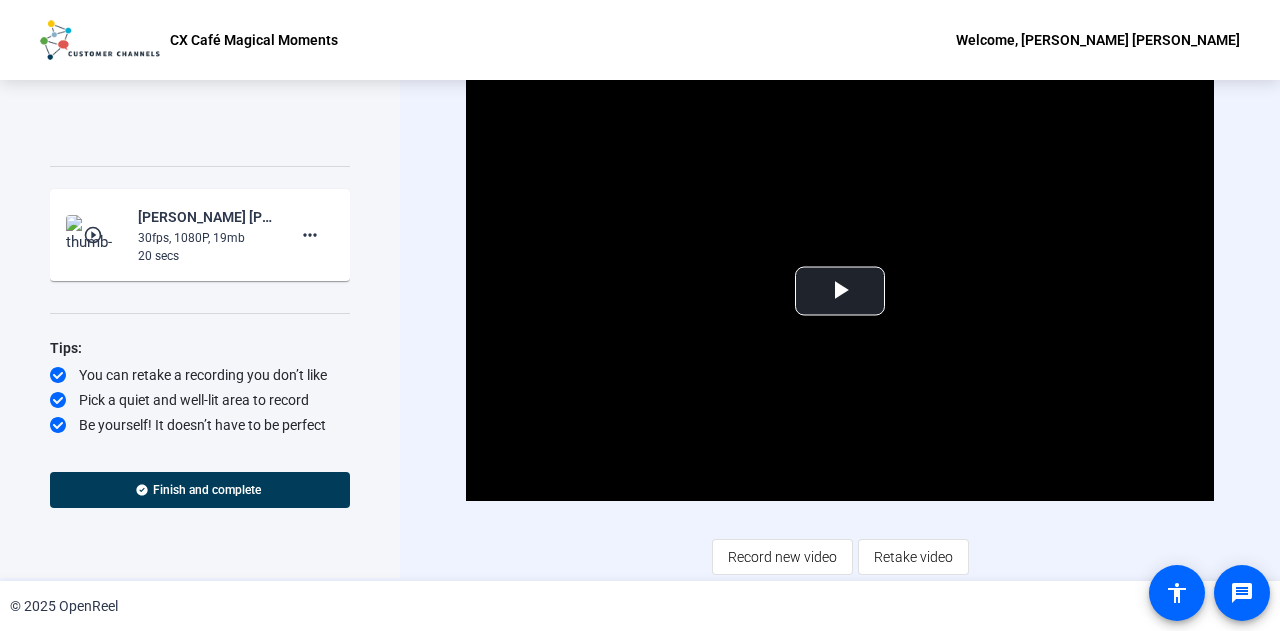 scroll, scrollTop: 0, scrollLeft: 0, axis: both 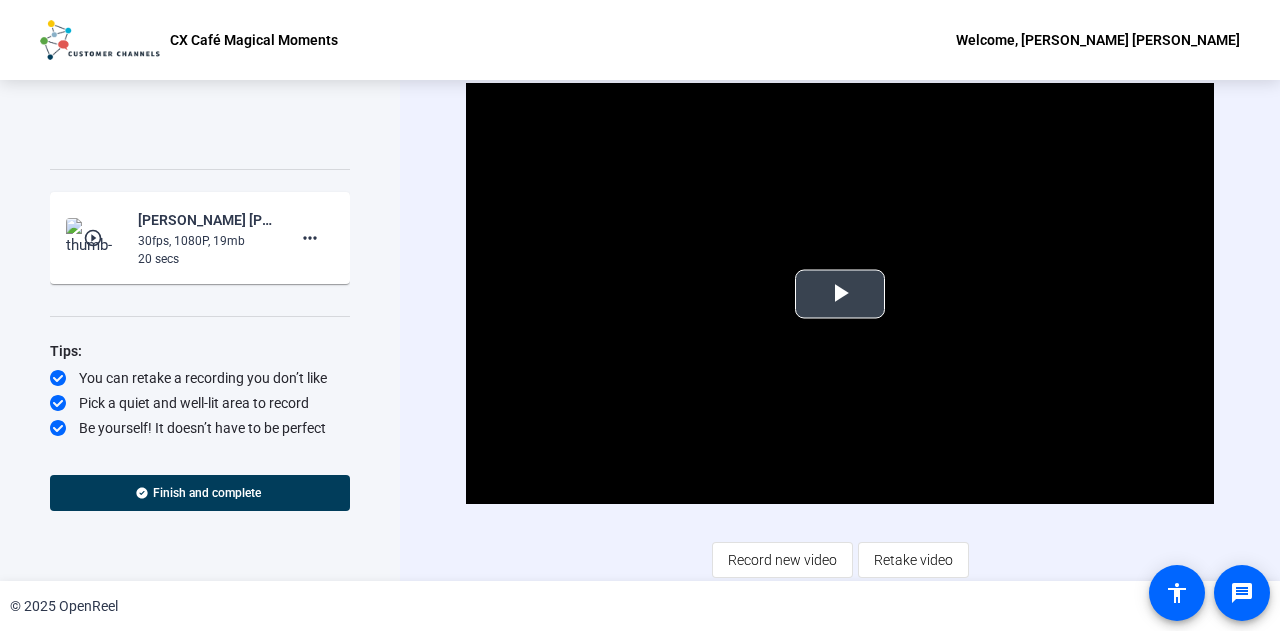 click at bounding box center [840, 294] 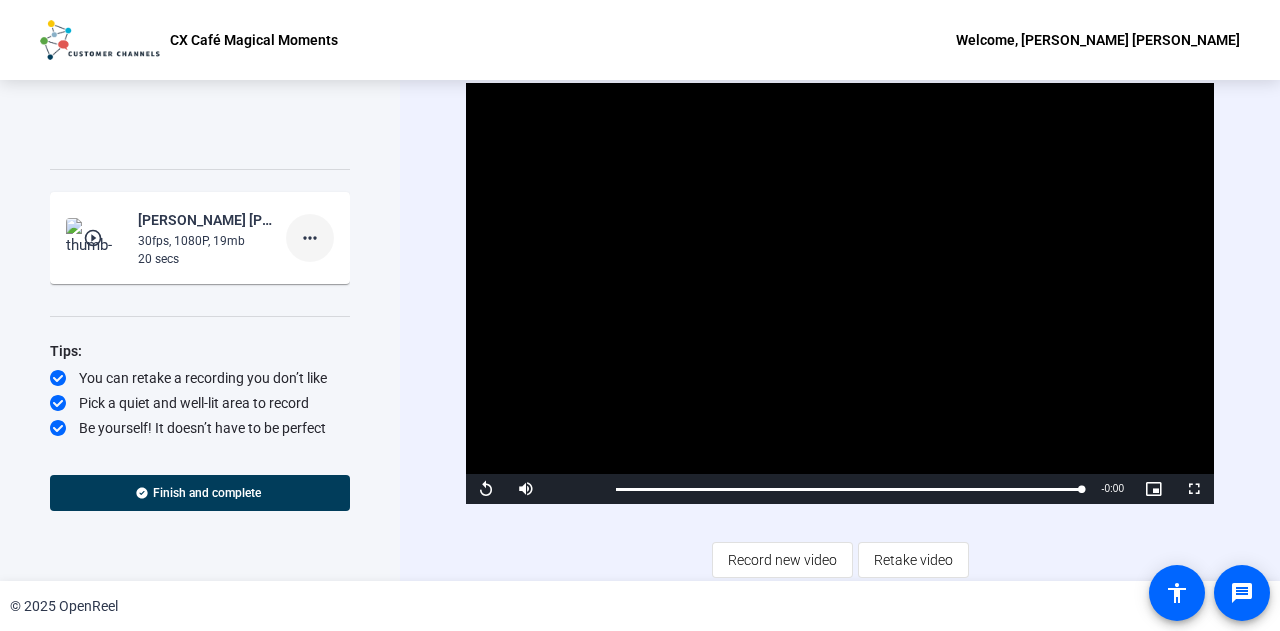 click on "more_horiz" 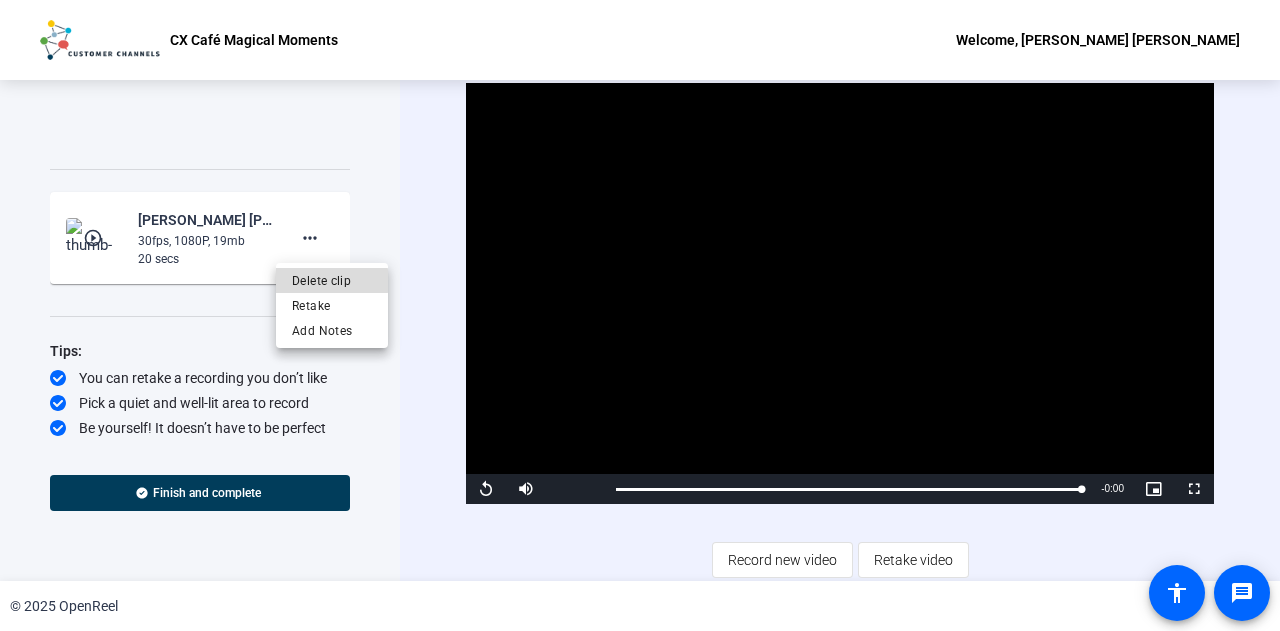 click on "Delete clip" at bounding box center [332, 281] 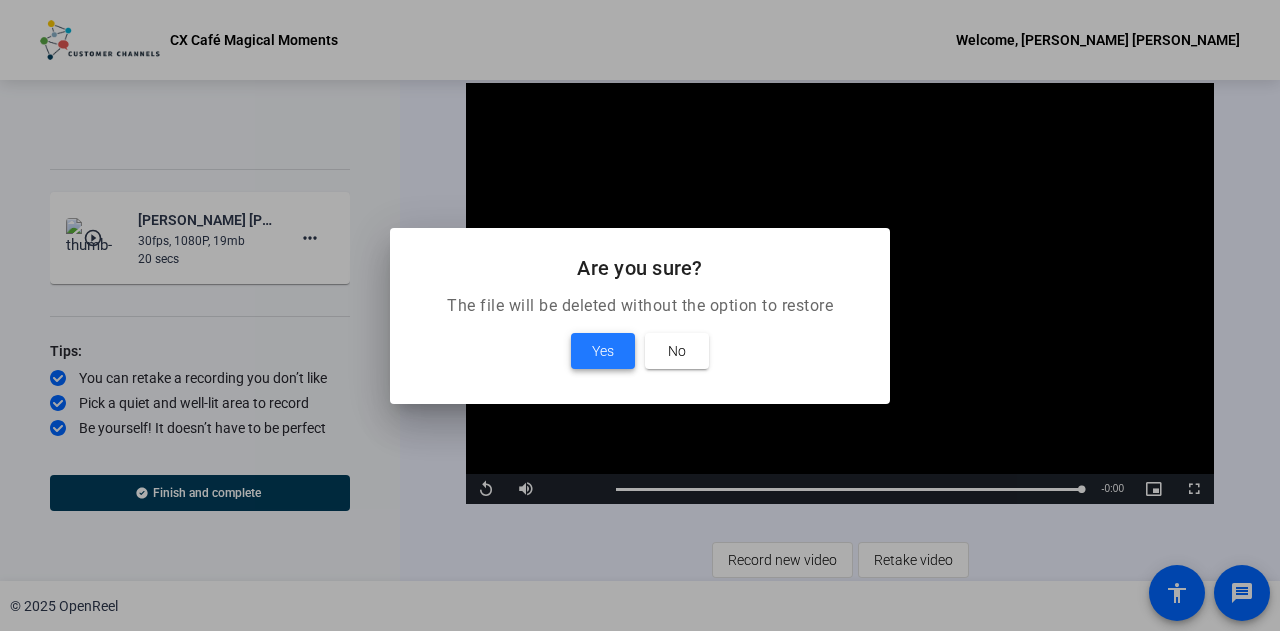 click on "Yes" at bounding box center (603, 351) 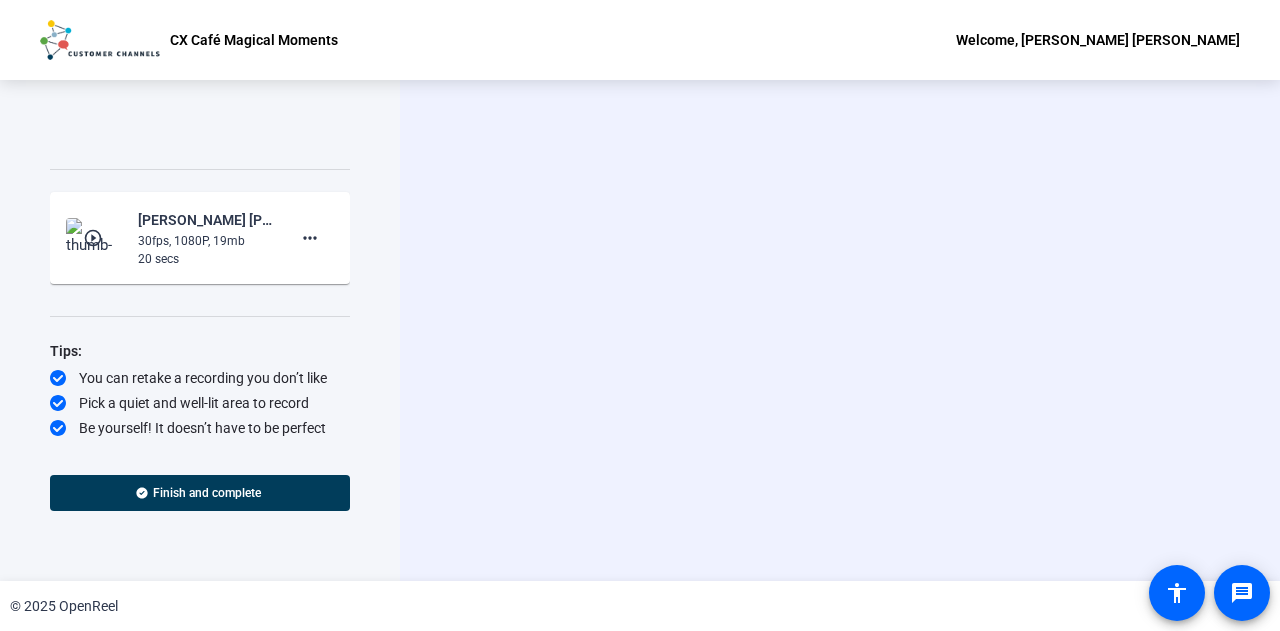 scroll, scrollTop: 2352, scrollLeft: 0, axis: vertical 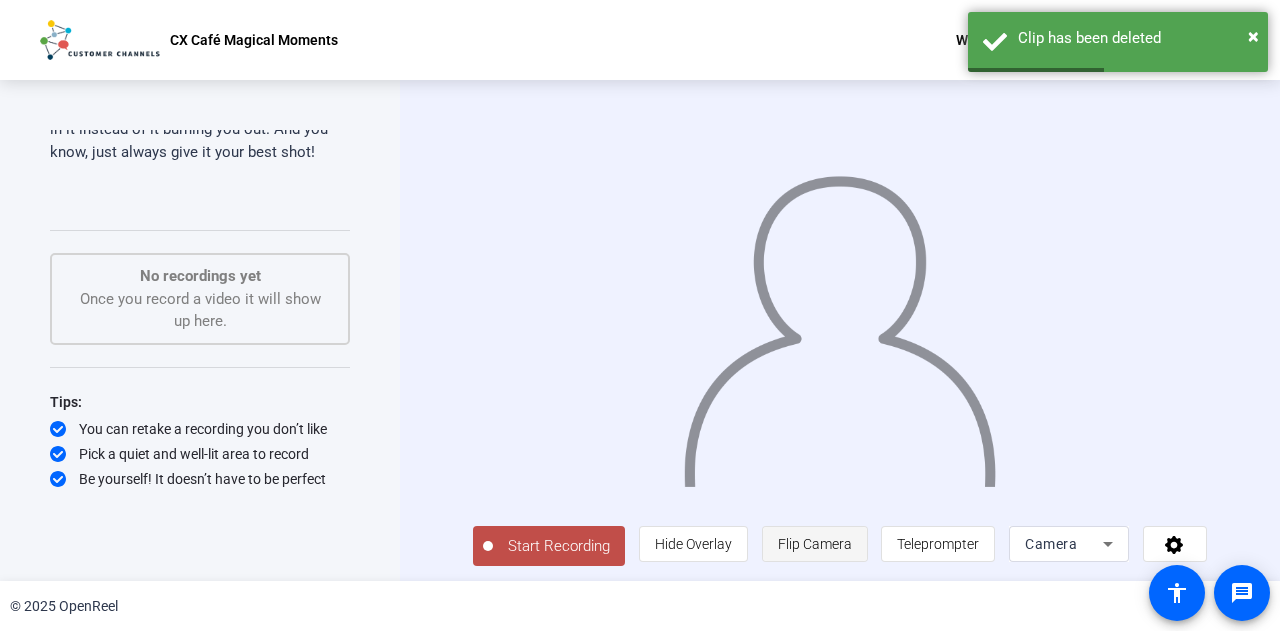 click on "Flip Camera" 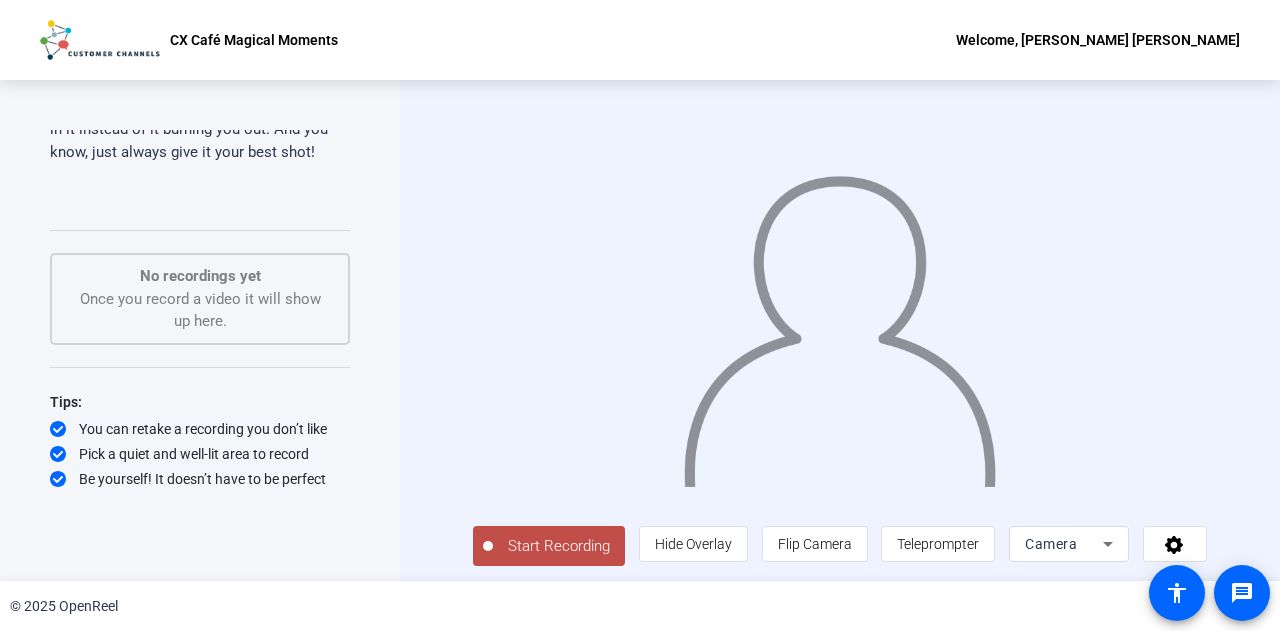click on "Start Recording" 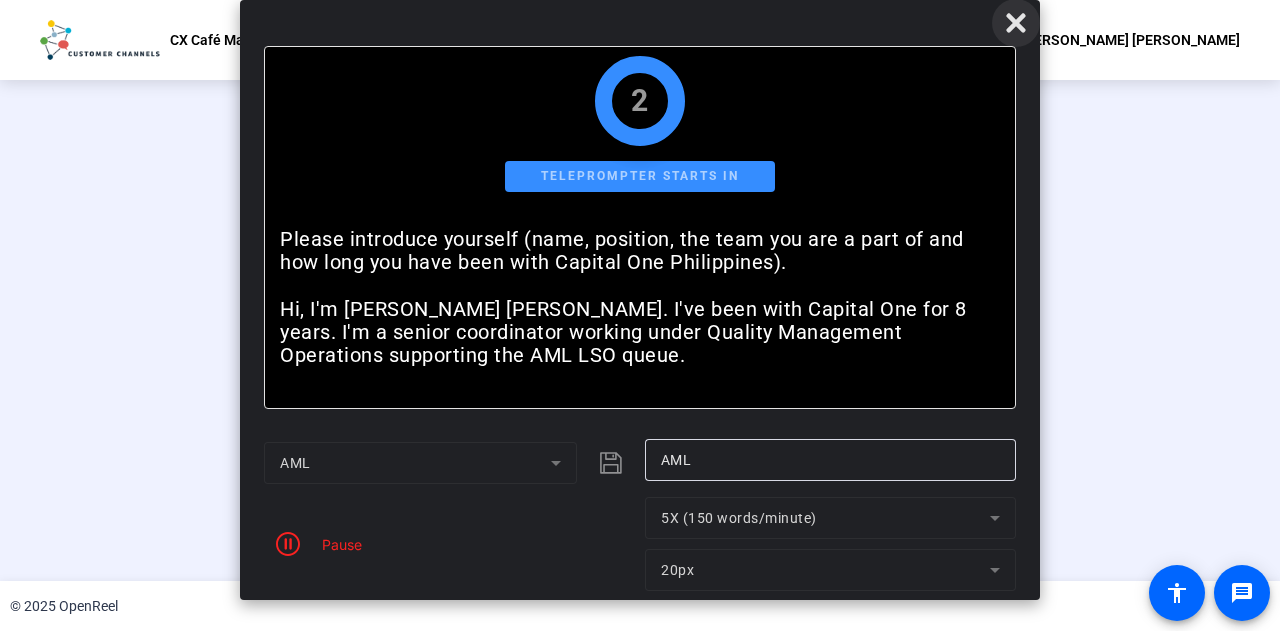 click 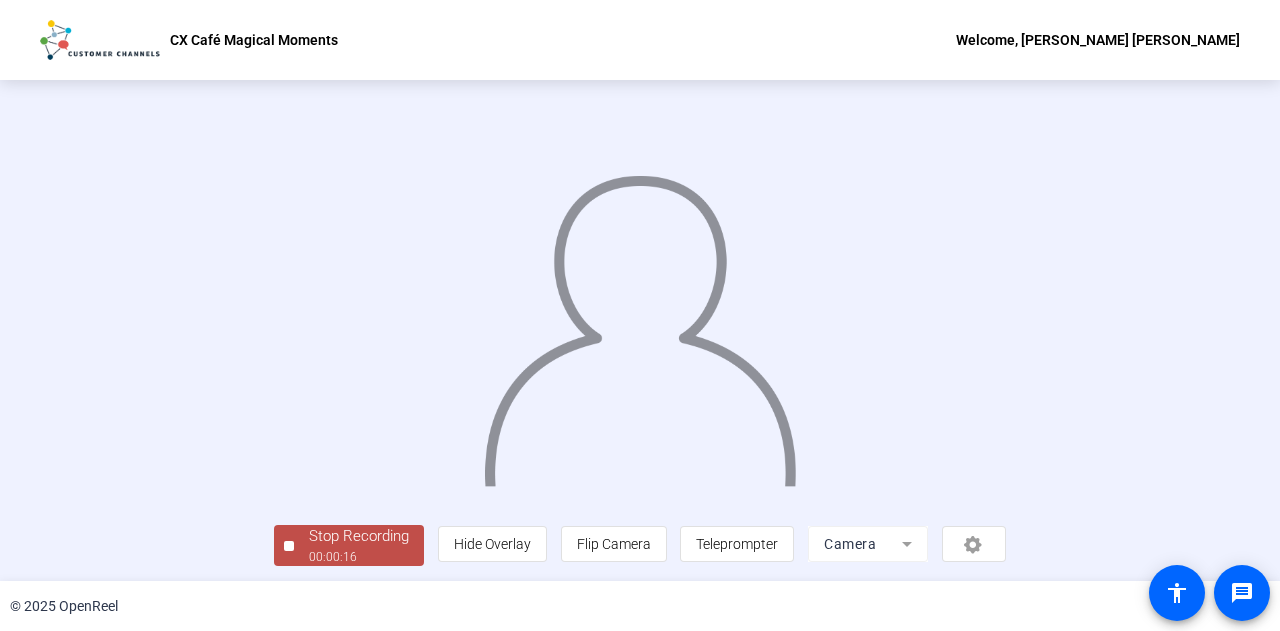 click 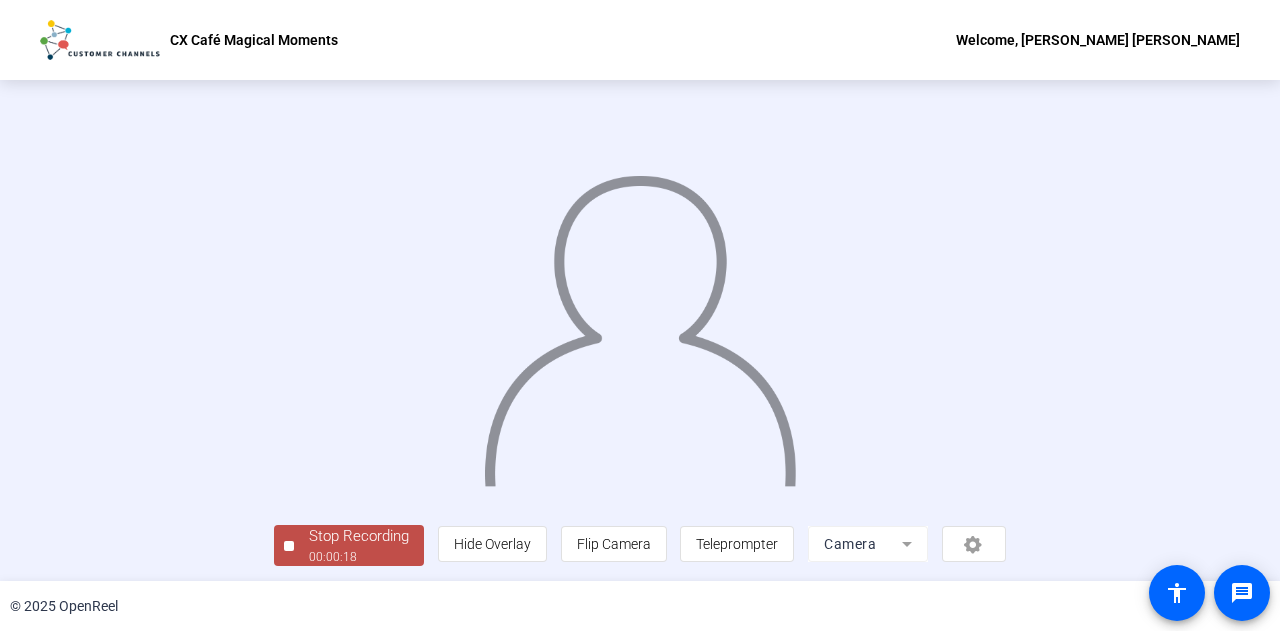 click 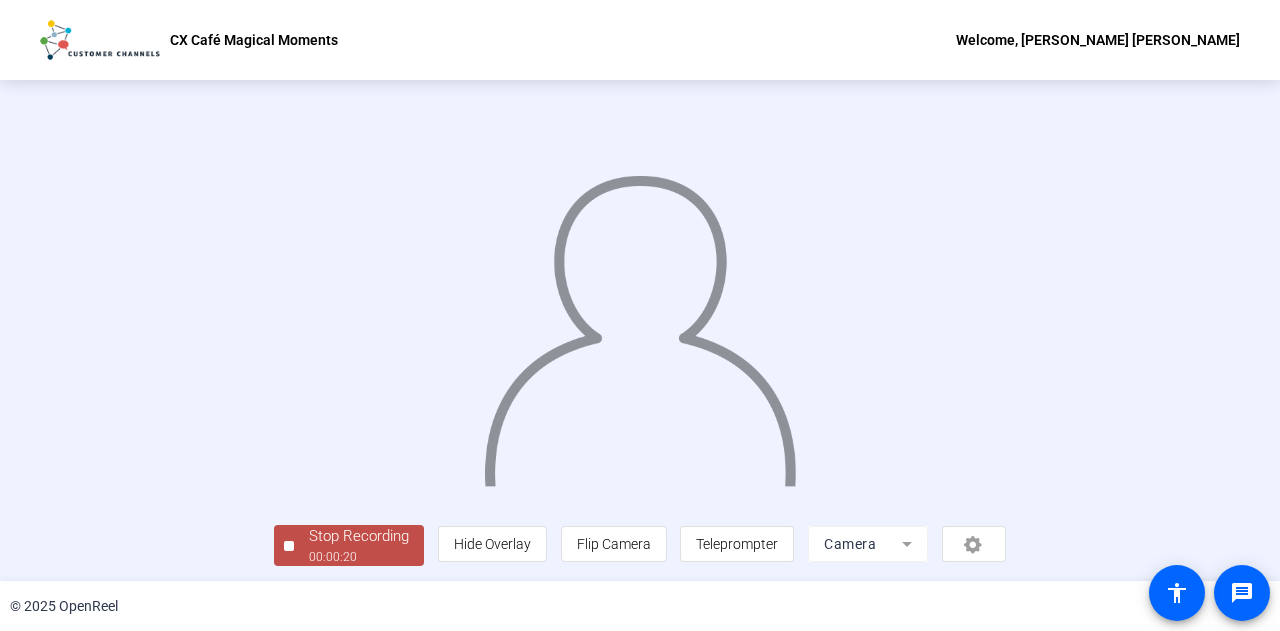 click 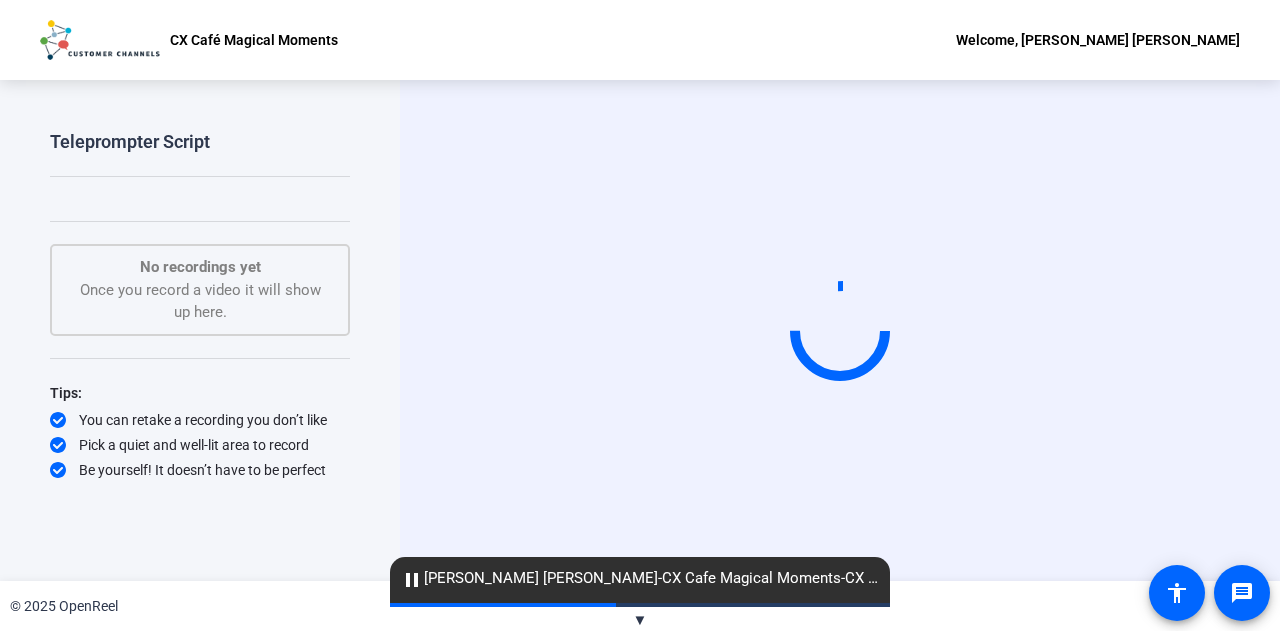scroll, scrollTop: 0, scrollLeft: 0, axis: both 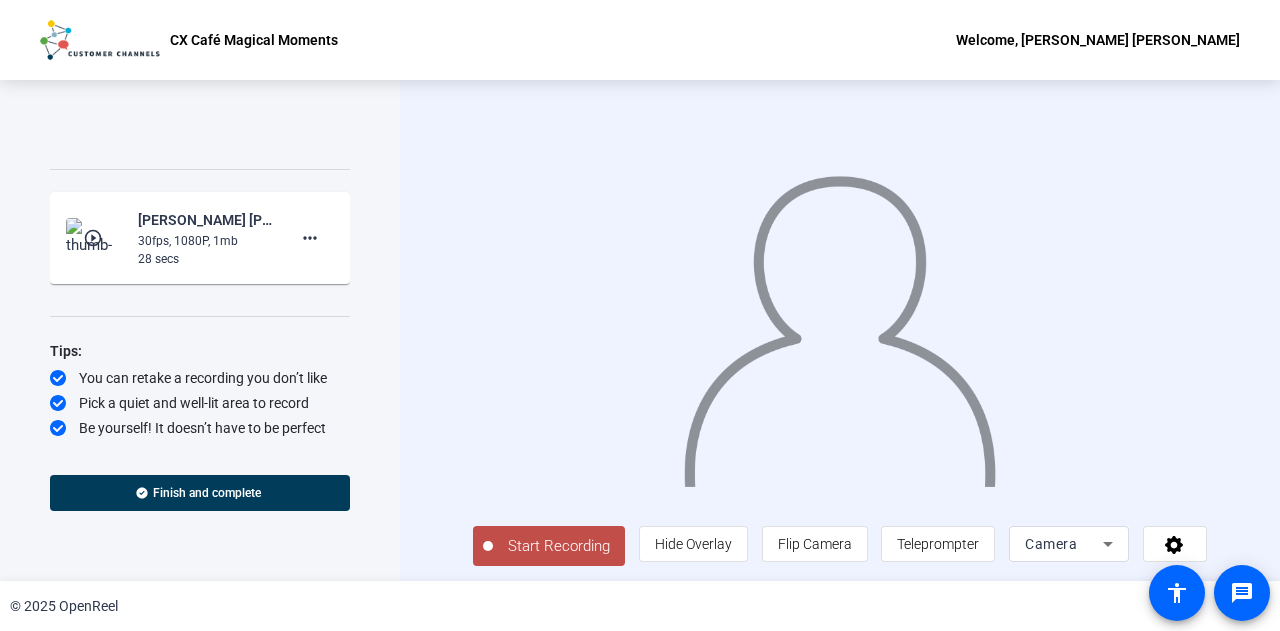 click on "30fps, 1080P, 1mb" 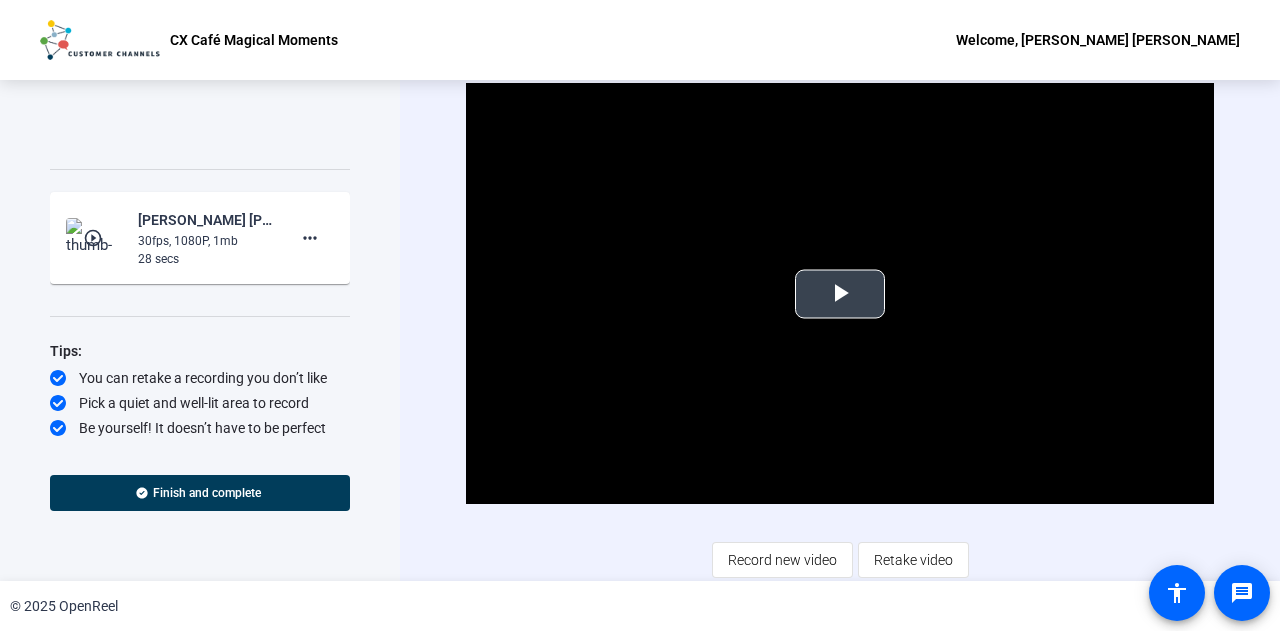 click at bounding box center [840, 294] 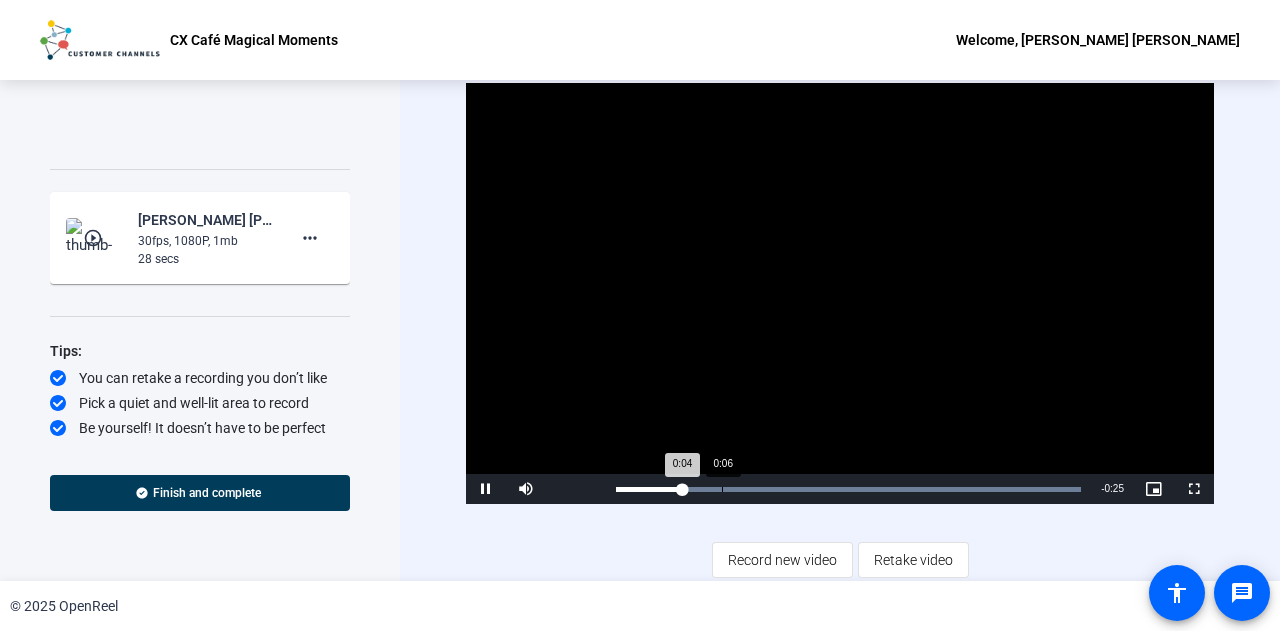 click on "Loaded :  100.00% 0:06 0:04" at bounding box center [848, 489] 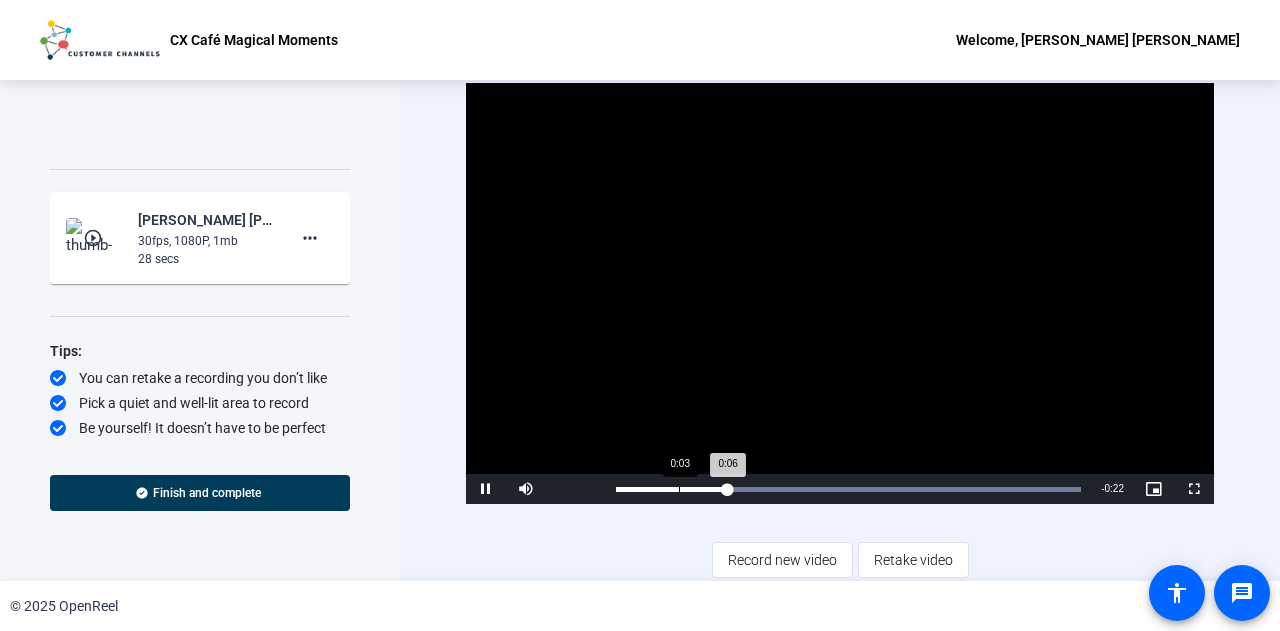 click on "0:06" at bounding box center (672, 489) 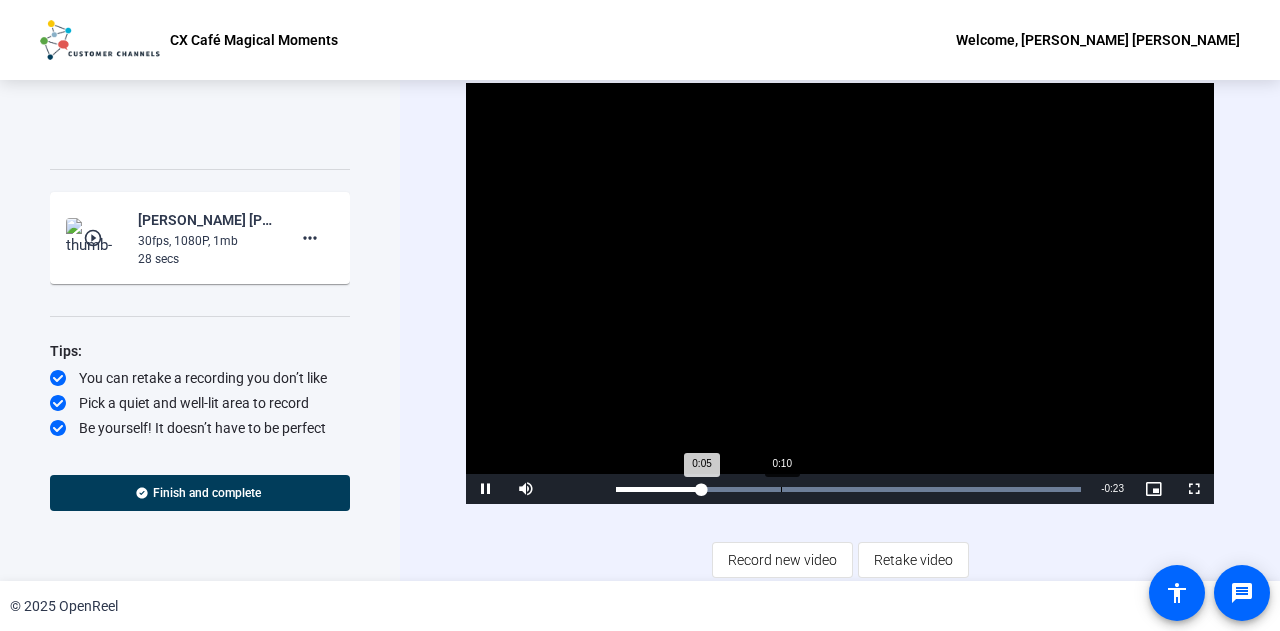 click on "Loaded :  100.00% 0:10 0:05" at bounding box center (848, 489) 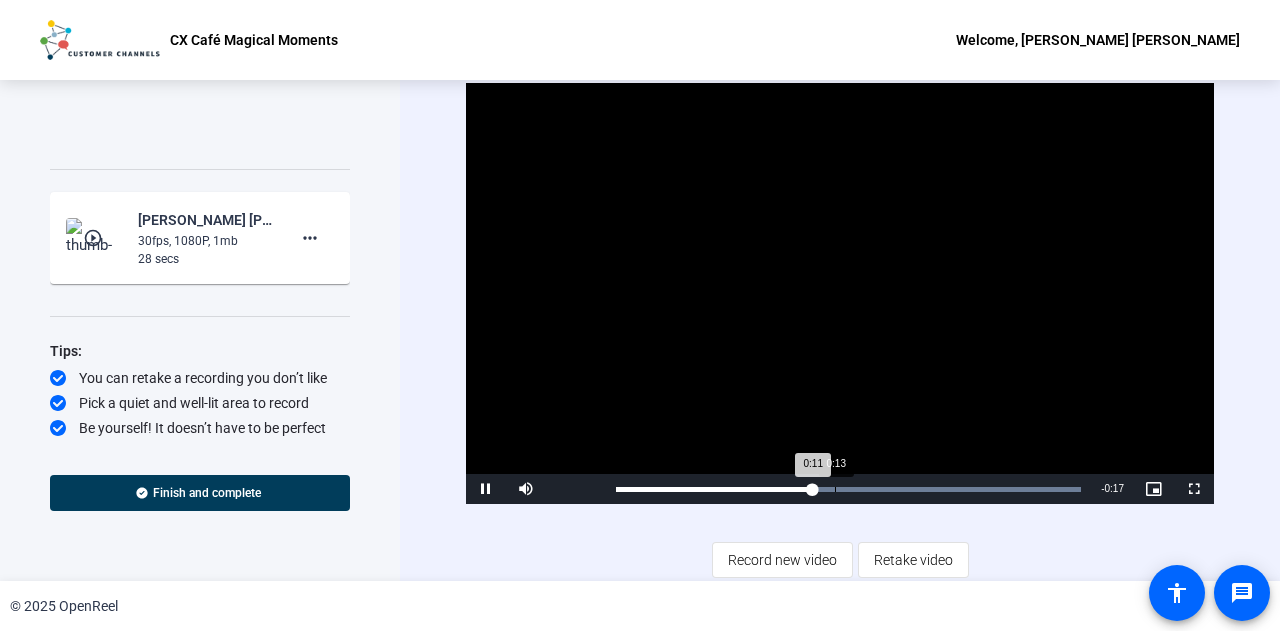 click on "Loaded :  100.00% 0:13 0:11" at bounding box center (848, 489) 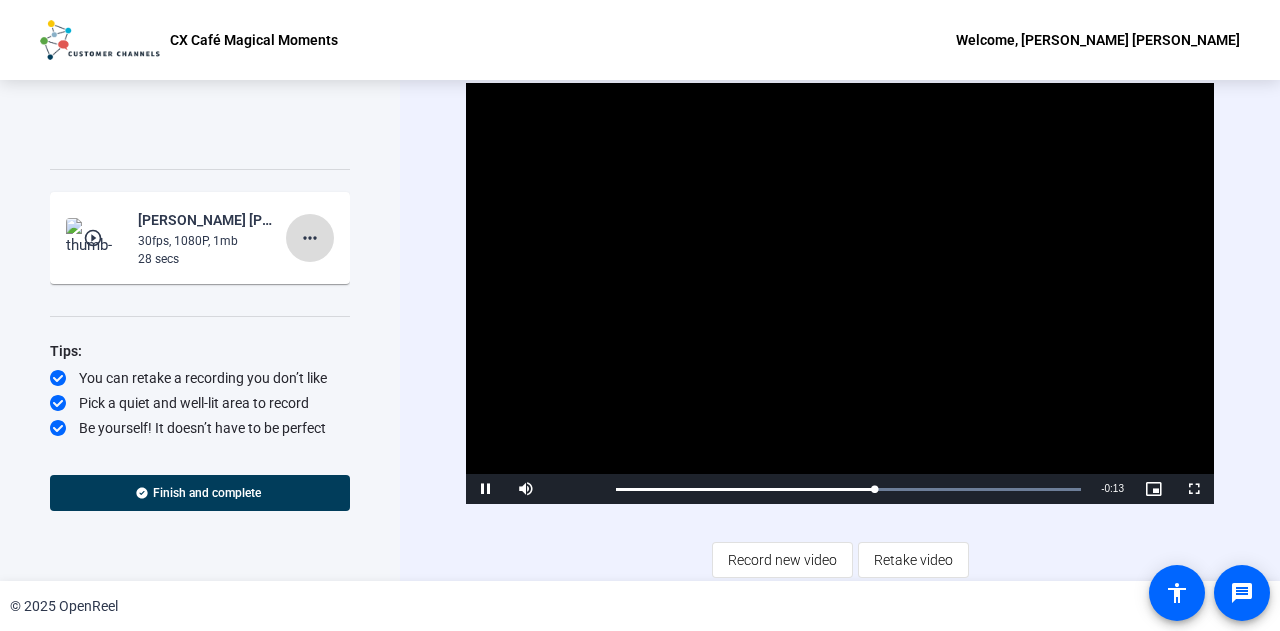 click on "more_horiz" 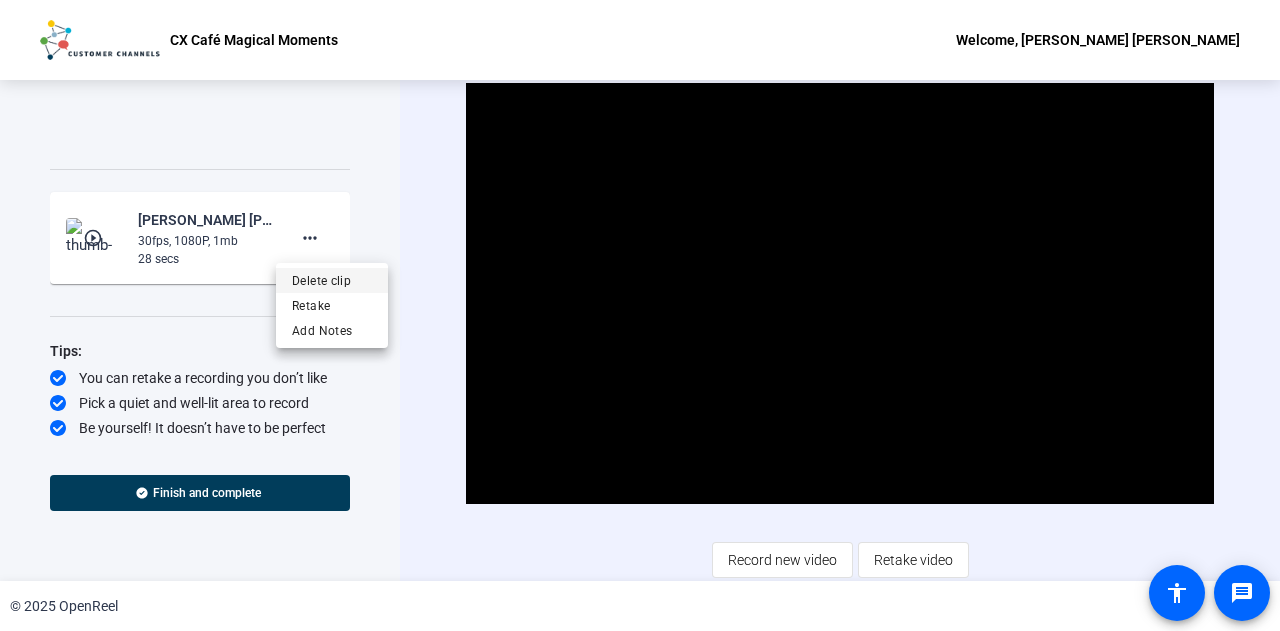 click on "Delete clip" at bounding box center (332, 281) 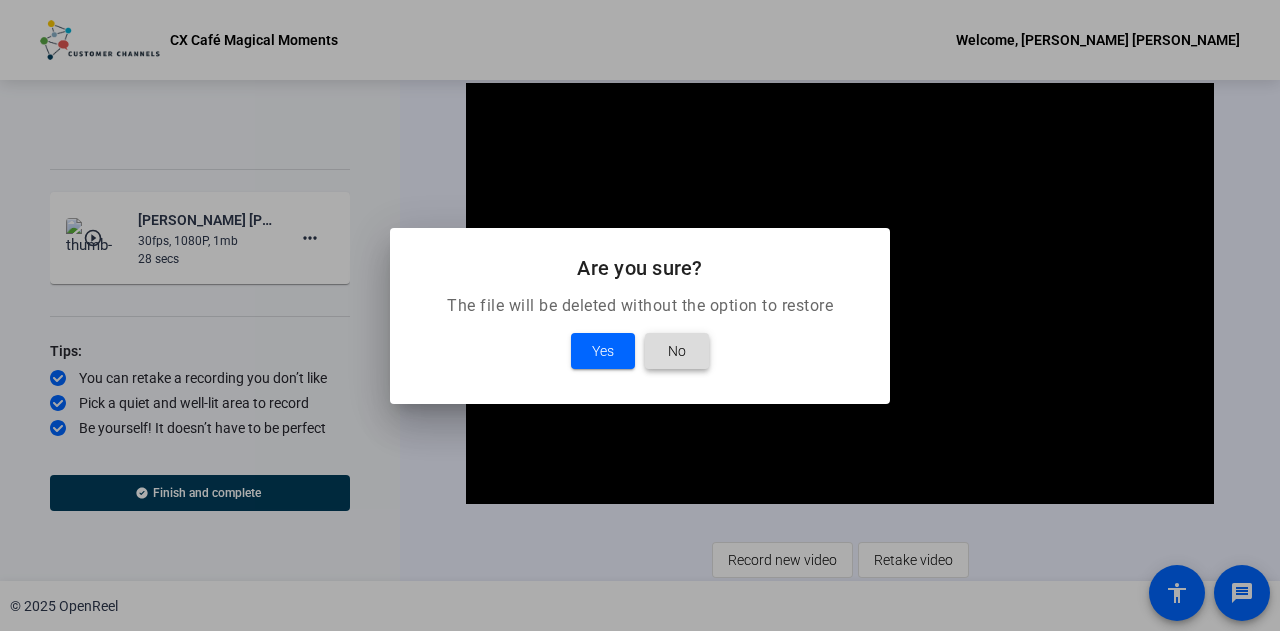 click on "No" at bounding box center (677, 351) 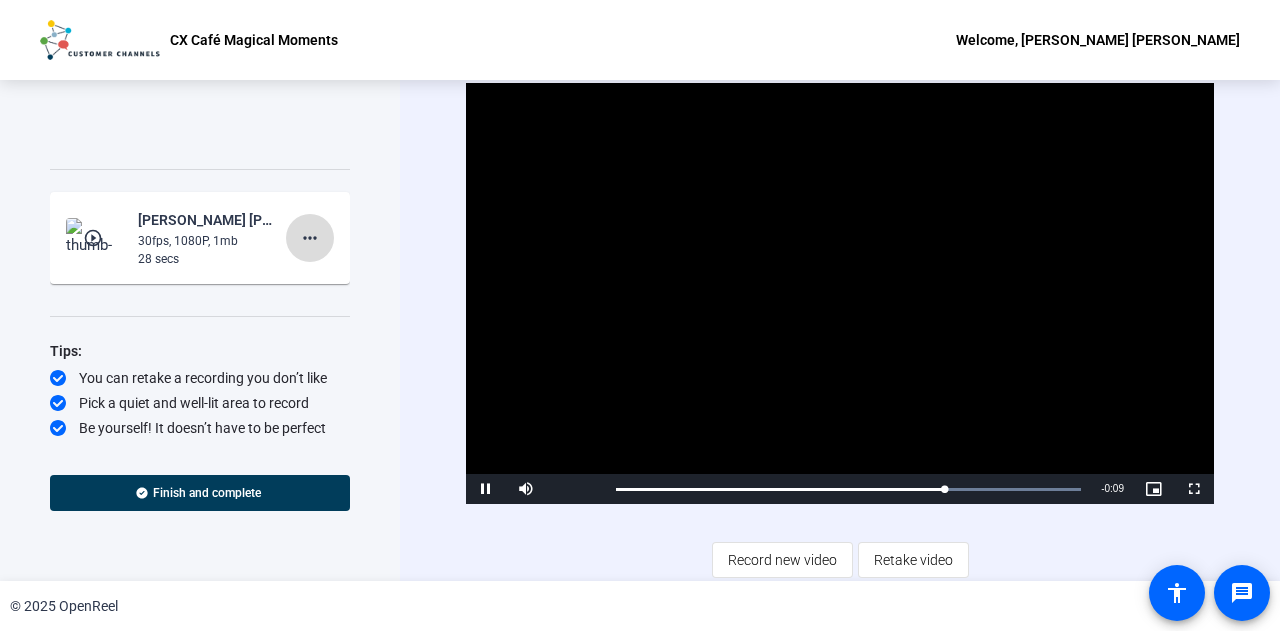 click on "more_horiz" 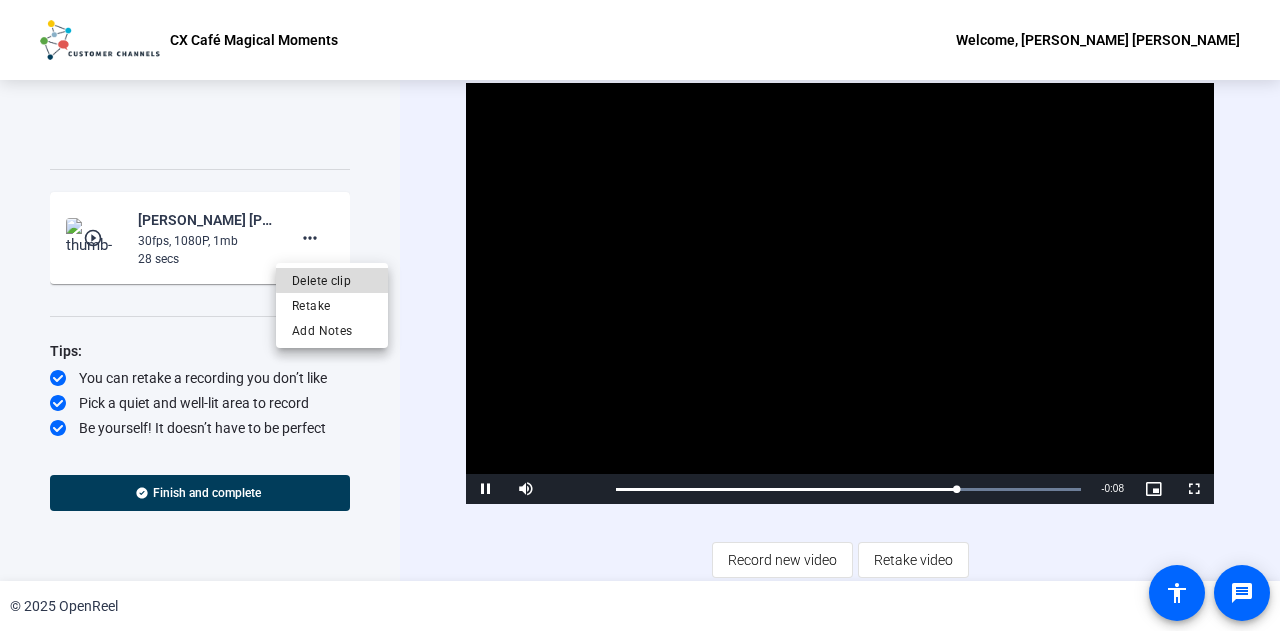 click on "Delete clip" at bounding box center [332, 281] 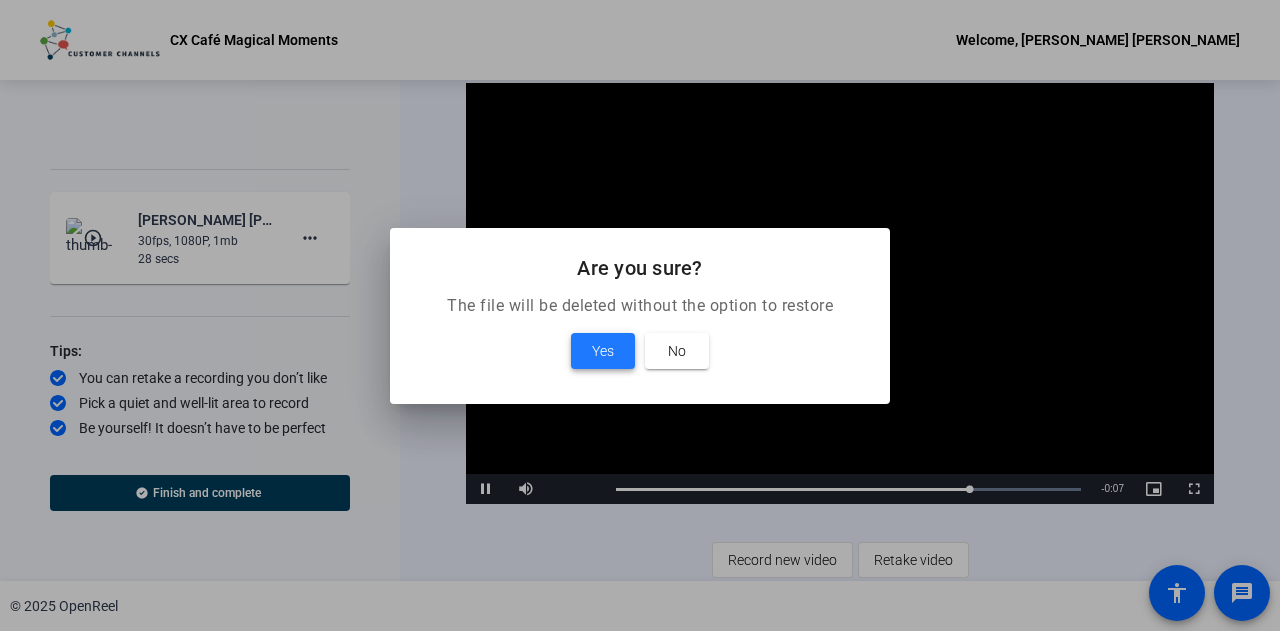 click at bounding box center [603, 351] 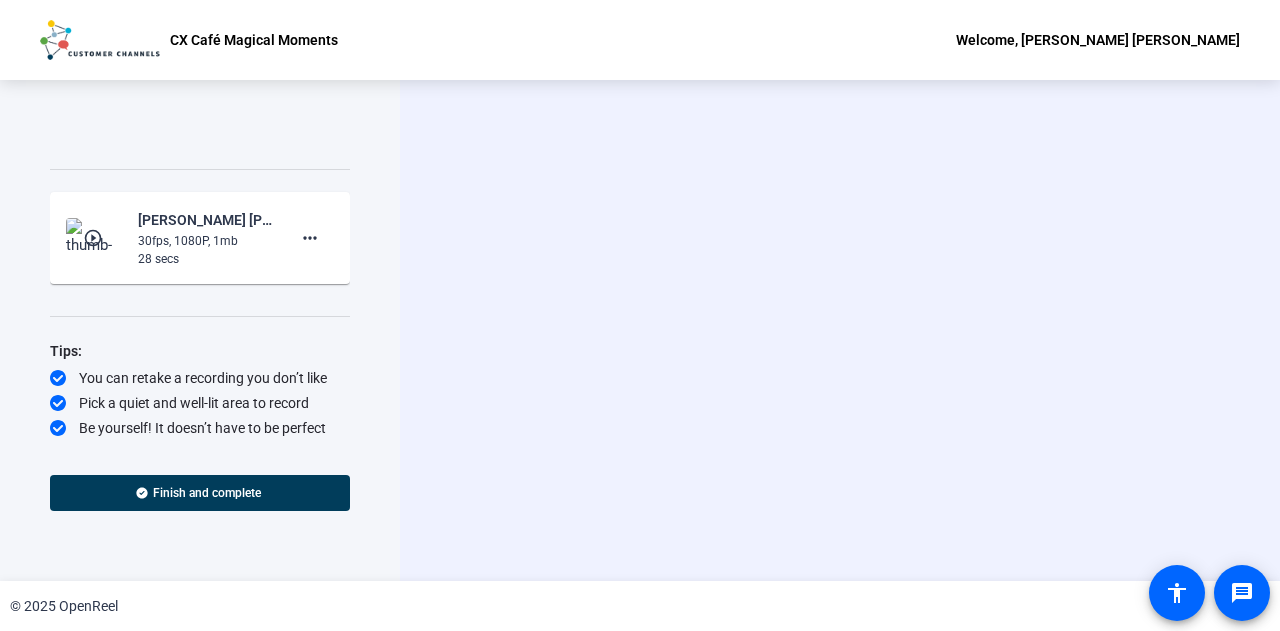 scroll, scrollTop: 2352, scrollLeft: 0, axis: vertical 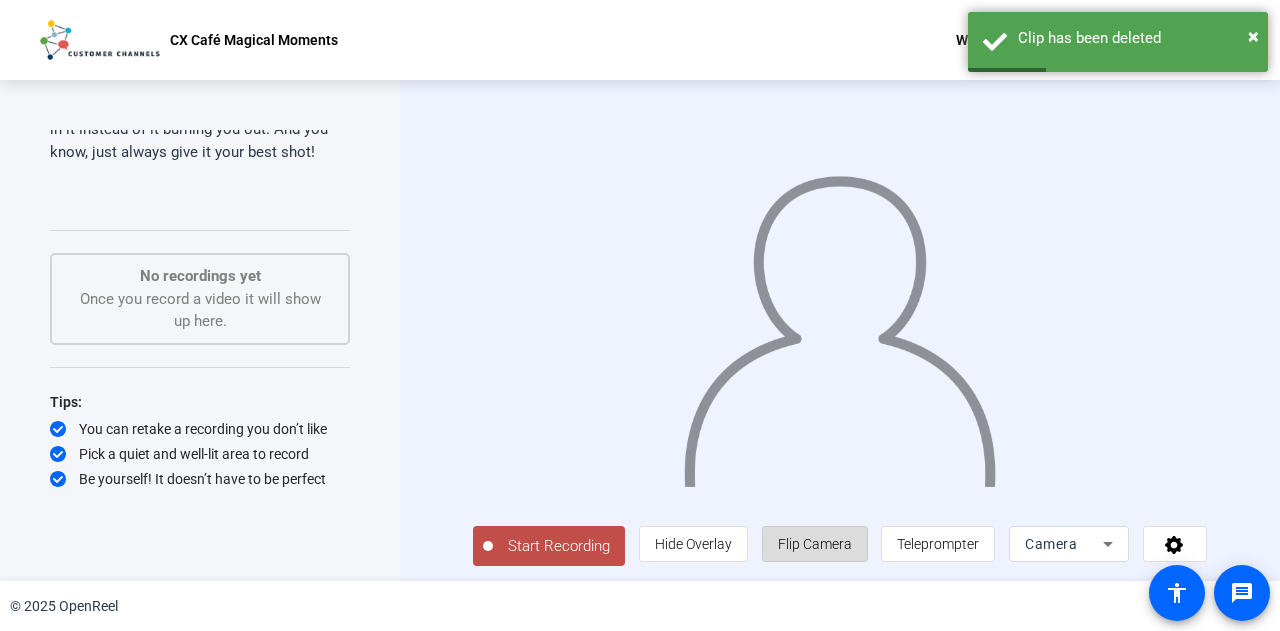 click on "Flip Camera" 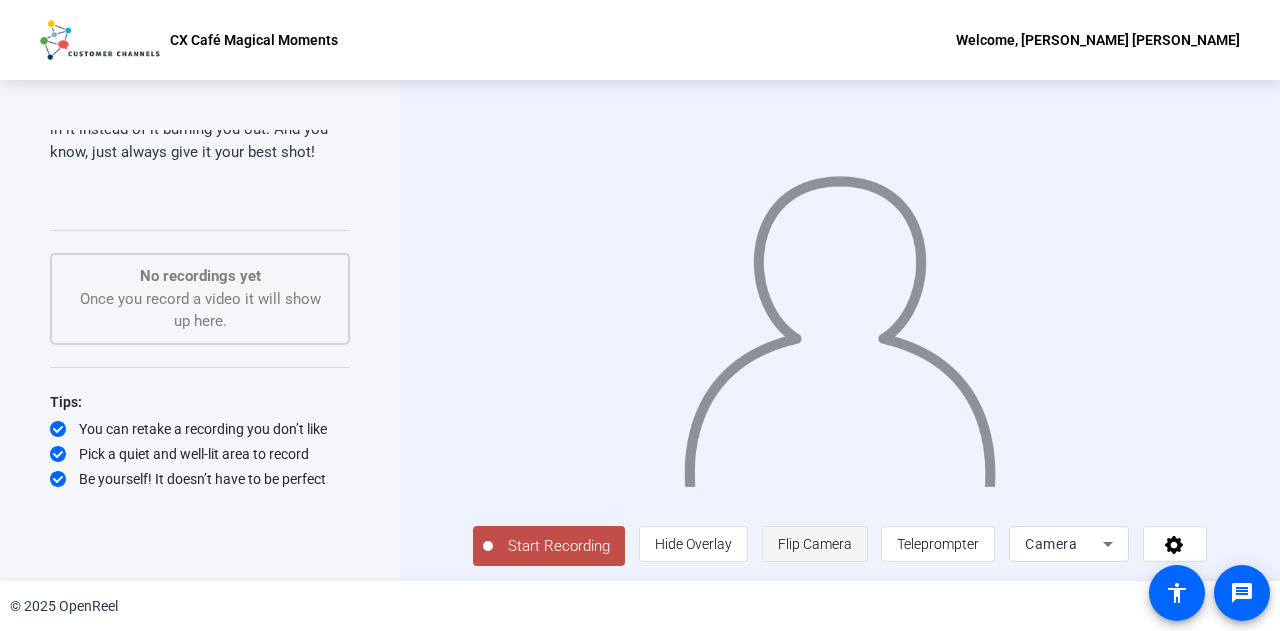 click on "Flip Camera" 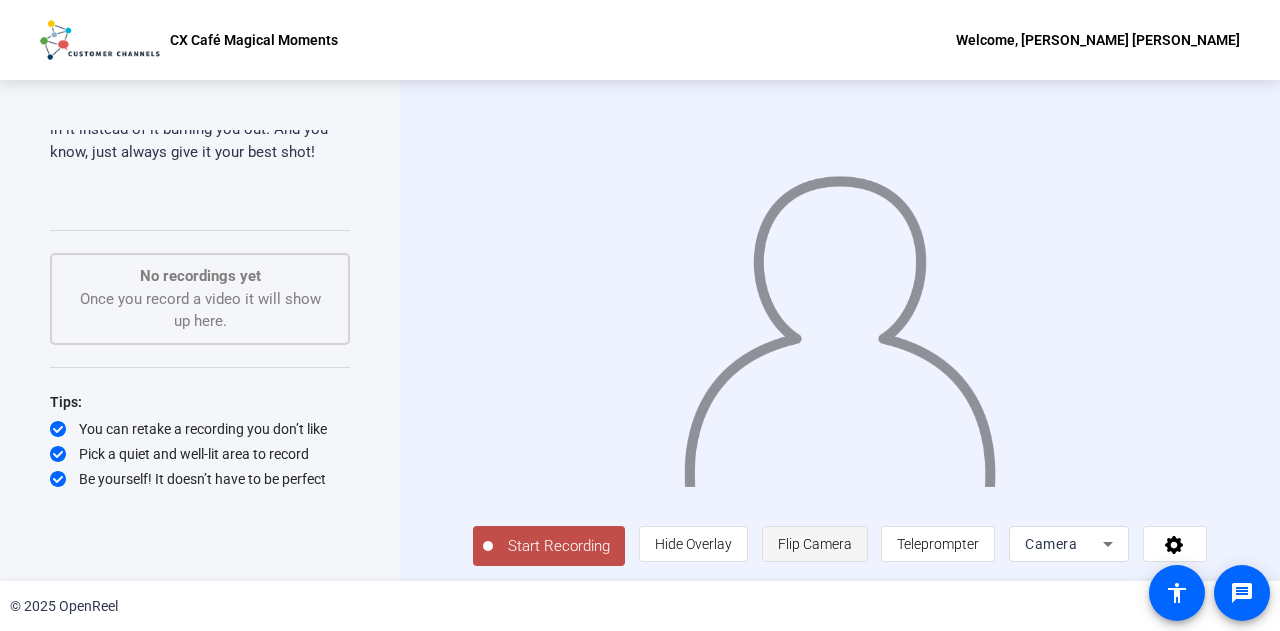 click on "Flip Camera" 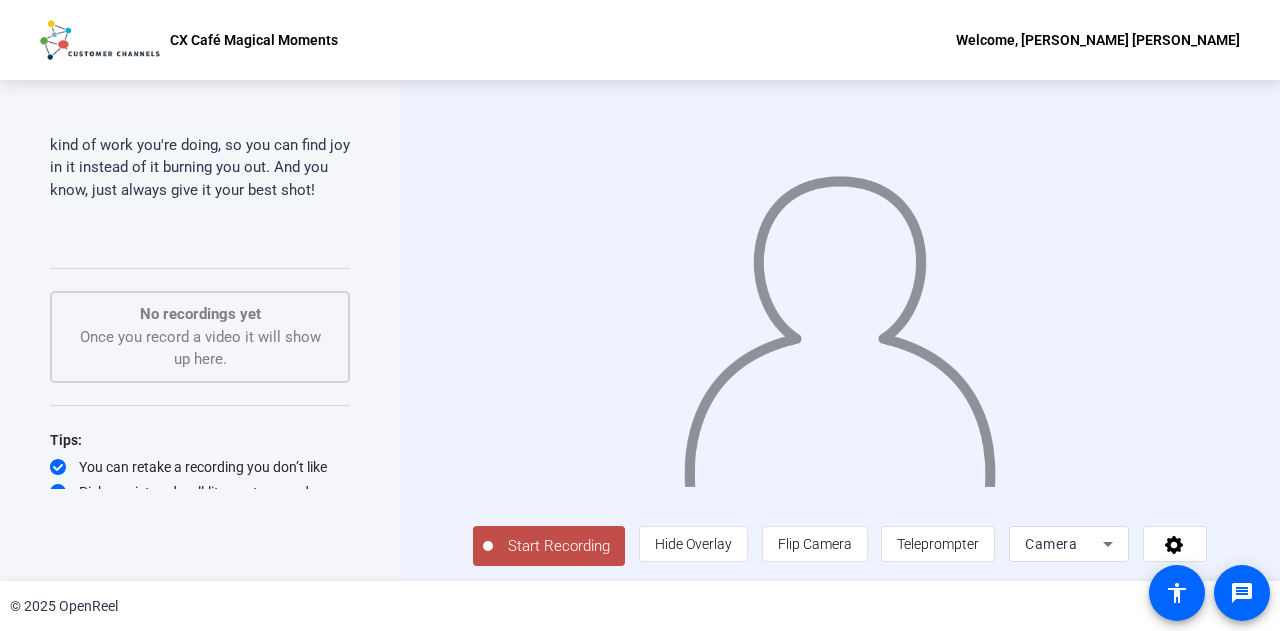 scroll, scrollTop: 2252, scrollLeft: 0, axis: vertical 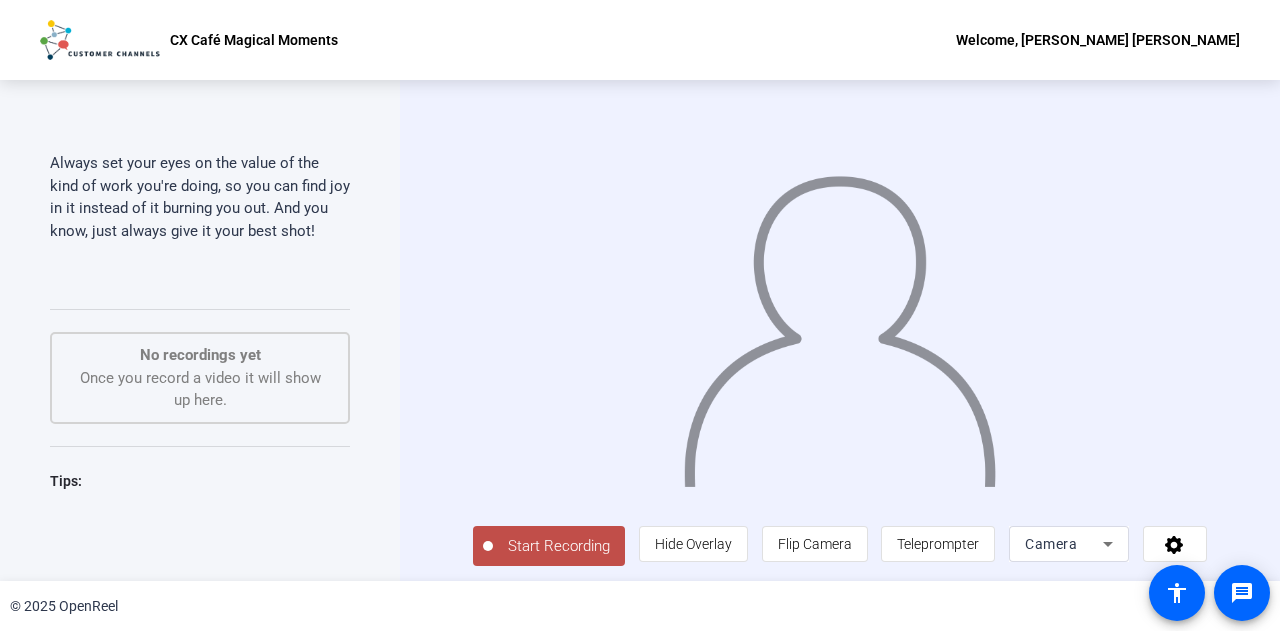 click on "Start Recording" 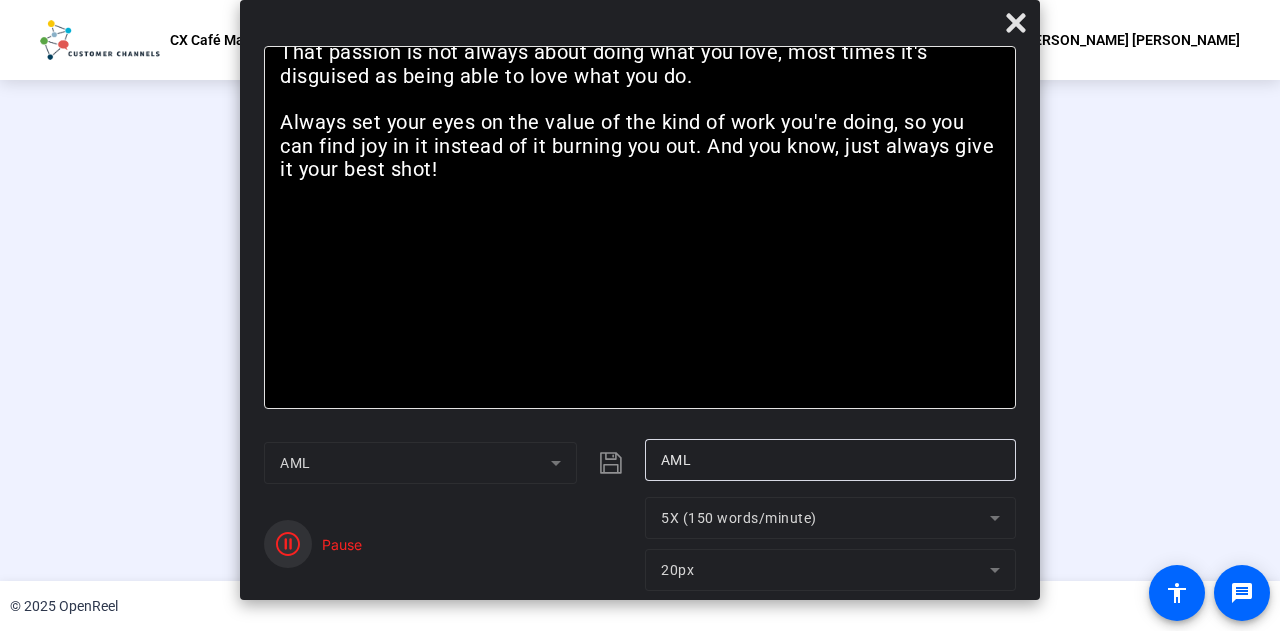 click 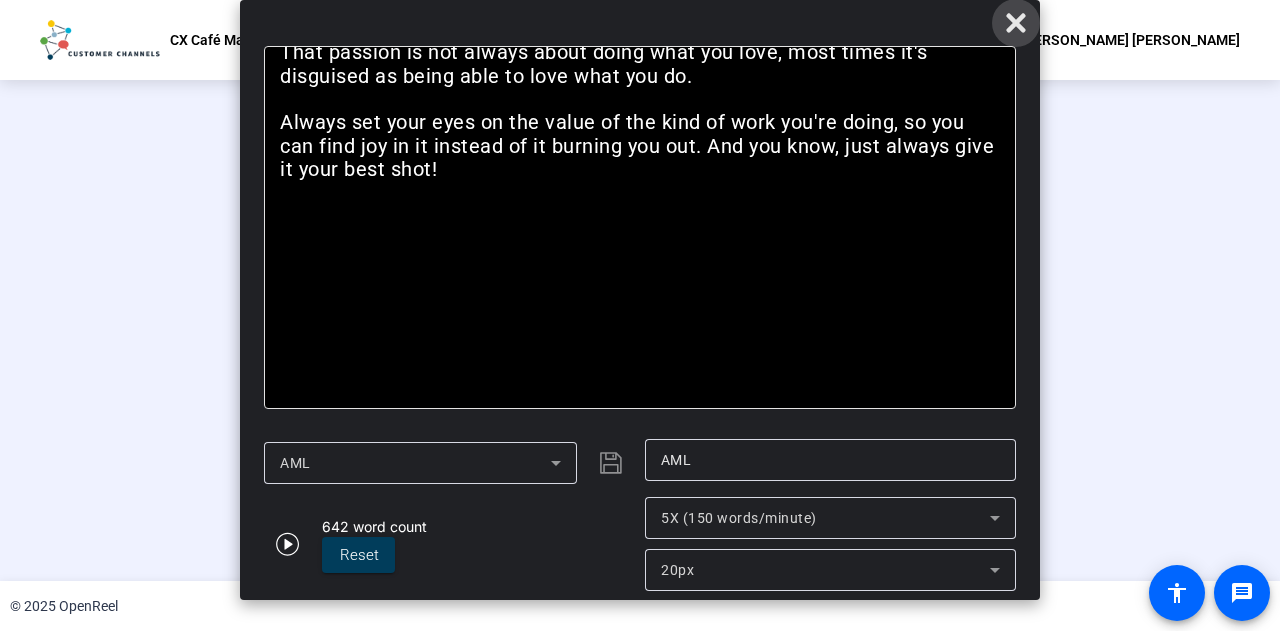 click at bounding box center (1016, 23) 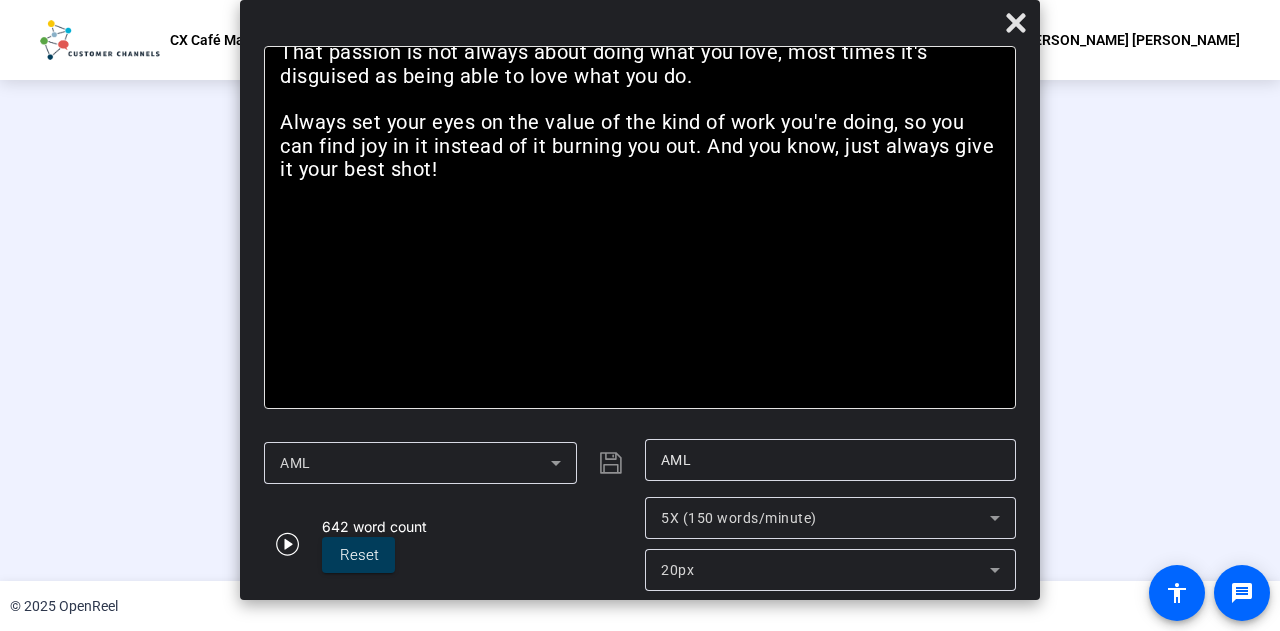 click 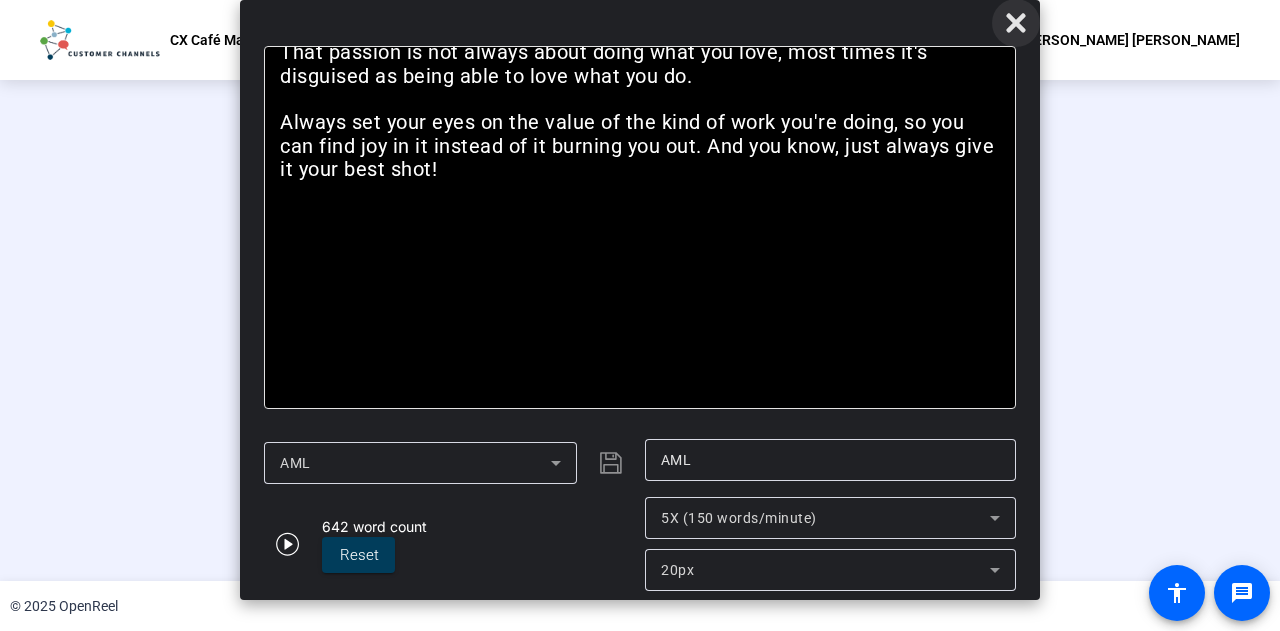 click 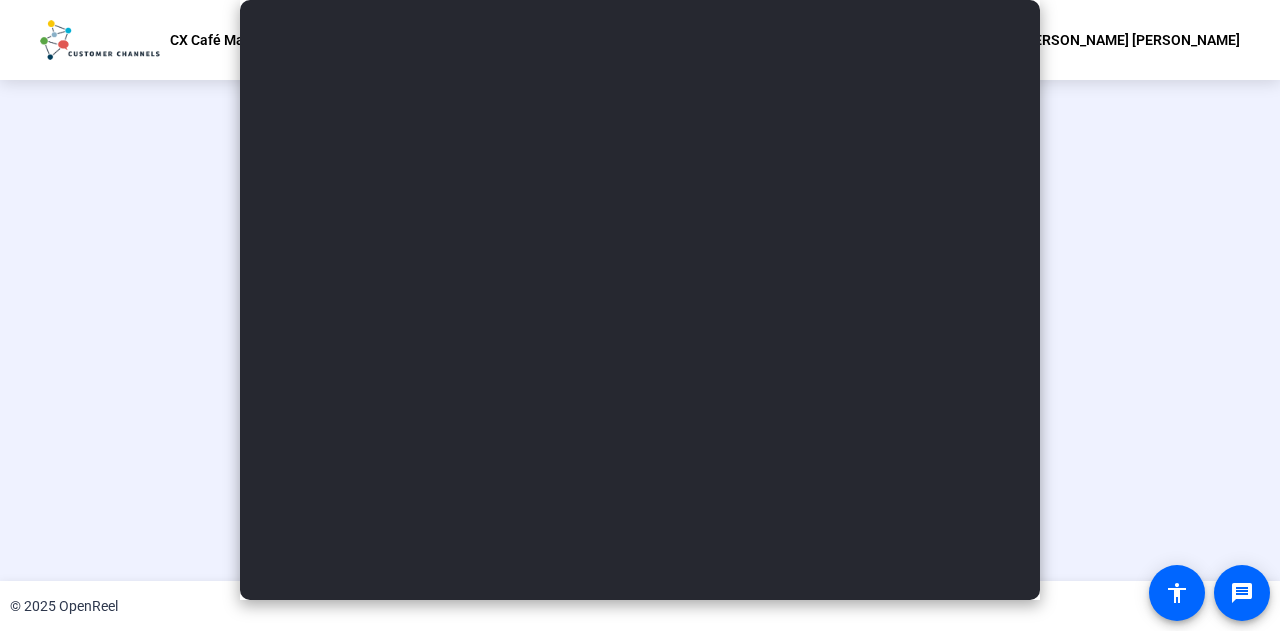 scroll, scrollTop: 100, scrollLeft: 0, axis: vertical 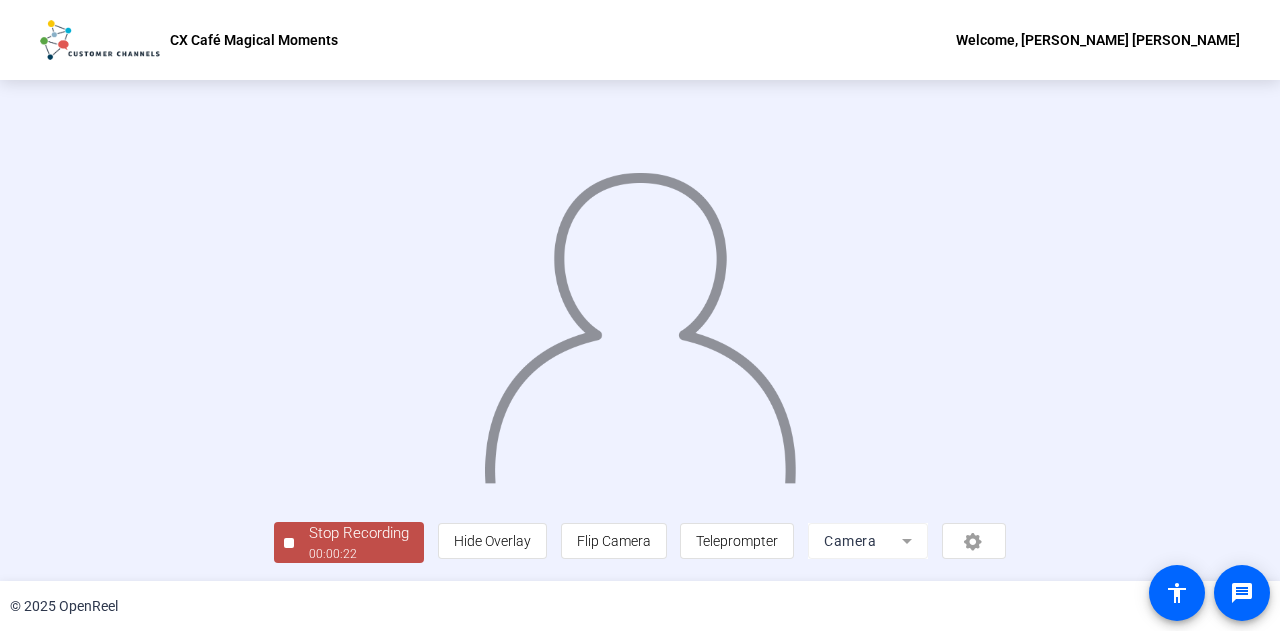 click on "Stop Recording" 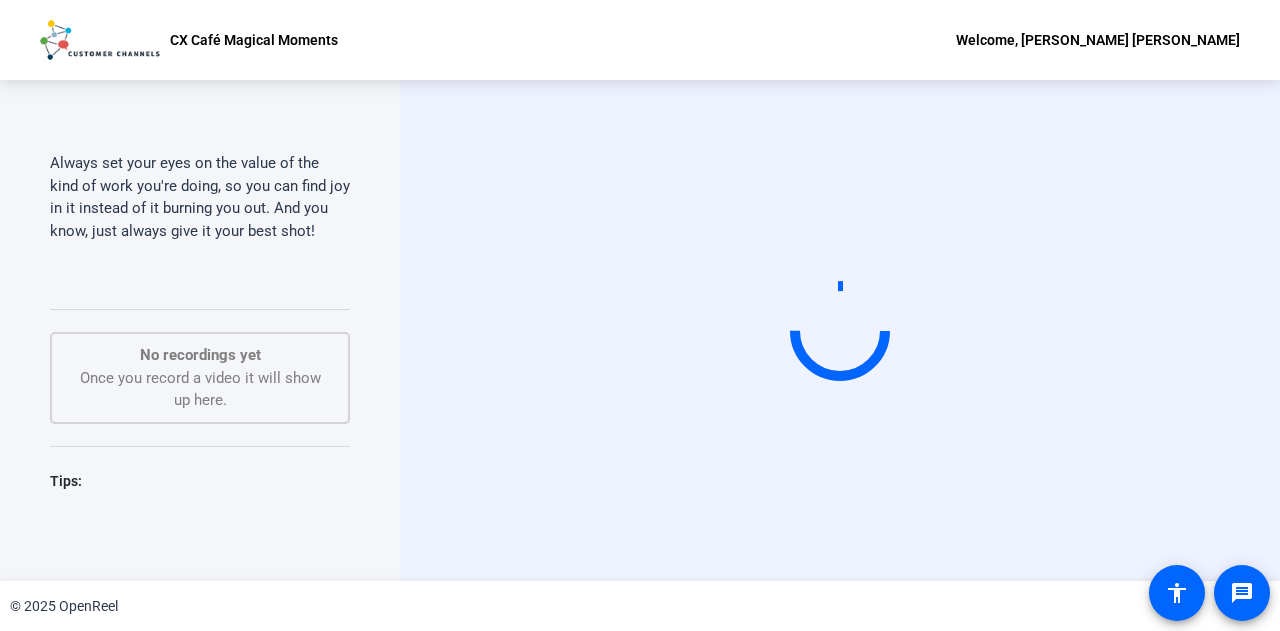 scroll, scrollTop: 0, scrollLeft: 0, axis: both 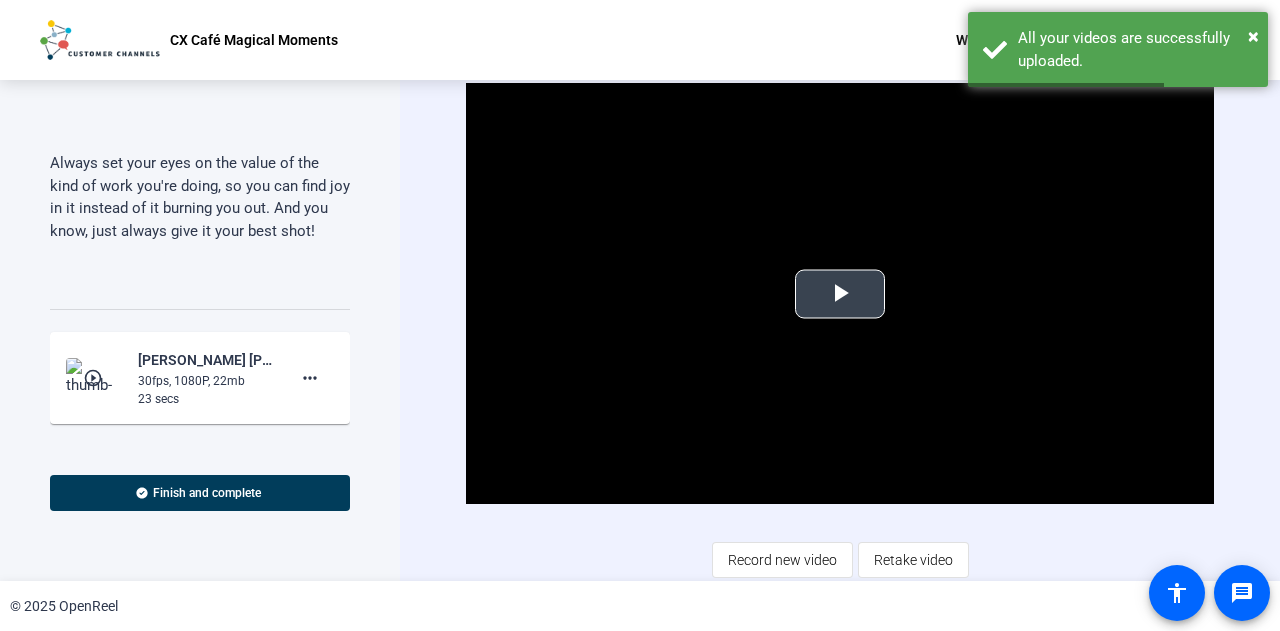 click at bounding box center (840, 294) 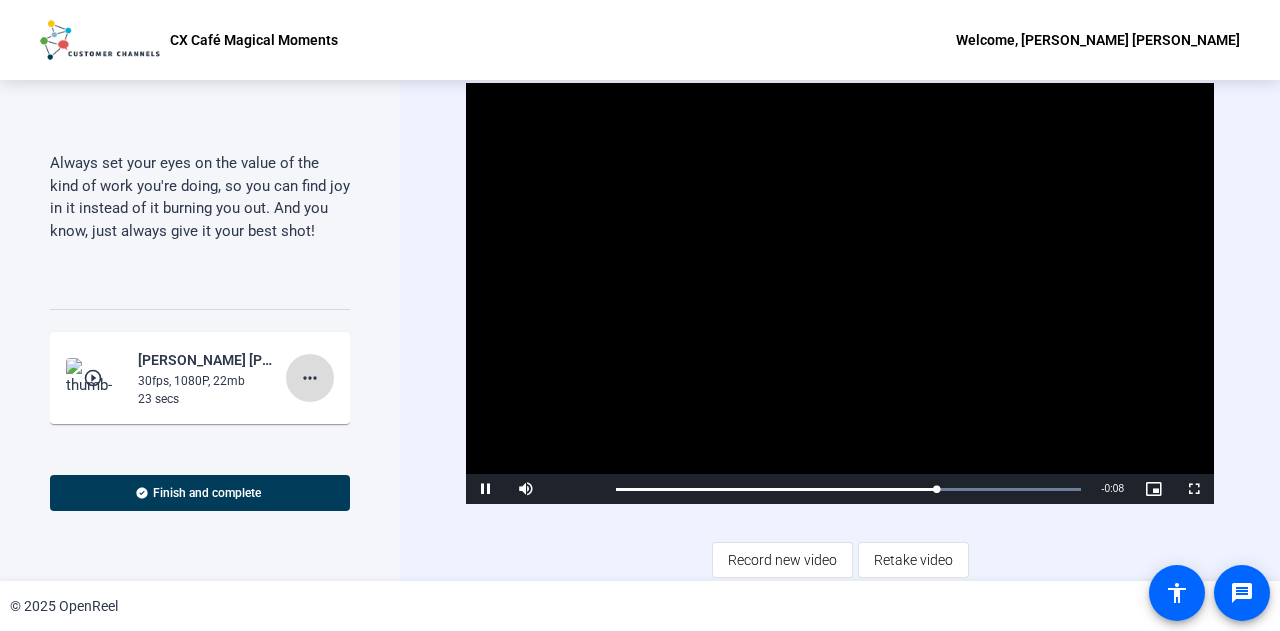 click on "more_horiz" 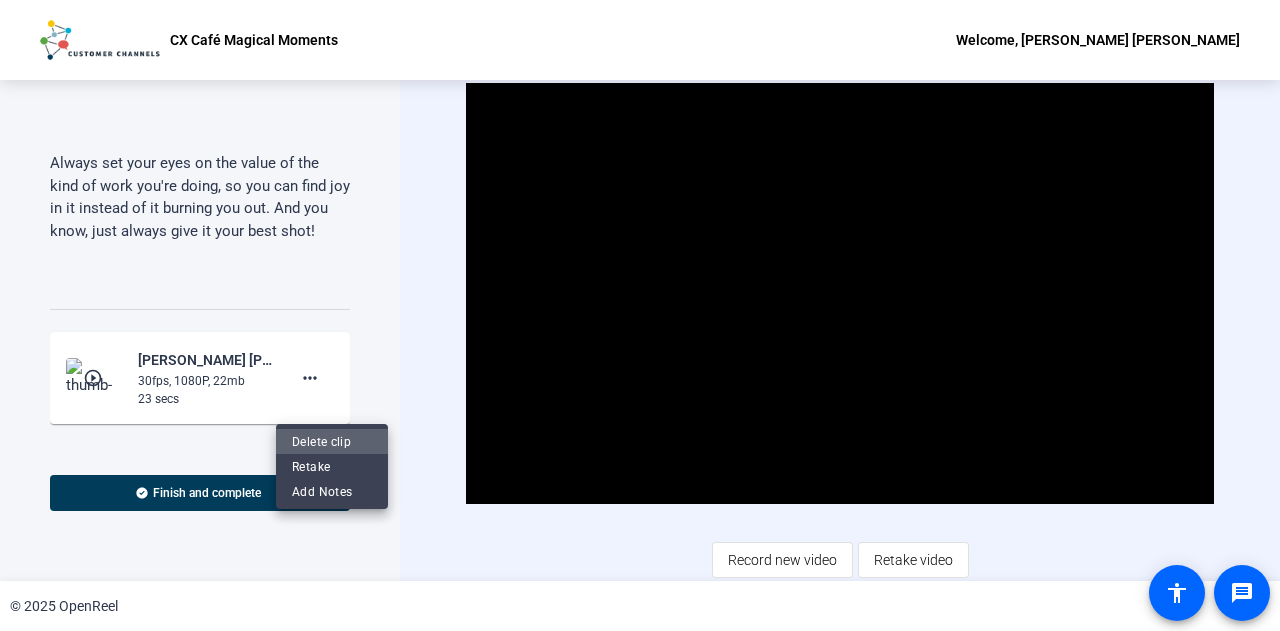 click on "Delete clip" at bounding box center [332, 441] 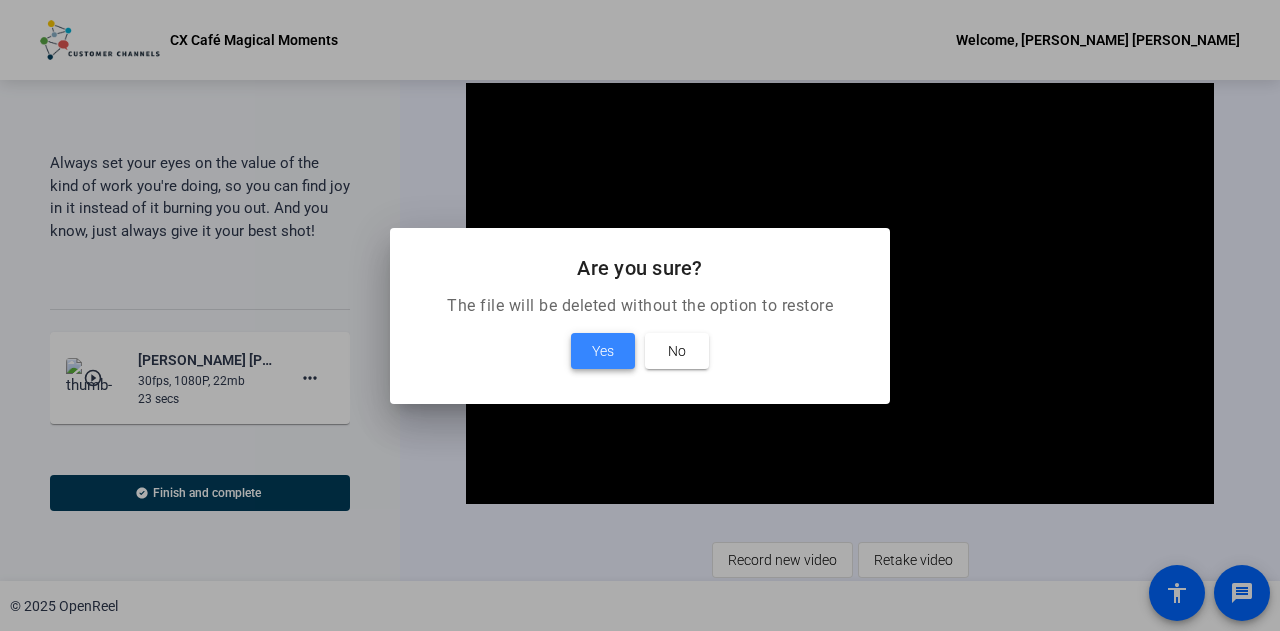 click on "Yes" at bounding box center [603, 351] 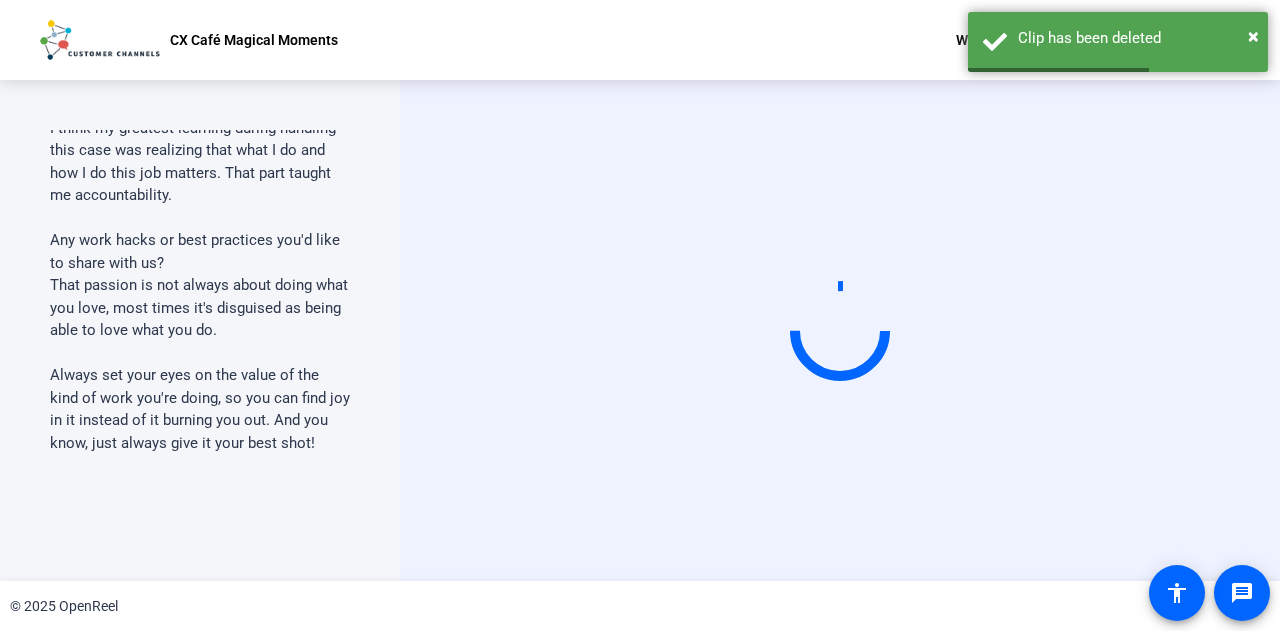 scroll, scrollTop: 1952, scrollLeft: 0, axis: vertical 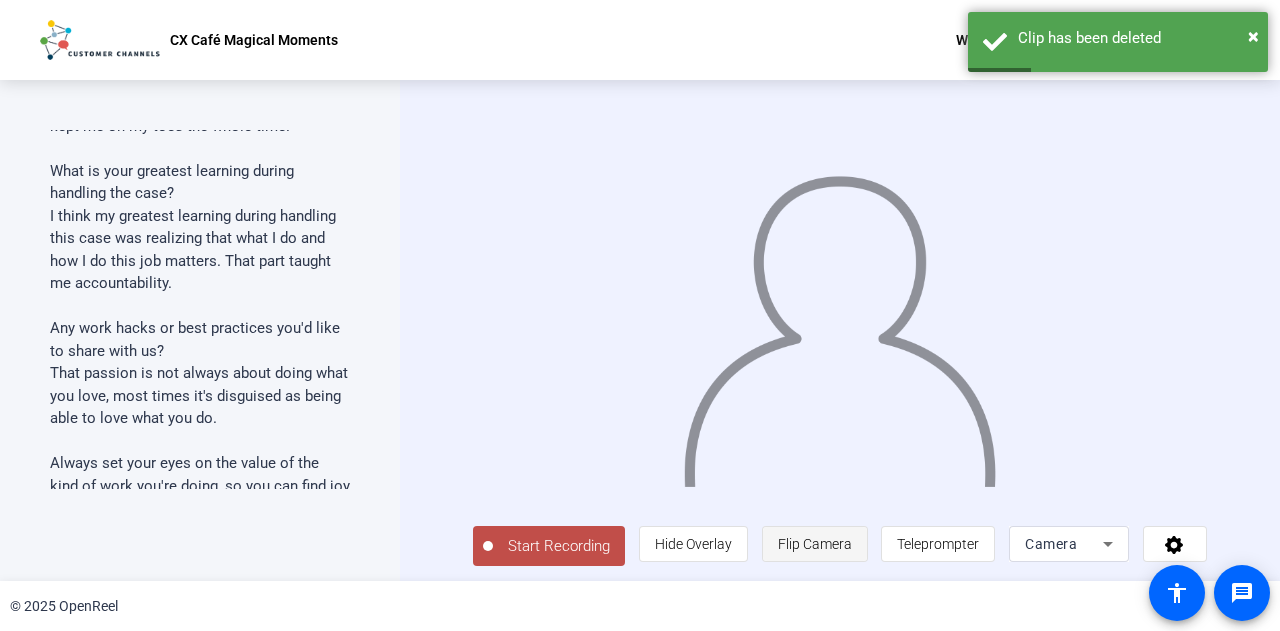 click on "Flip Camera" 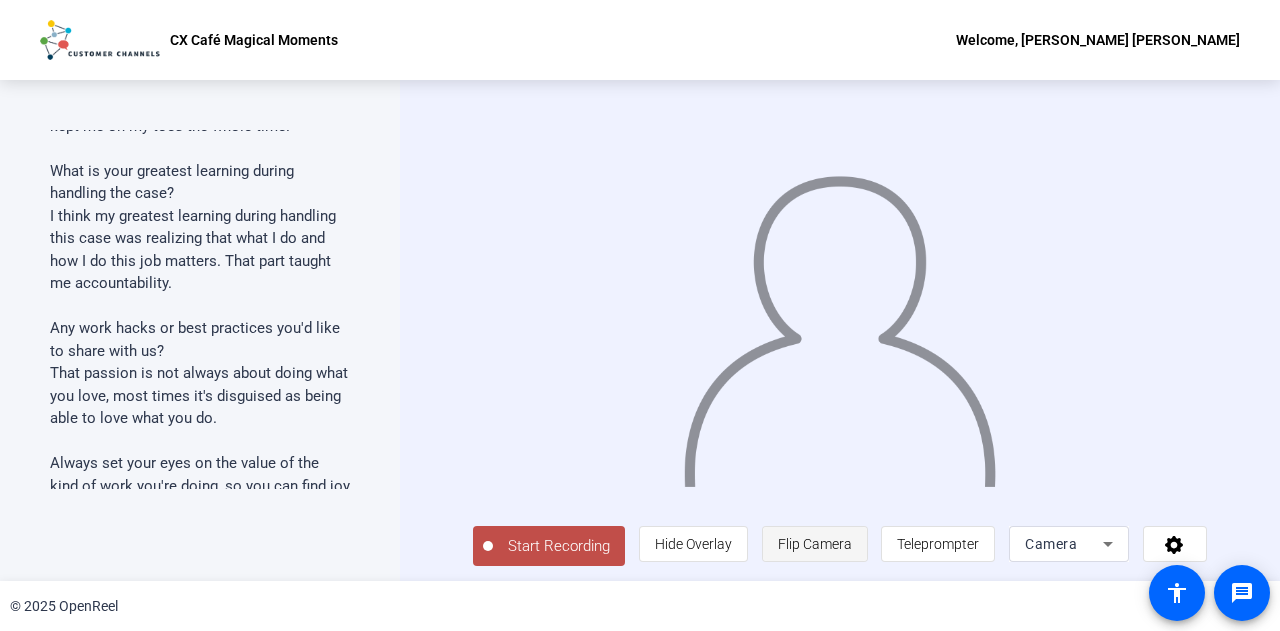 click on "Flip Camera" 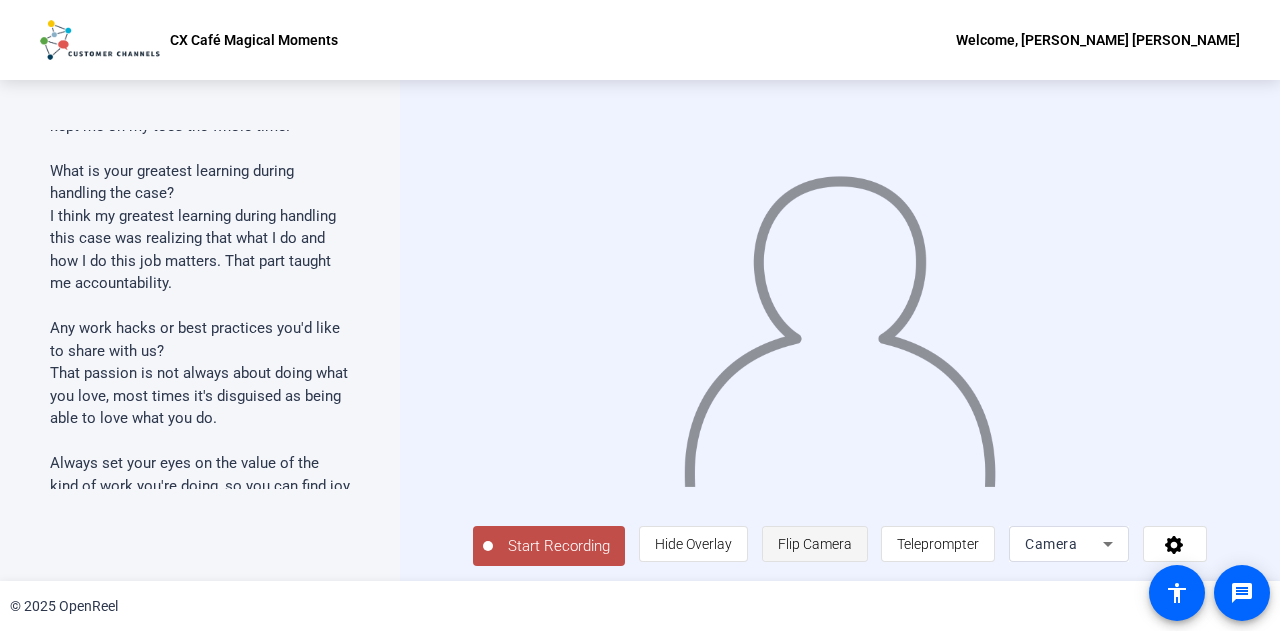 click on "Flip Camera" 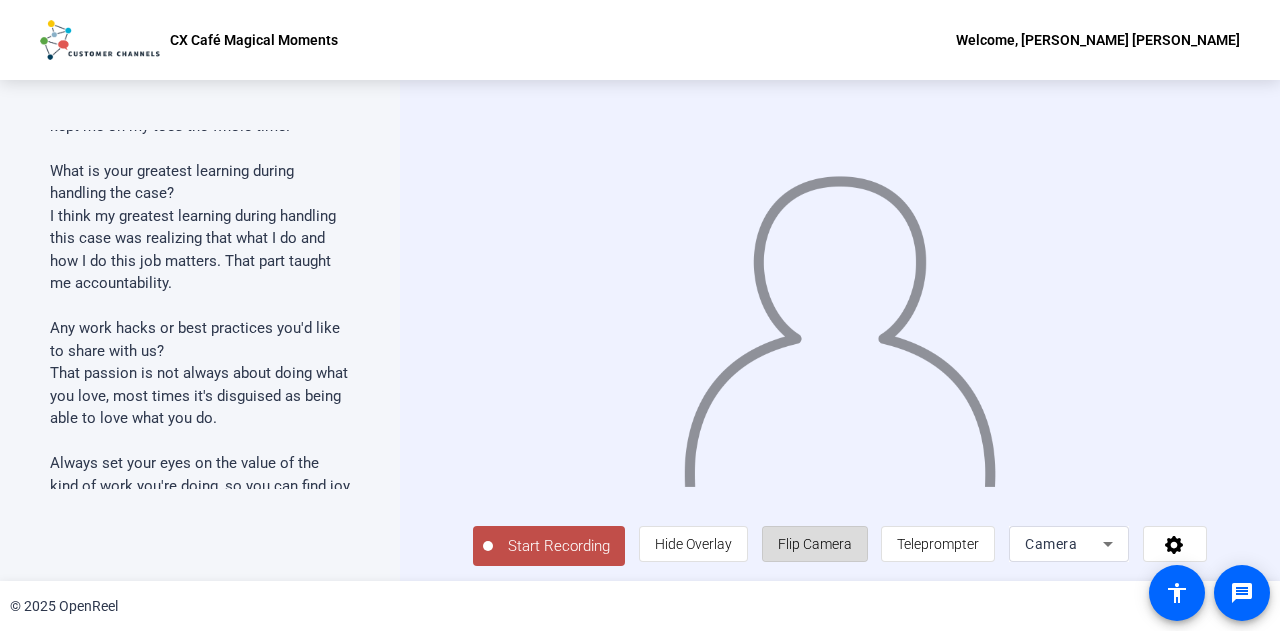 click on "Flip Camera" 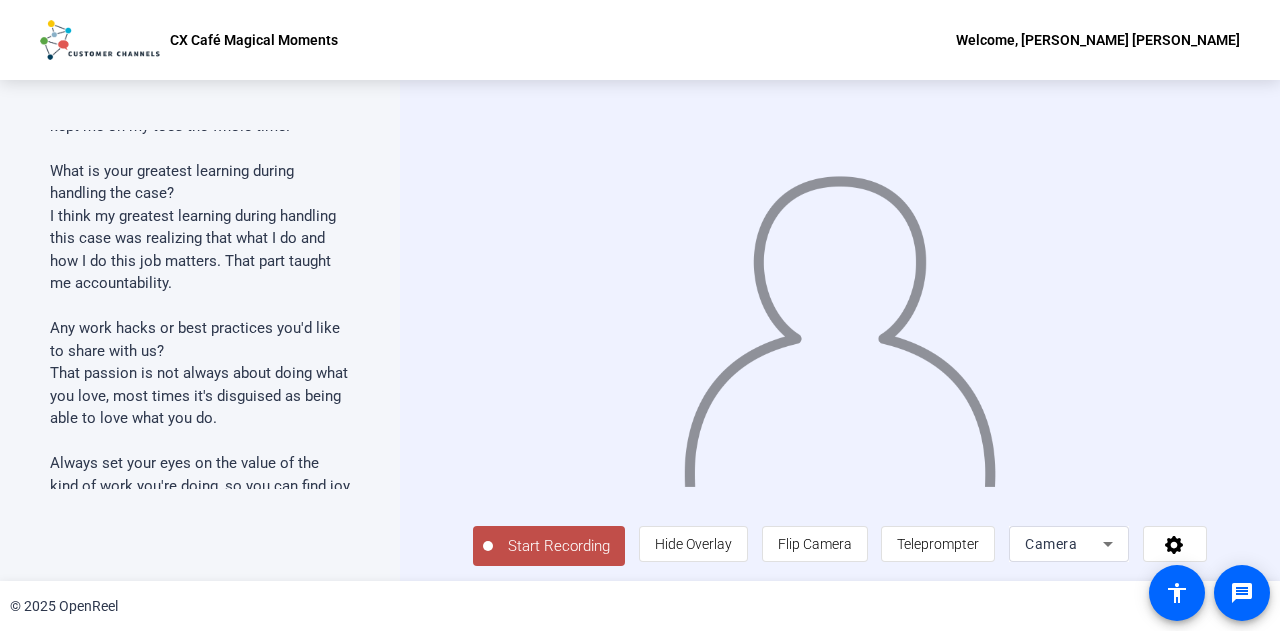 click on "Start Recording" 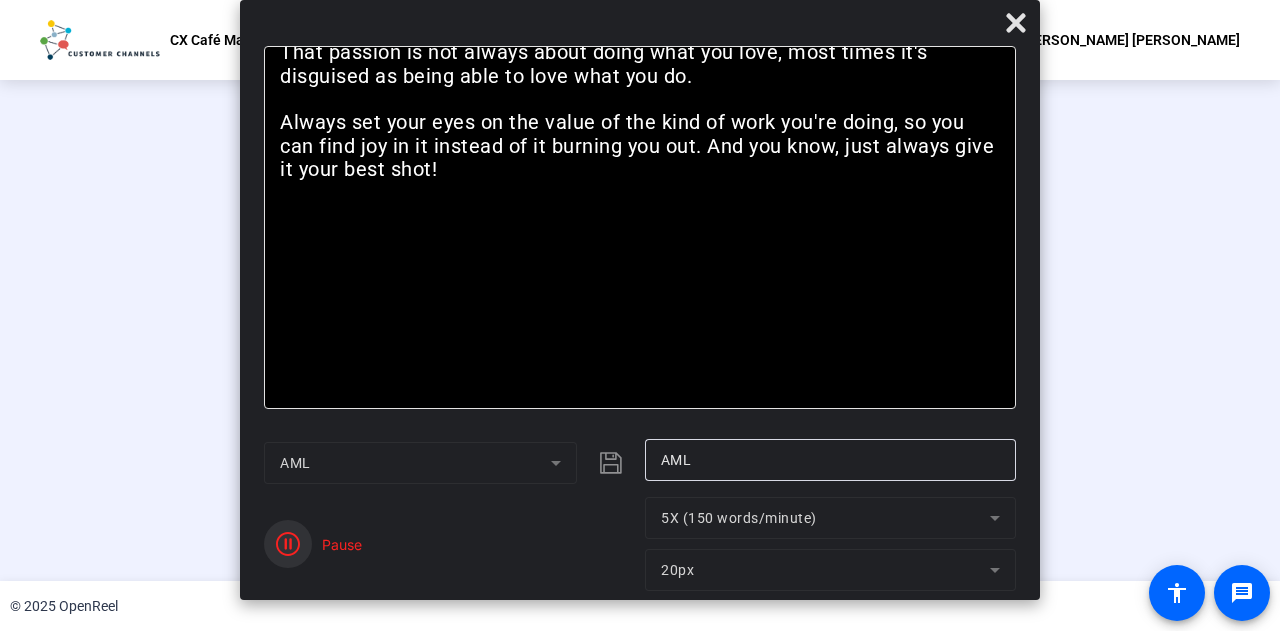 click 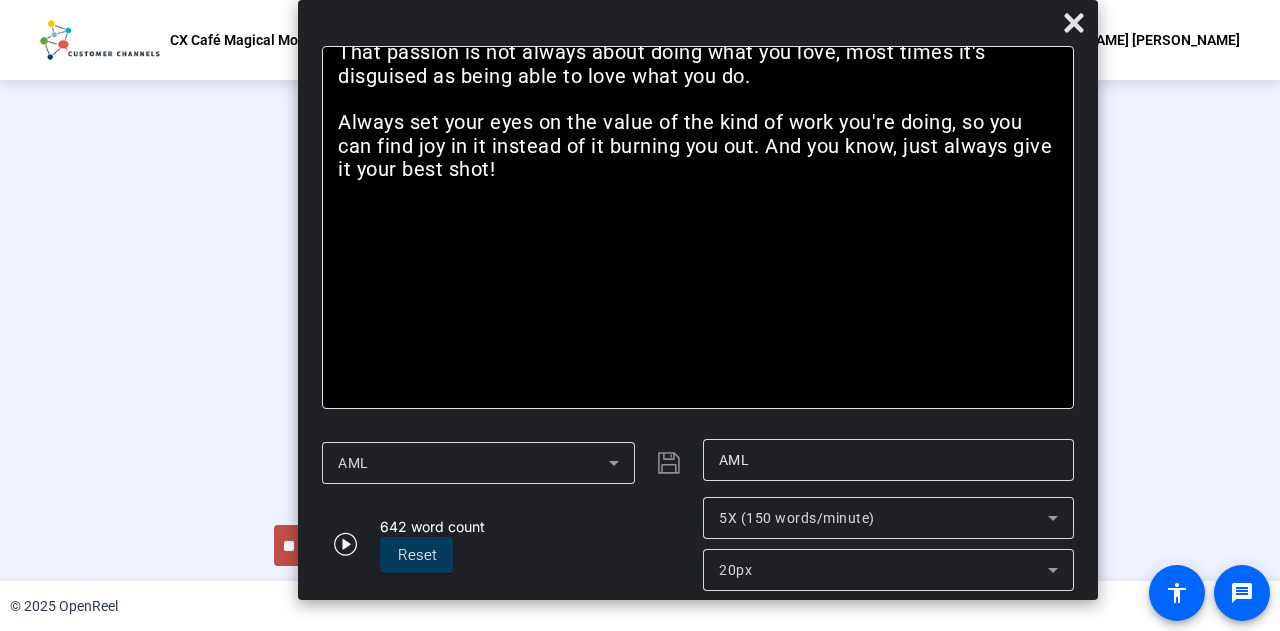 drag, startPoint x: 669, startPoint y: 27, endPoint x: 815, endPoint y: 137, distance: 182.80043 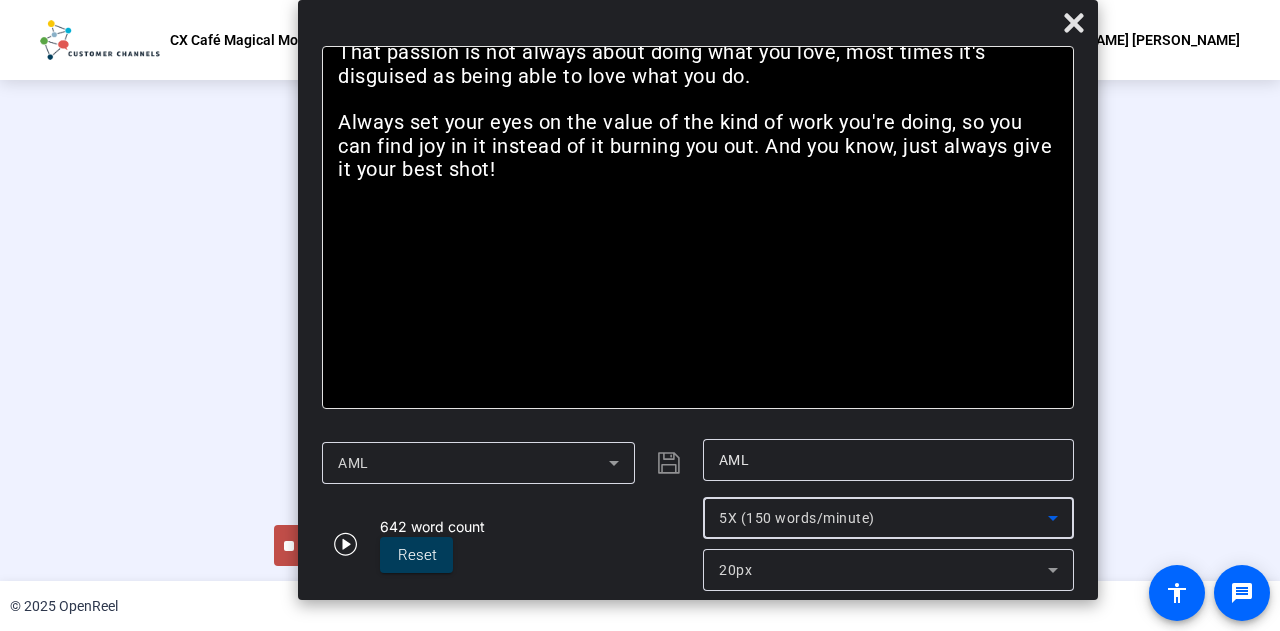 click on "5X (150 words/minute)" at bounding box center [797, 518] 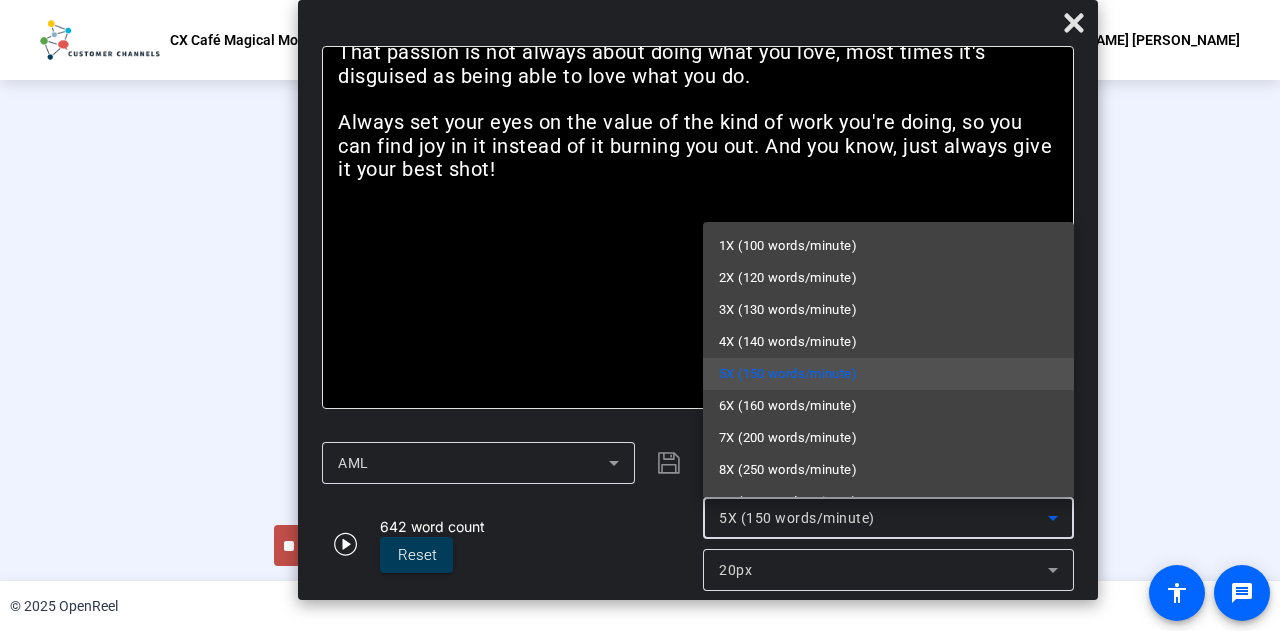 click at bounding box center [640, 315] 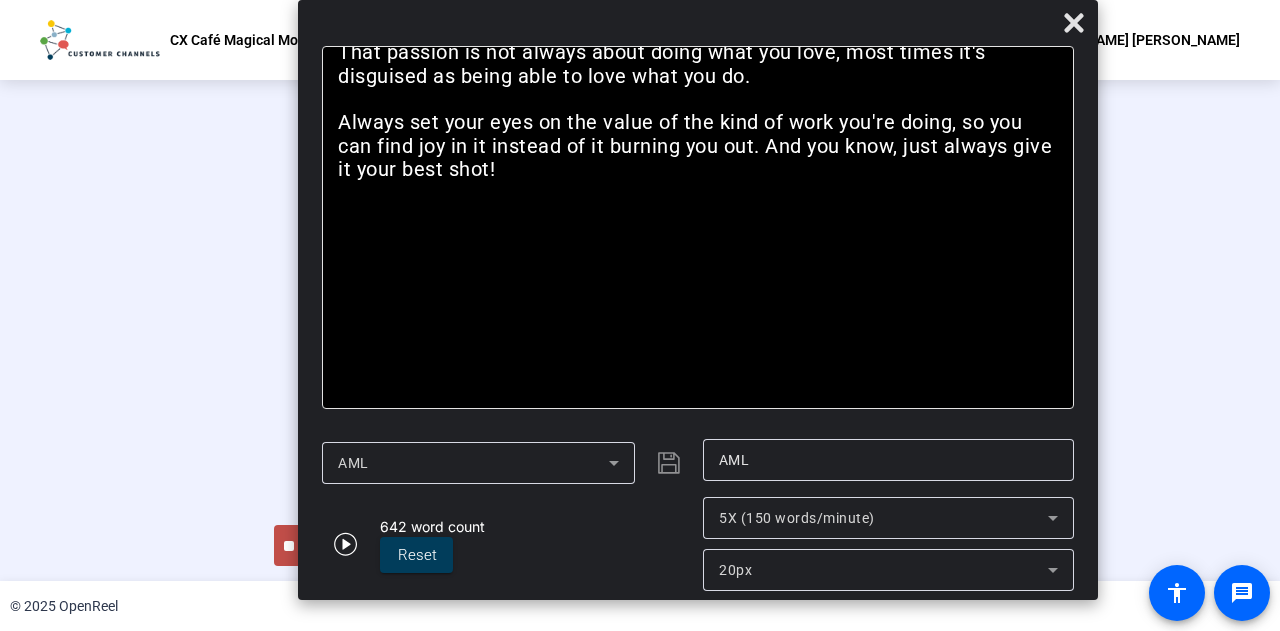 click 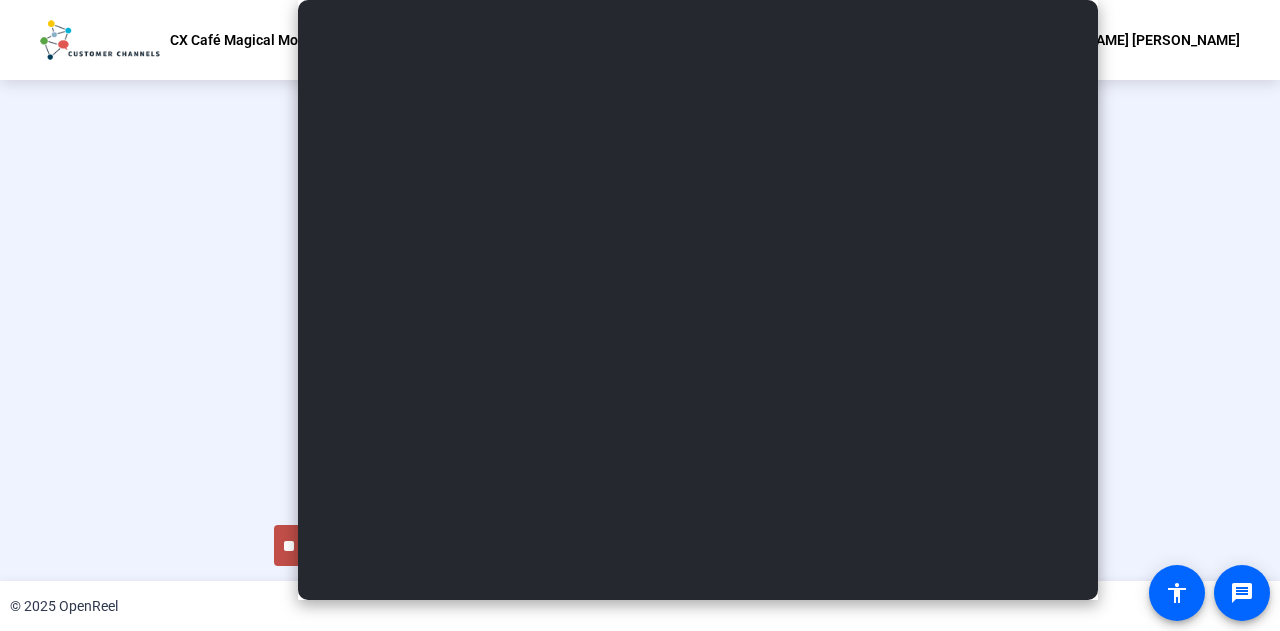 scroll, scrollTop: 100, scrollLeft: 0, axis: vertical 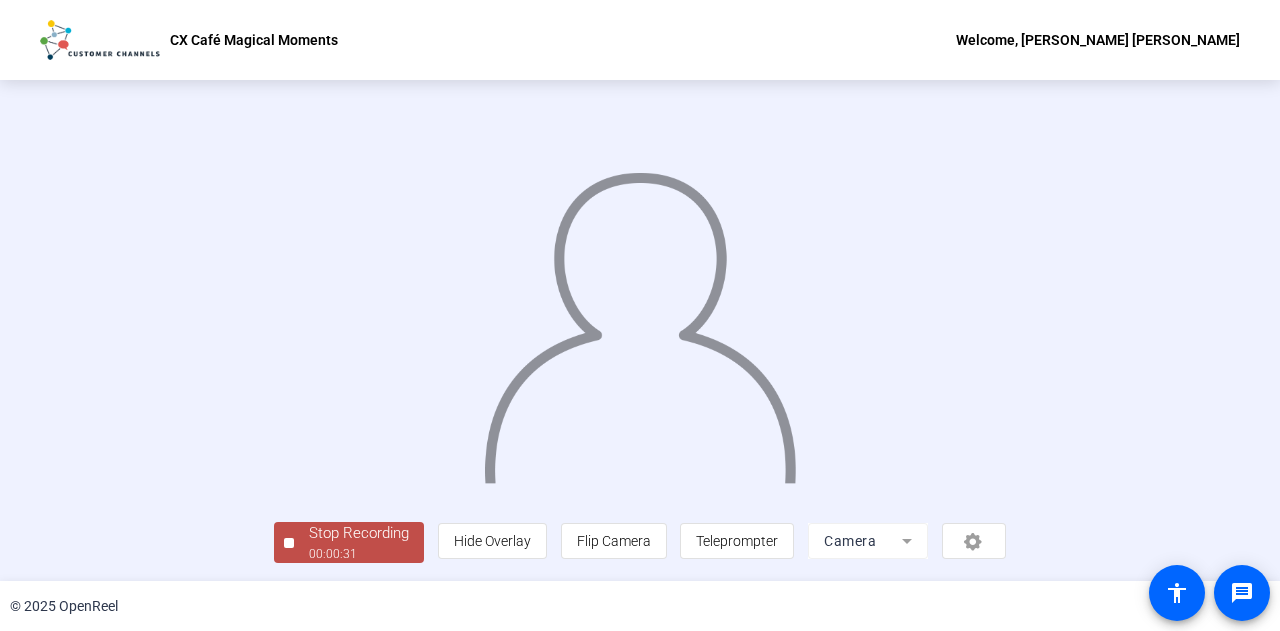 click on "Stop Recording" 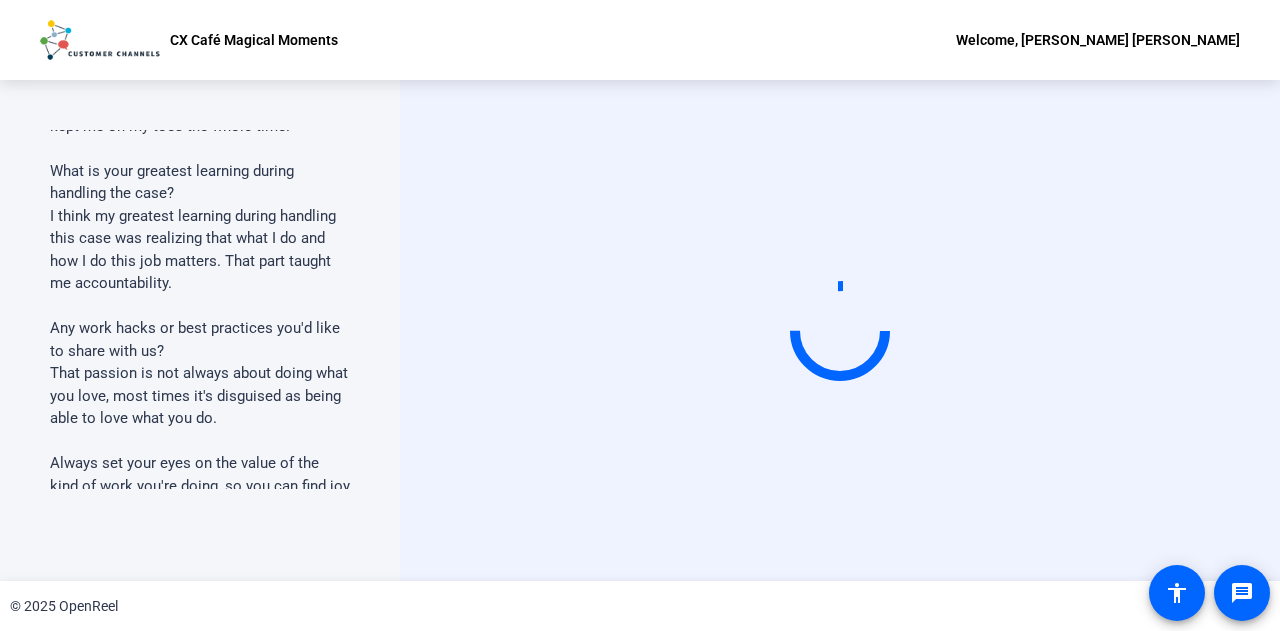scroll, scrollTop: 0, scrollLeft: 0, axis: both 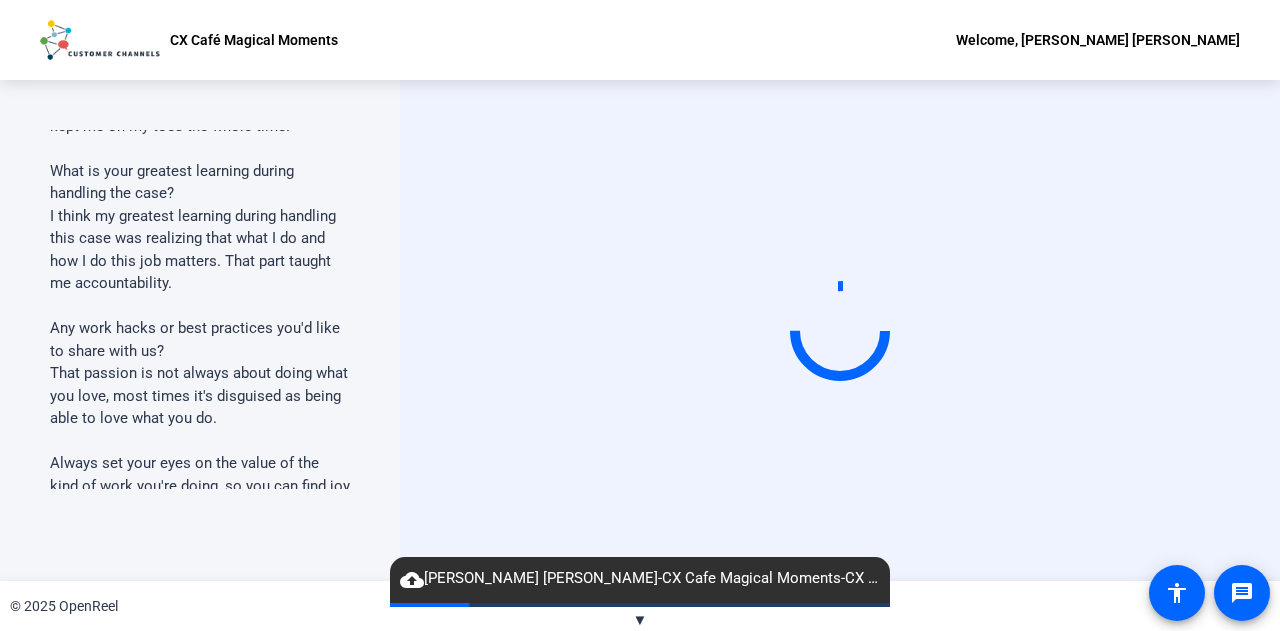 click at bounding box center (840, 330) 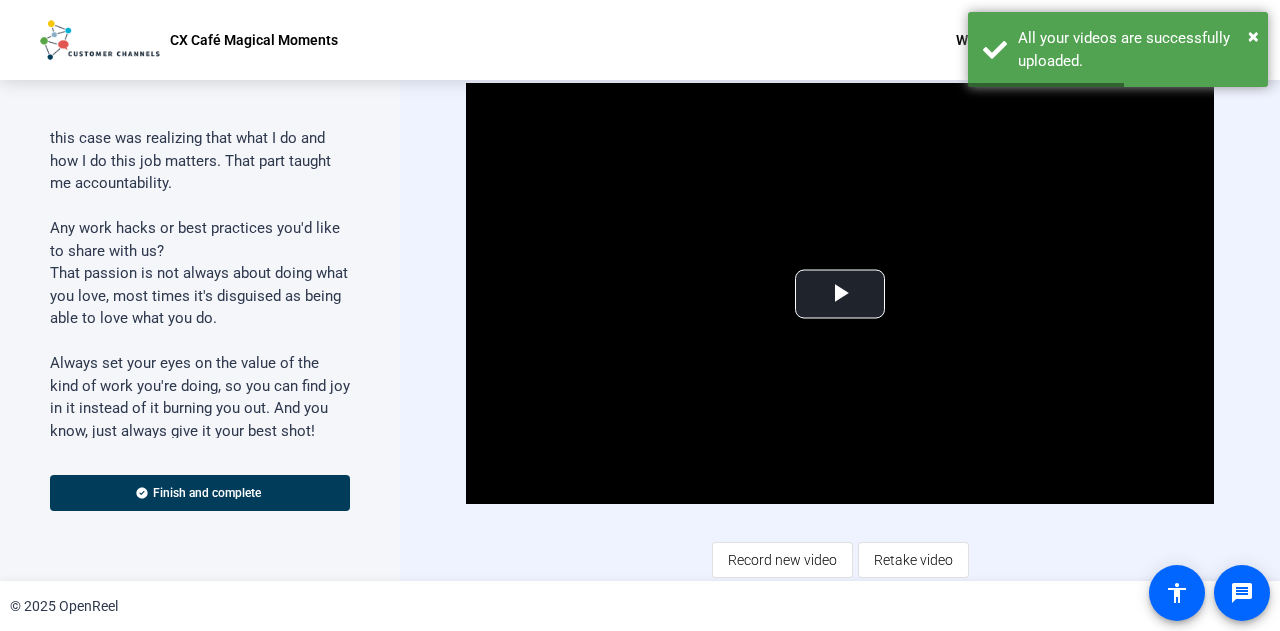 scroll, scrollTop: 2412, scrollLeft: 0, axis: vertical 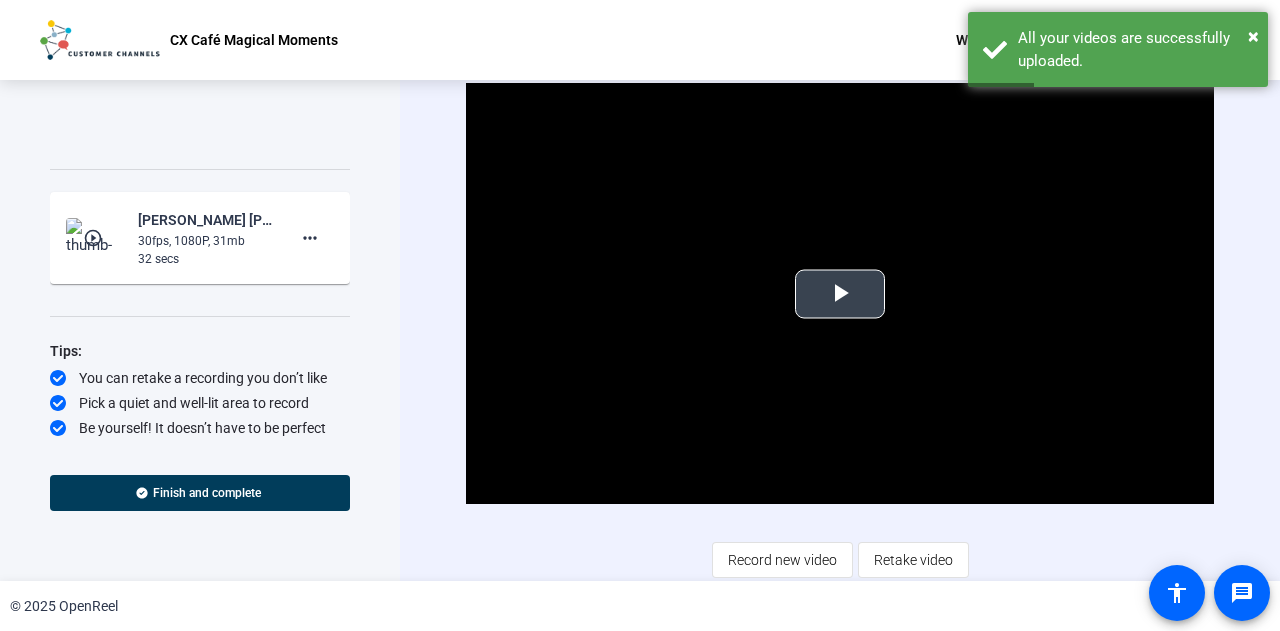 click at bounding box center [840, 294] 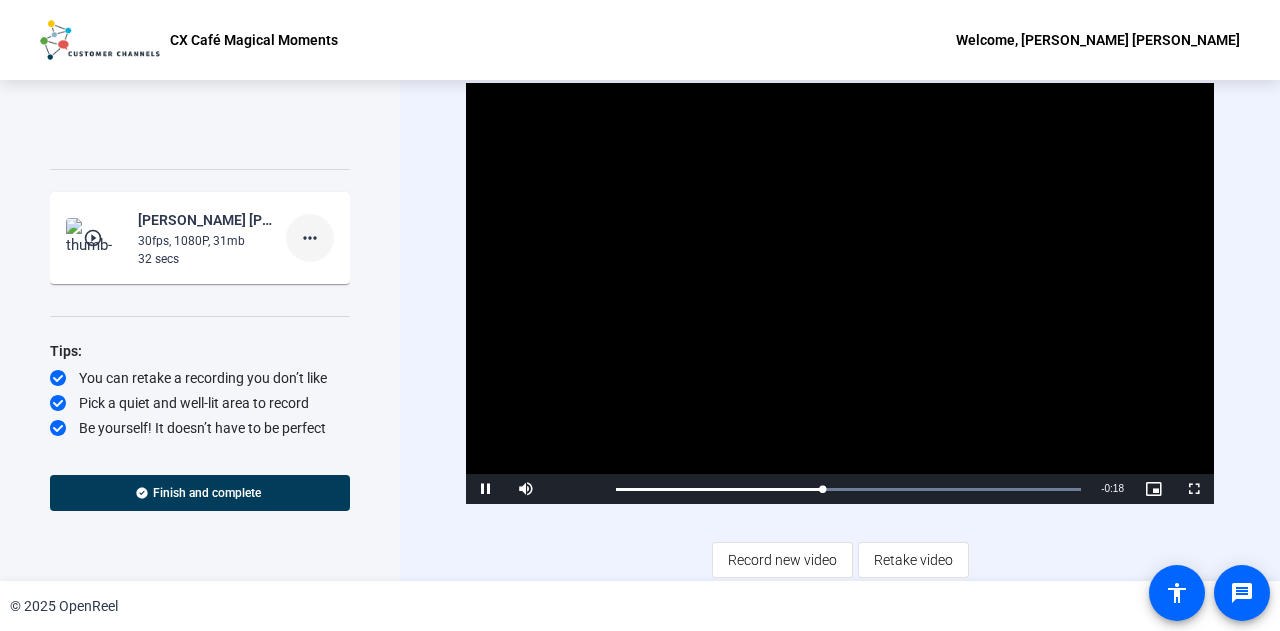 click on "more_horiz" 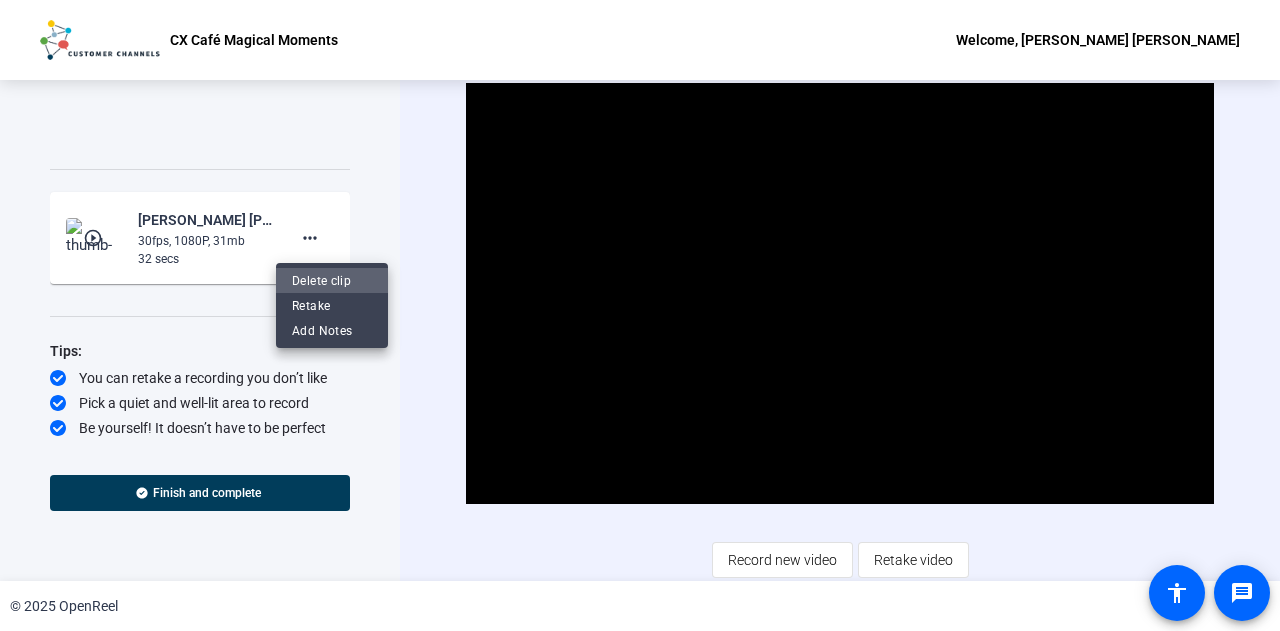 click on "Delete clip" at bounding box center [332, 281] 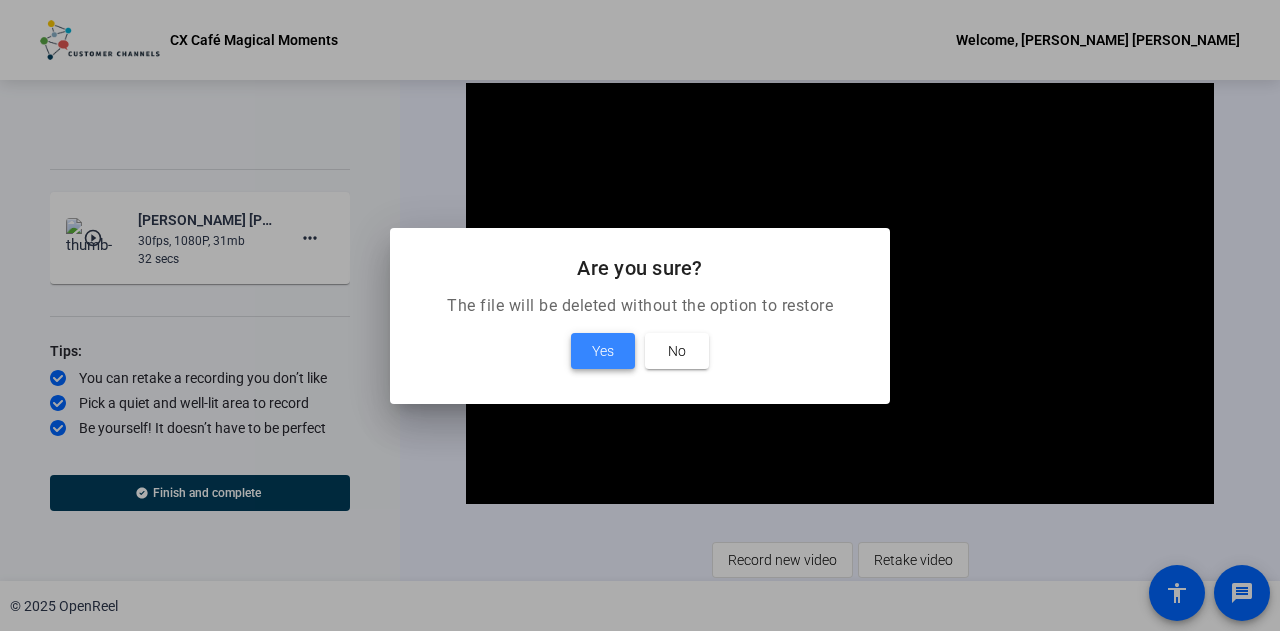 click on "Yes" at bounding box center (603, 351) 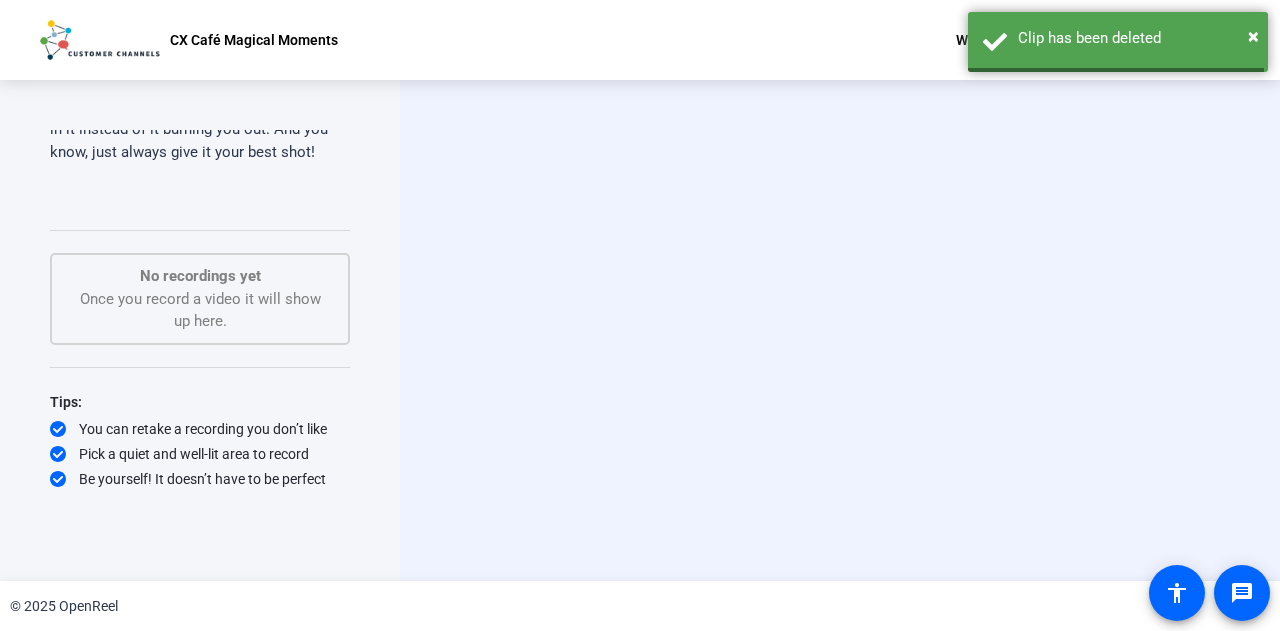 scroll, scrollTop: 2352, scrollLeft: 0, axis: vertical 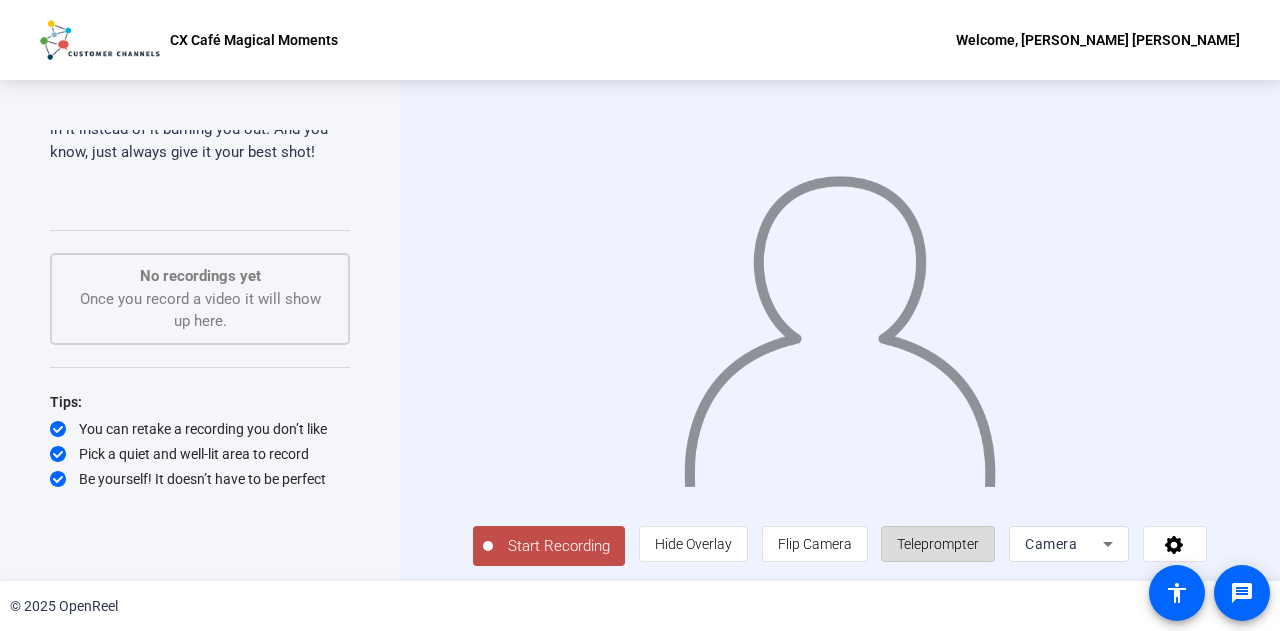 click on "Teleprompter" 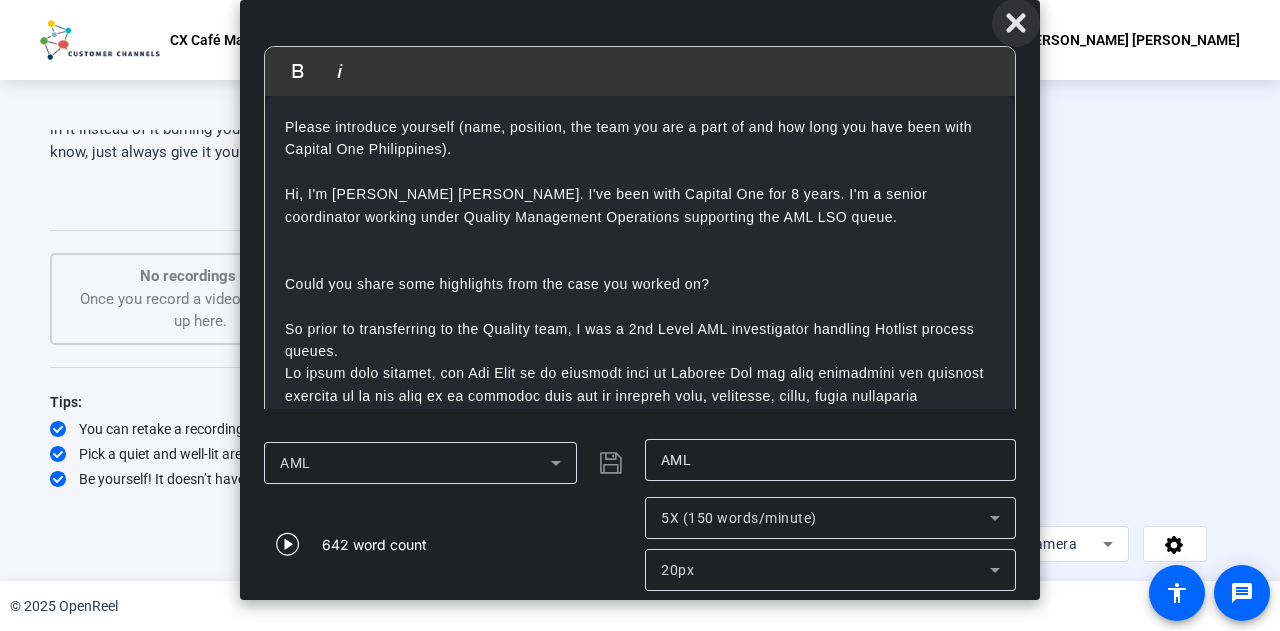 click 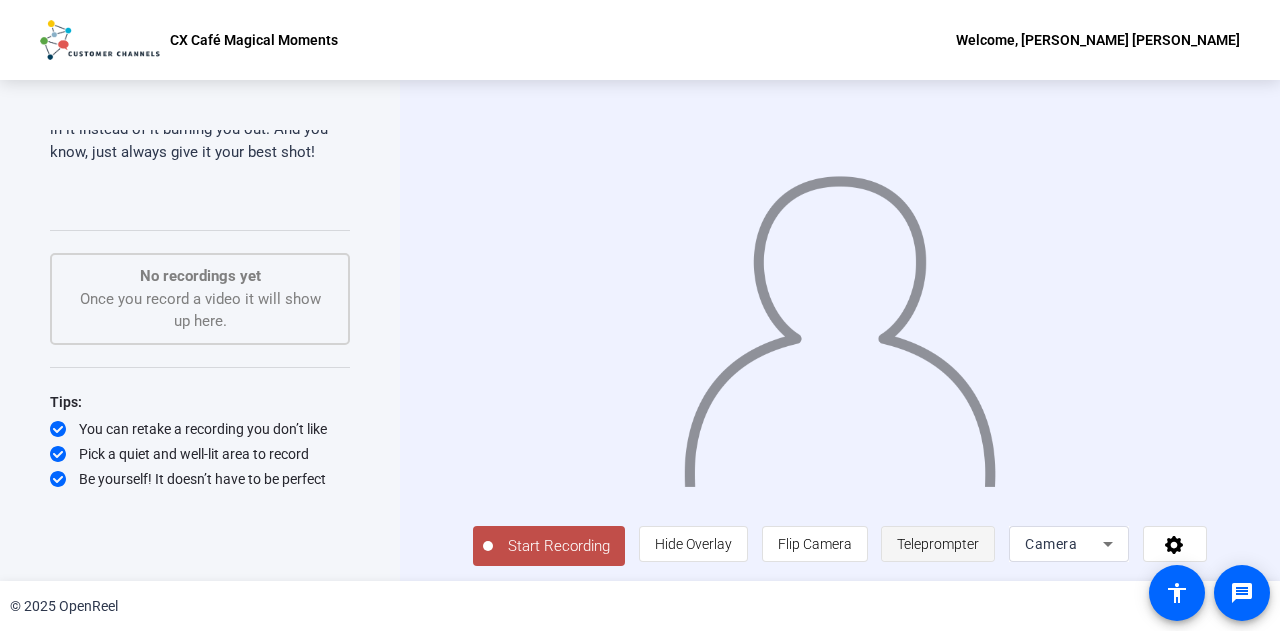 click on "Teleprompter" 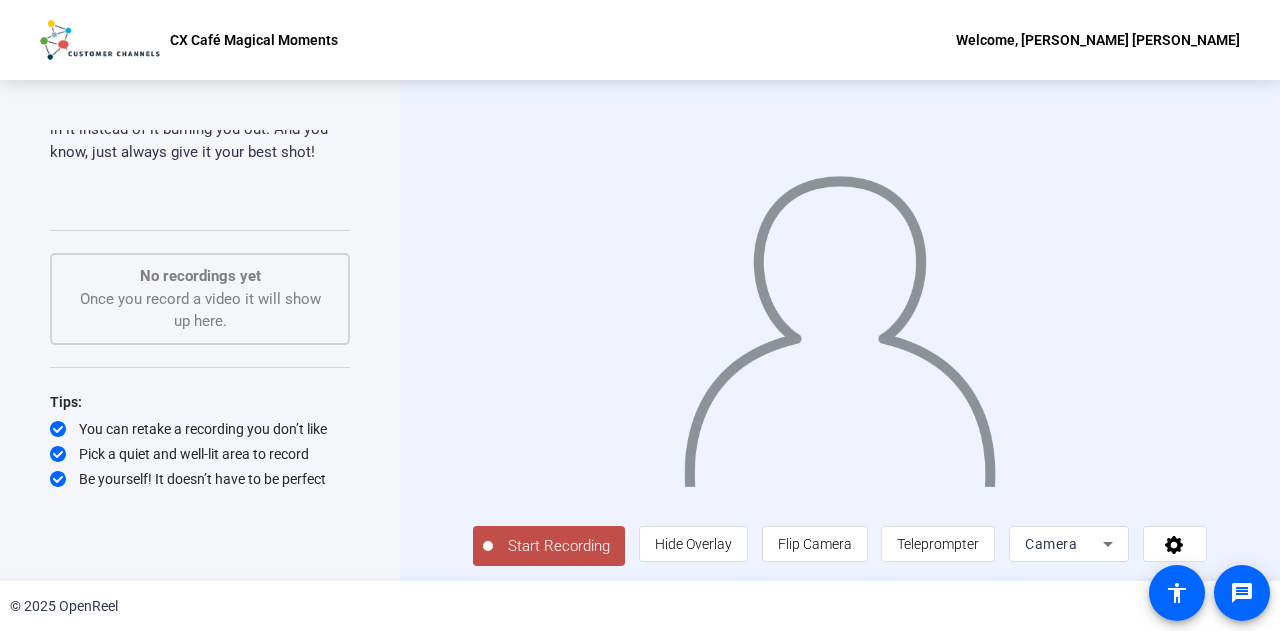 type 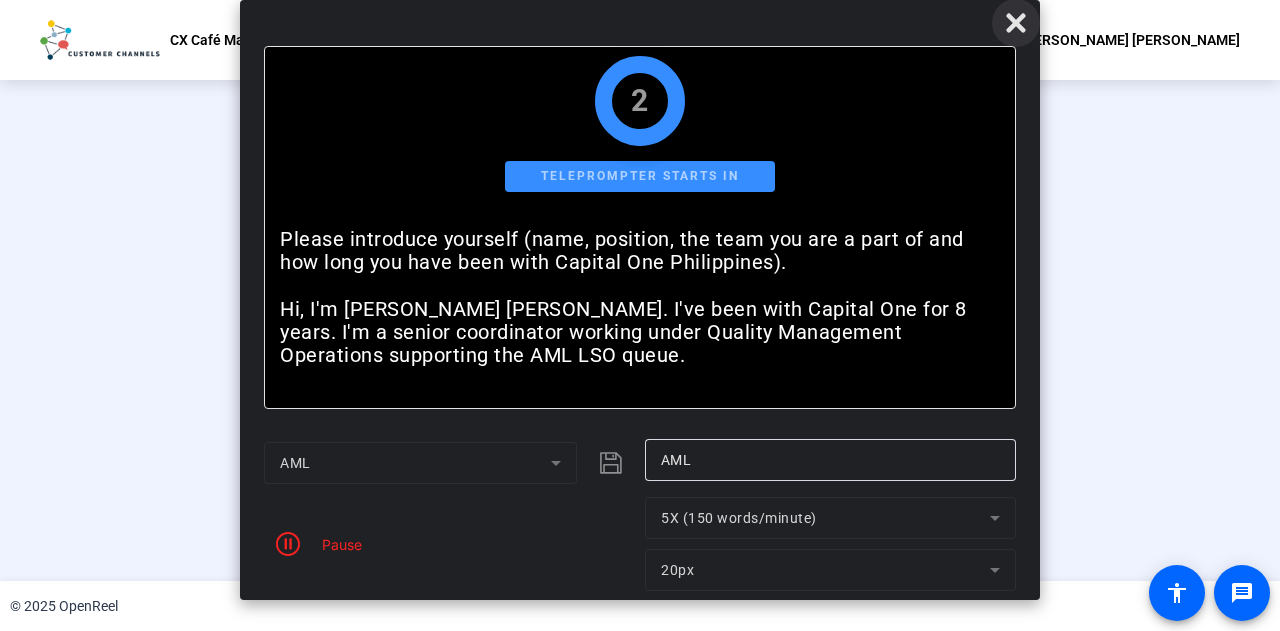 click at bounding box center (1016, 23) 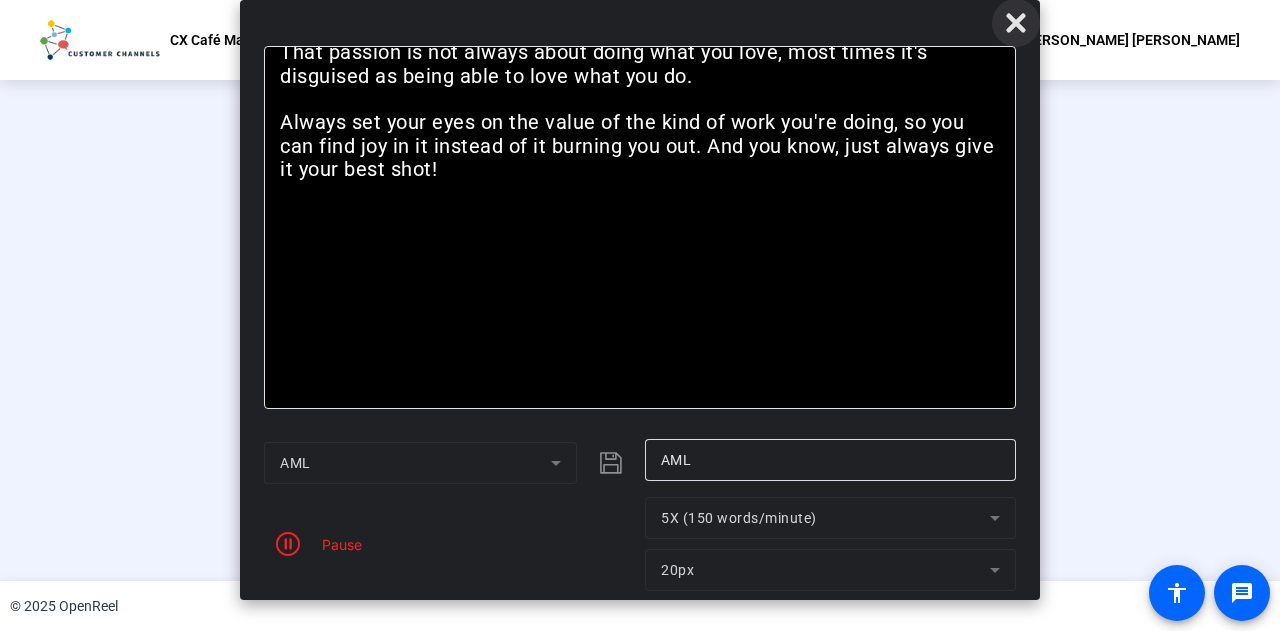 click 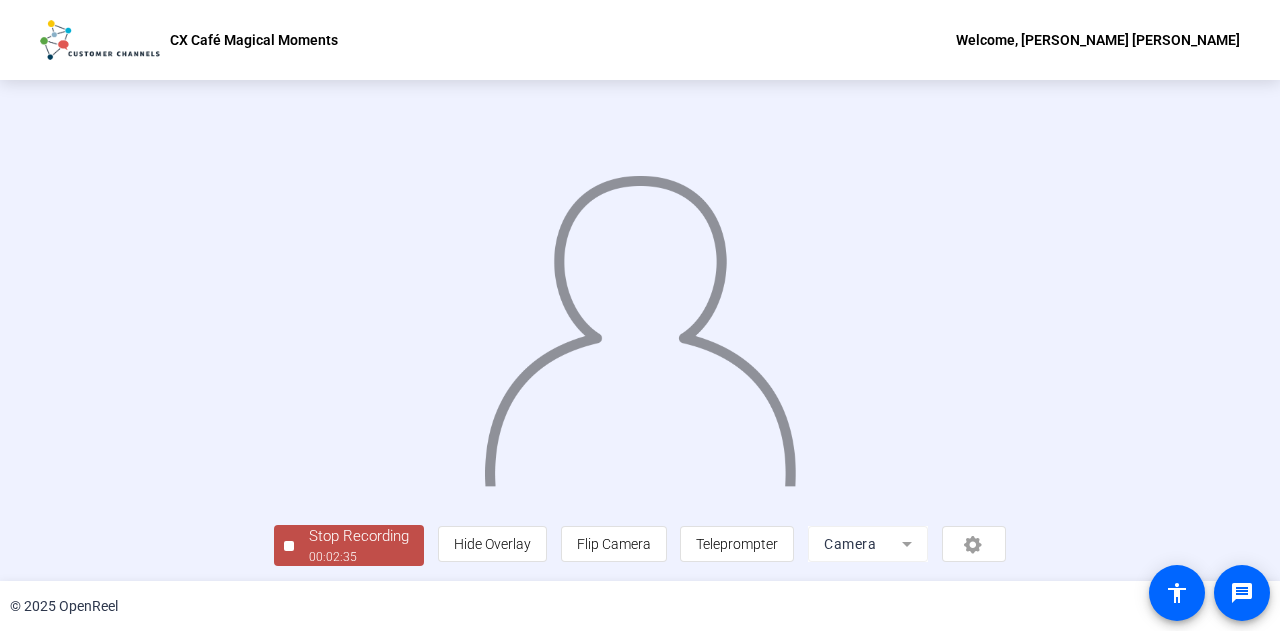 click 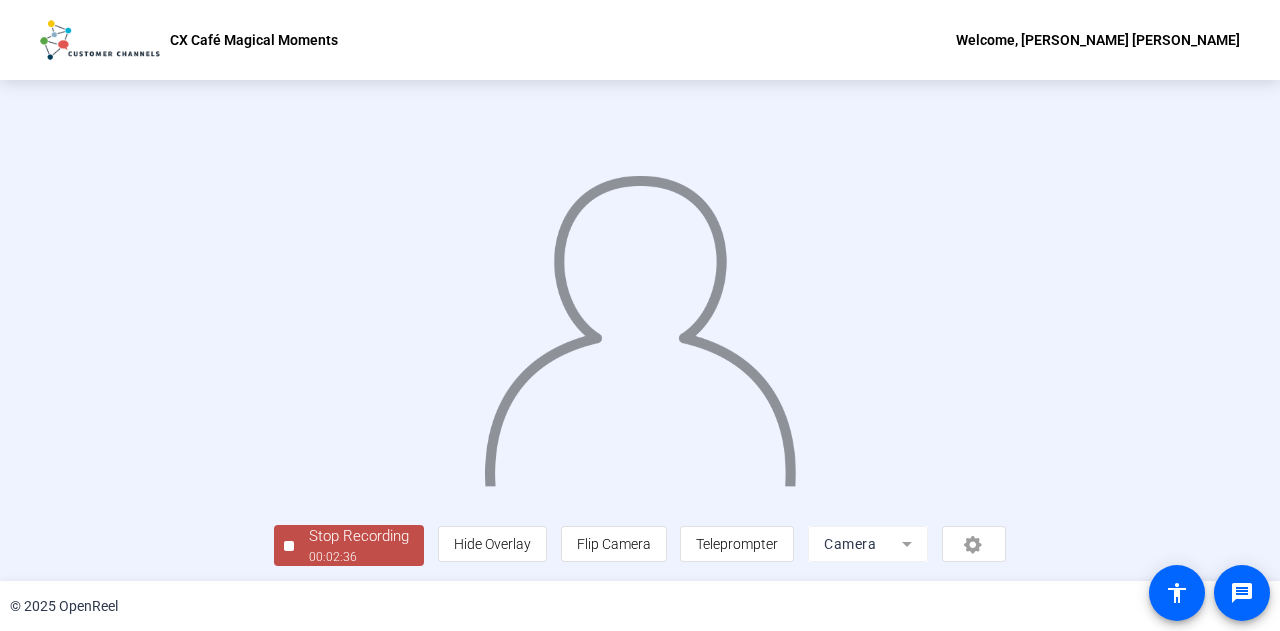 scroll, scrollTop: 100, scrollLeft: 0, axis: vertical 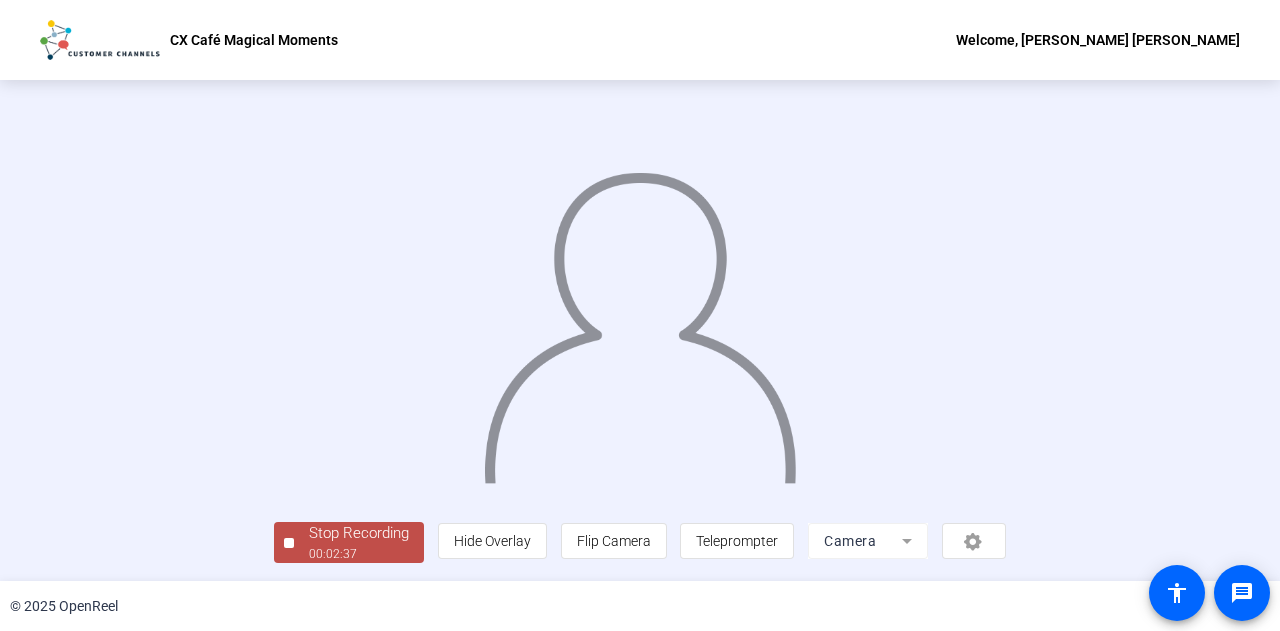 click on "Stop Recording  00:02:37" 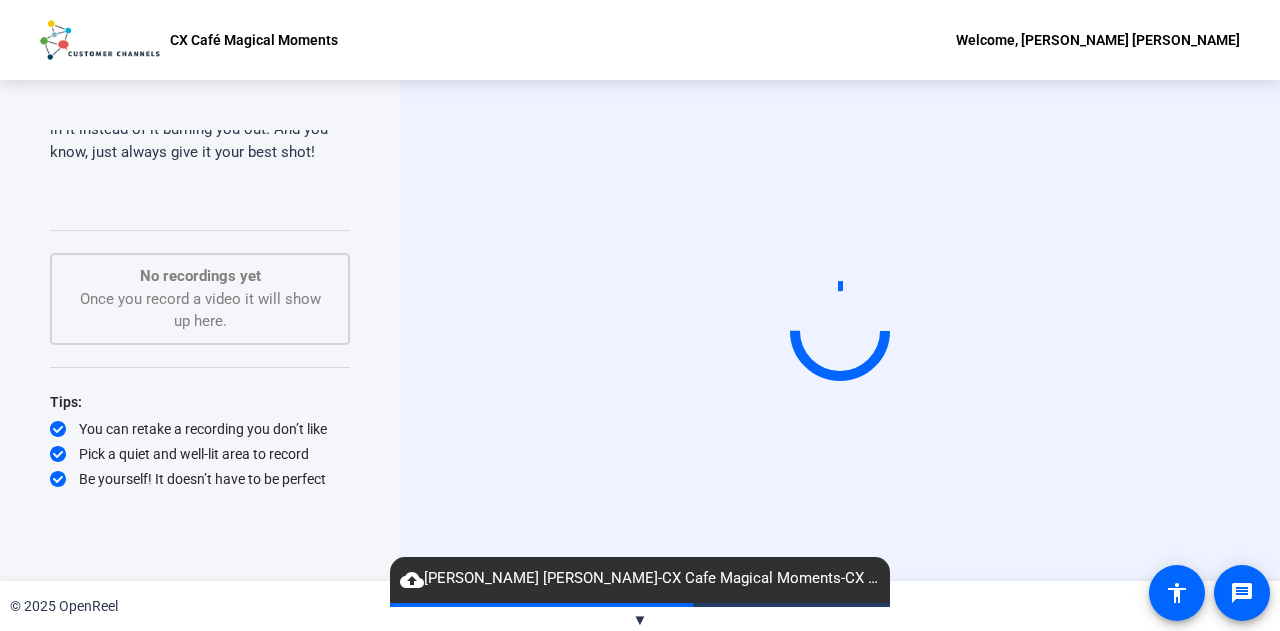 click on "▼" 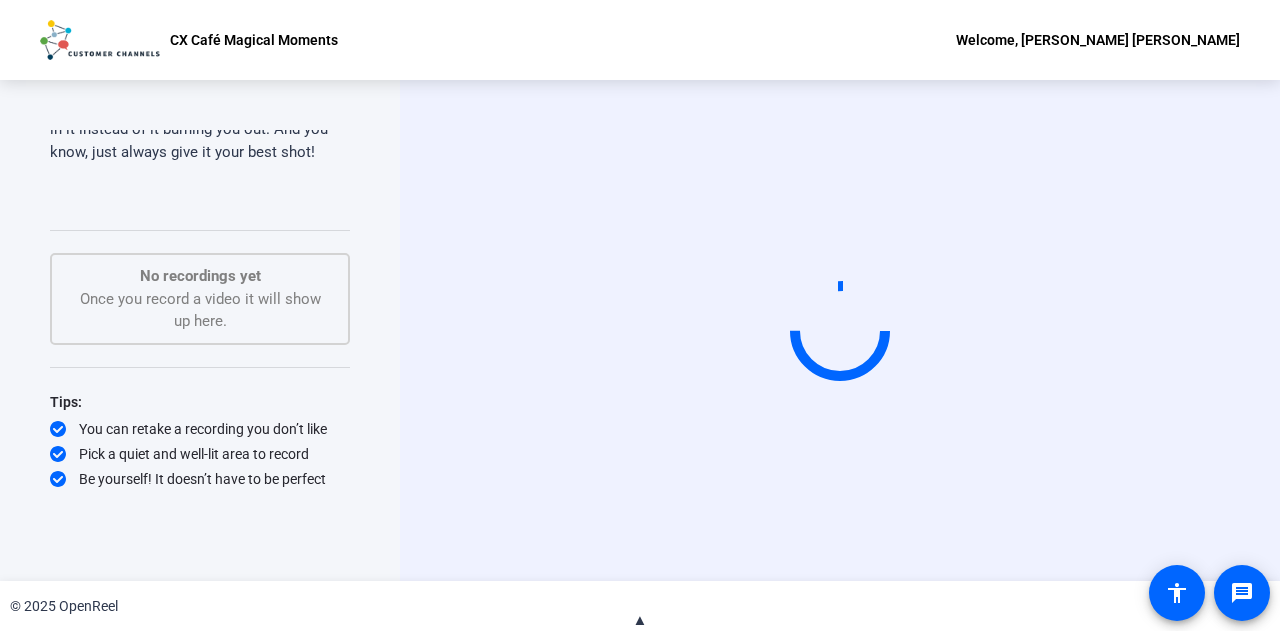 click on "▲" 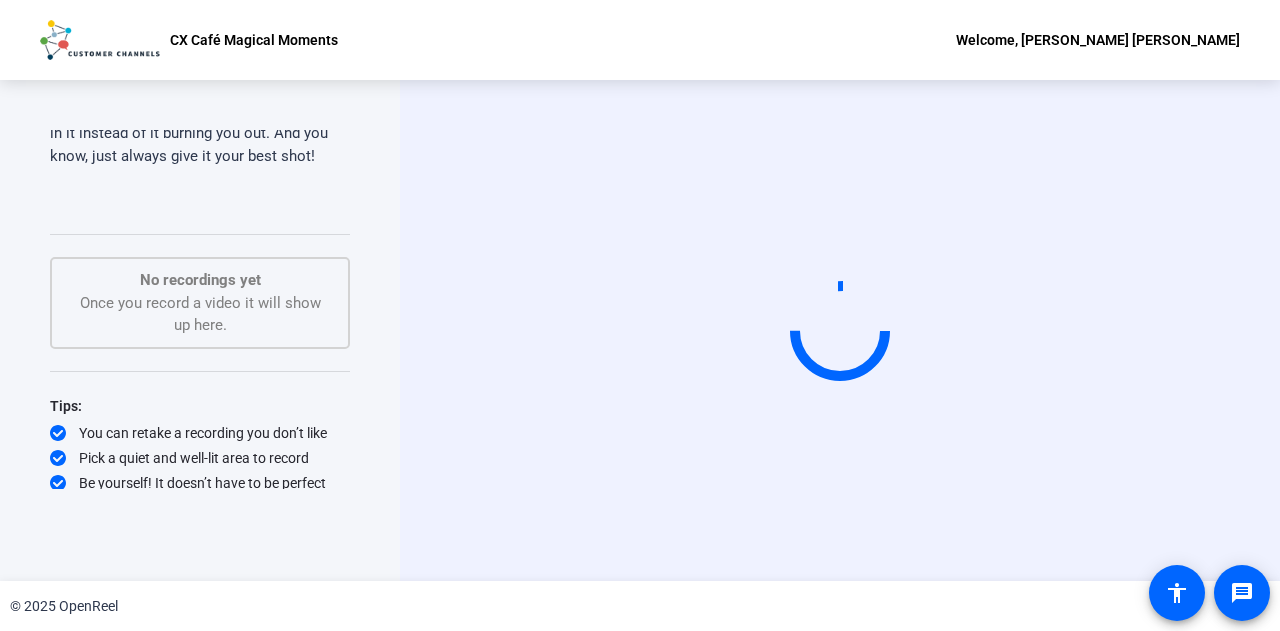 scroll, scrollTop: 2352, scrollLeft: 0, axis: vertical 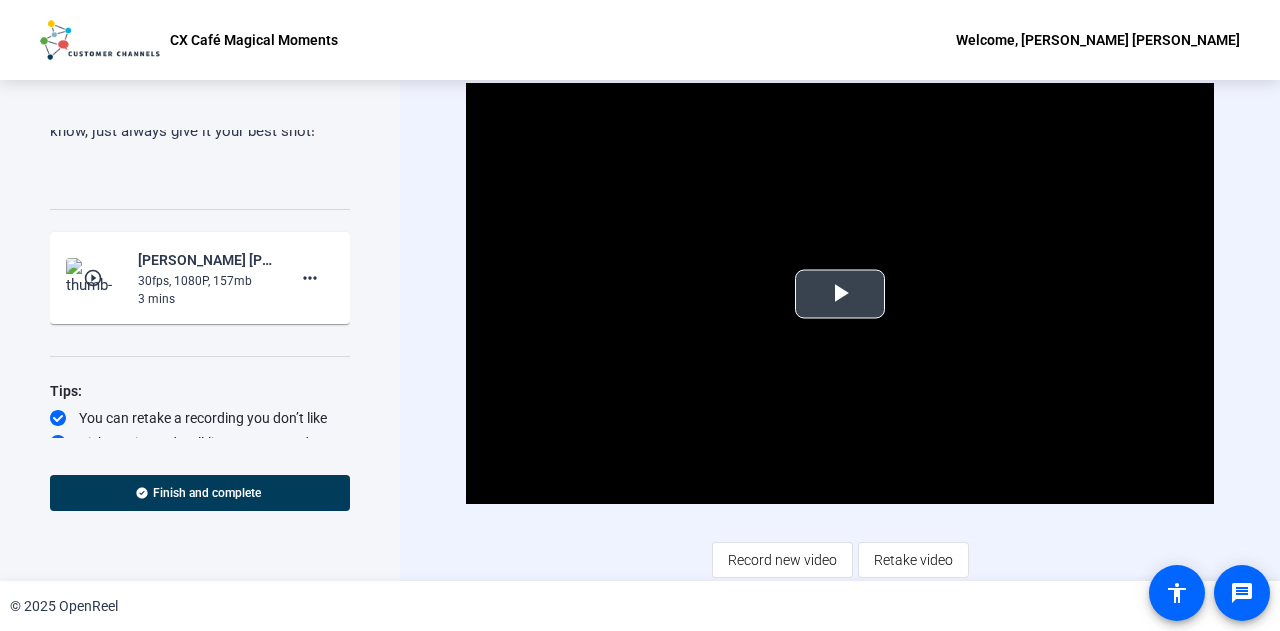 click at bounding box center (840, 294) 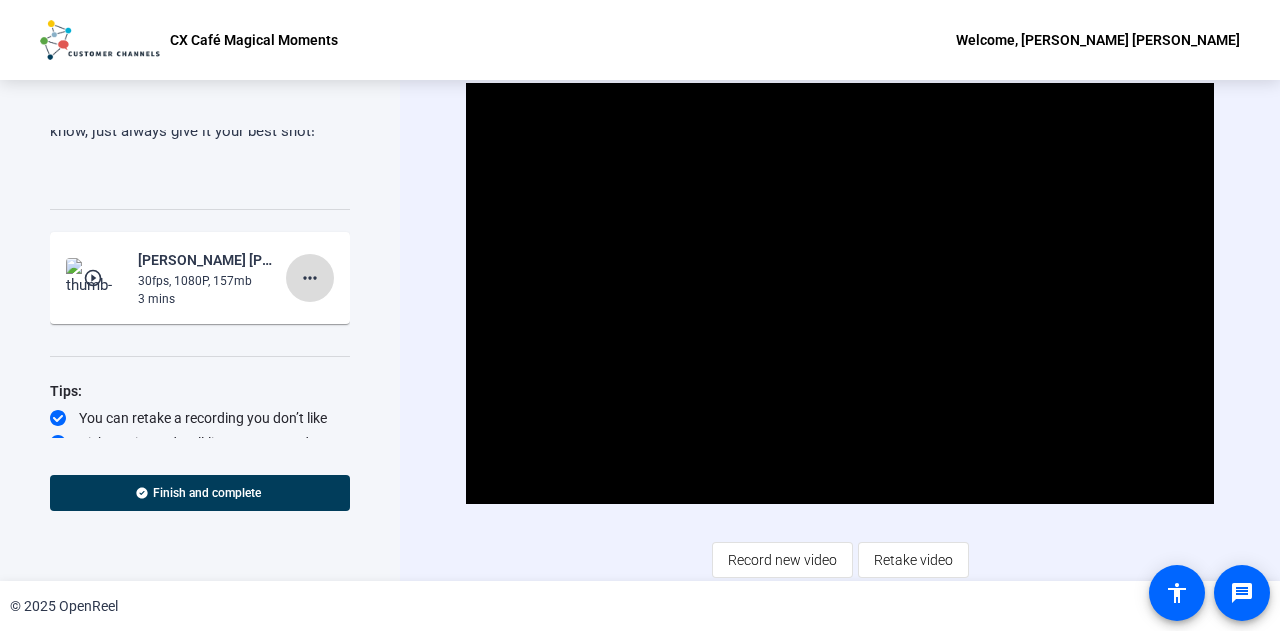 click on "more_horiz" 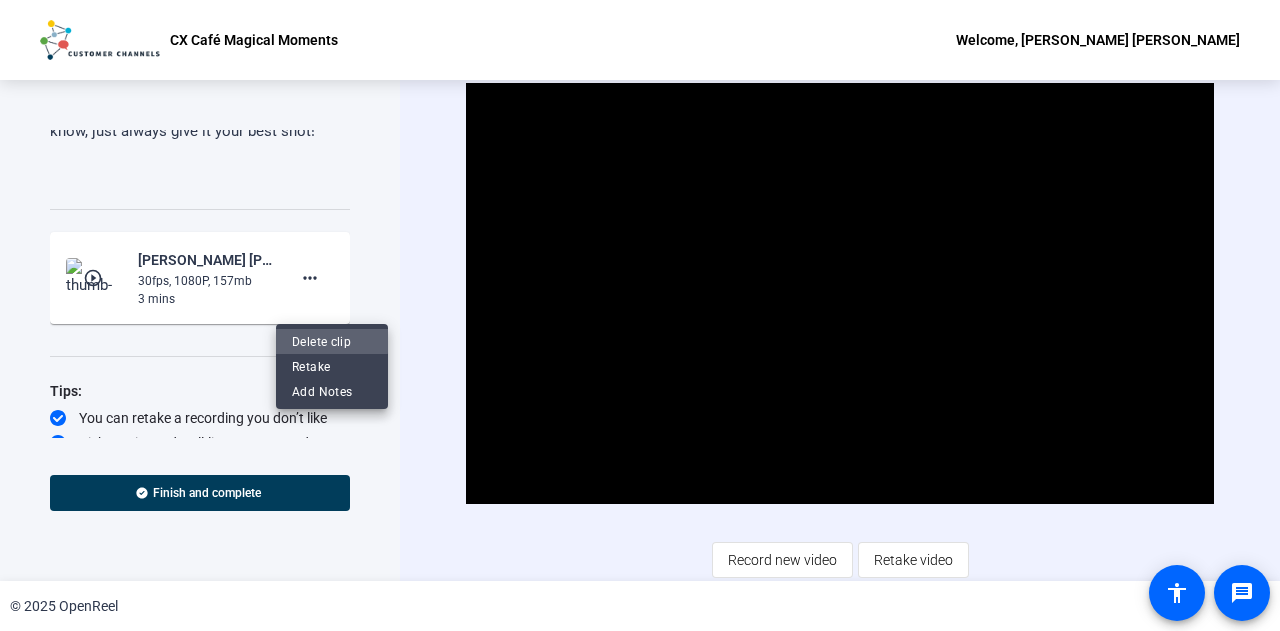 click on "Delete clip" at bounding box center [332, 341] 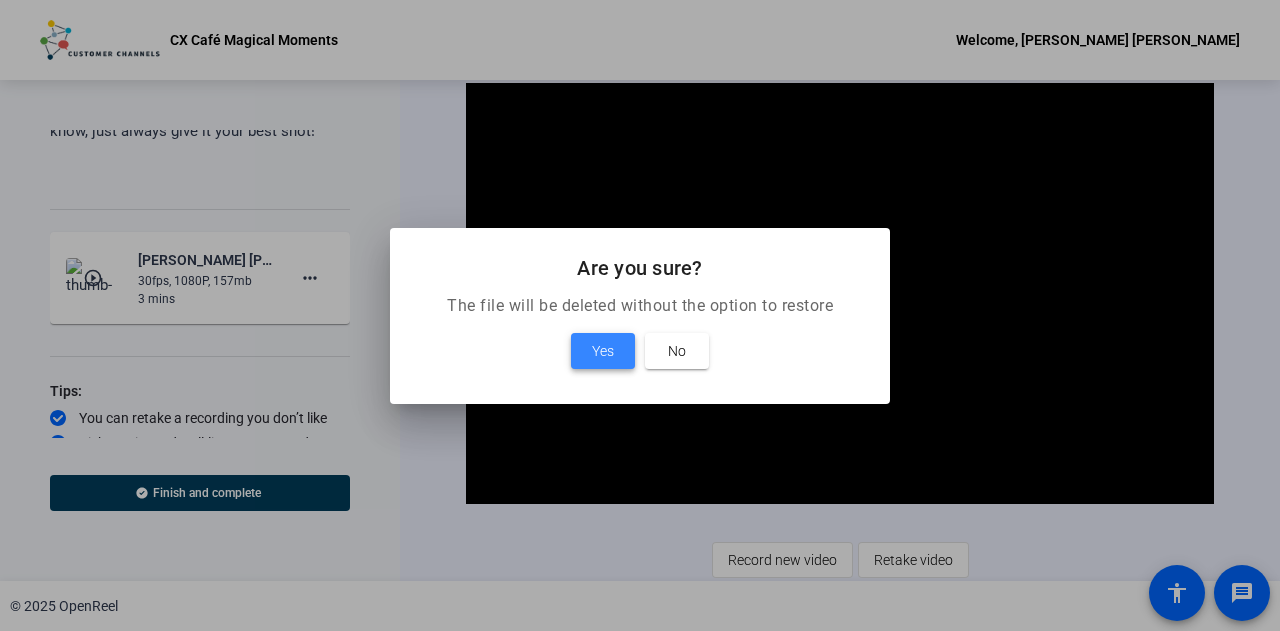 click on "Yes" at bounding box center (603, 351) 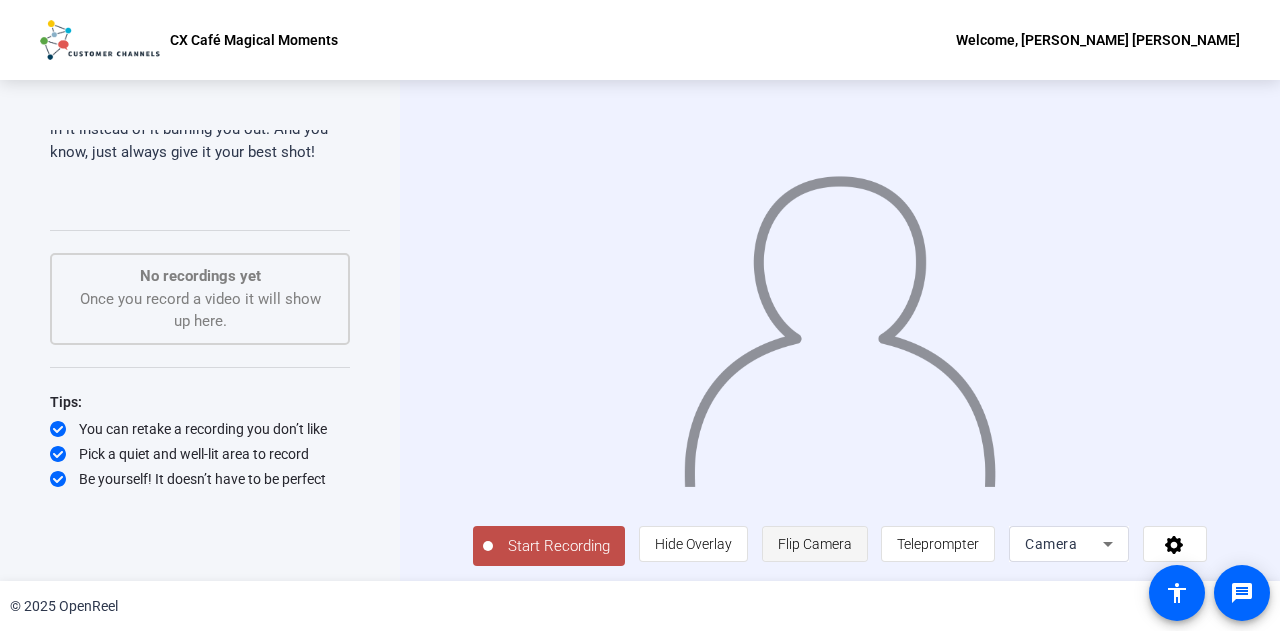 click on "Flip Camera" 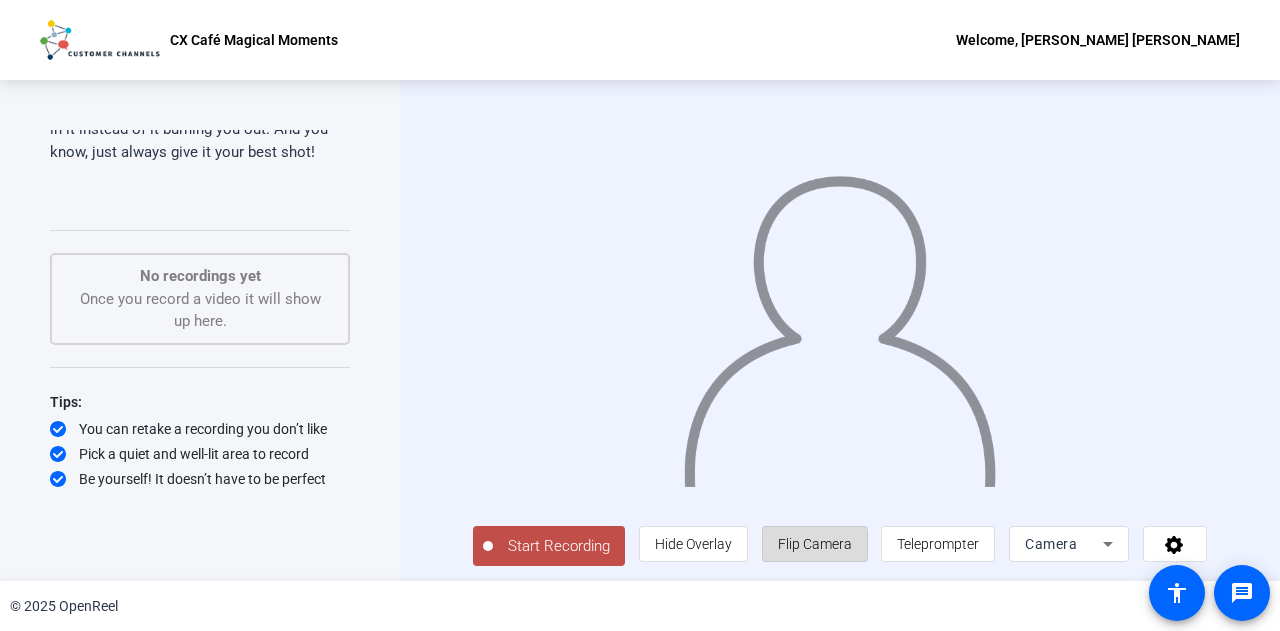 click on "Flip Camera" 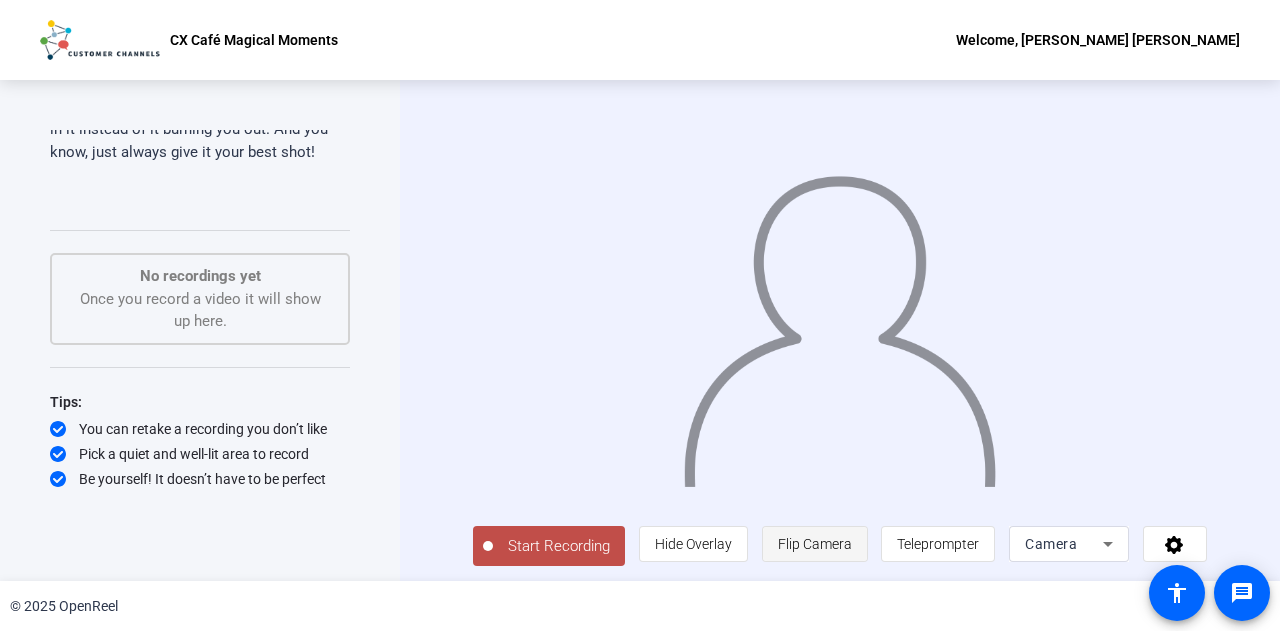 click on "Flip Camera" 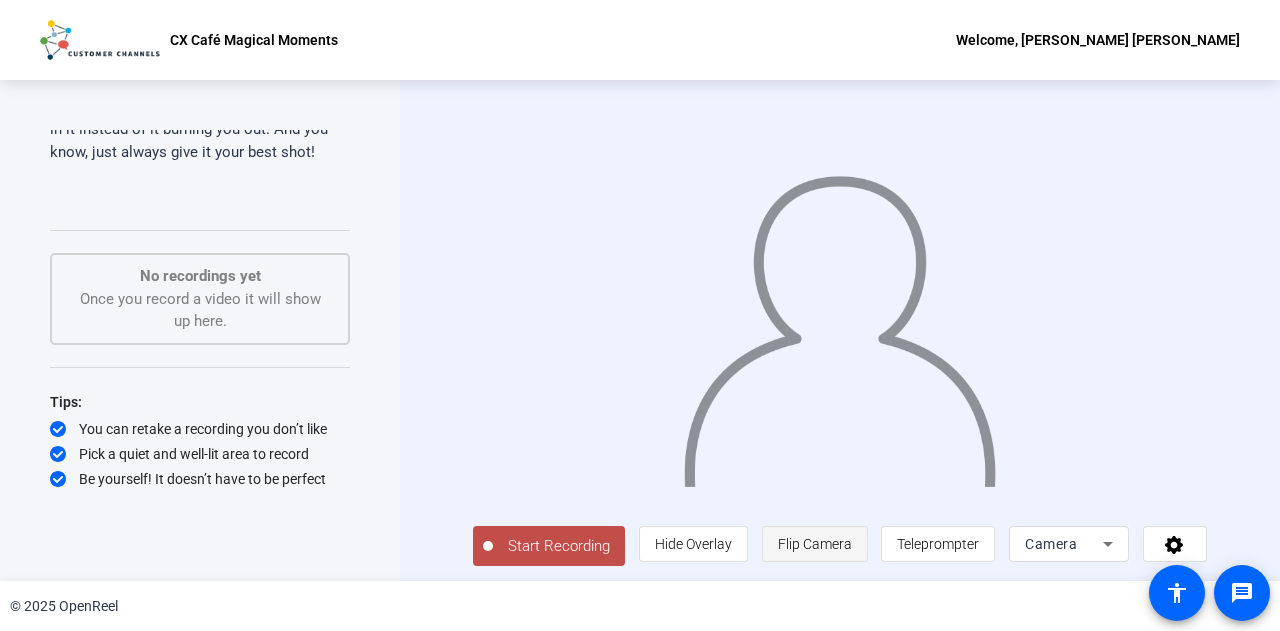 click on "Flip Camera" 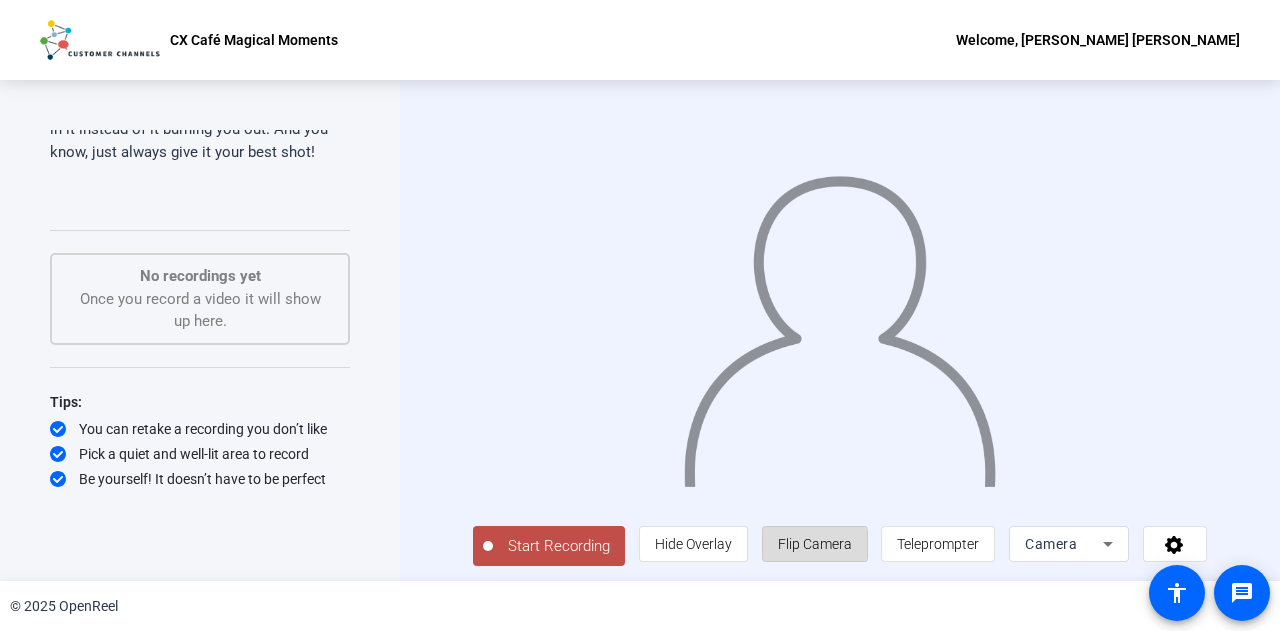 click on "Flip Camera" 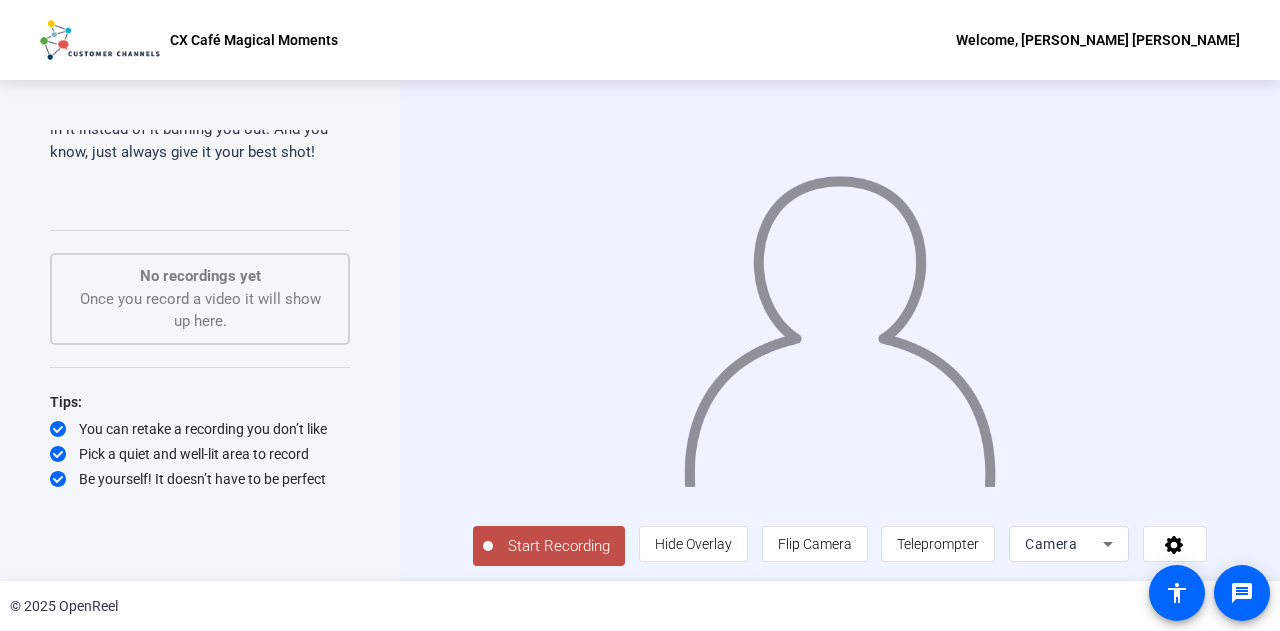 click on "Start Recording" 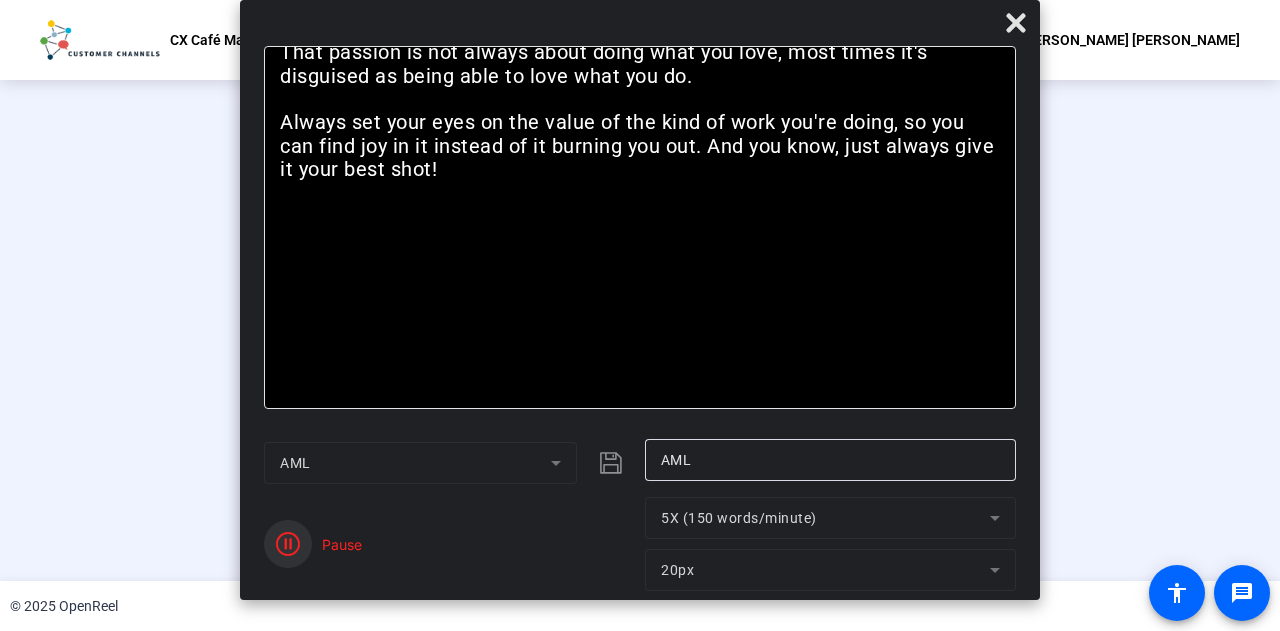click 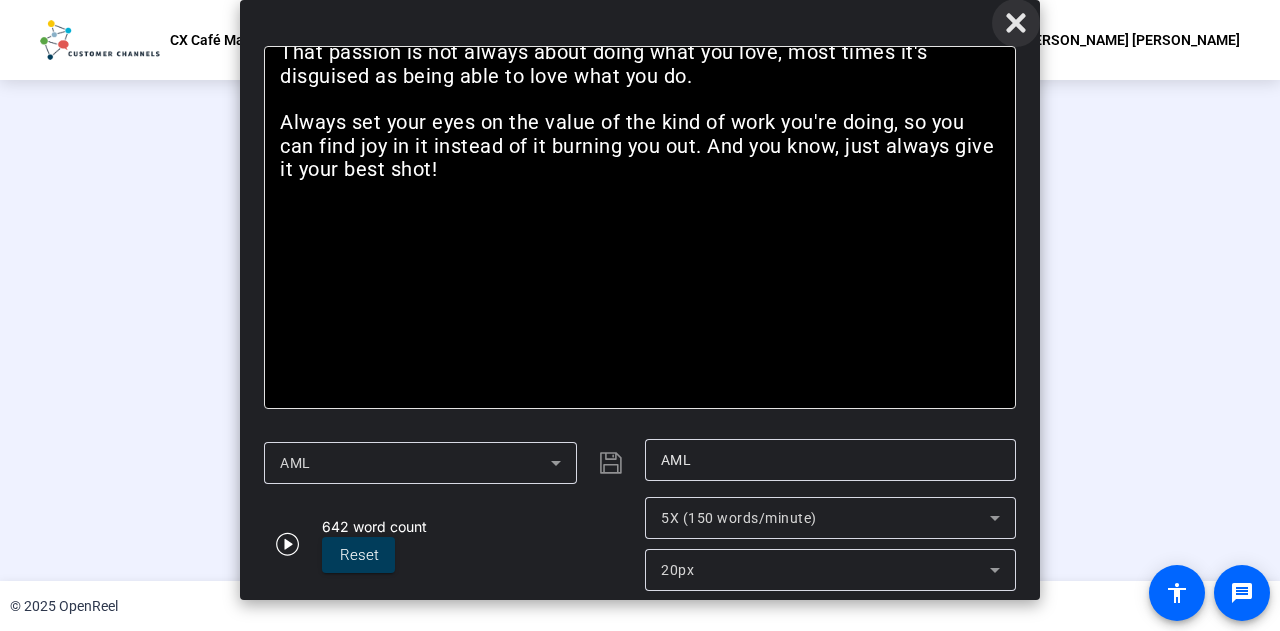 click 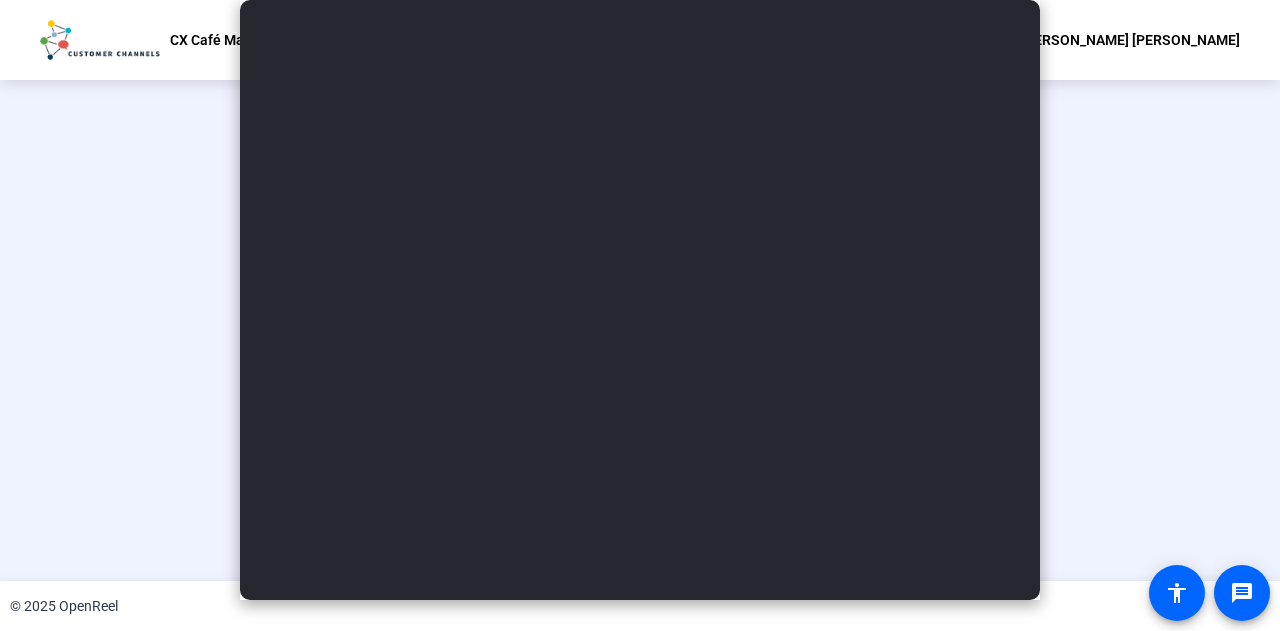 scroll, scrollTop: 100, scrollLeft: 0, axis: vertical 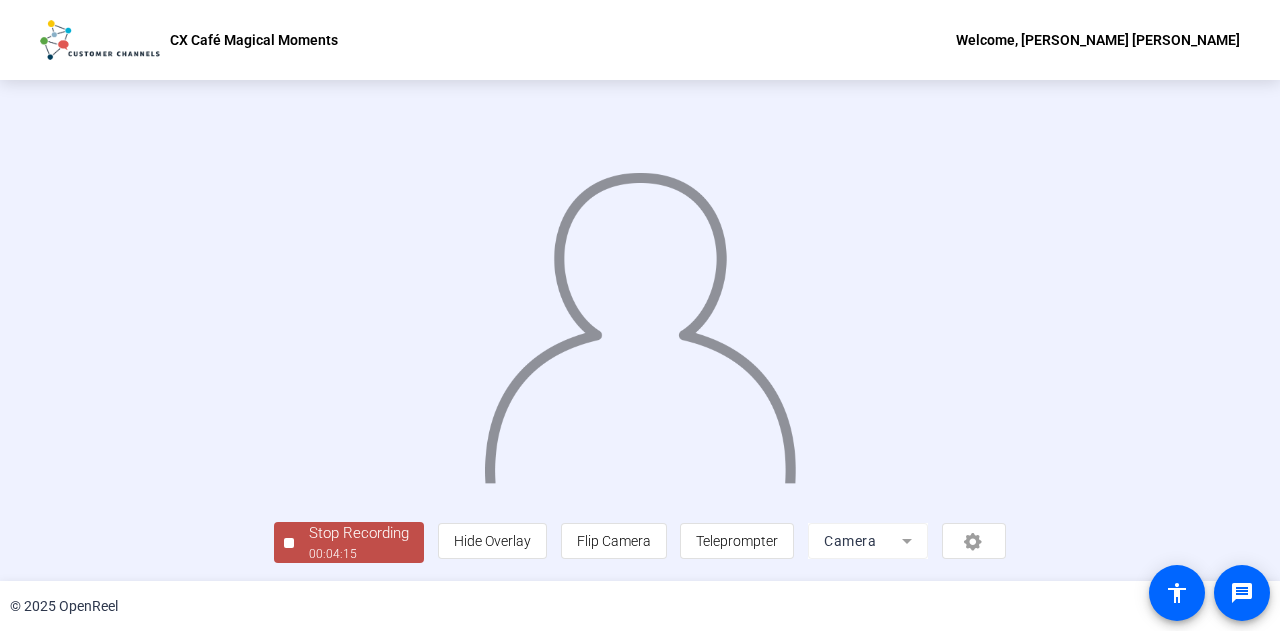 click on "00:04:15" 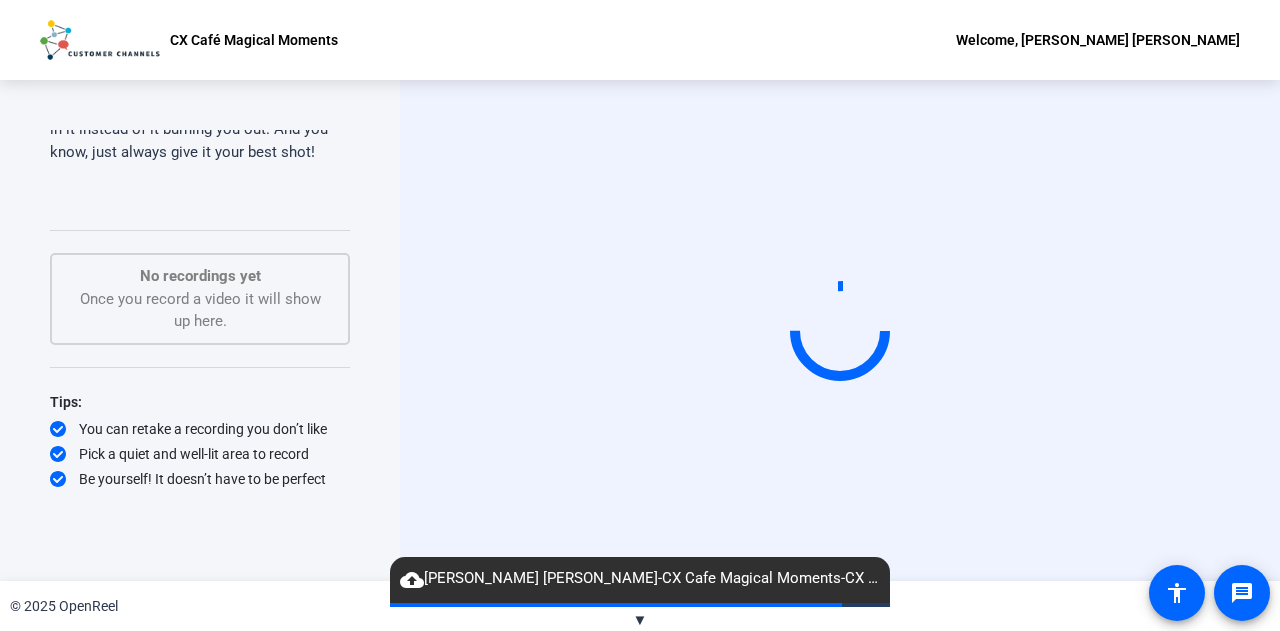 click on "Start Recording" 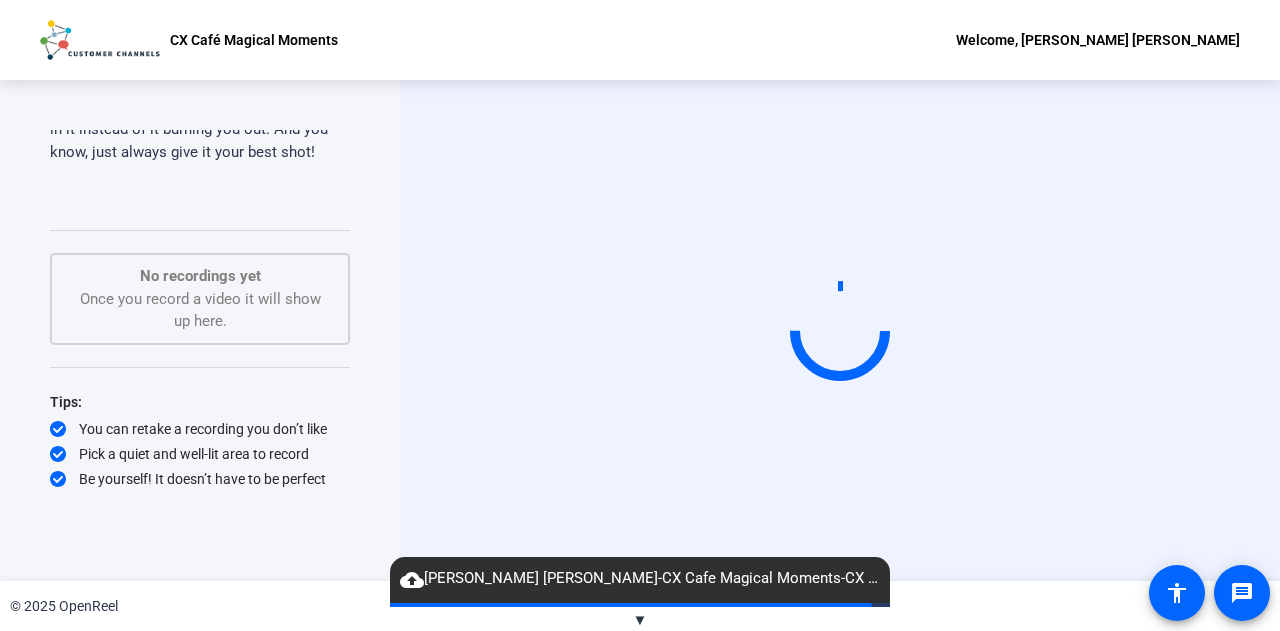 click on "Teleprompter Script Please introduce yourself (name, position, the team you are a part of and how long you have been with Capital One Philippines). Hi, I'm Katharine Meryl Grindulo. I've been with Capital One for 8 years. I'm a senior coordinator working under Quality Management Operations supporting the AML LSO queue. Could you share some highlights from the case you worked on? So prior to transferring to the Quality team, I was a 2nd Level AML investigator handling Hotlist process queues. What motivated you to help out the customer/find a solution to the case? When I looked into our system of records and saw several different profiles that could potentially be linked to this individual, my first thought was, I had to be sure, cause there's a lot of possibilities in this scenario. With it being a common name in the United States, for all we know, we could be looking at a legitimate customer with no ties to this person at all . So I knew I had to watch out for two things here:  Start Recording  Tips:" 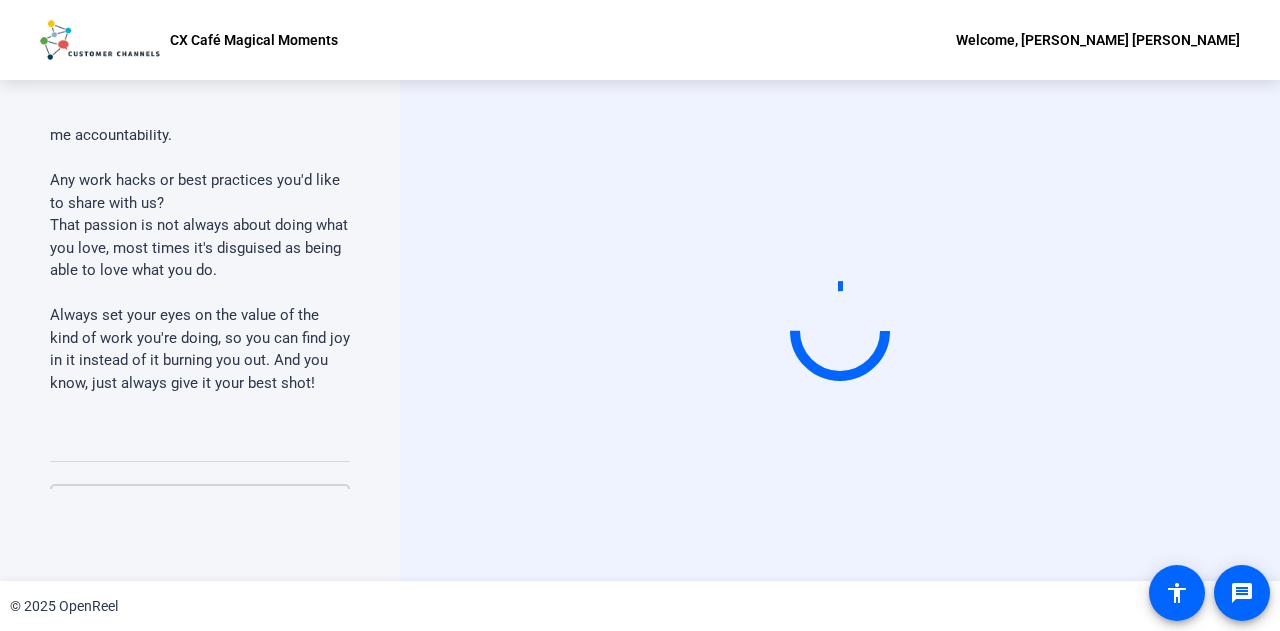 scroll, scrollTop: 2352, scrollLeft: 0, axis: vertical 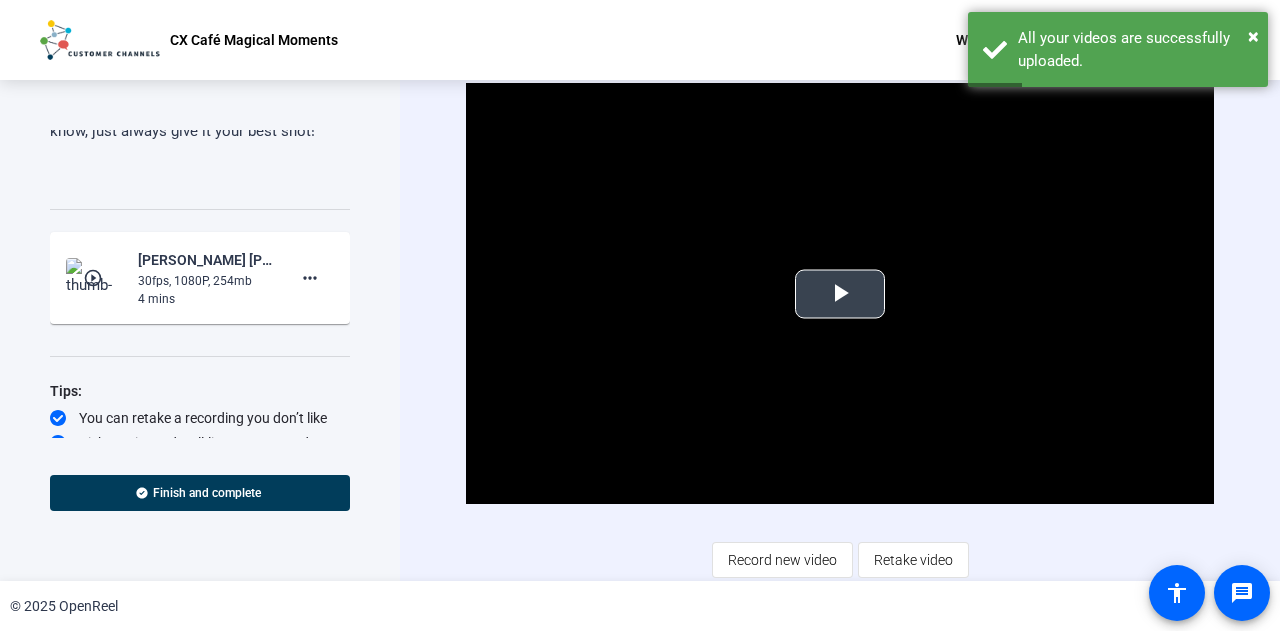 click at bounding box center (840, 294) 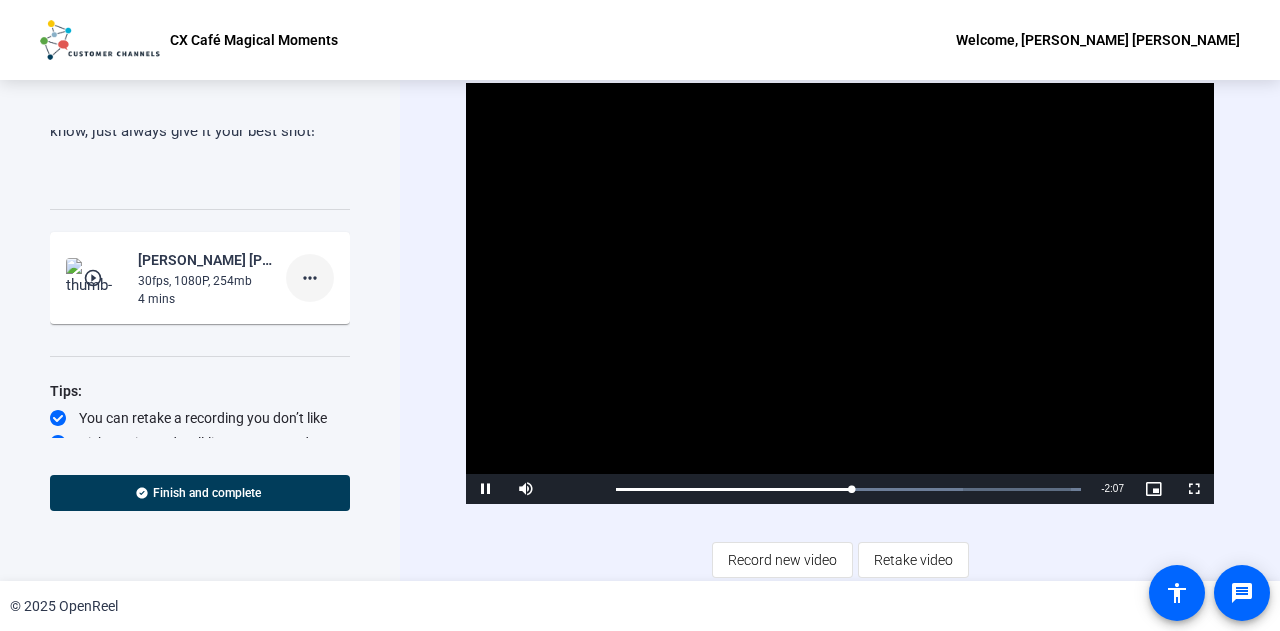 click on "more_horiz" 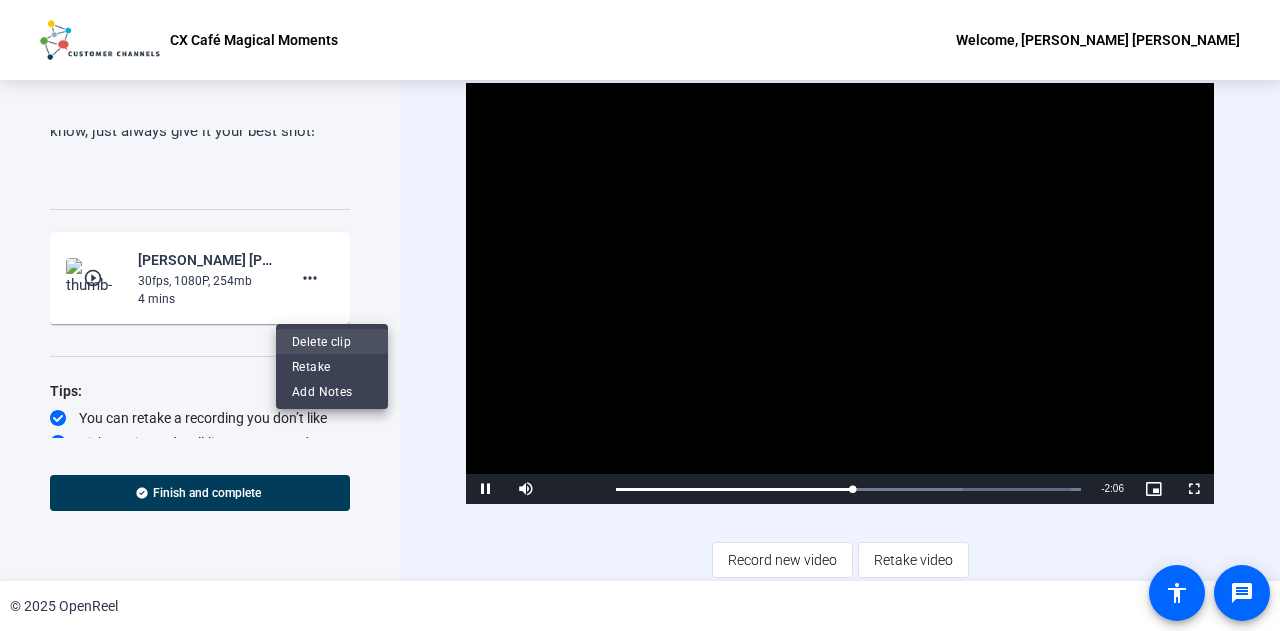 click on "Delete clip" at bounding box center (332, 341) 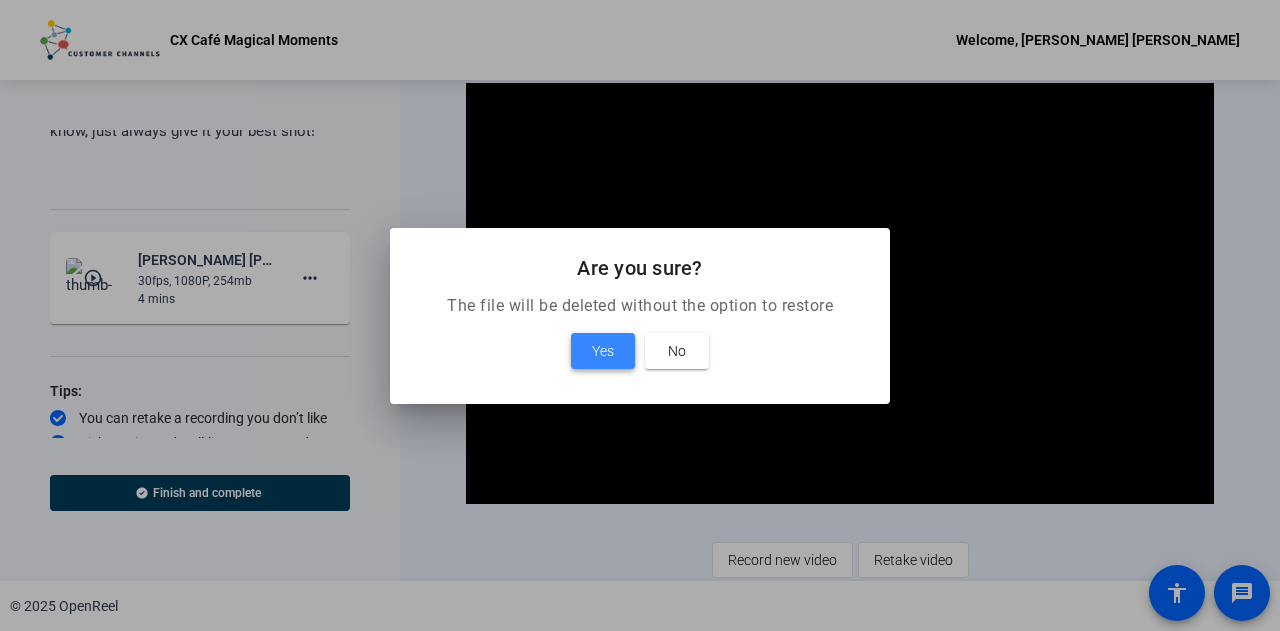 click on "Yes" at bounding box center [603, 351] 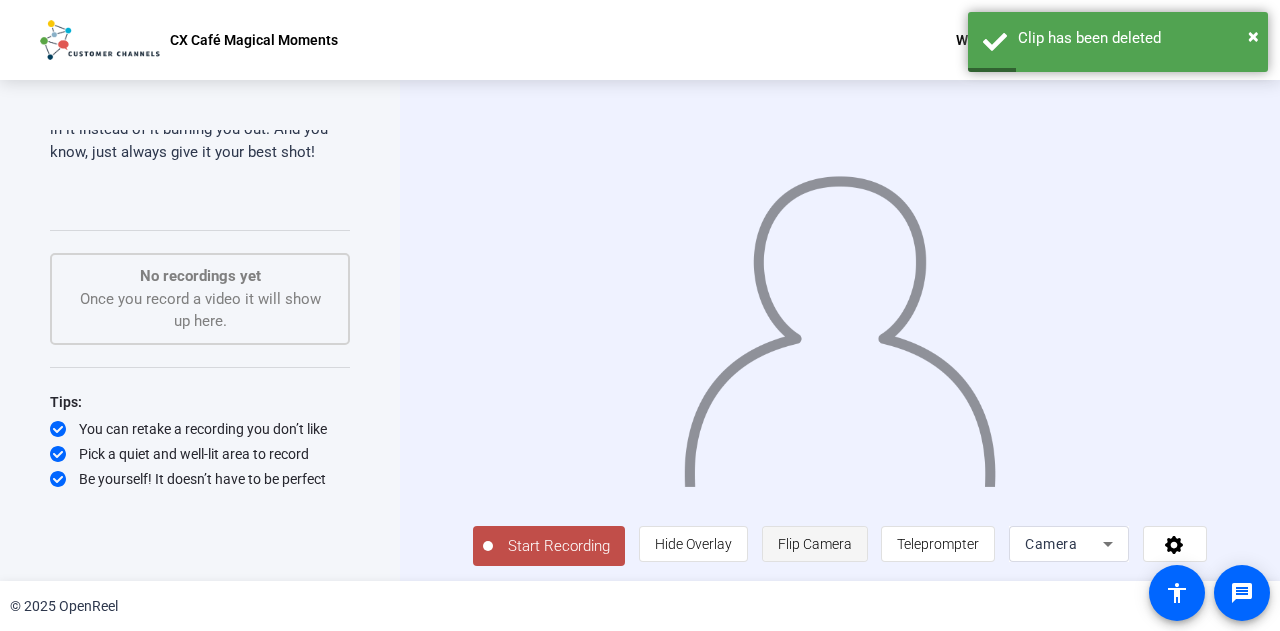 click on "Flip Camera" 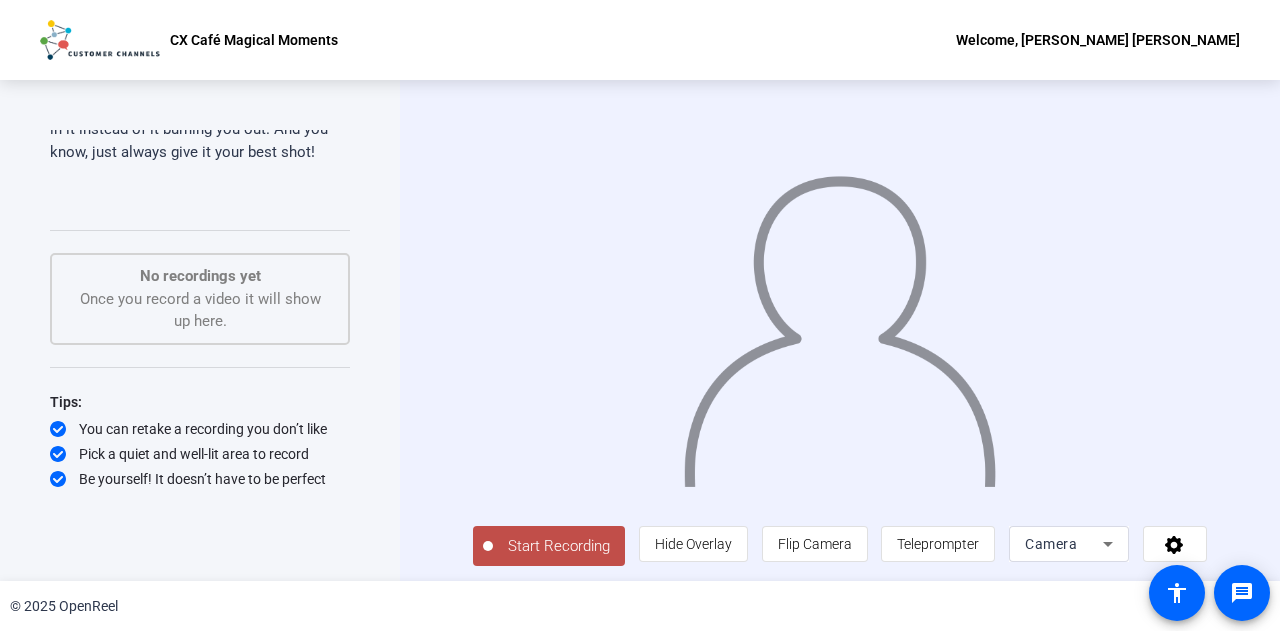 click on "Start Recording" 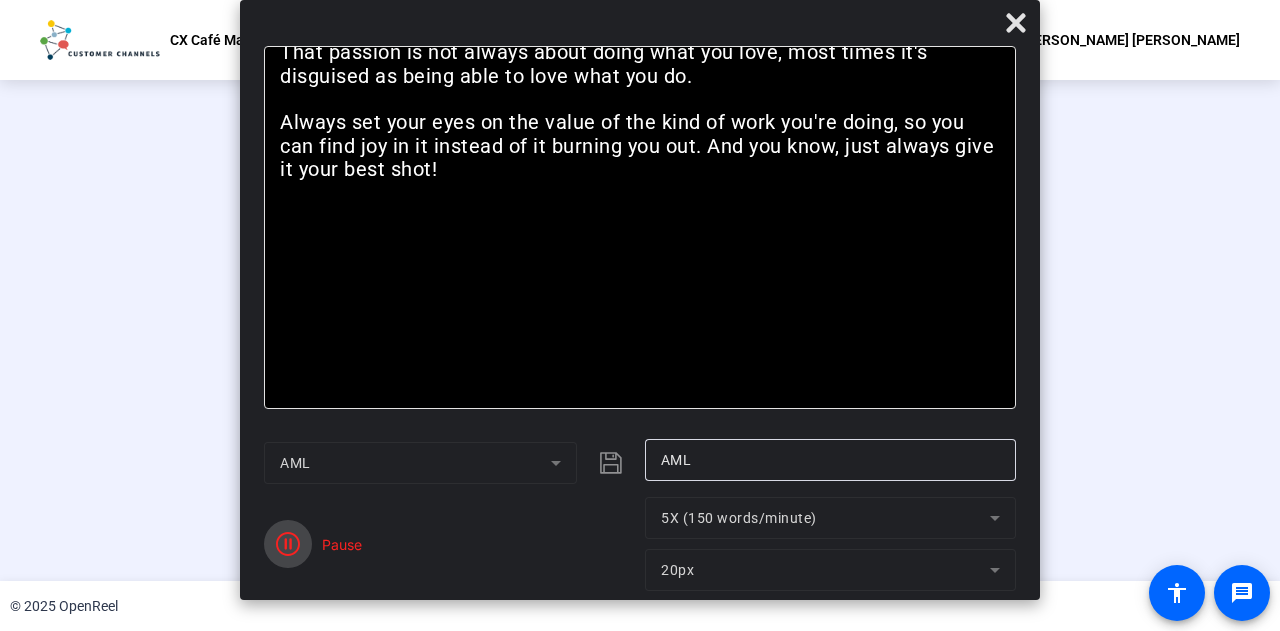 click 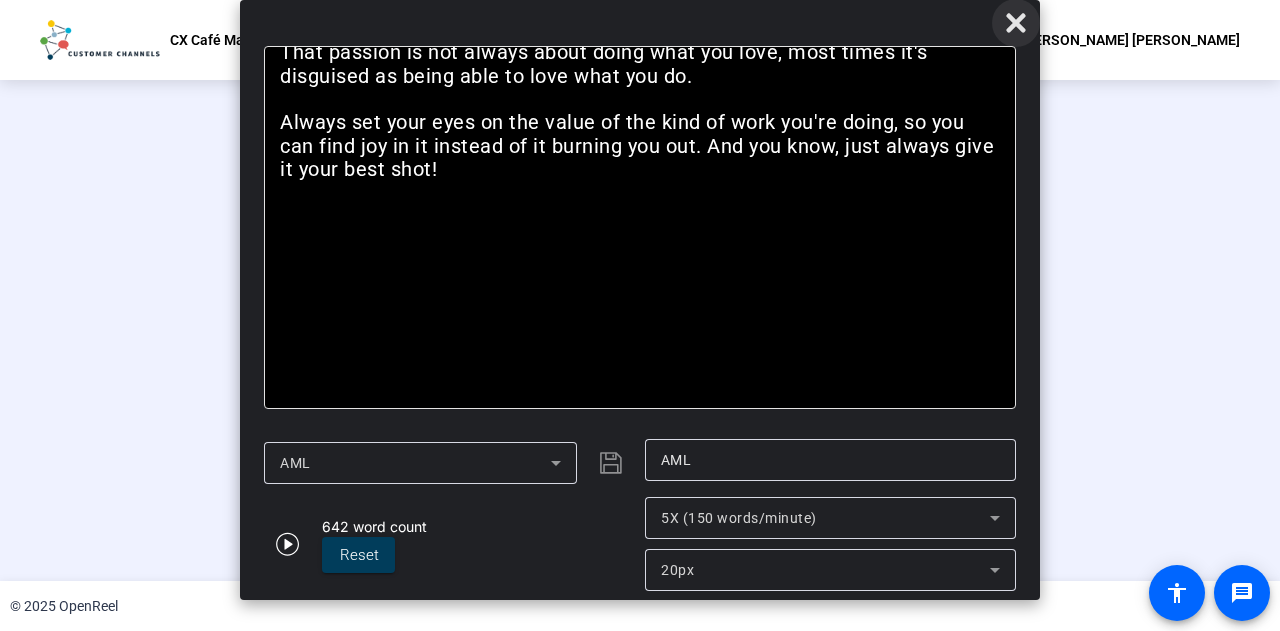 click 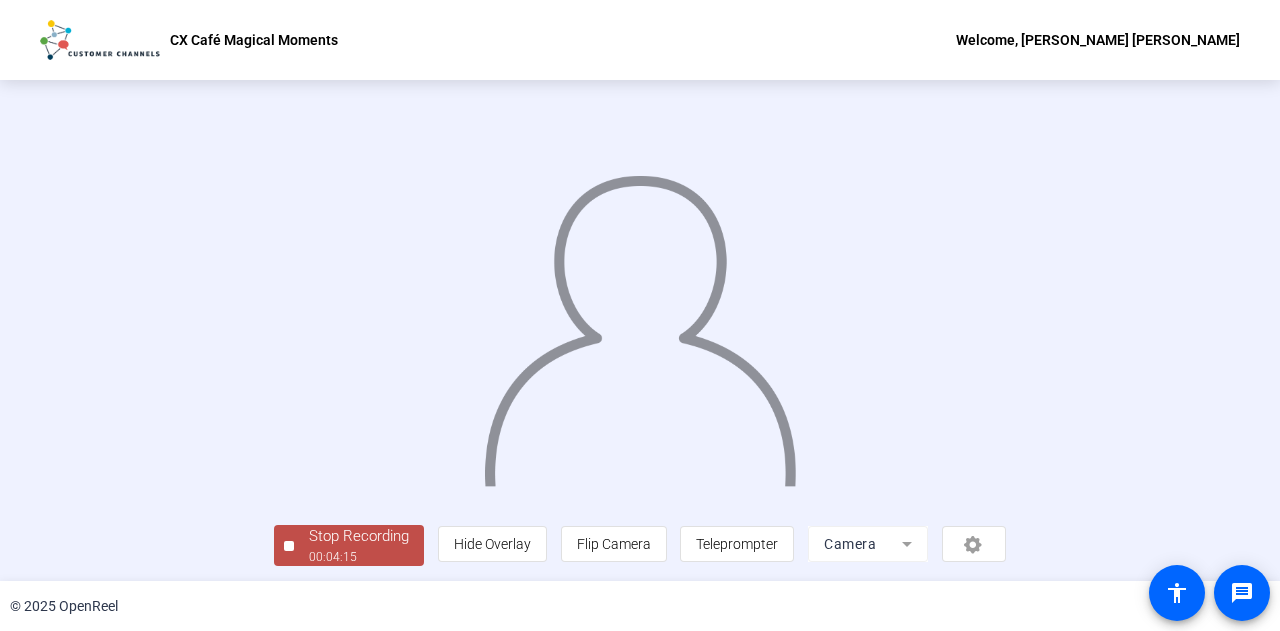 scroll, scrollTop: 100, scrollLeft: 0, axis: vertical 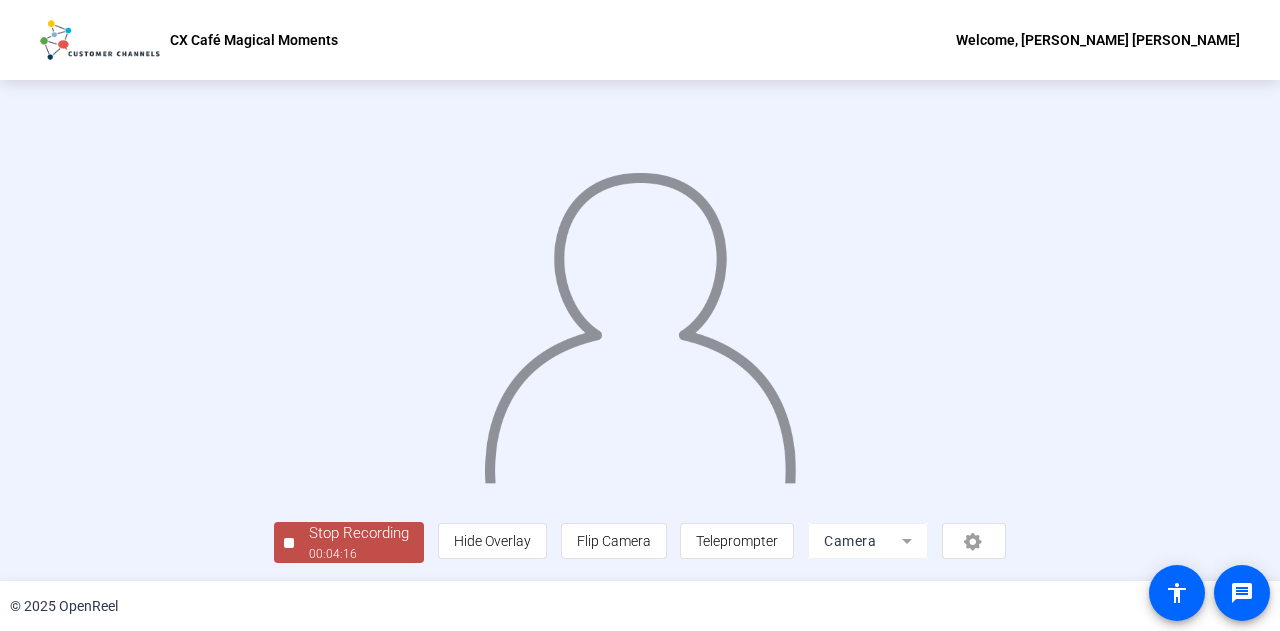 click on "Stop Recording  00:04:16" 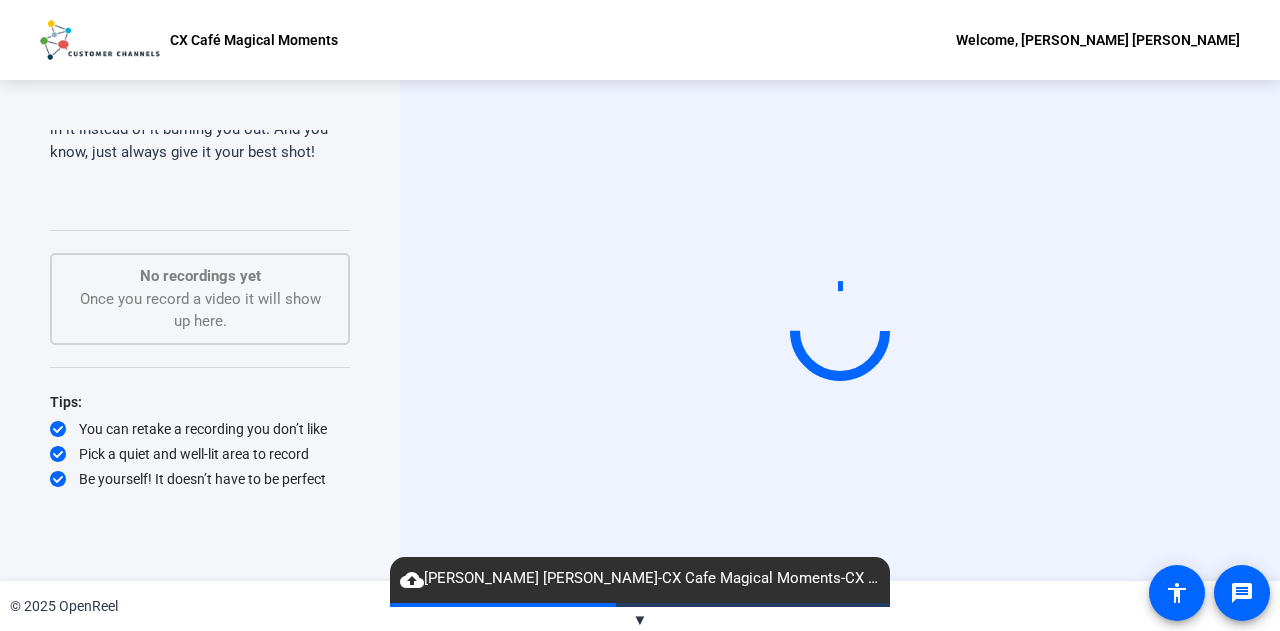 click on "▼" 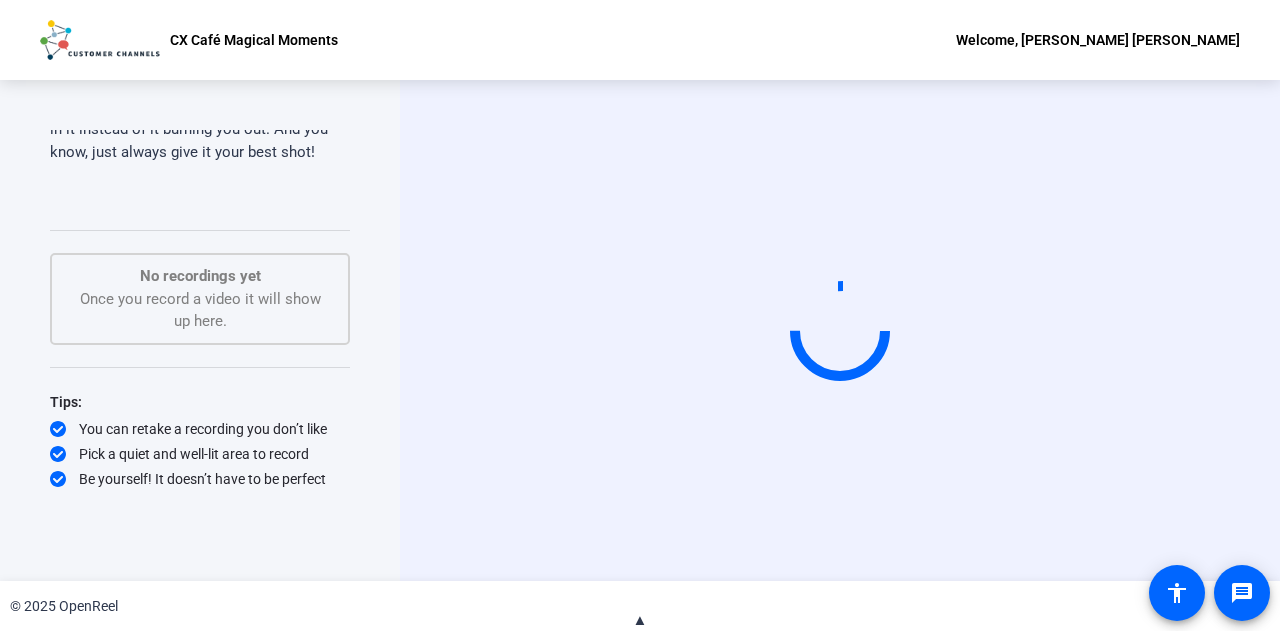 click on "▲" 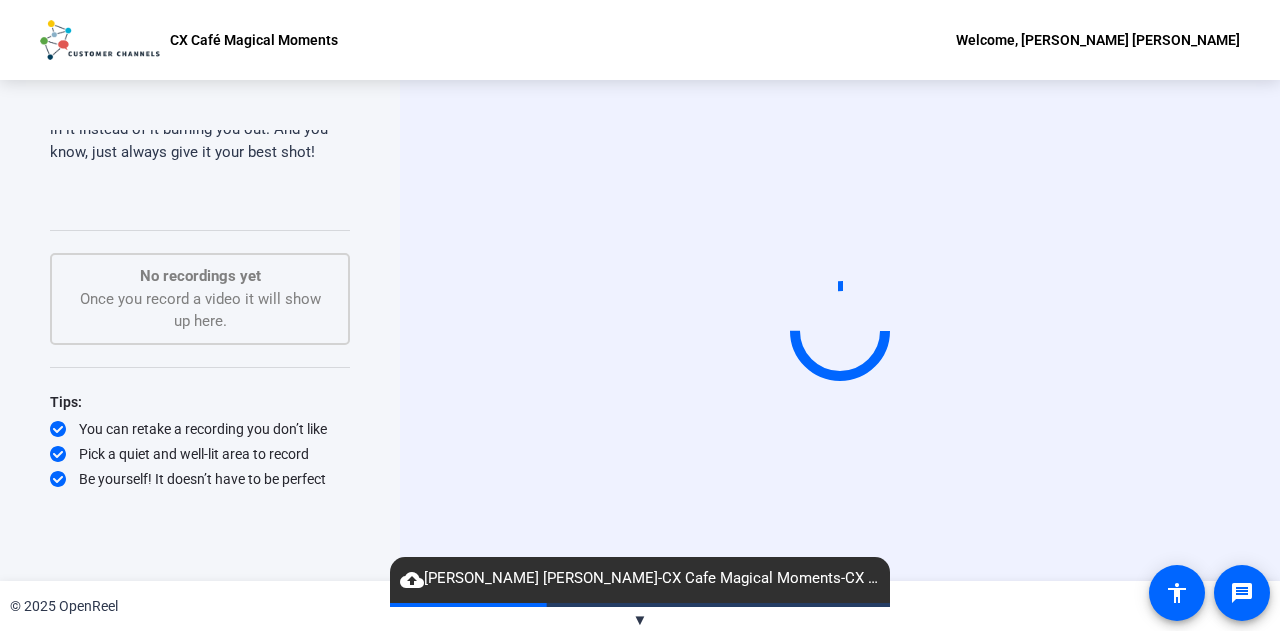 type 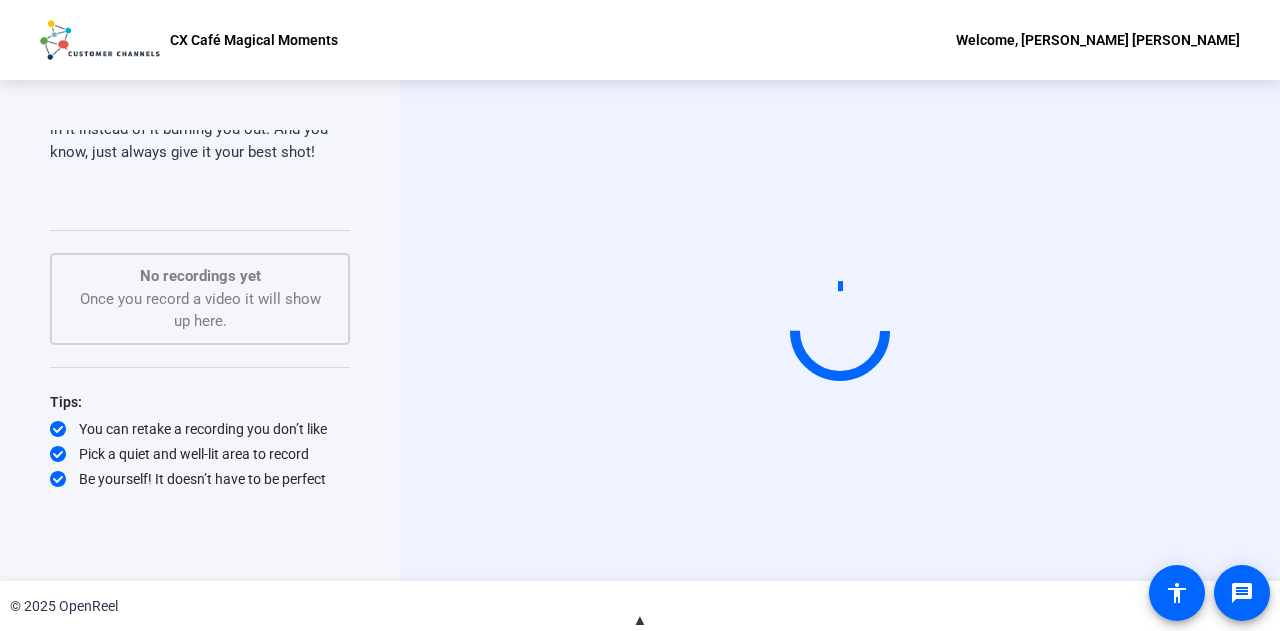 click on "▲" 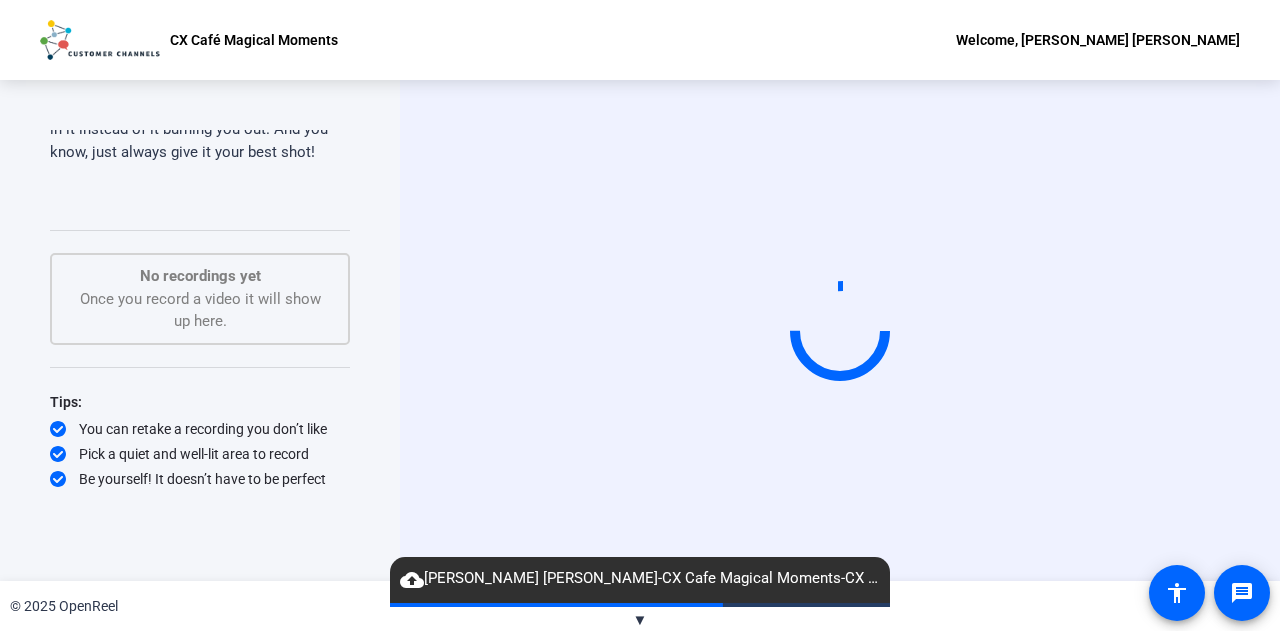 click on "▼" 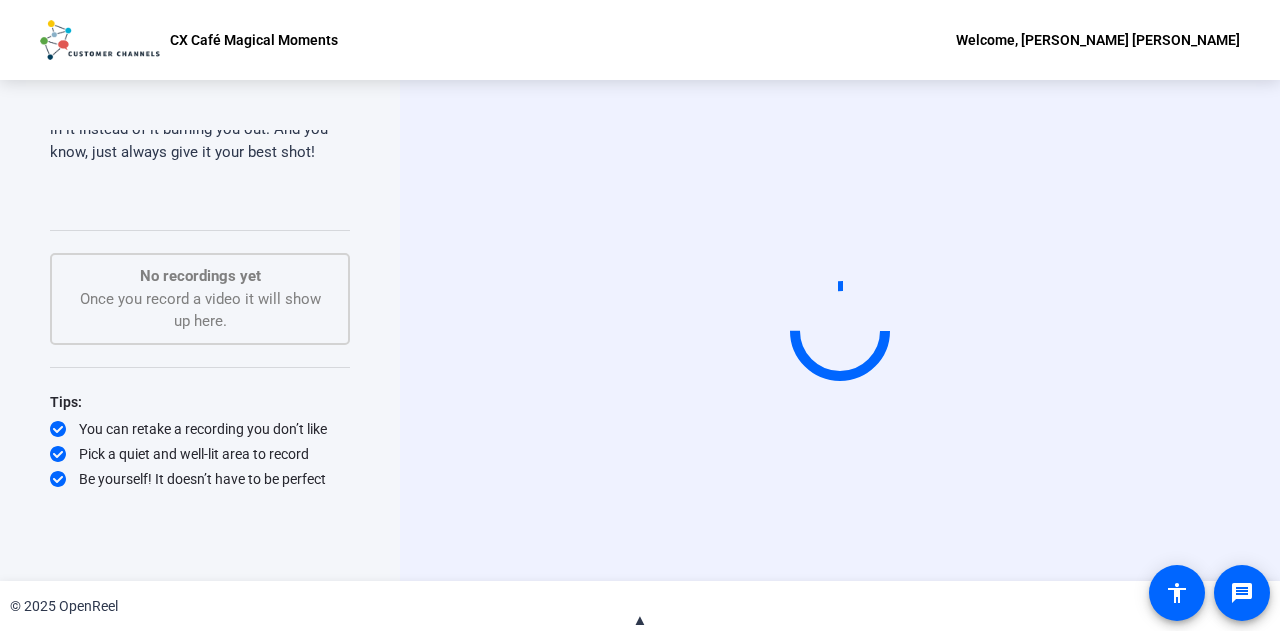 click on "▲" 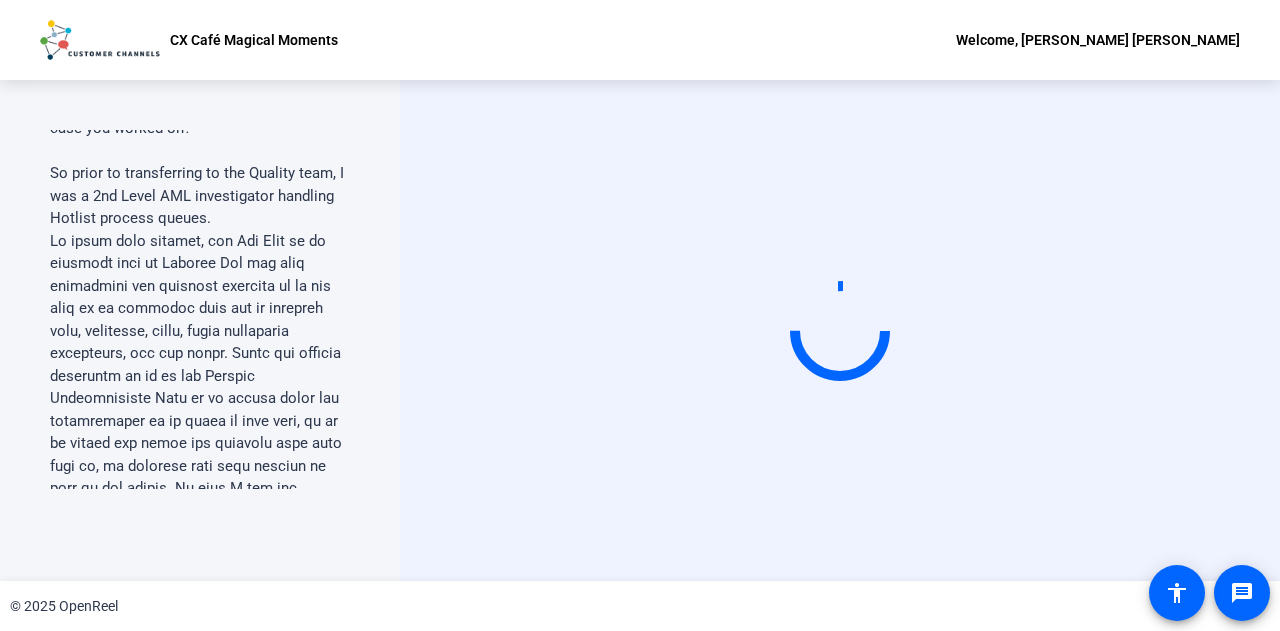 scroll, scrollTop: 0, scrollLeft: 0, axis: both 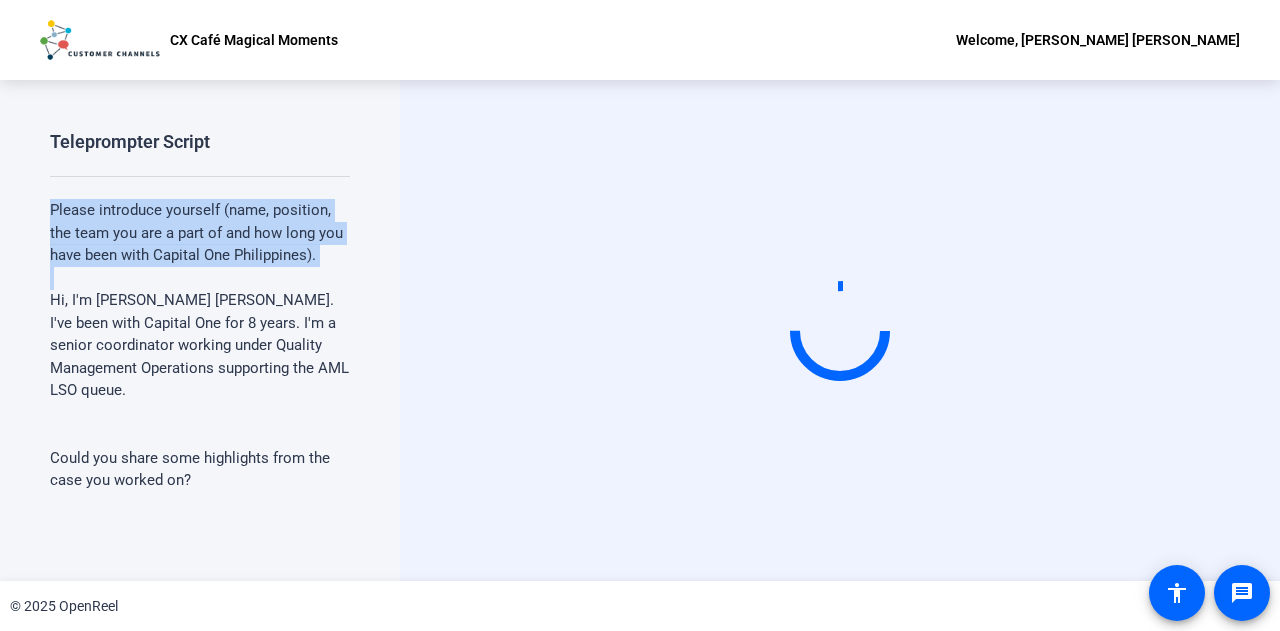 drag, startPoint x: 102, startPoint y: 267, endPoint x: 146, endPoint y: 303, distance: 56.85068 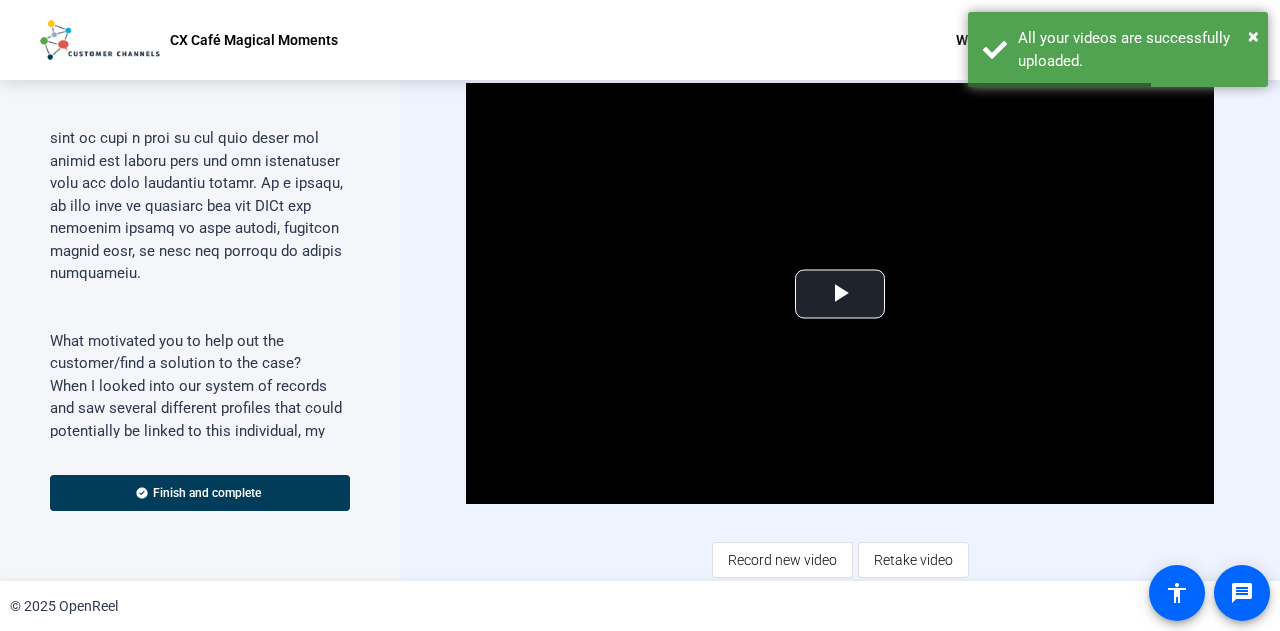 scroll, scrollTop: 1100, scrollLeft: 0, axis: vertical 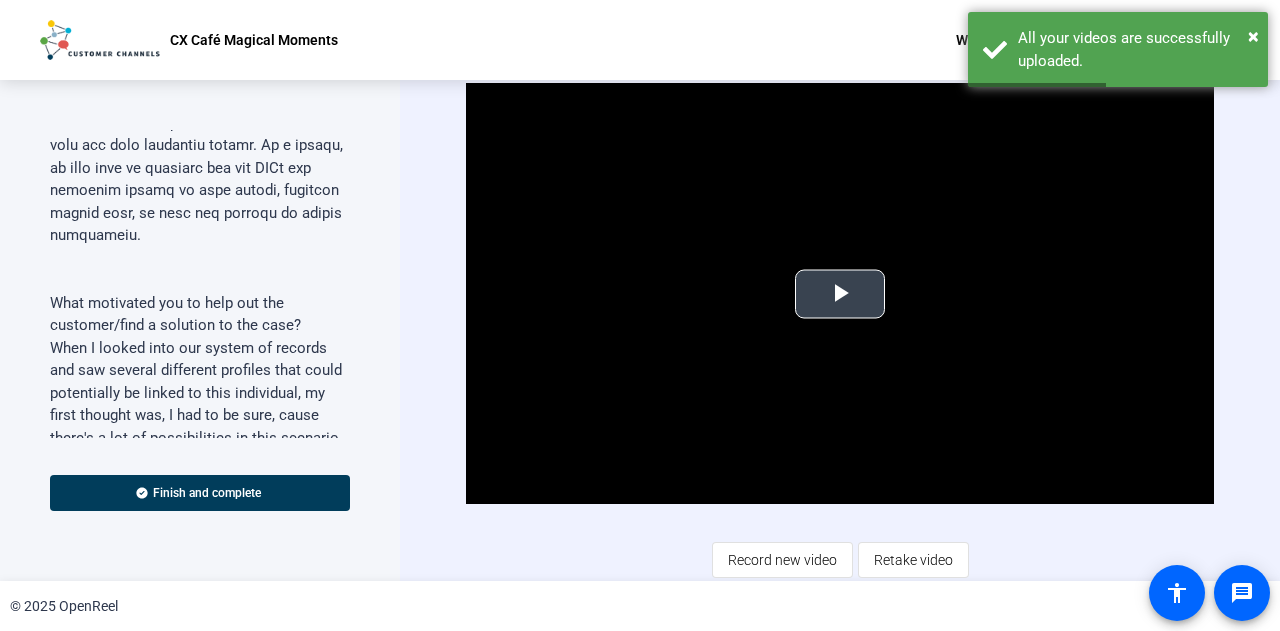 click at bounding box center (840, 294) 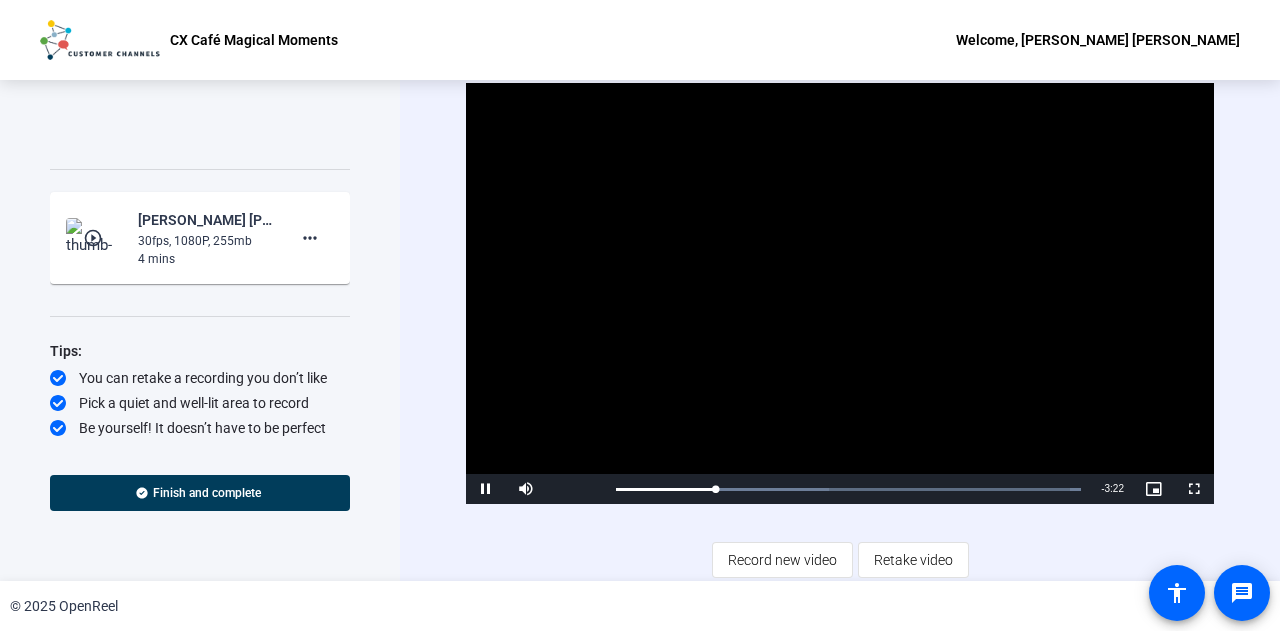 scroll, scrollTop: 2412, scrollLeft: 0, axis: vertical 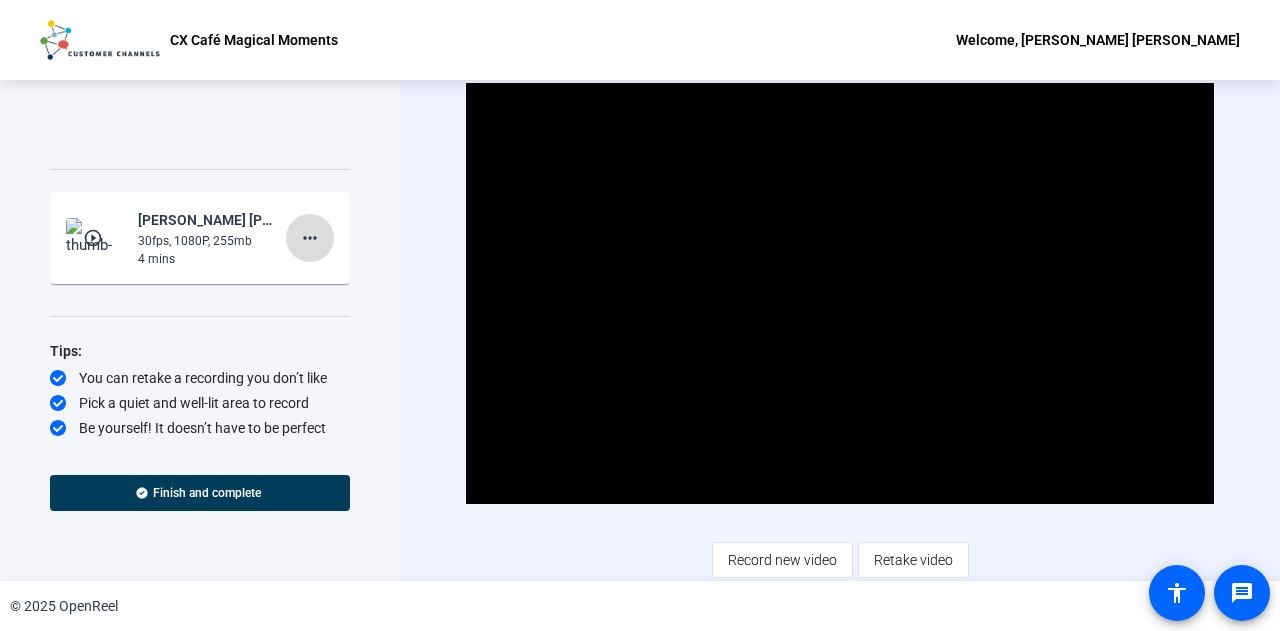 click on "more_horiz" 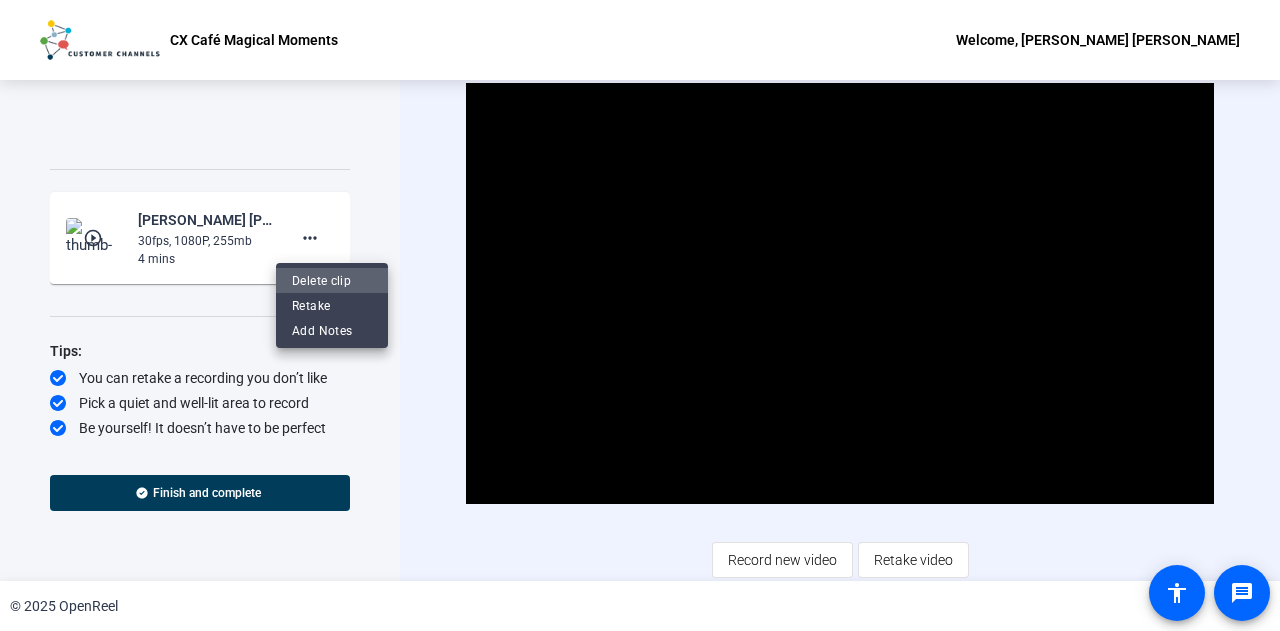click on "Delete clip" at bounding box center [332, 281] 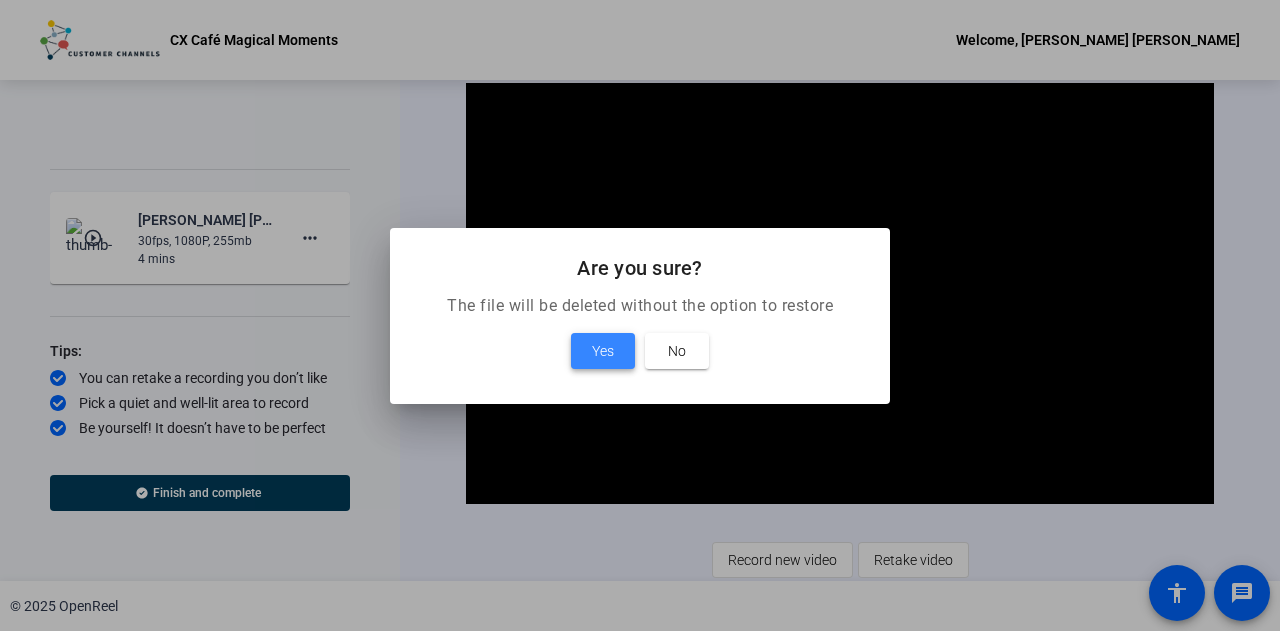 click at bounding box center (603, 351) 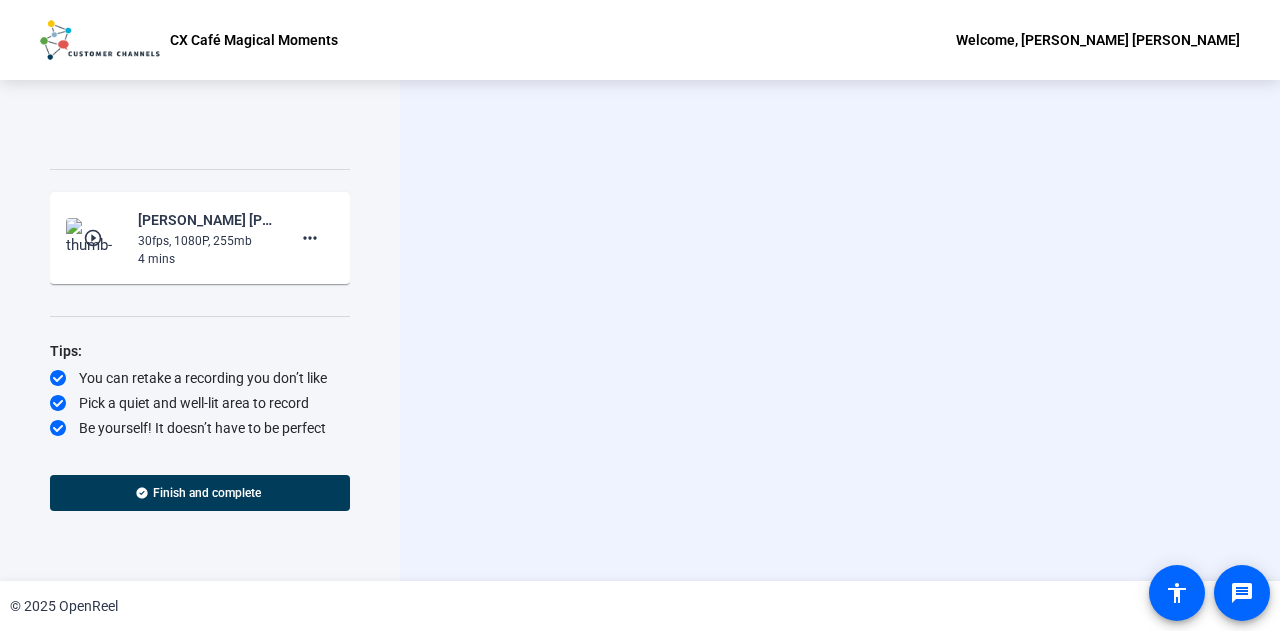 scroll, scrollTop: 2352, scrollLeft: 0, axis: vertical 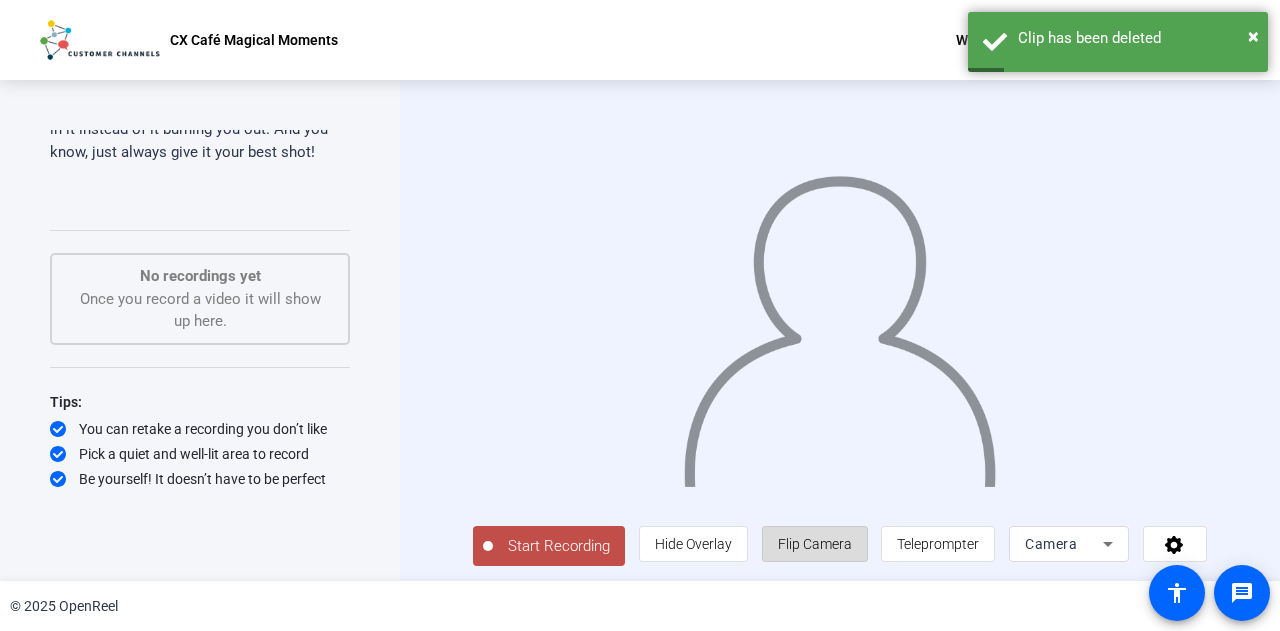 click on "Flip Camera" 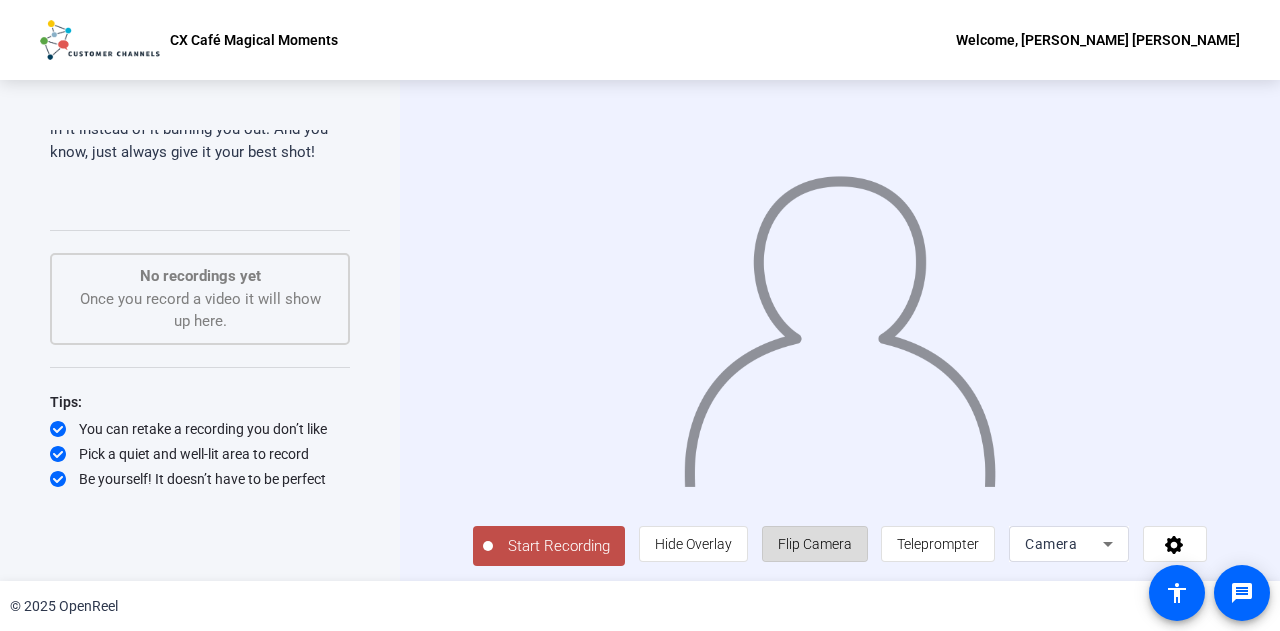 click on "Flip Camera" 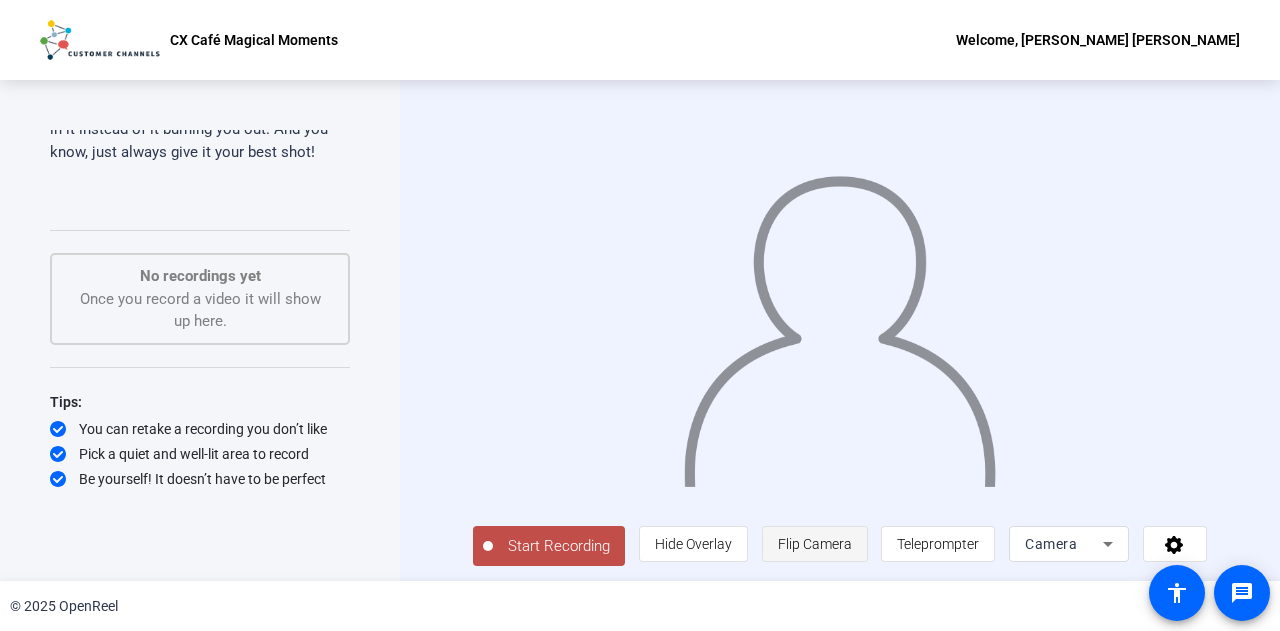 click on "Flip Camera" 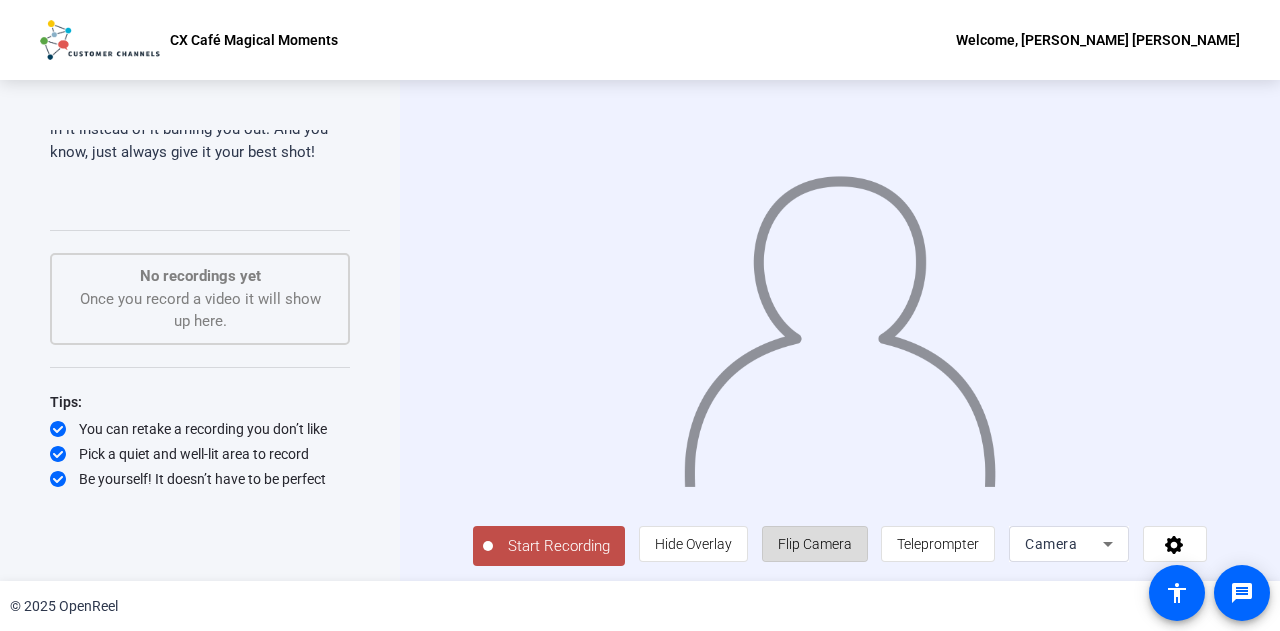 click on "Flip Camera" 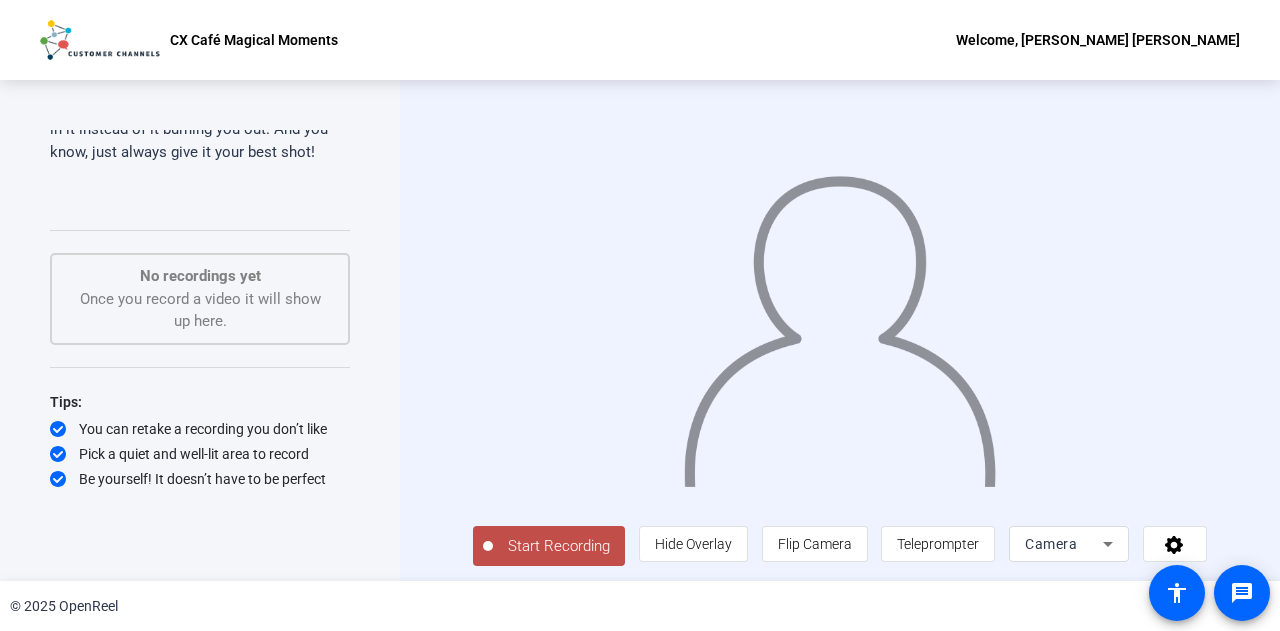 type 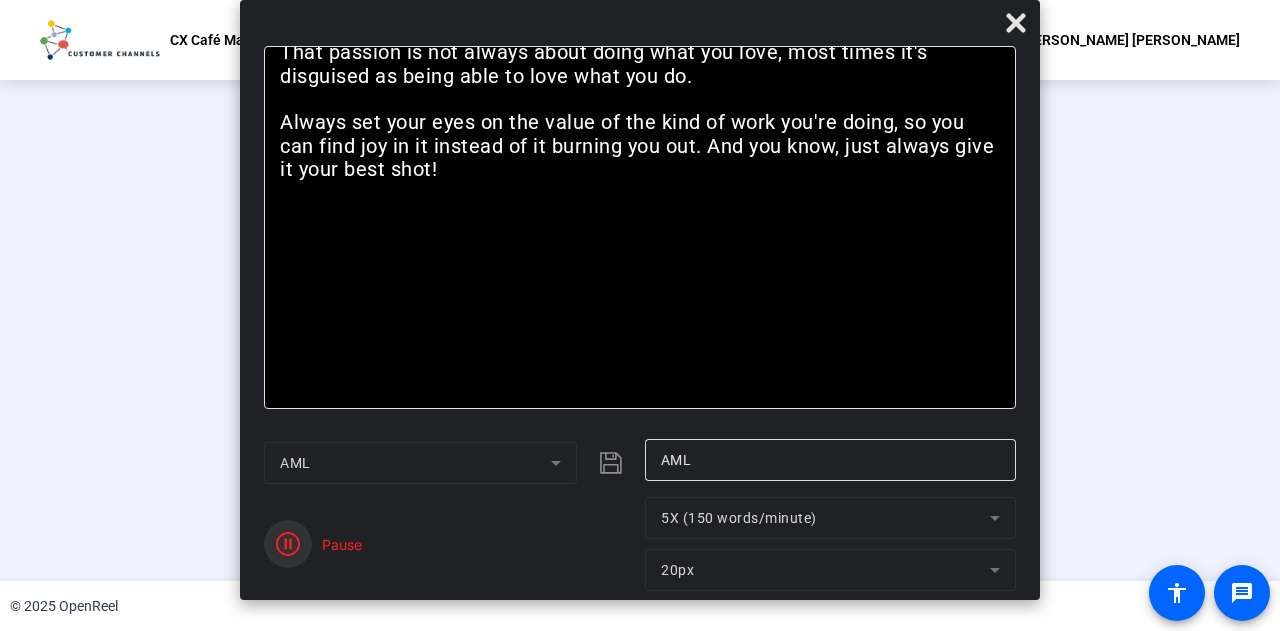 click 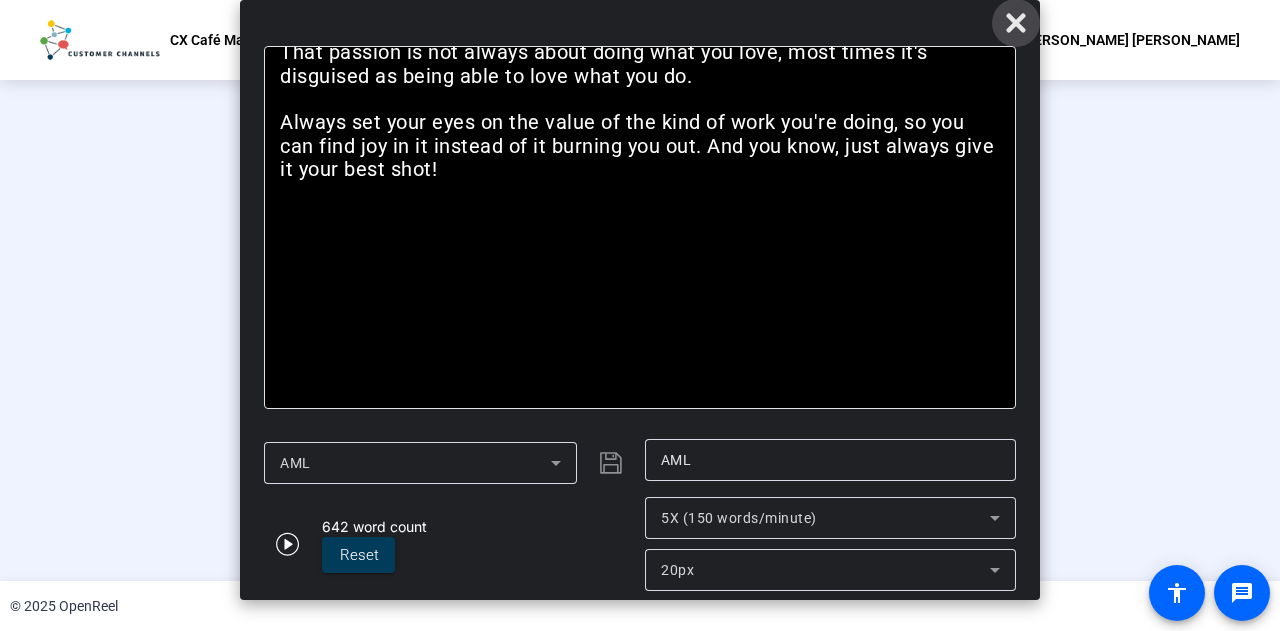 click 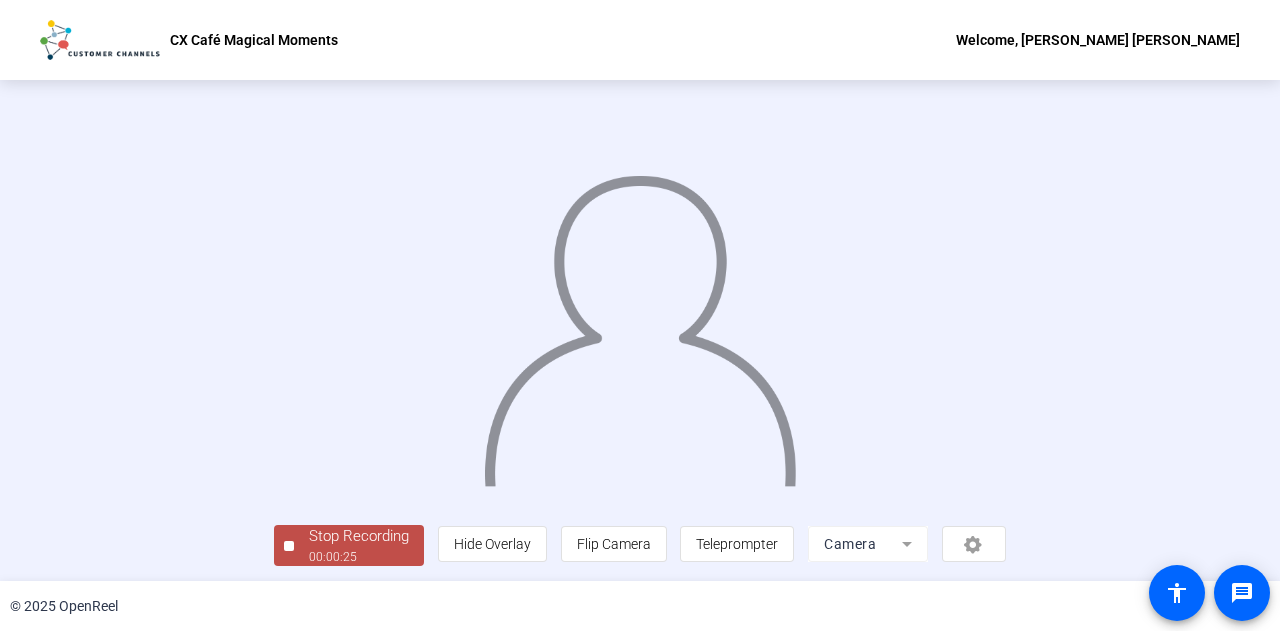 scroll, scrollTop: 100, scrollLeft: 0, axis: vertical 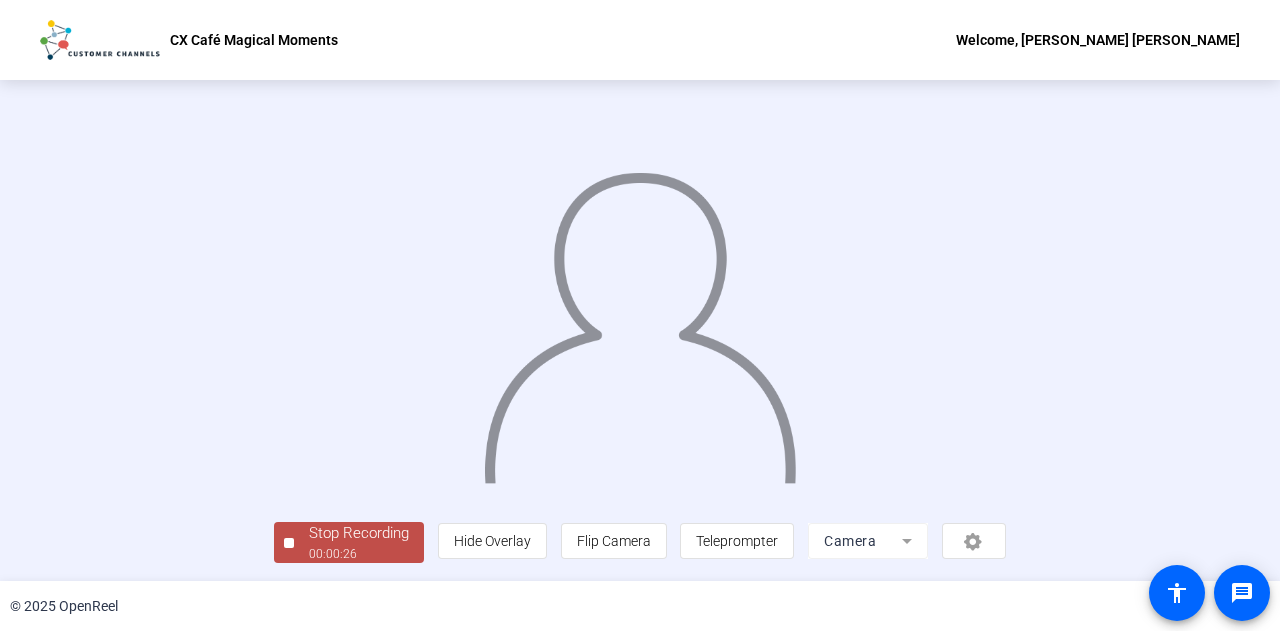 click on "Stop Recording" 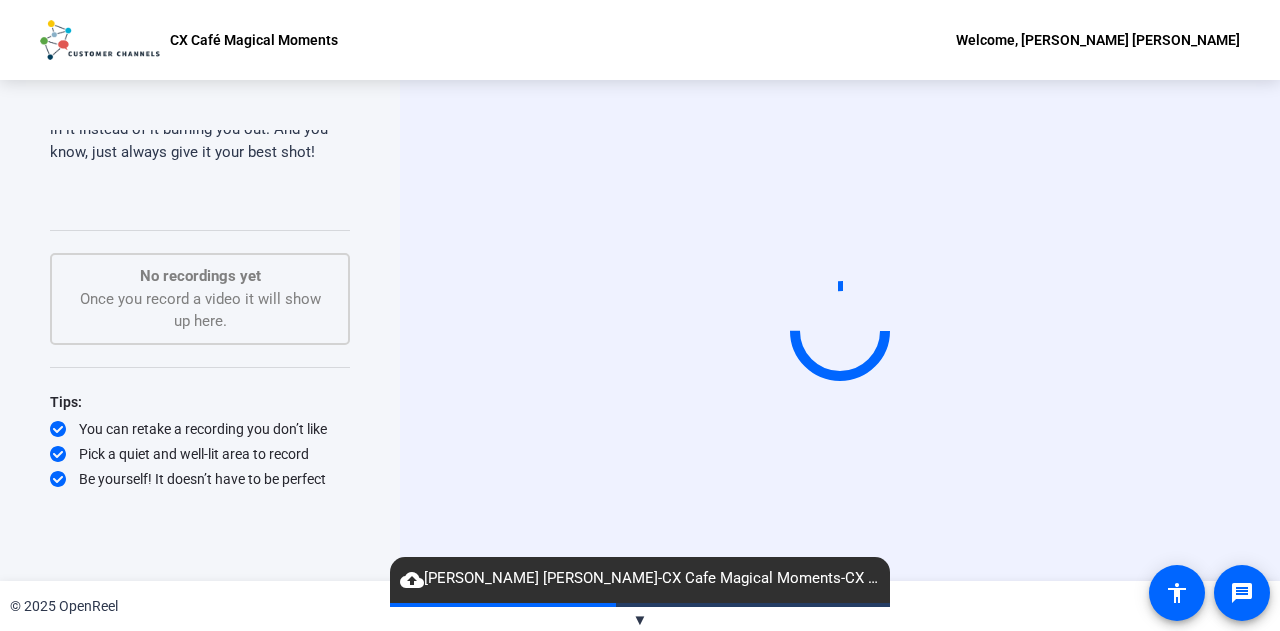 click on "▼" 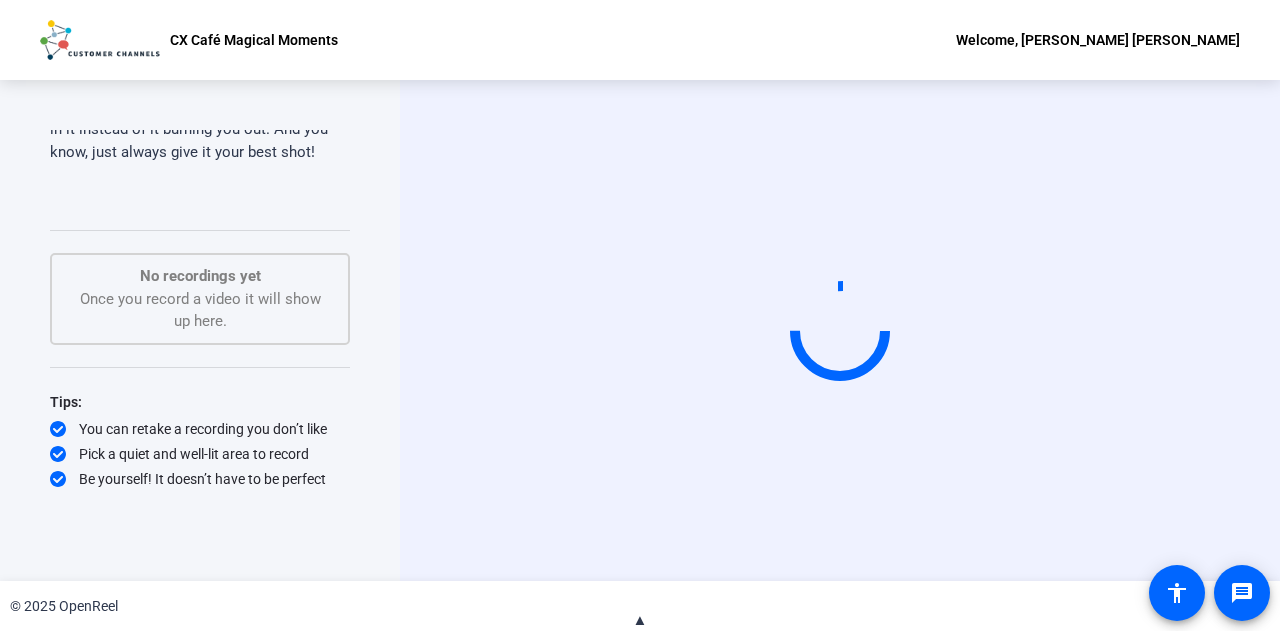 click on "▲" 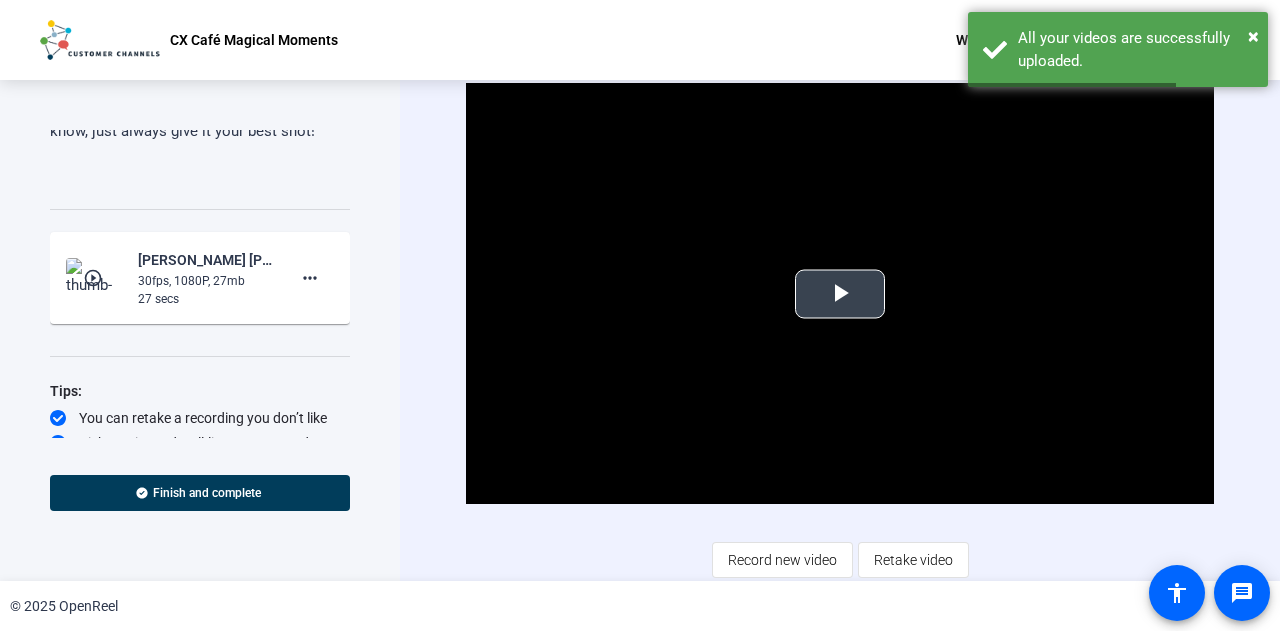 click at bounding box center (840, 294) 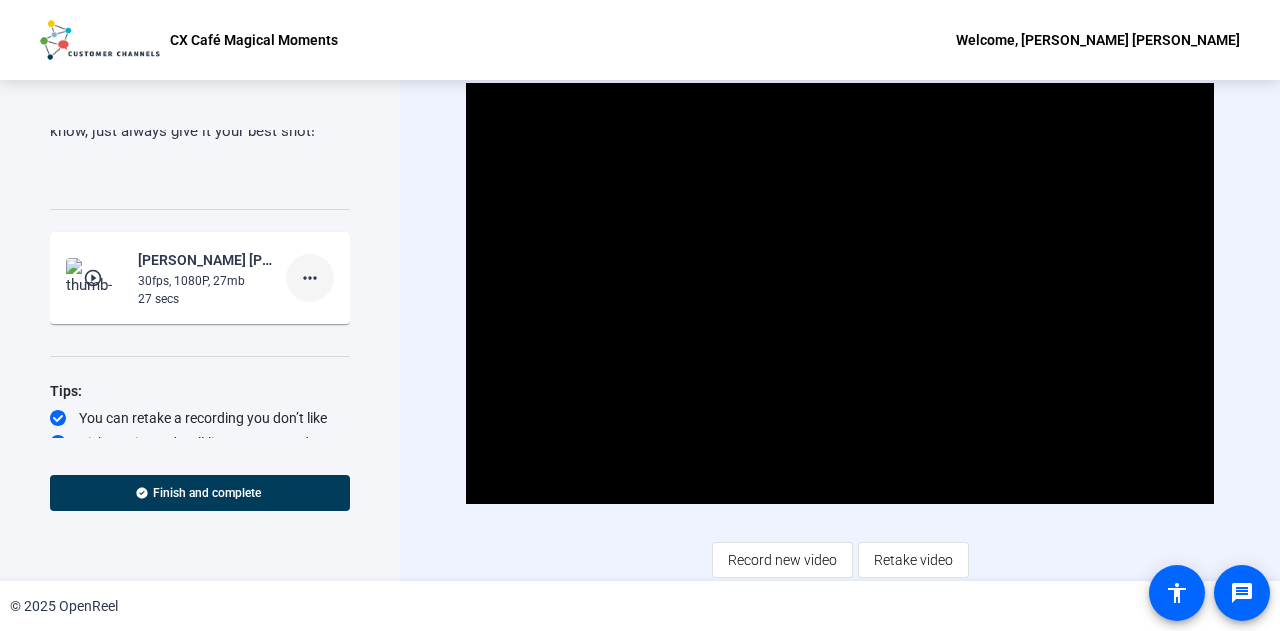 click 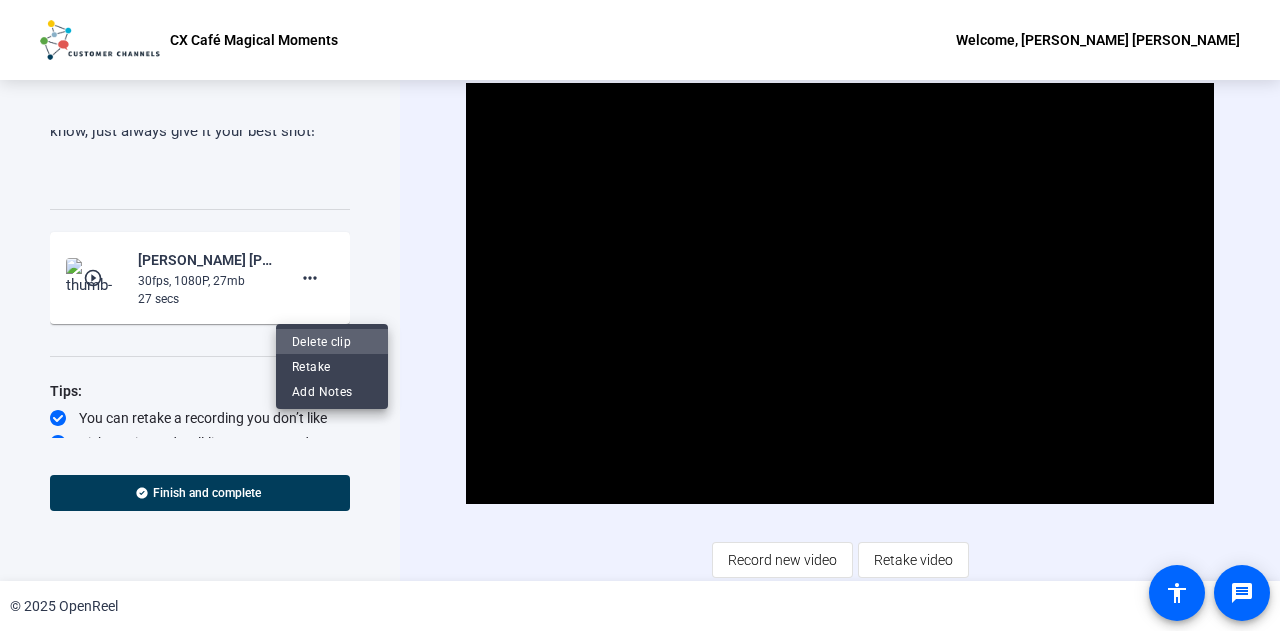 click on "Delete clip" at bounding box center [332, 341] 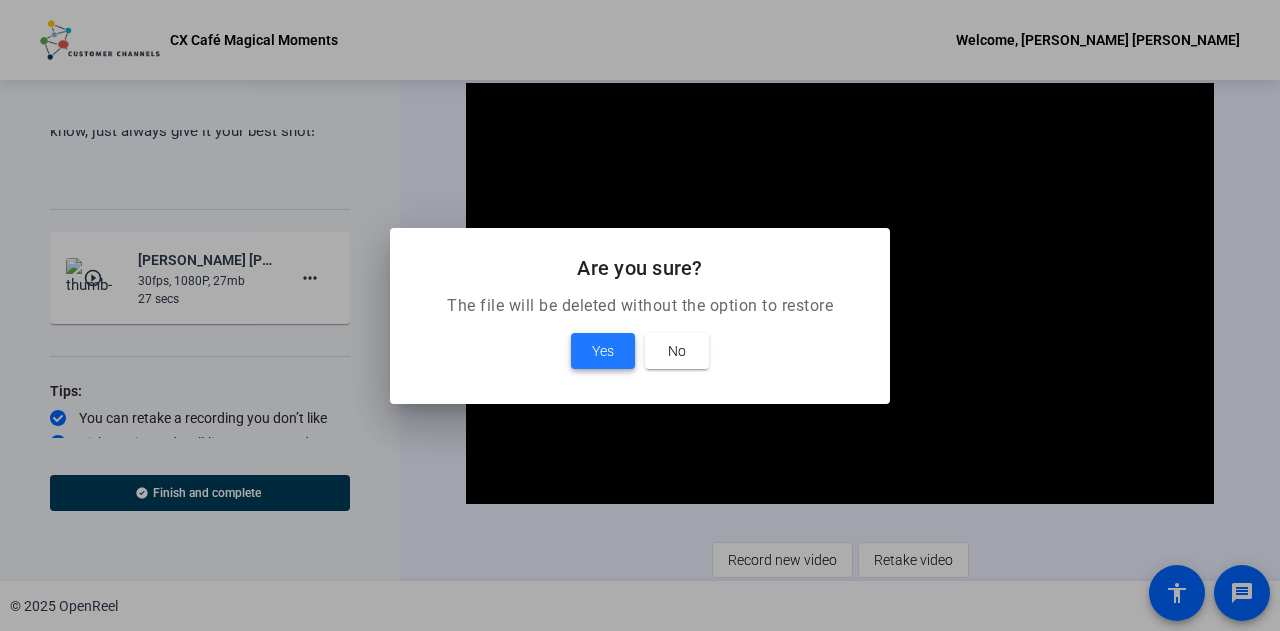 click at bounding box center [603, 351] 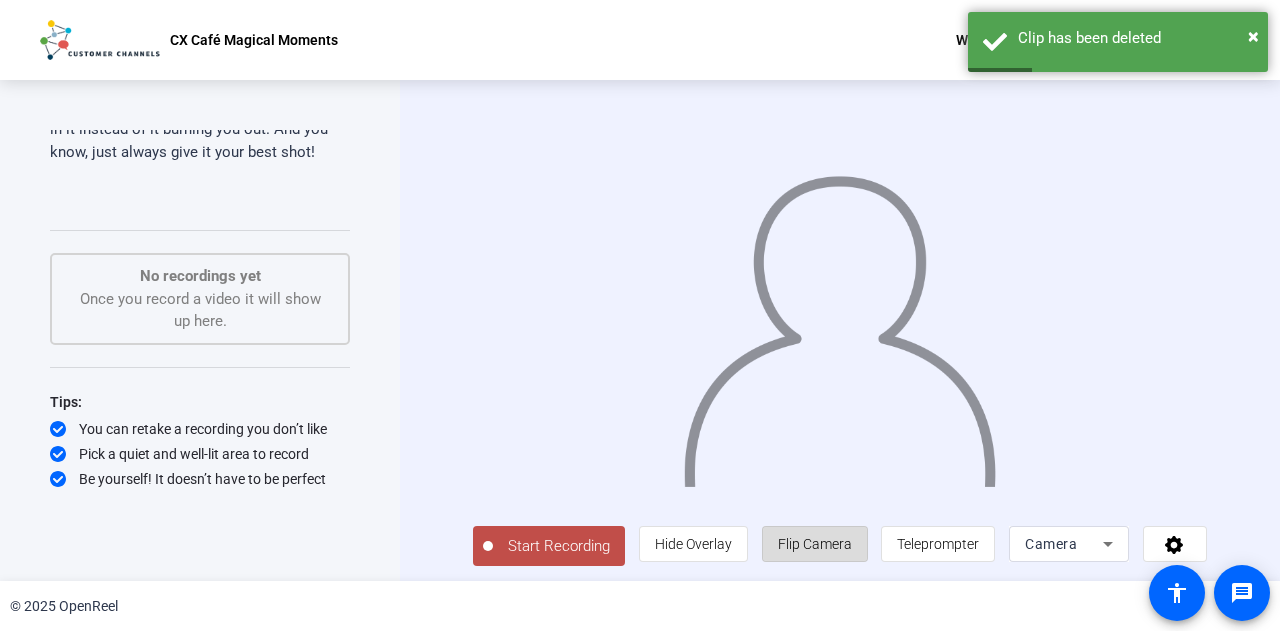 click on "Flip Camera" 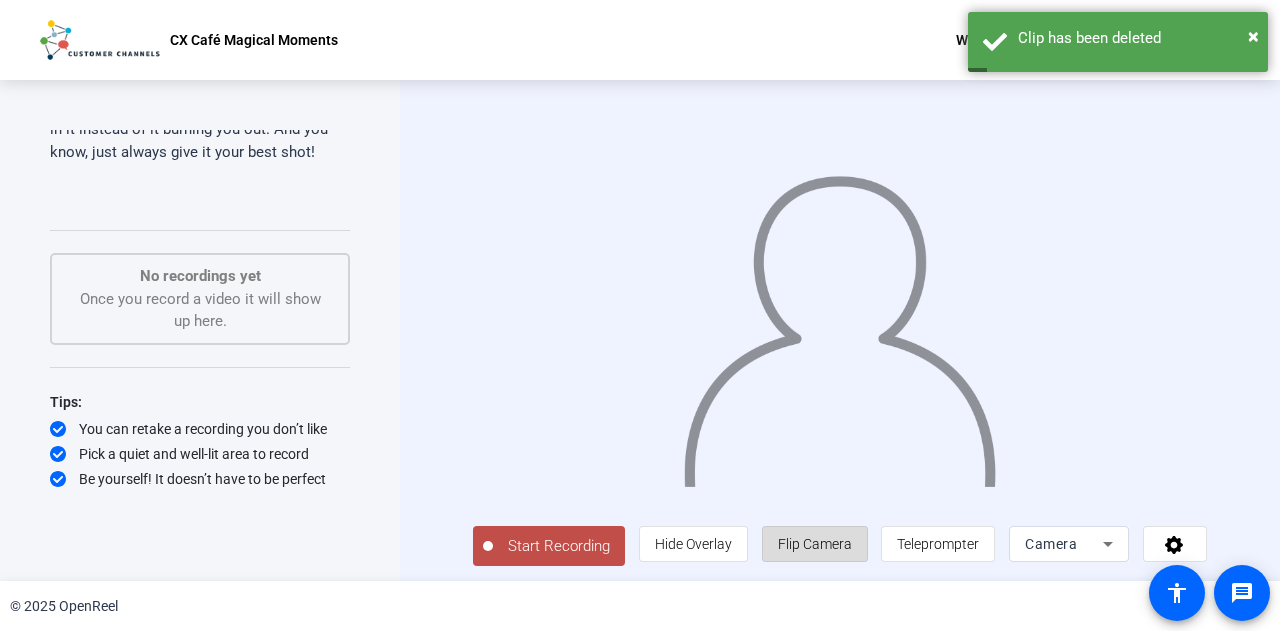 click on "Flip Camera" 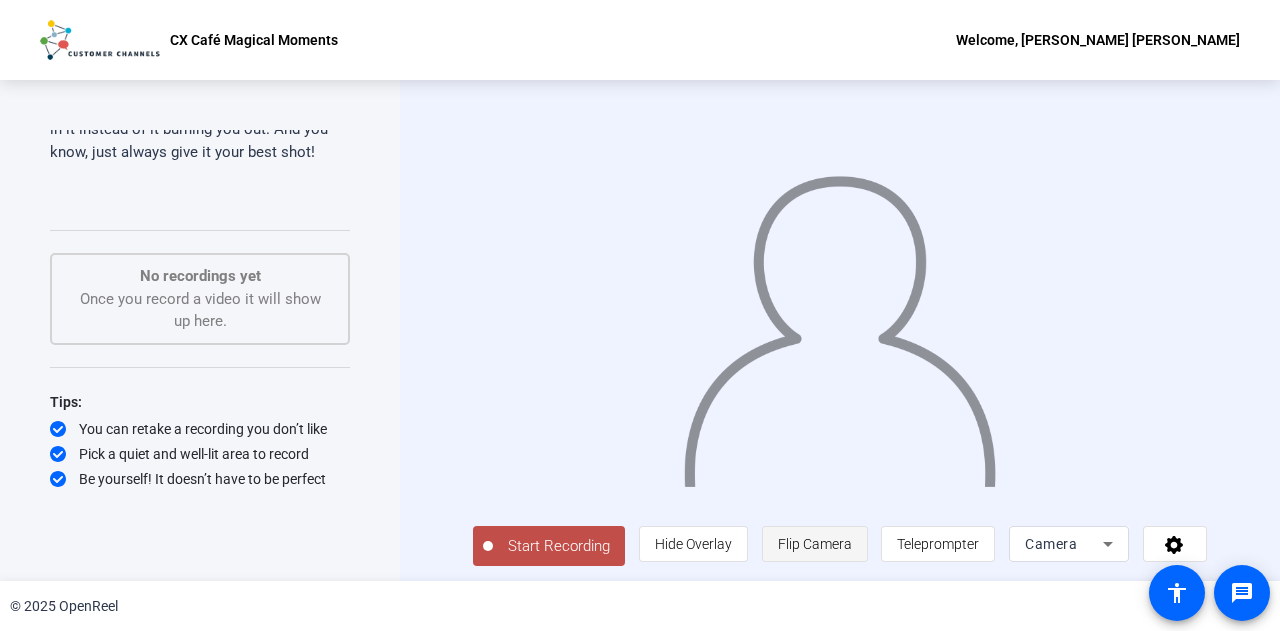 click on "Flip Camera" 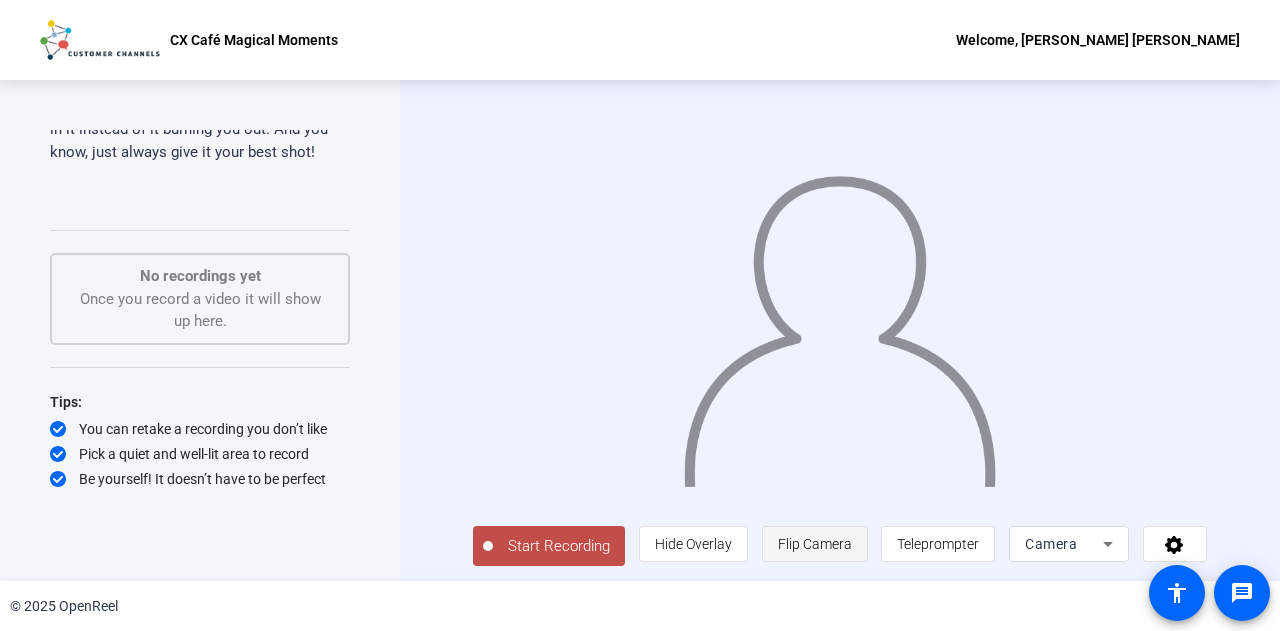 click on "Flip Camera" 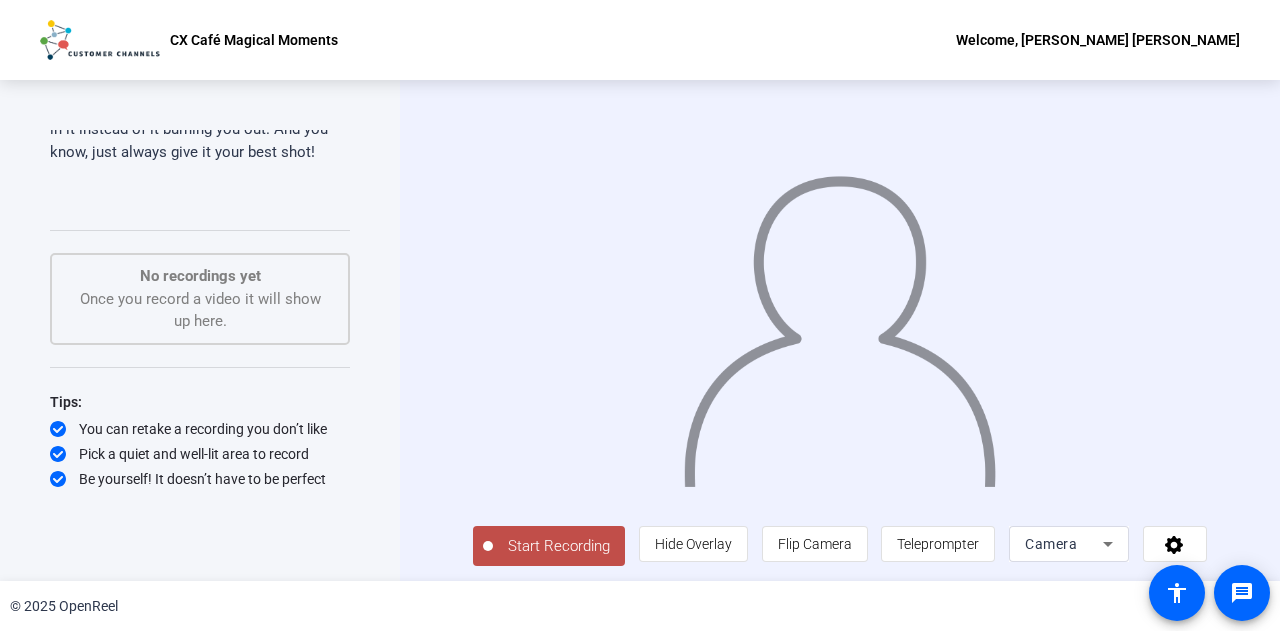 click on "Start Recording" 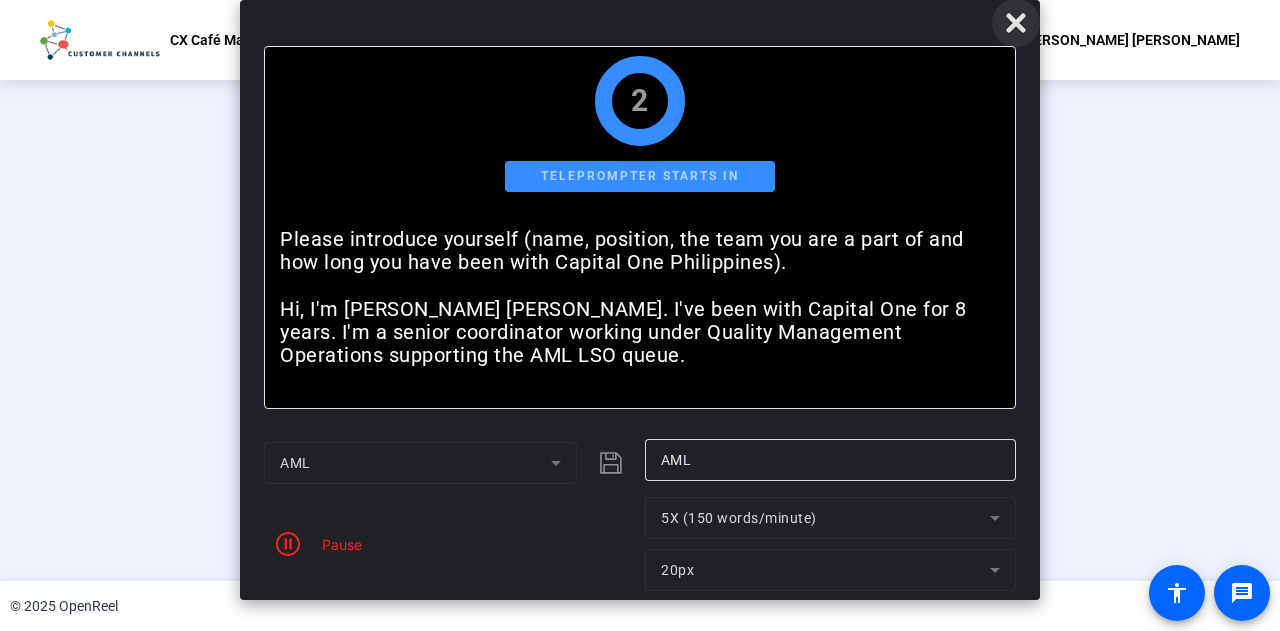 click 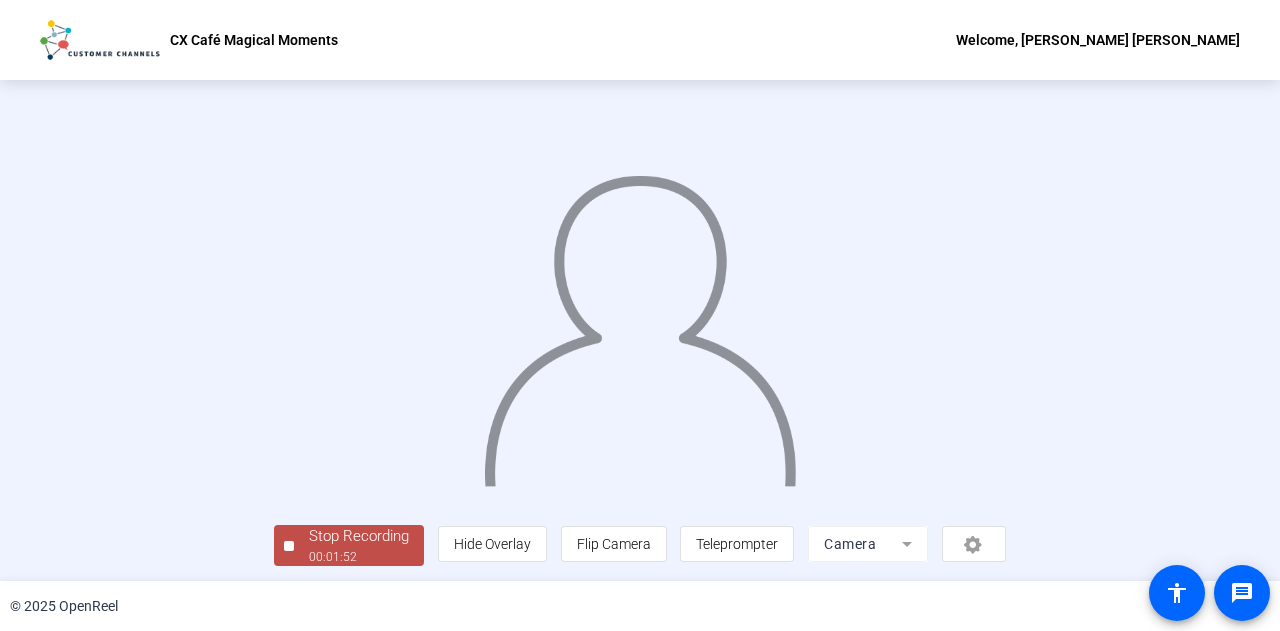 click 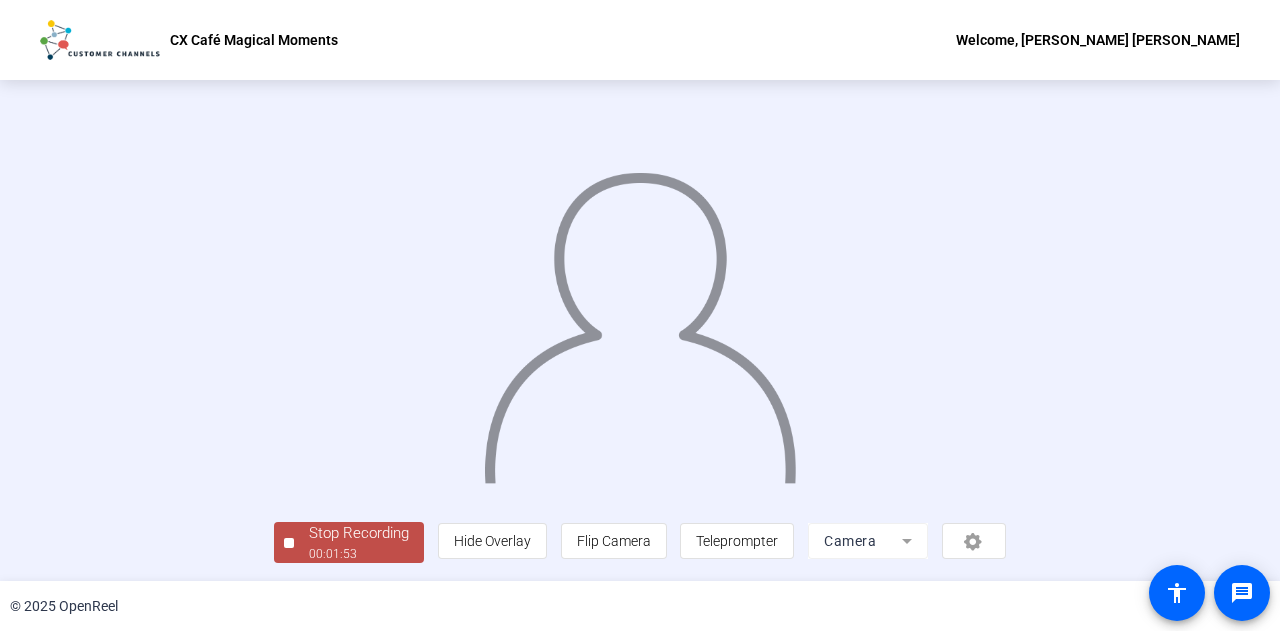 scroll, scrollTop: 100, scrollLeft: 0, axis: vertical 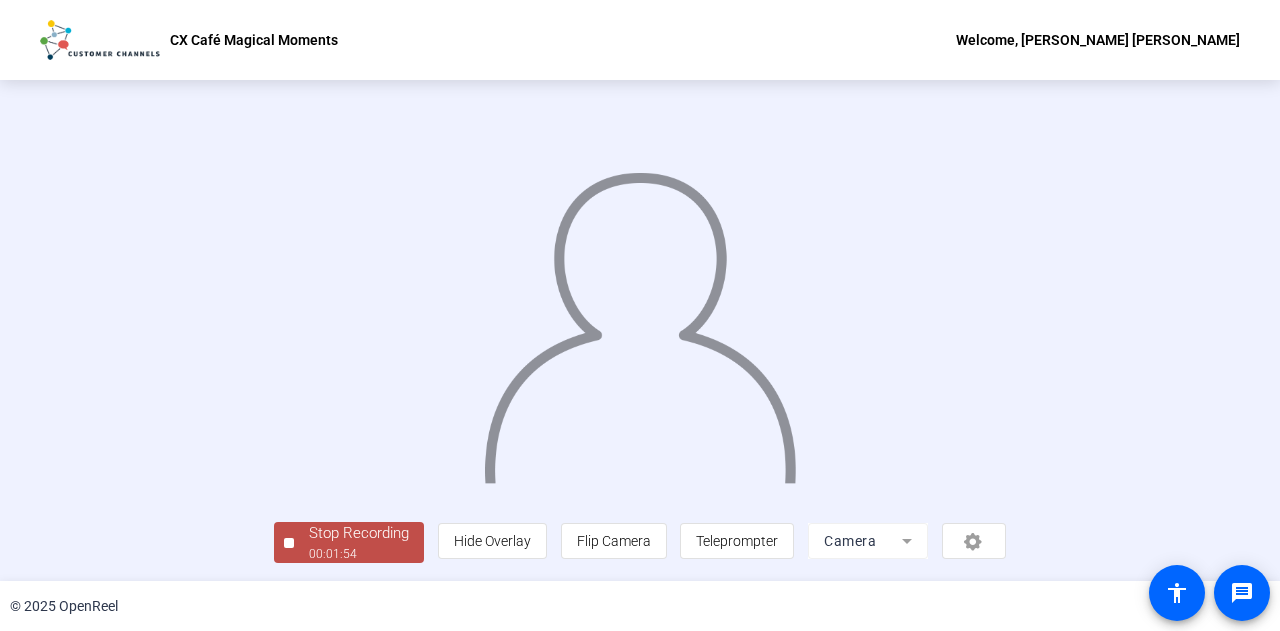 click on "00:01:54" 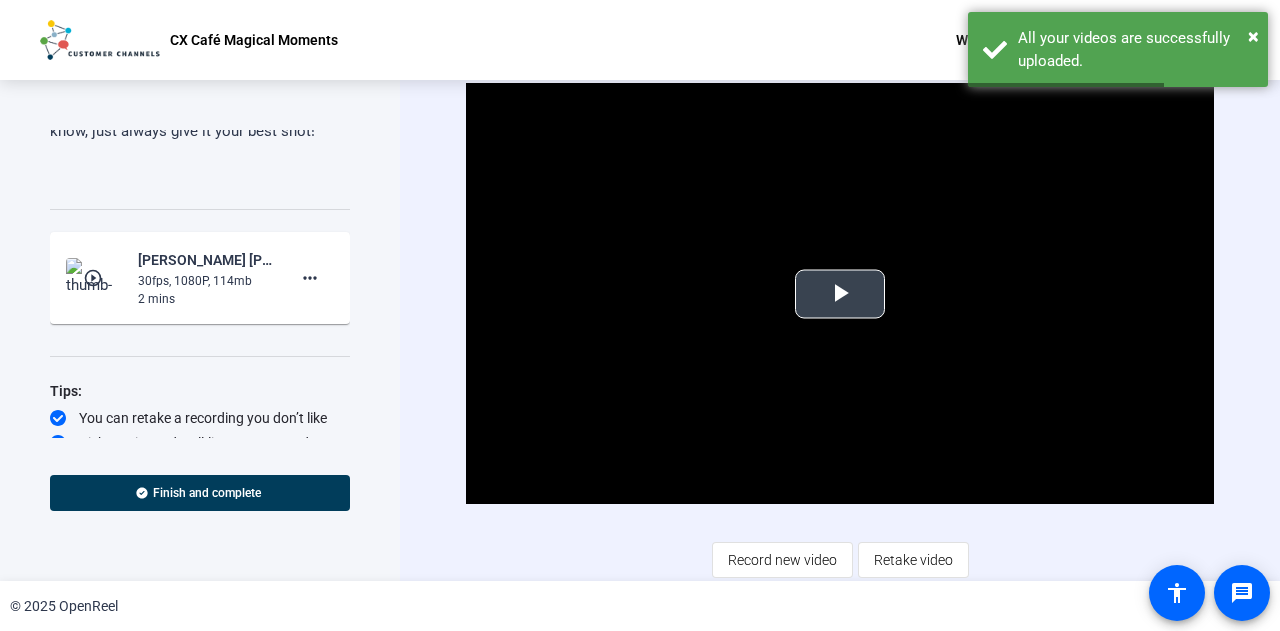 click at bounding box center [840, 294] 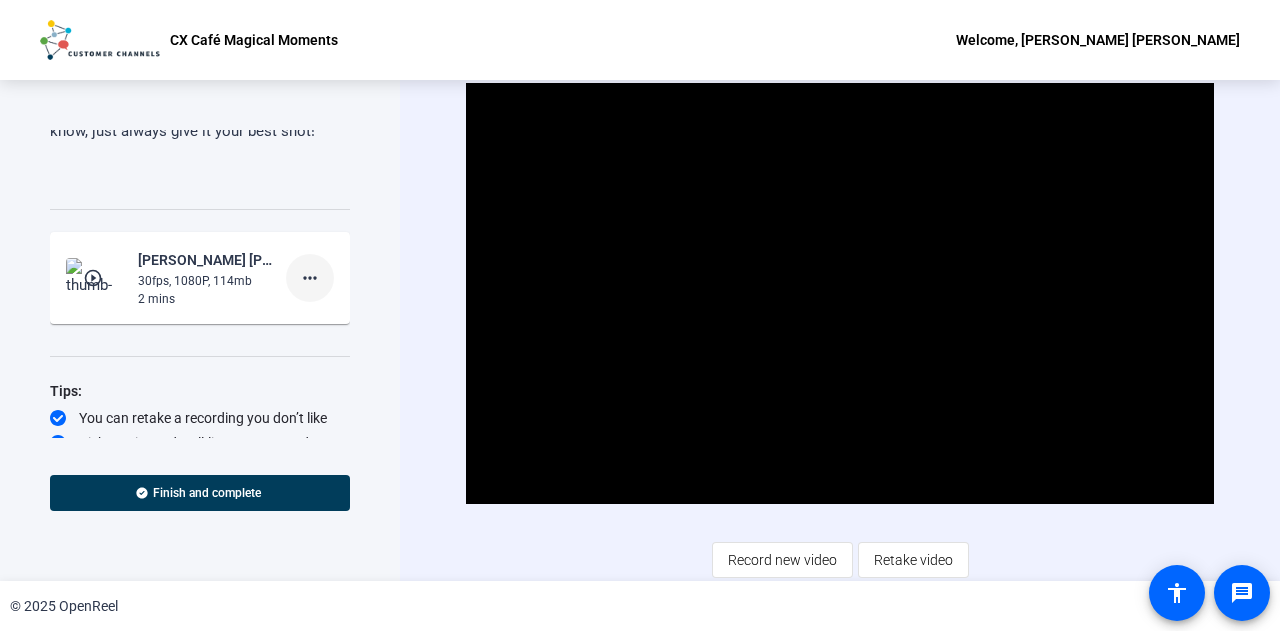 click on "more_horiz" 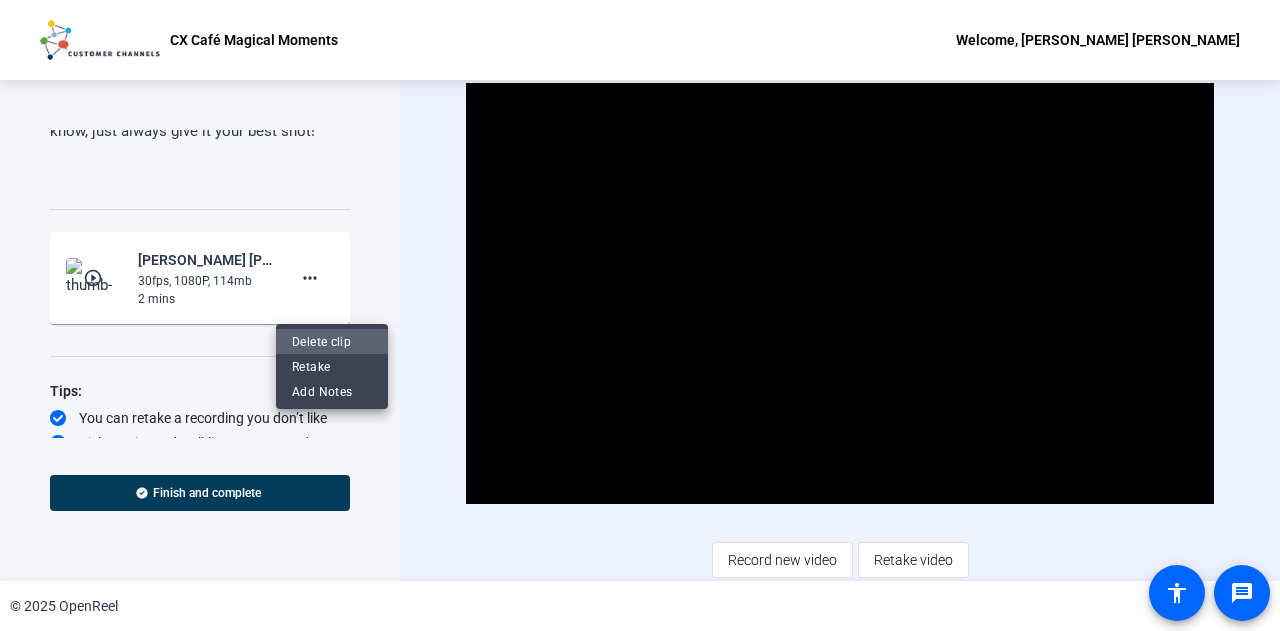 click on "Delete clip" at bounding box center [332, 341] 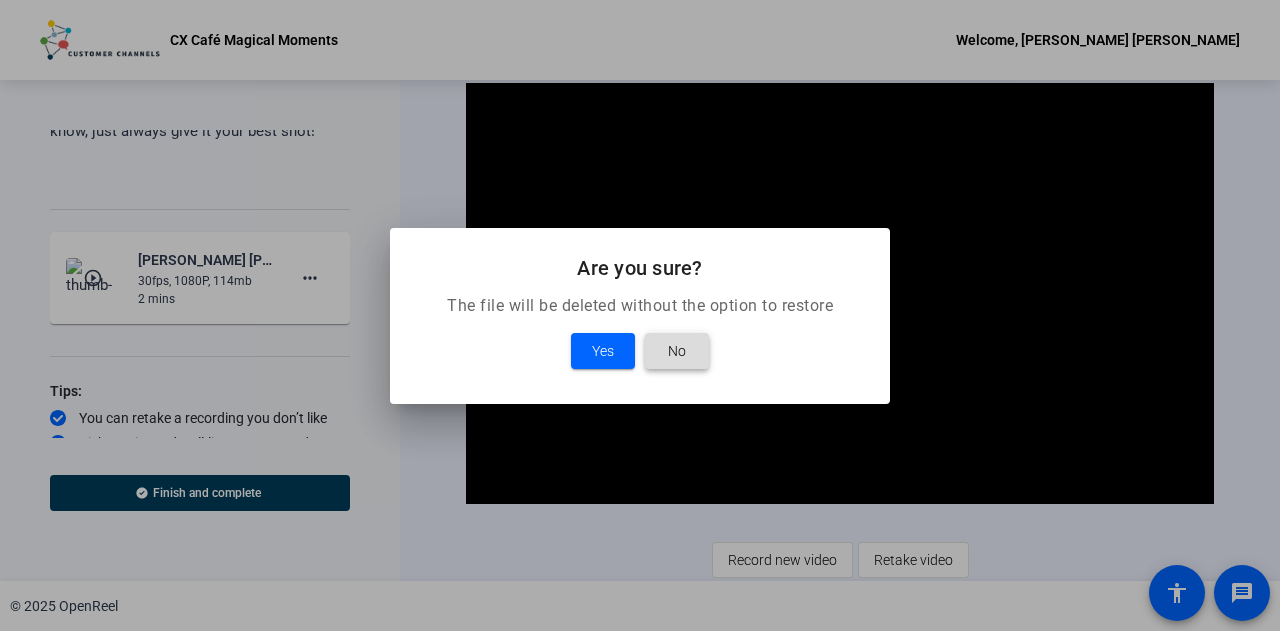 click at bounding box center (677, 351) 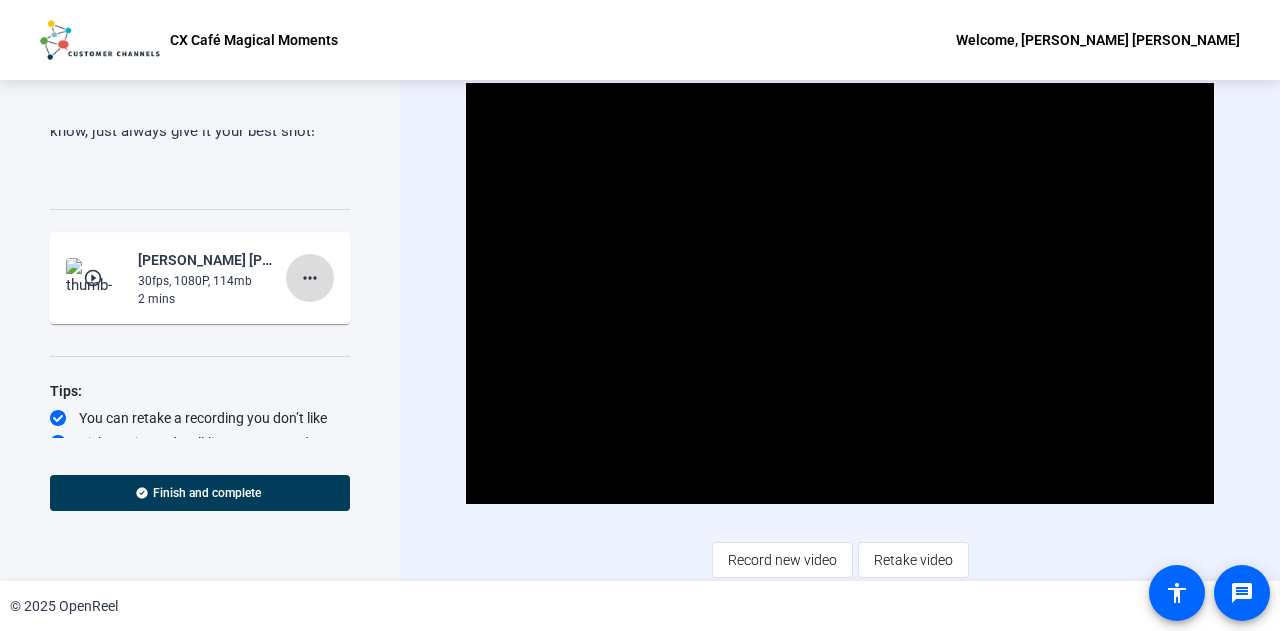 click on "more_horiz" 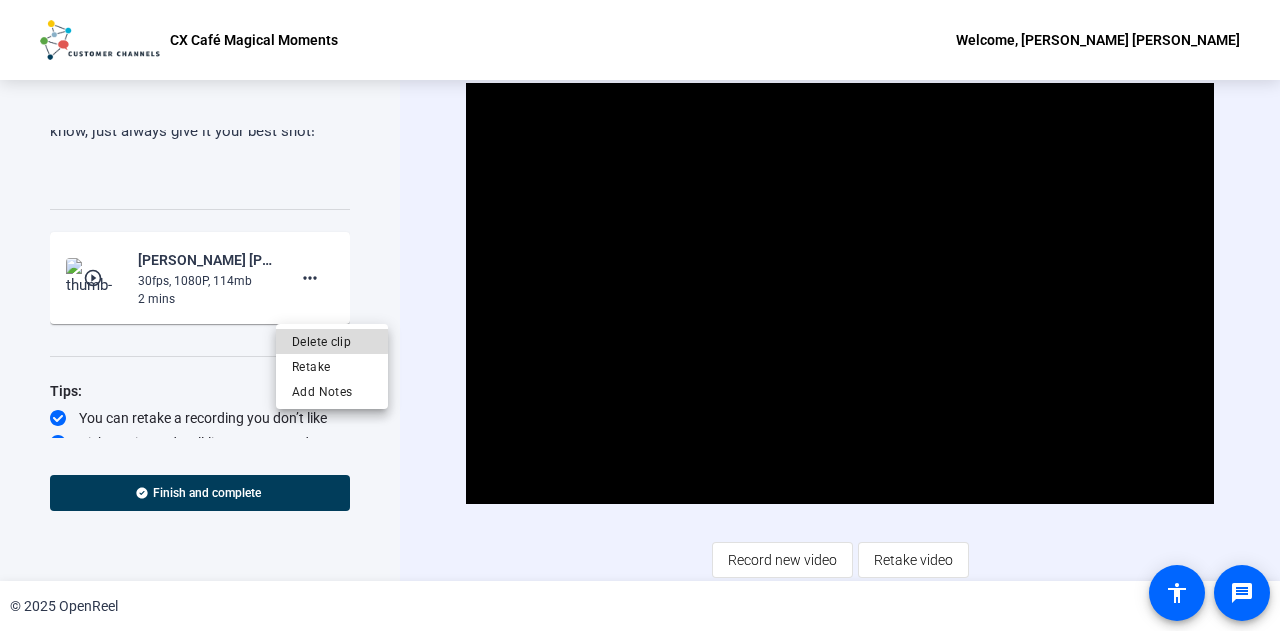 click on "Delete clip" at bounding box center (332, 341) 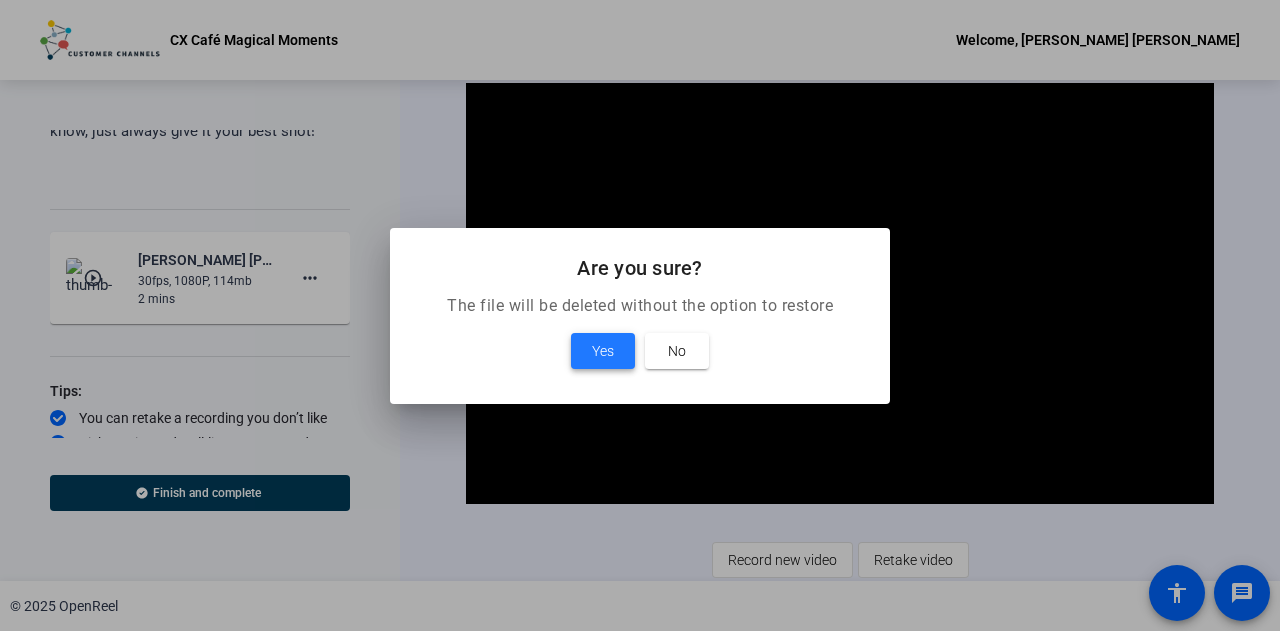 click at bounding box center (603, 351) 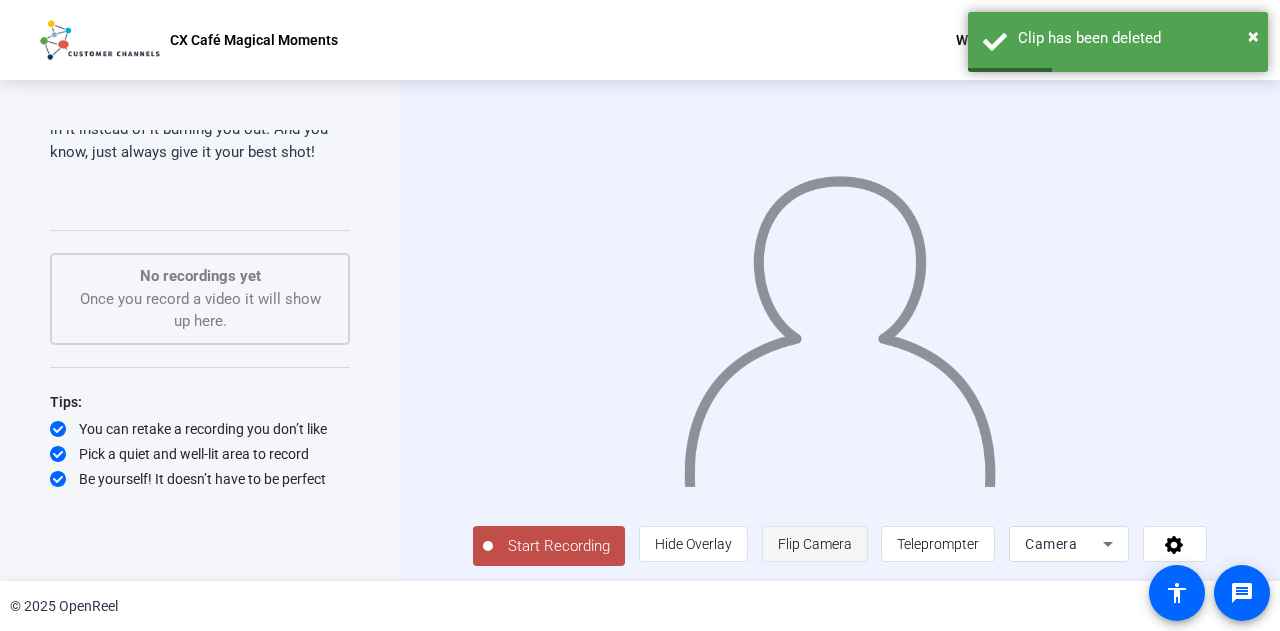 click on "Flip Camera" 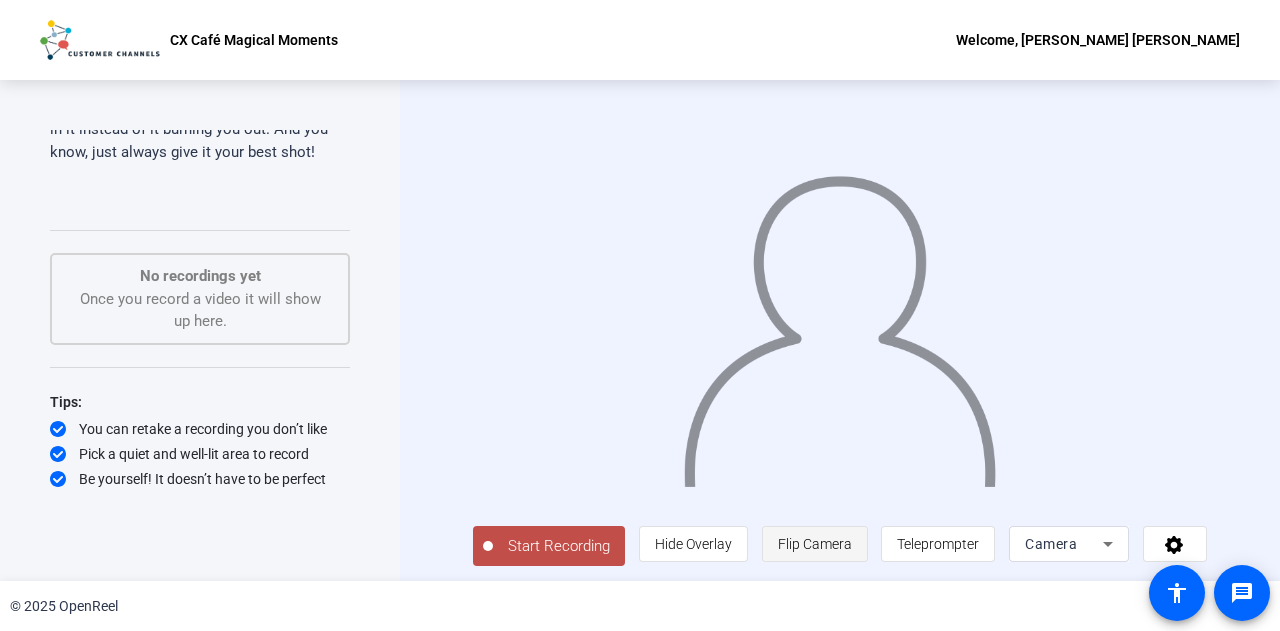 click on "Flip Camera" 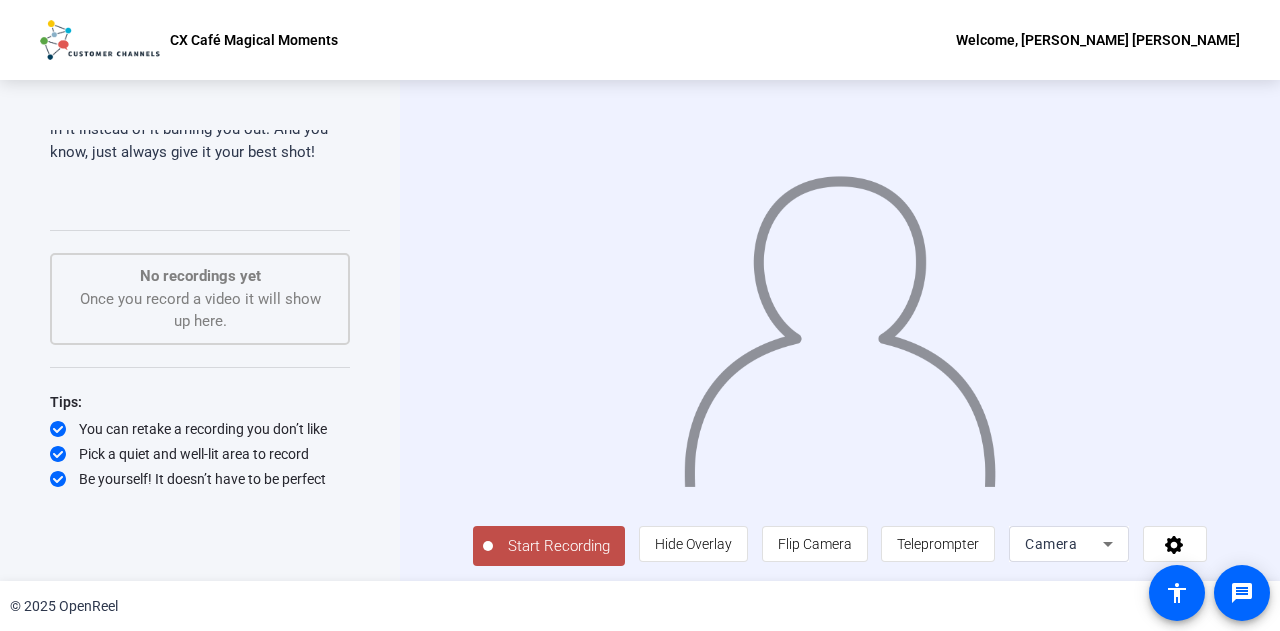 click on "Start Recording" 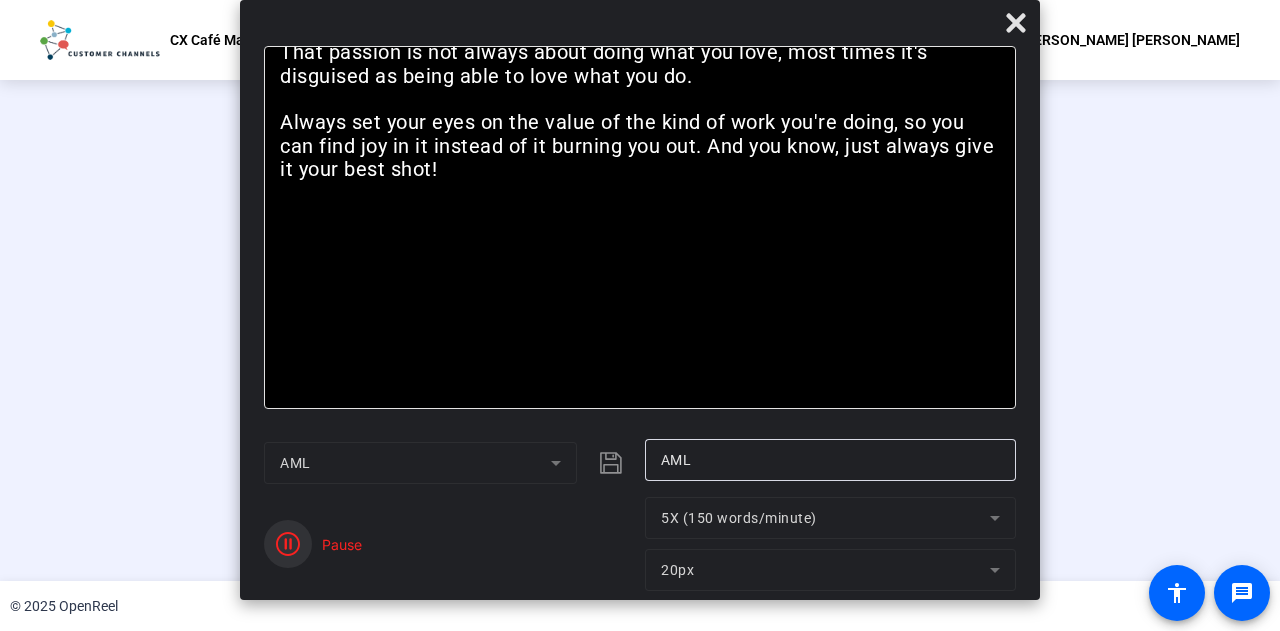 click 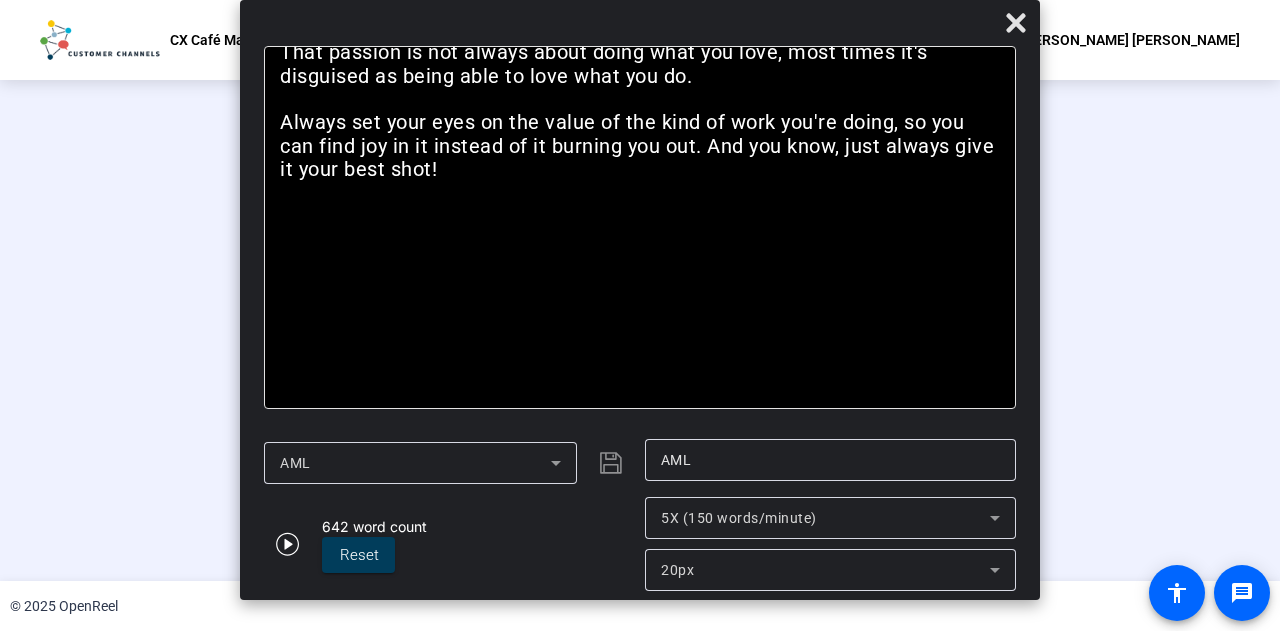 click on "Stop Recording  00:03:55  person  Hide Overlay flip Flip Camera article  Teleprompter Camera" 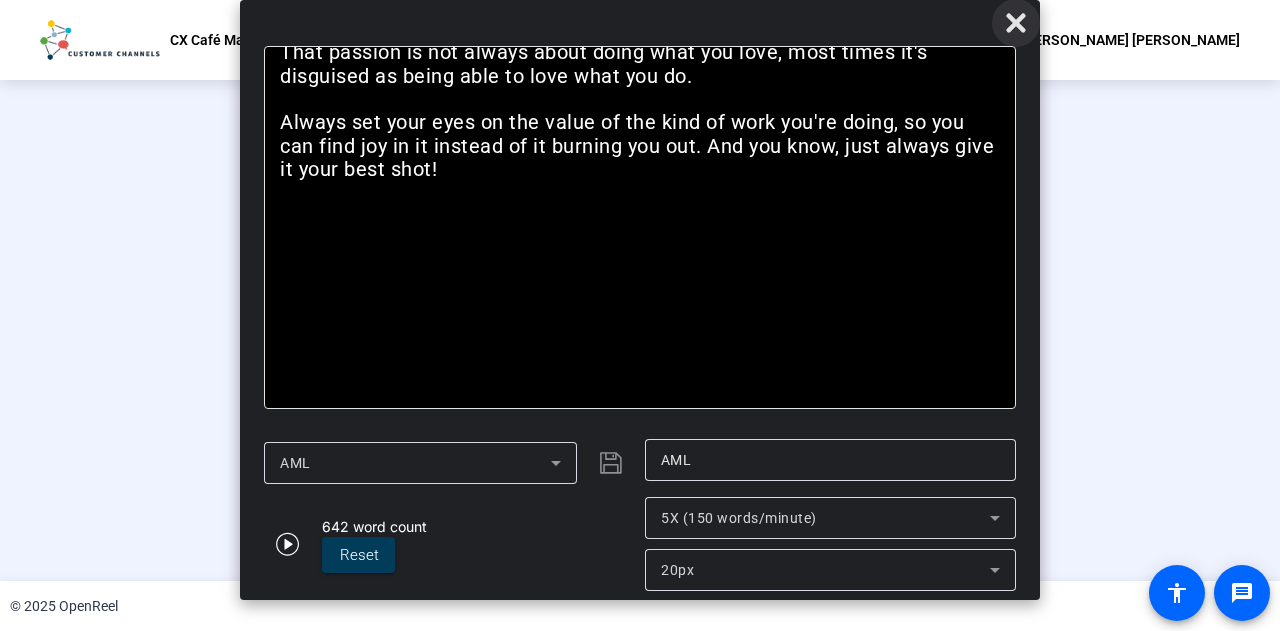 click 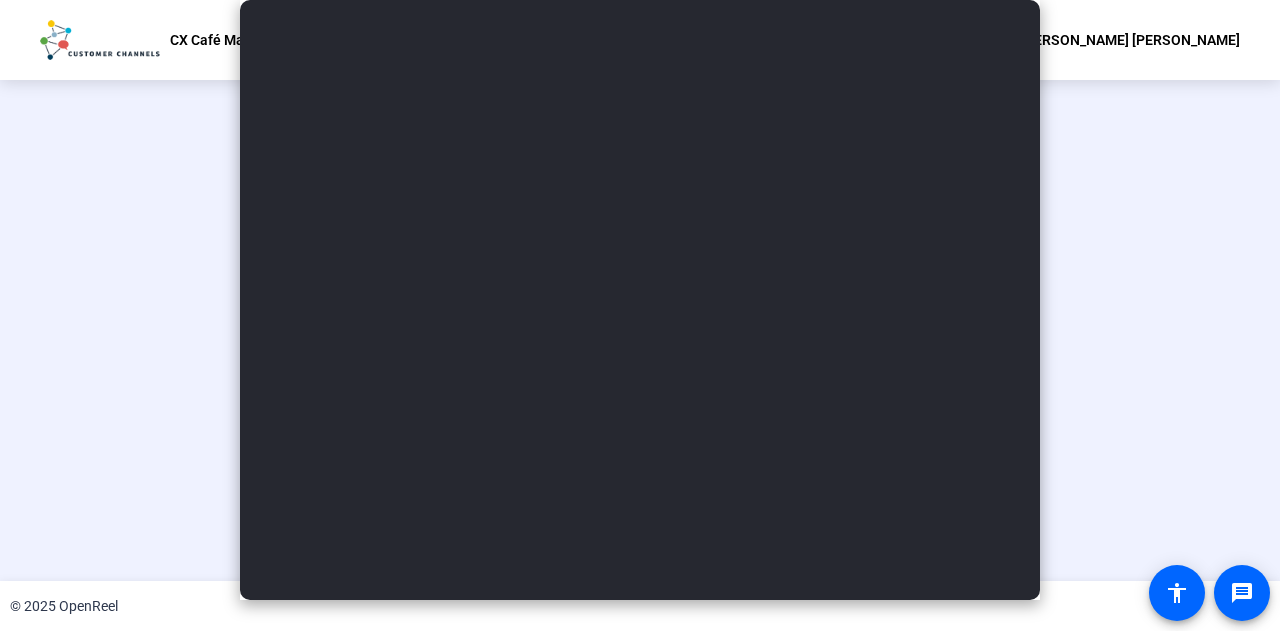 scroll, scrollTop: 100, scrollLeft: 0, axis: vertical 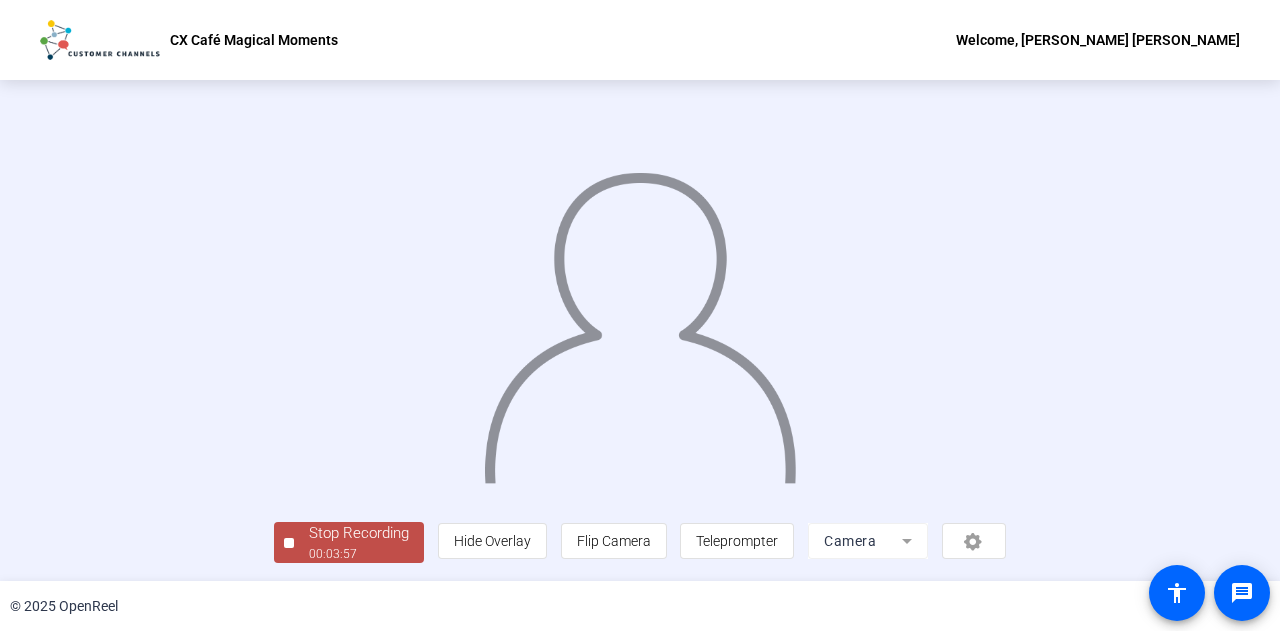 click on "00:03:57" 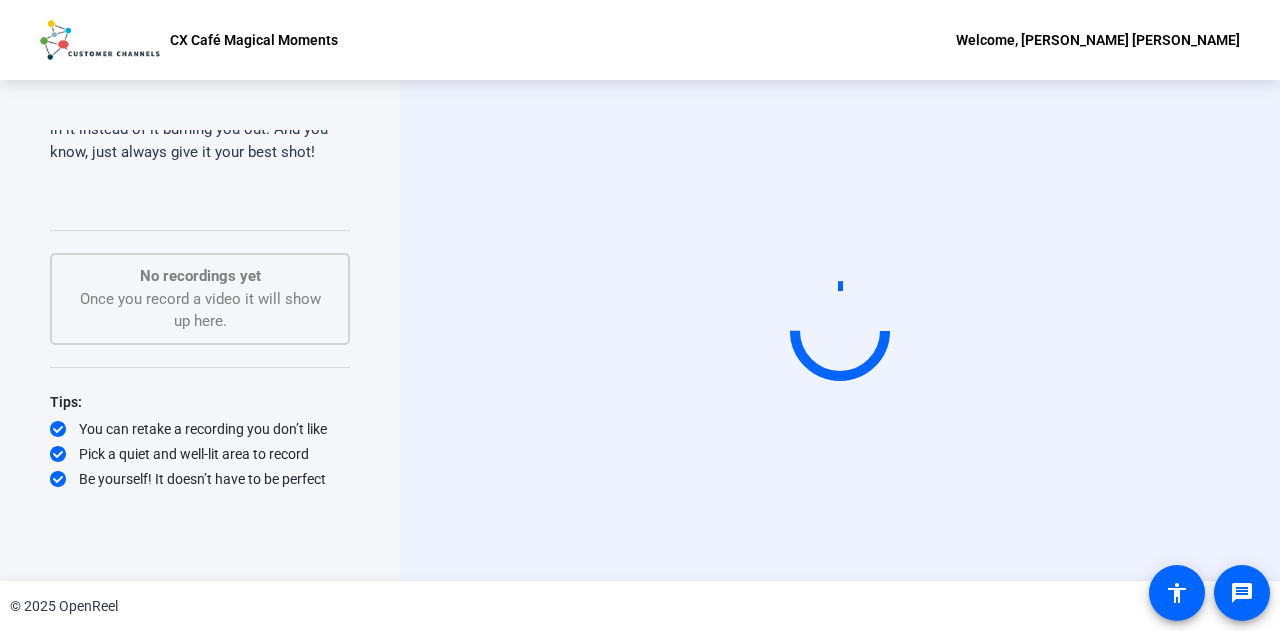 scroll, scrollTop: 0, scrollLeft: 0, axis: both 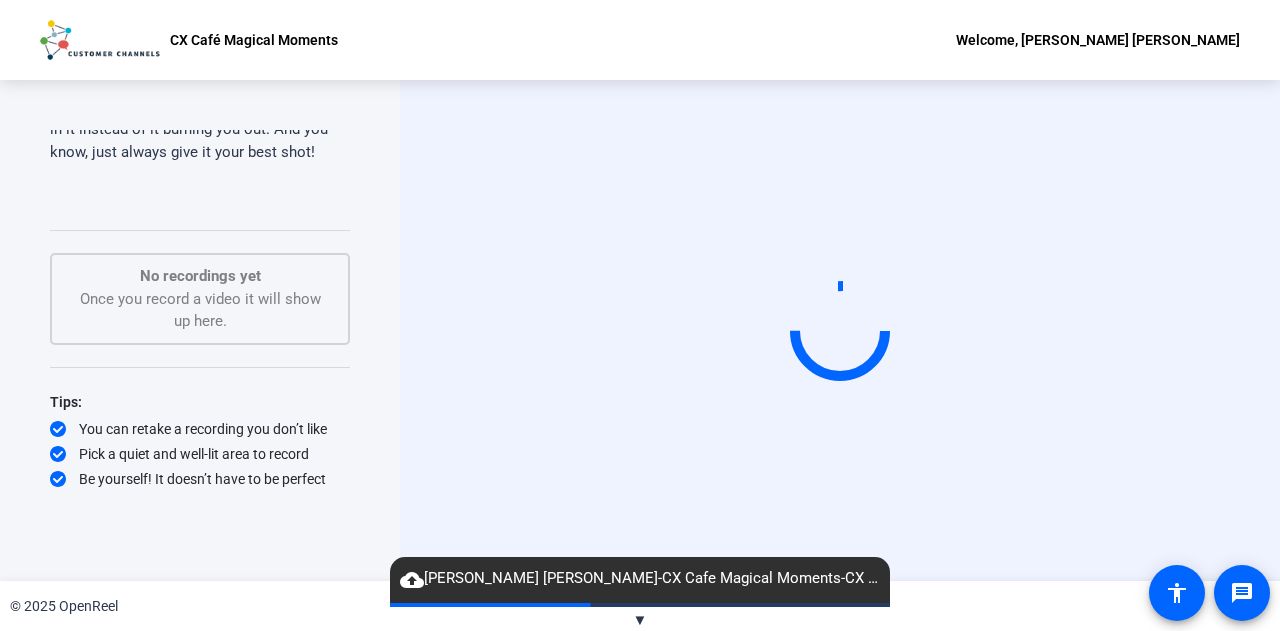 click on "© 2025 OpenReel" 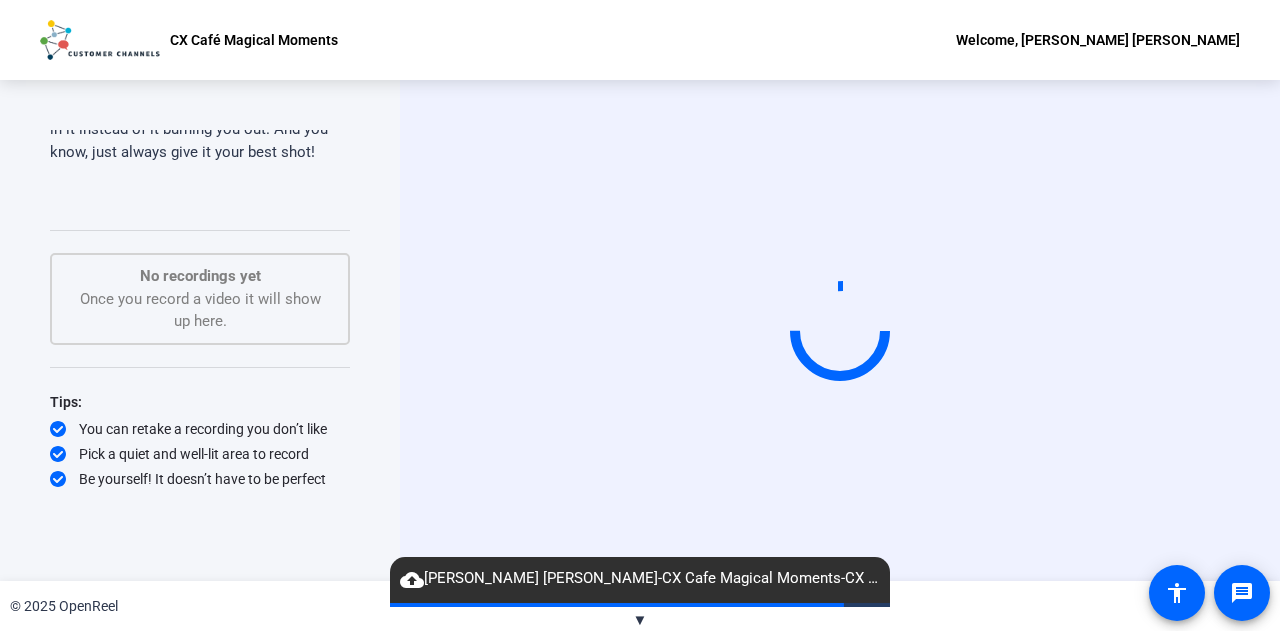 click on "CX Café Magical Moments Welcome, Katharine Meryl Grindulo" 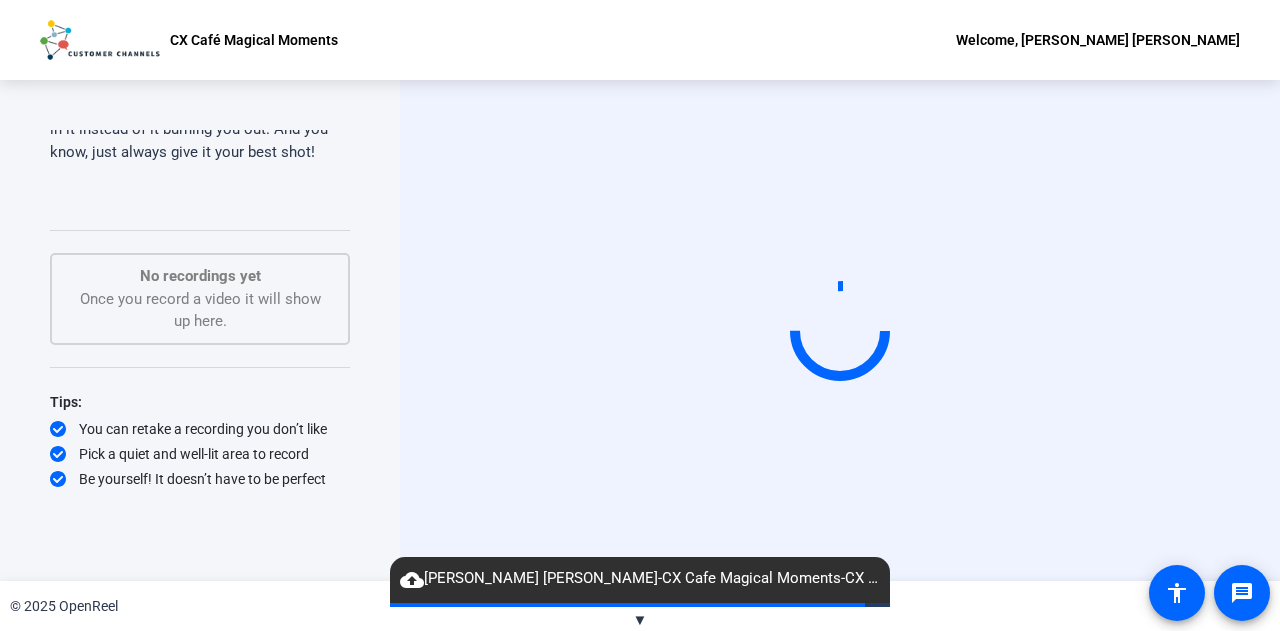 click on "▼" 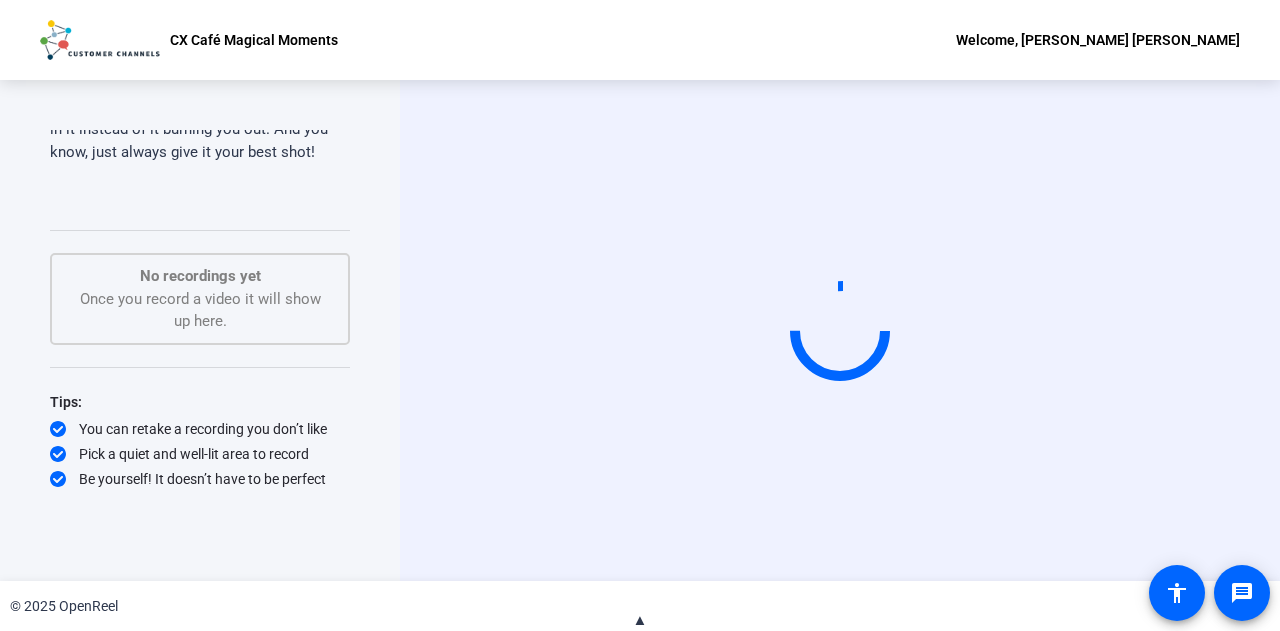 click on "▲" 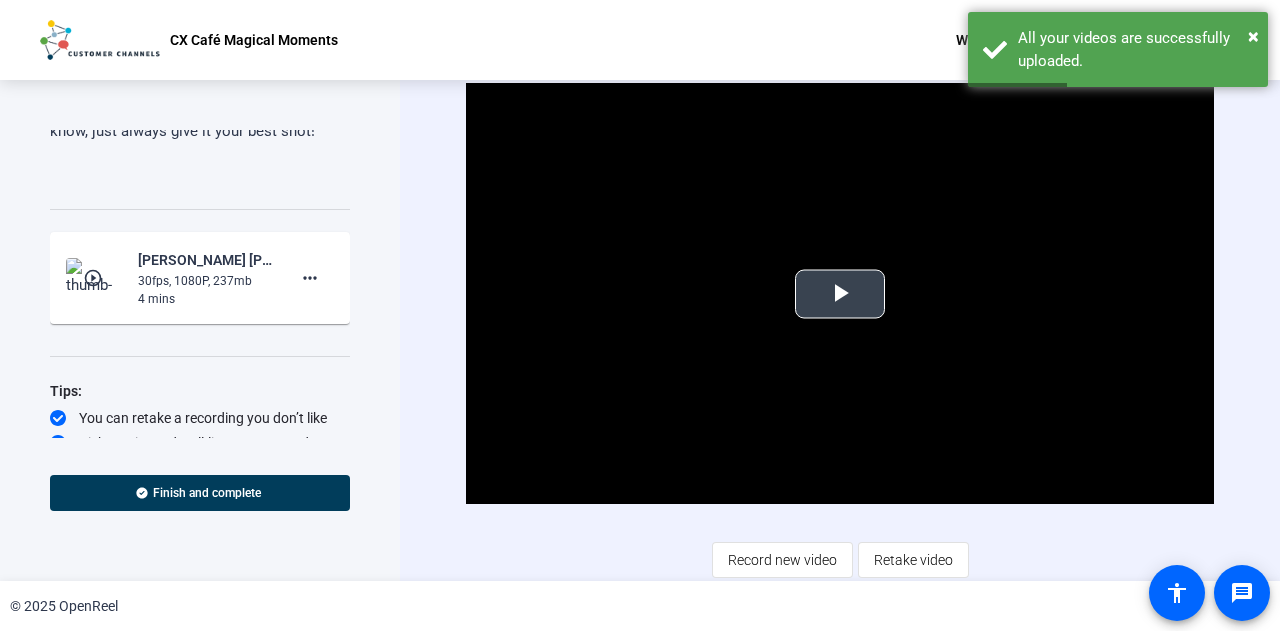 click at bounding box center (840, 294) 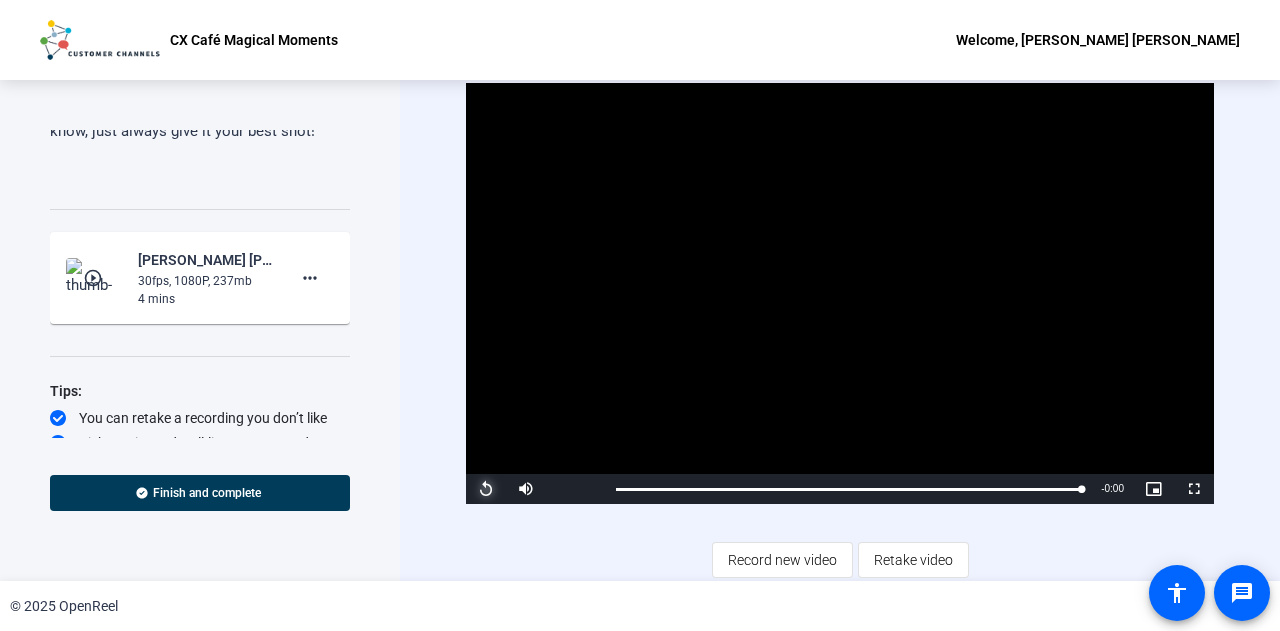 click at bounding box center (486, 489) 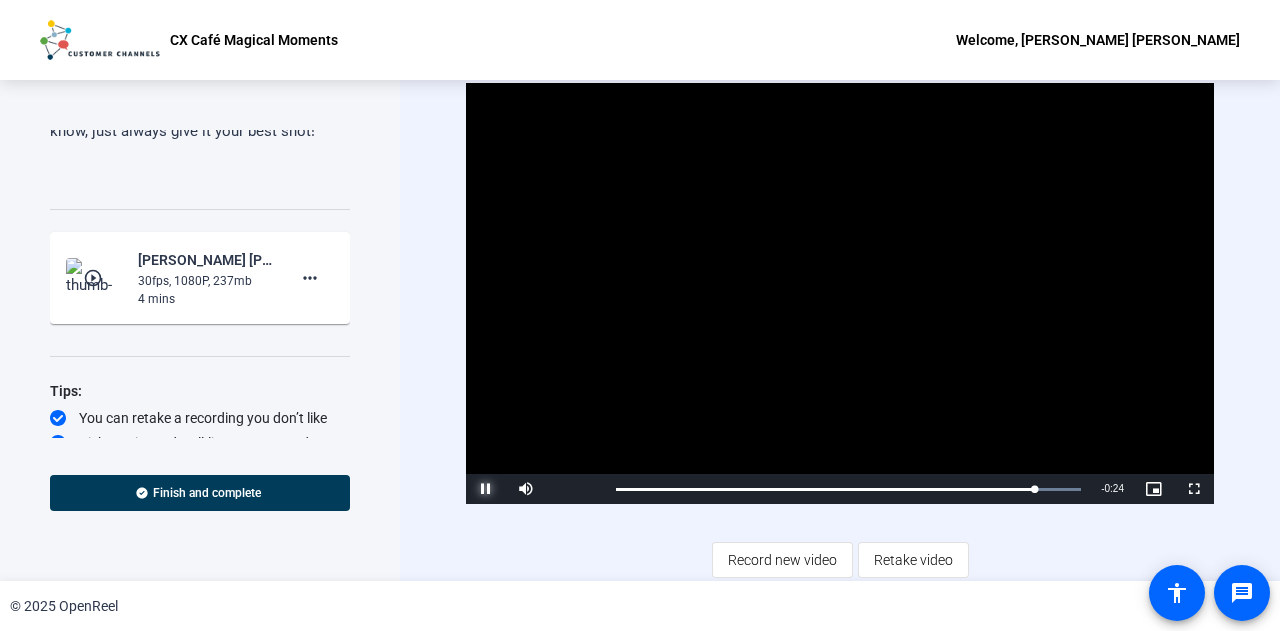 click at bounding box center (486, 489) 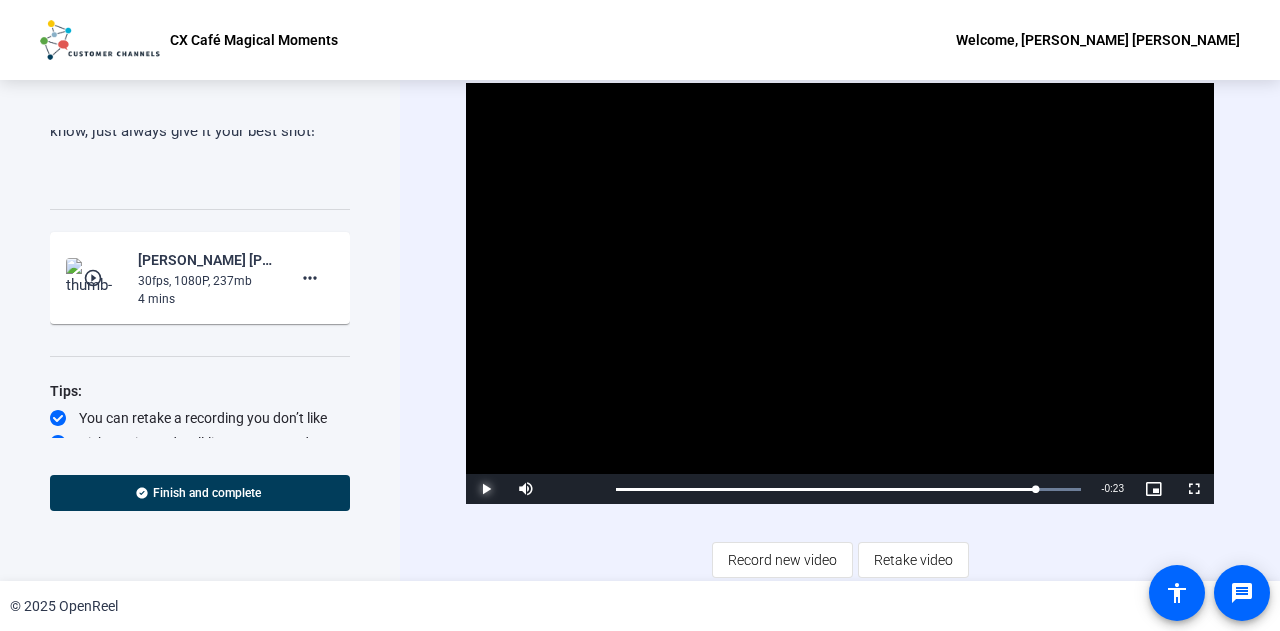 click at bounding box center (486, 489) 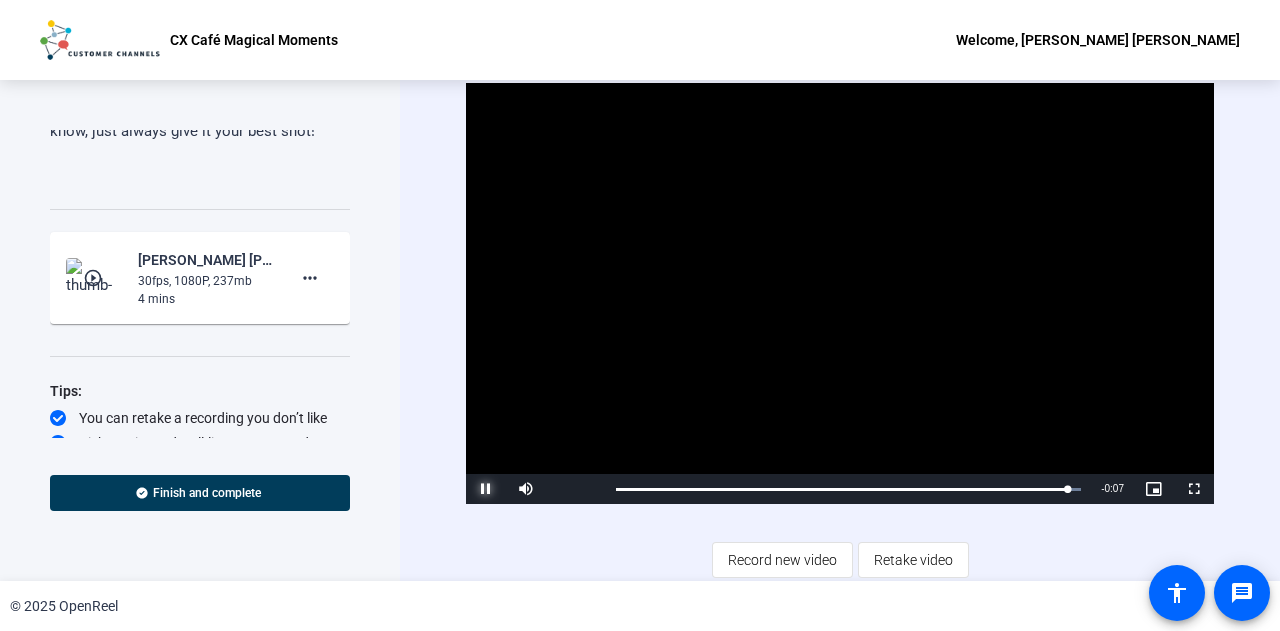click at bounding box center [486, 489] 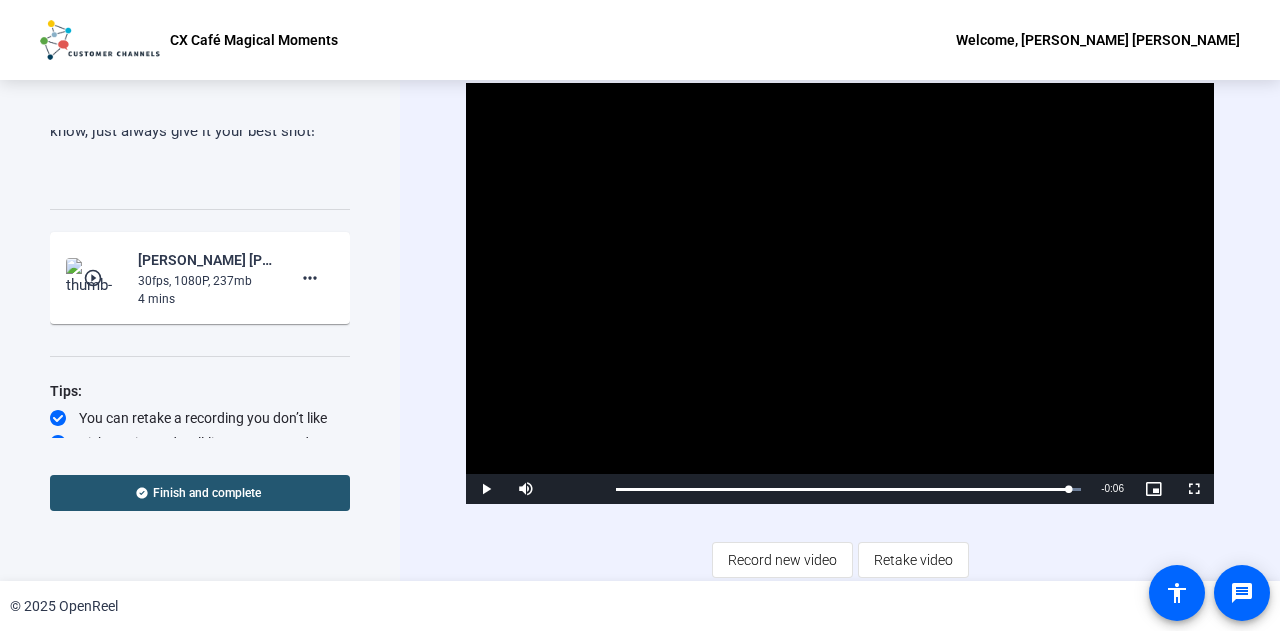 click on "Finish and complete" 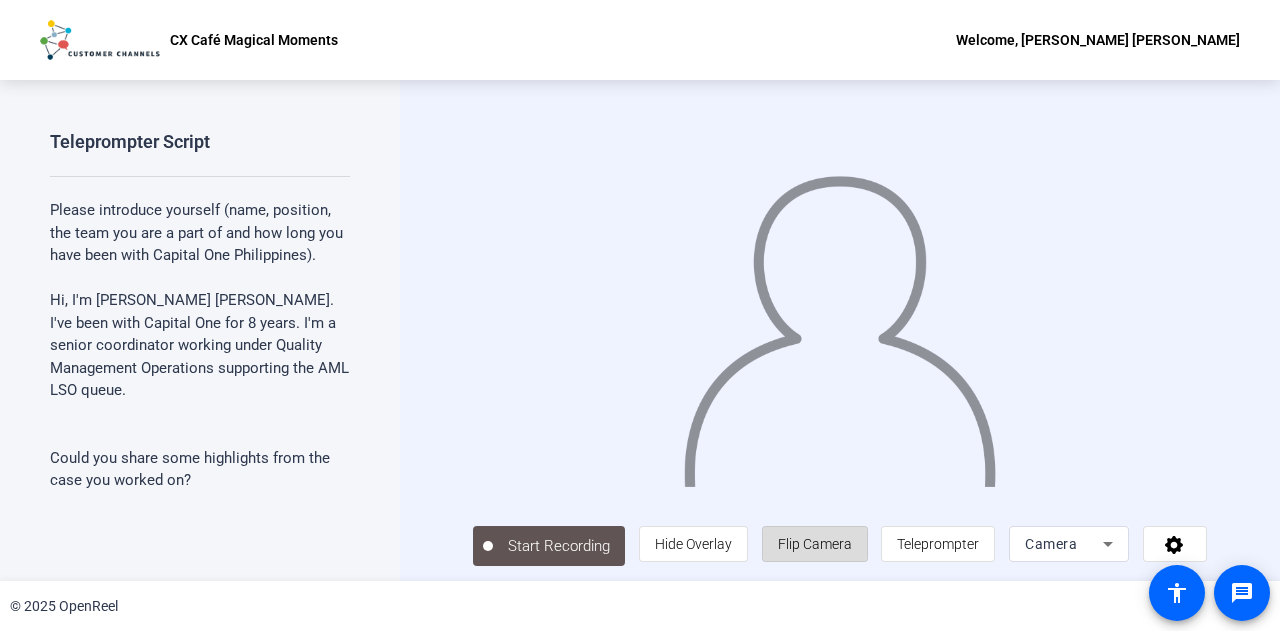 click on "Flip Camera" 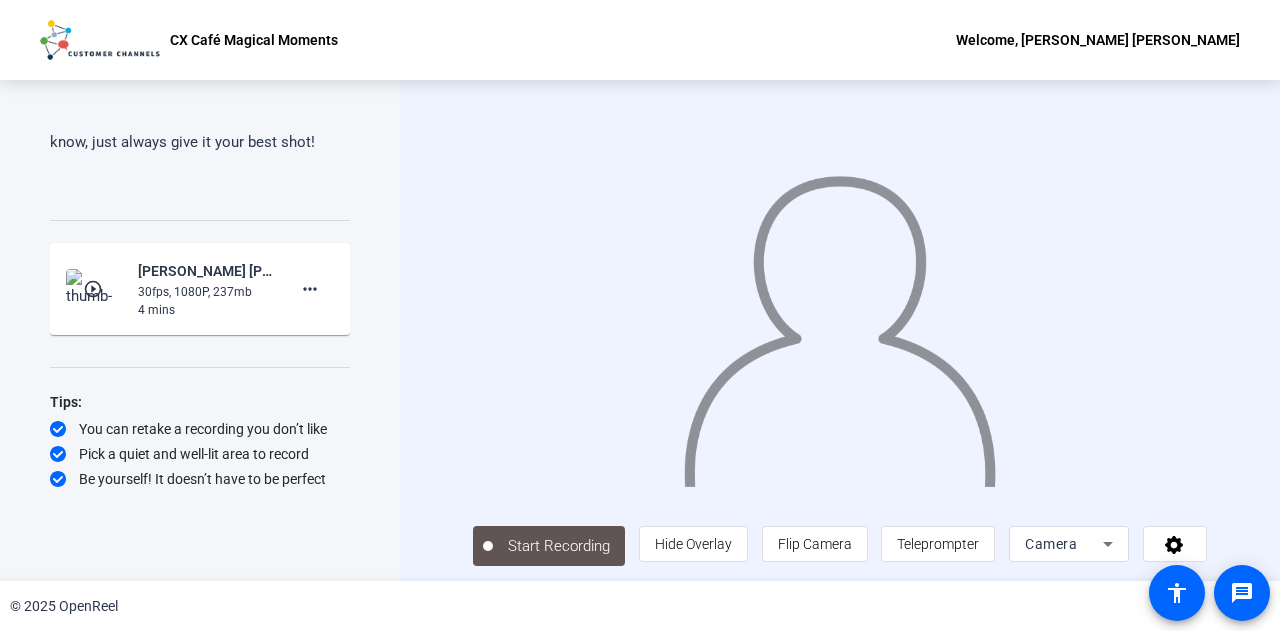 scroll, scrollTop: 2362, scrollLeft: 0, axis: vertical 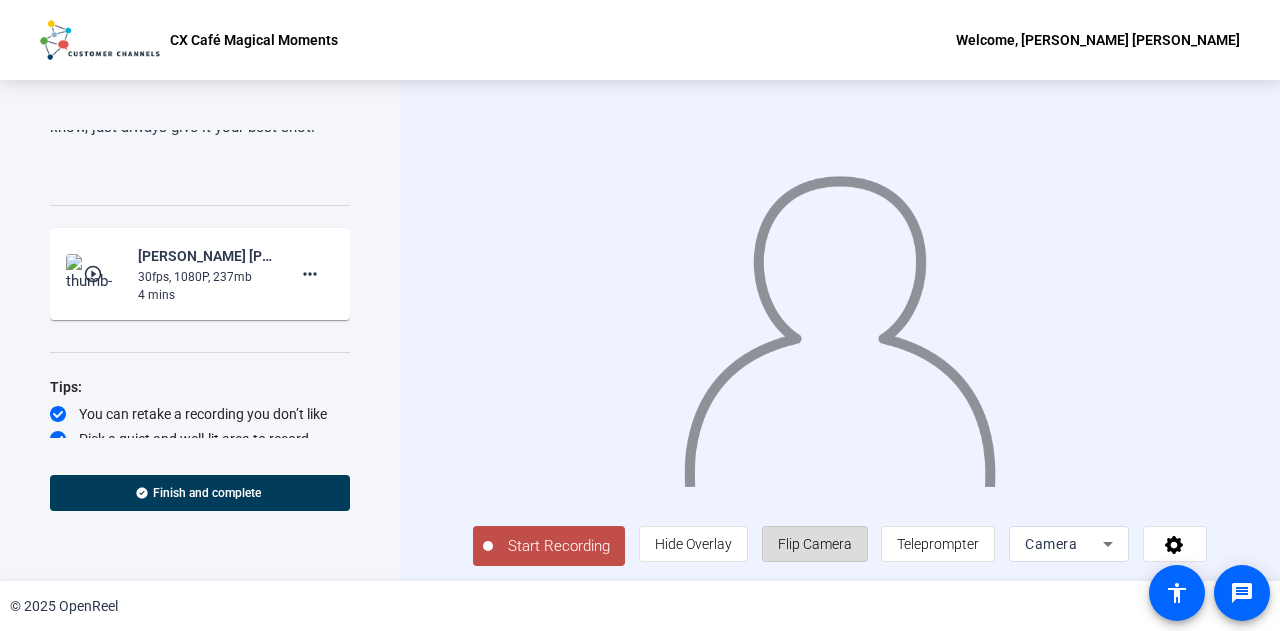 click on "Flip Camera" 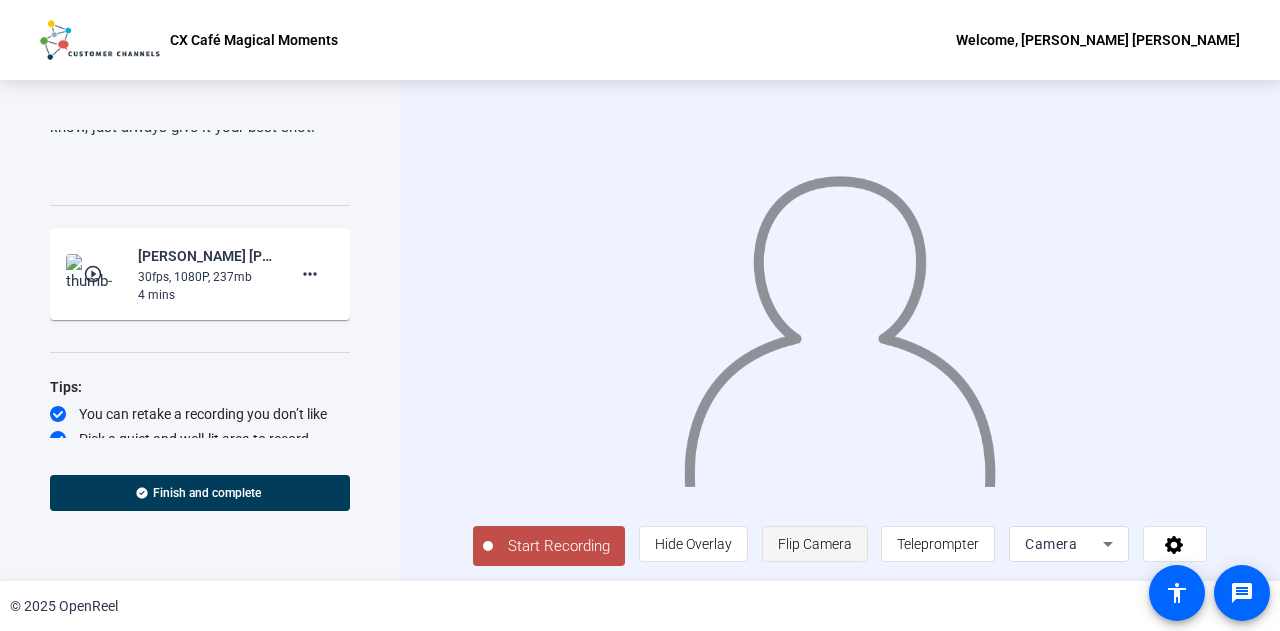 click on "Flip Camera" 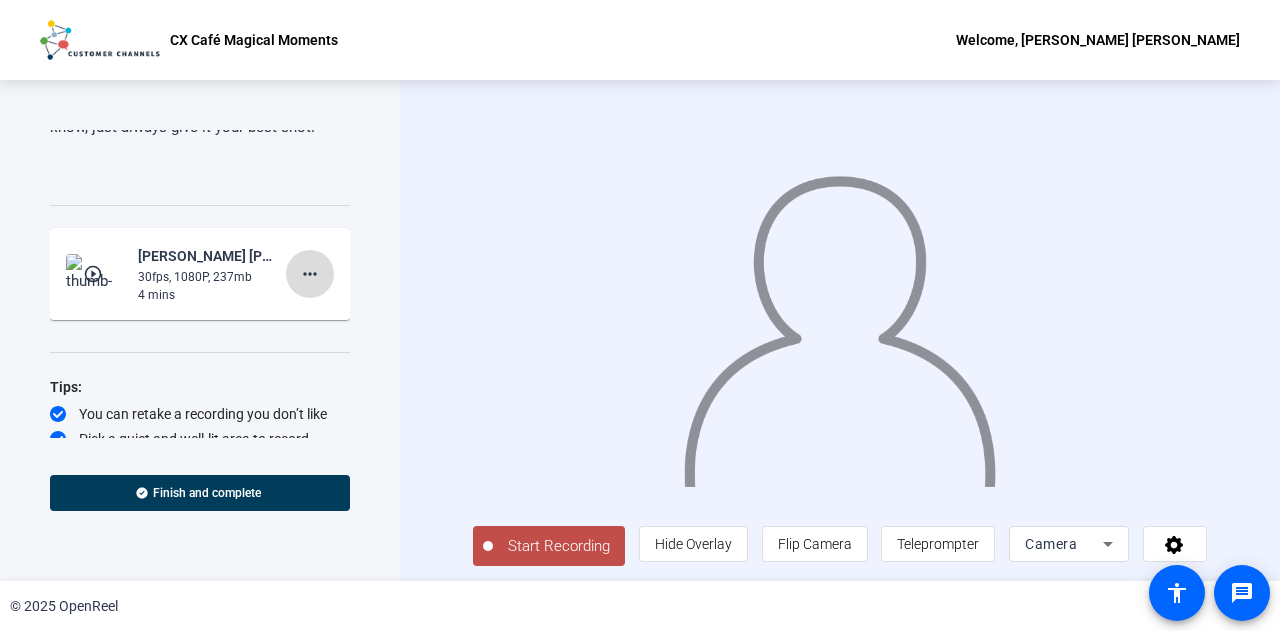 click on "more_horiz" 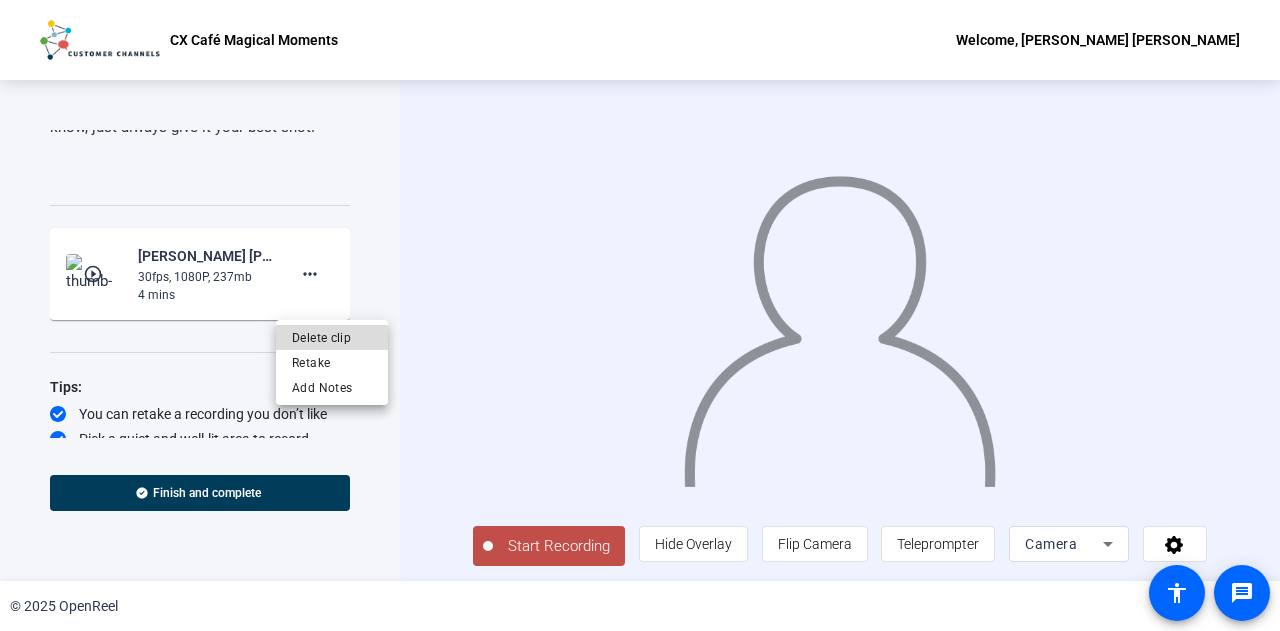 click on "Delete clip" at bounding box center (332, 337) 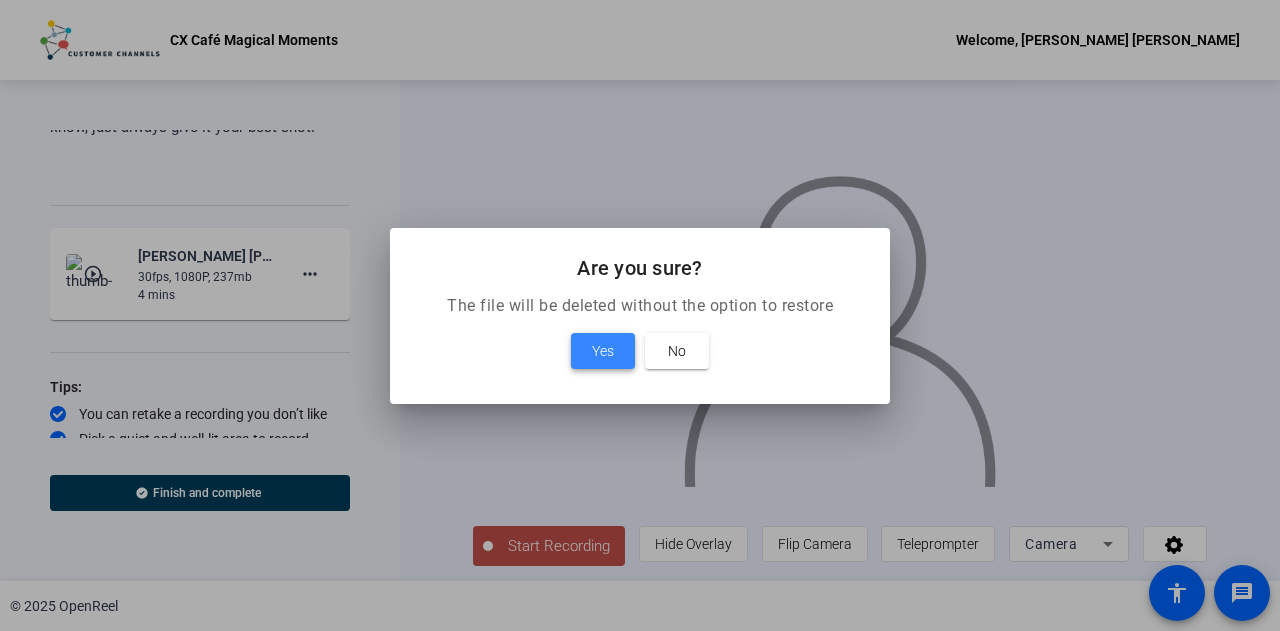 click at bounding box center [603, 351] 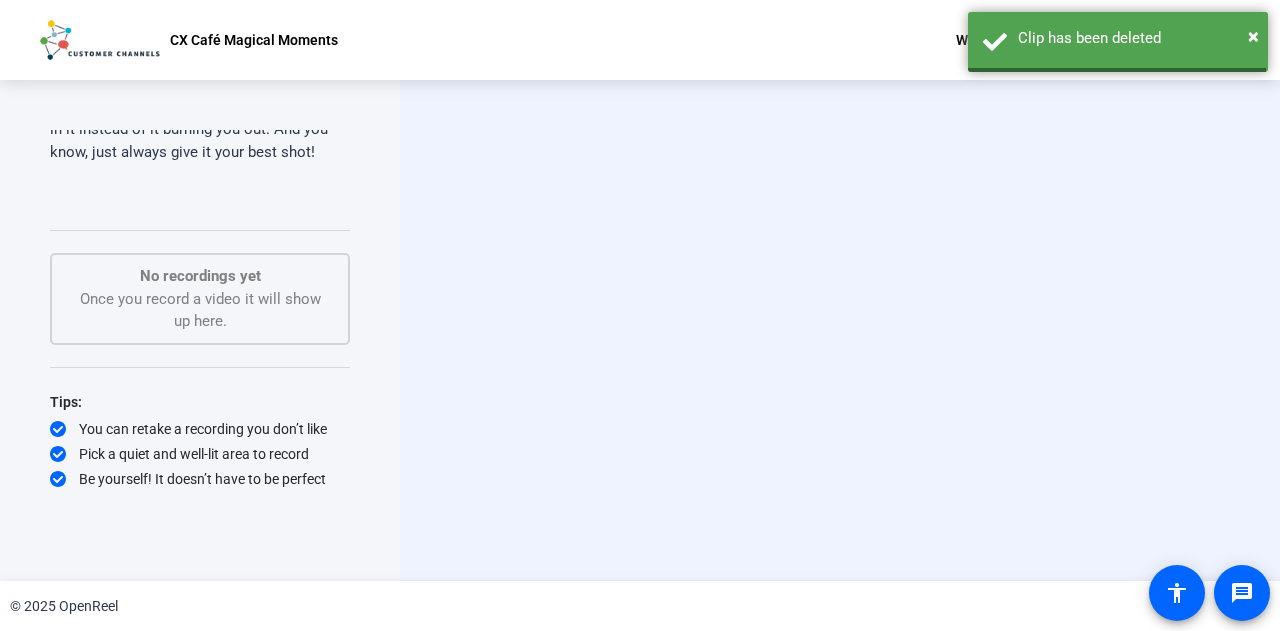 scroll, scrollTop: 2352, scrollLeft: 0, axis: vertical 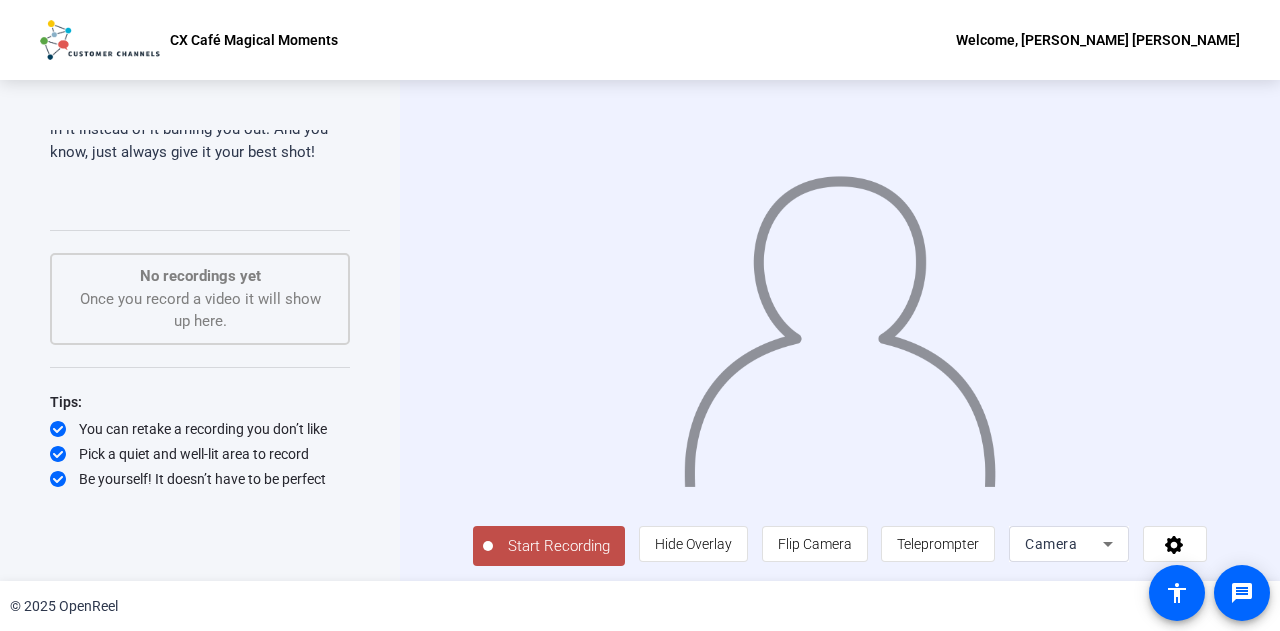 click on "Start Recording" 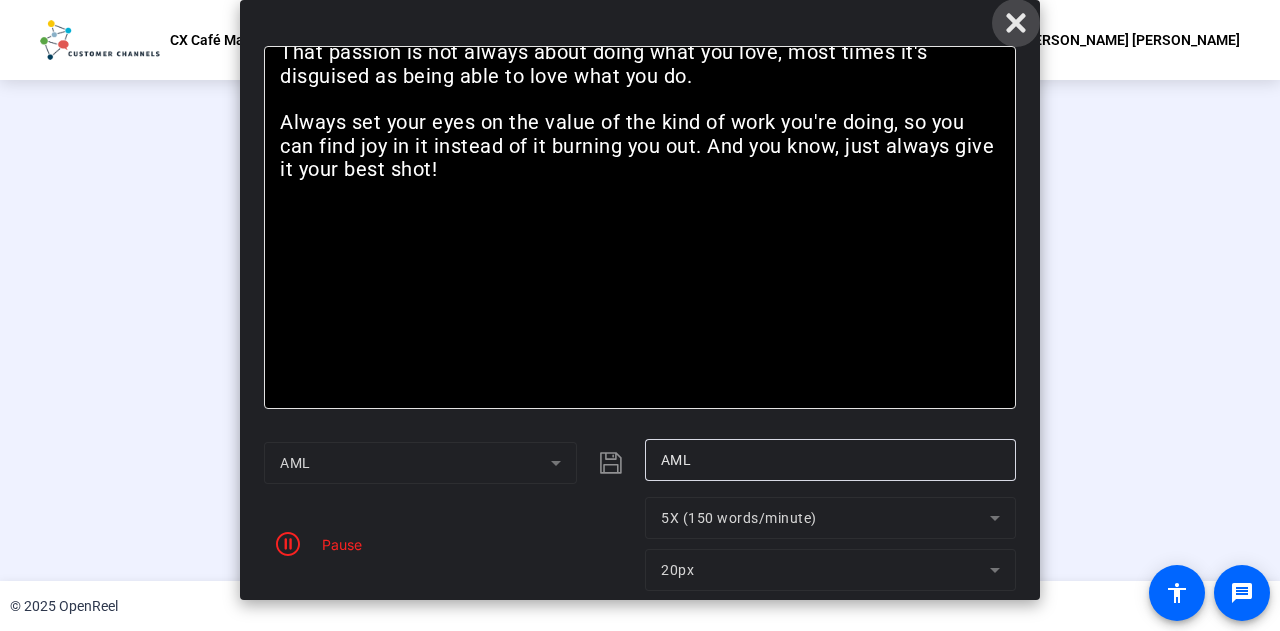 click 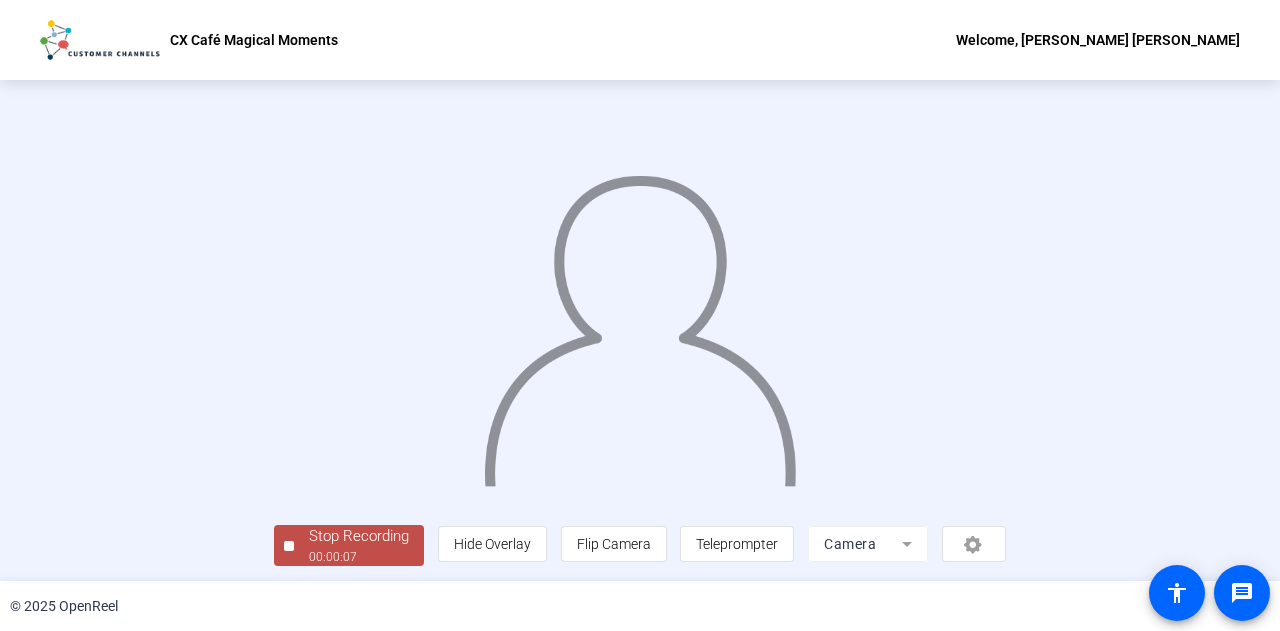 scroll, scrollTop: 100, scrollLeft: 0, axis: vertical 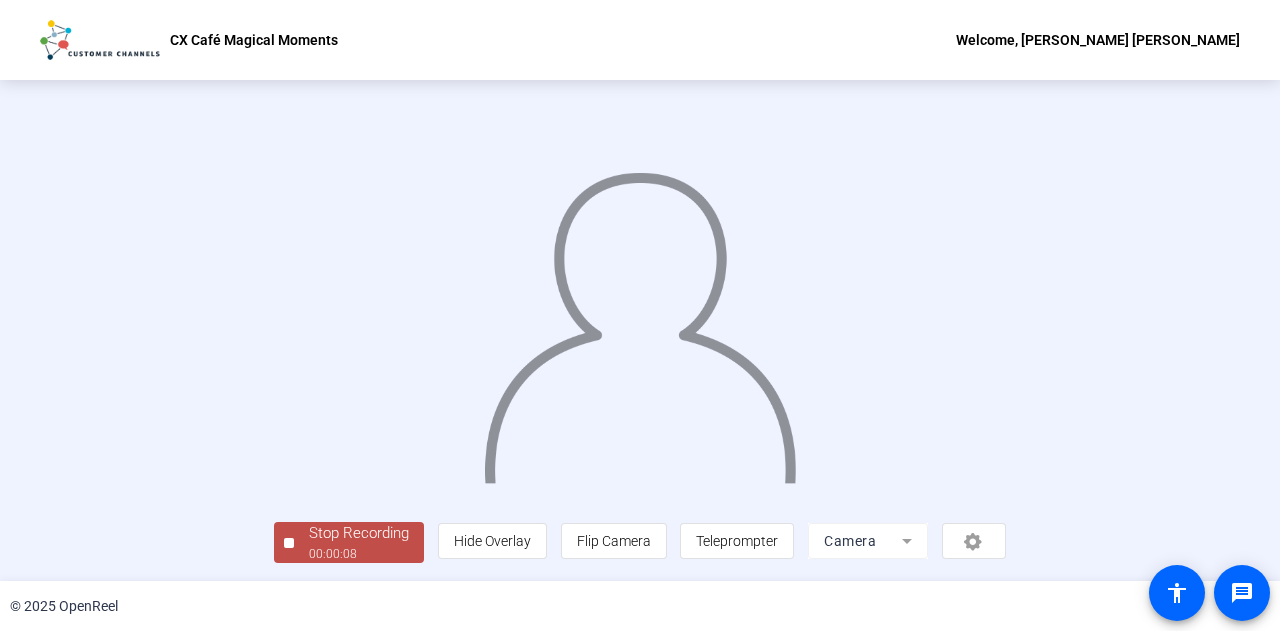 click on "00:00:08" 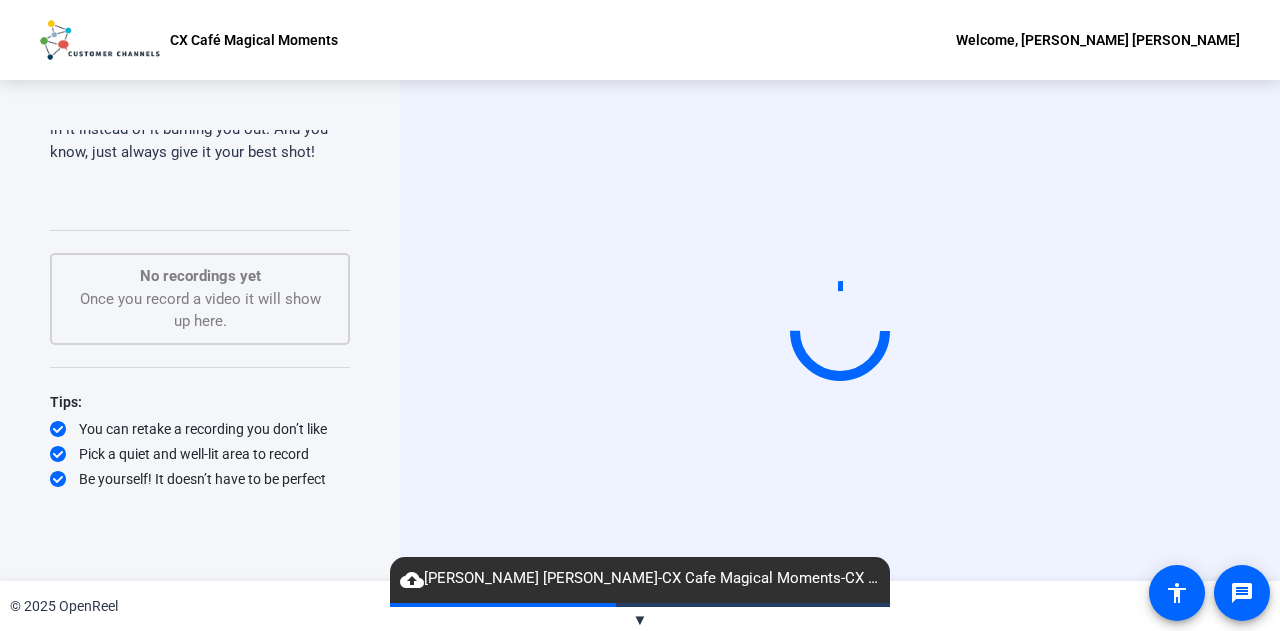 click on "▼" 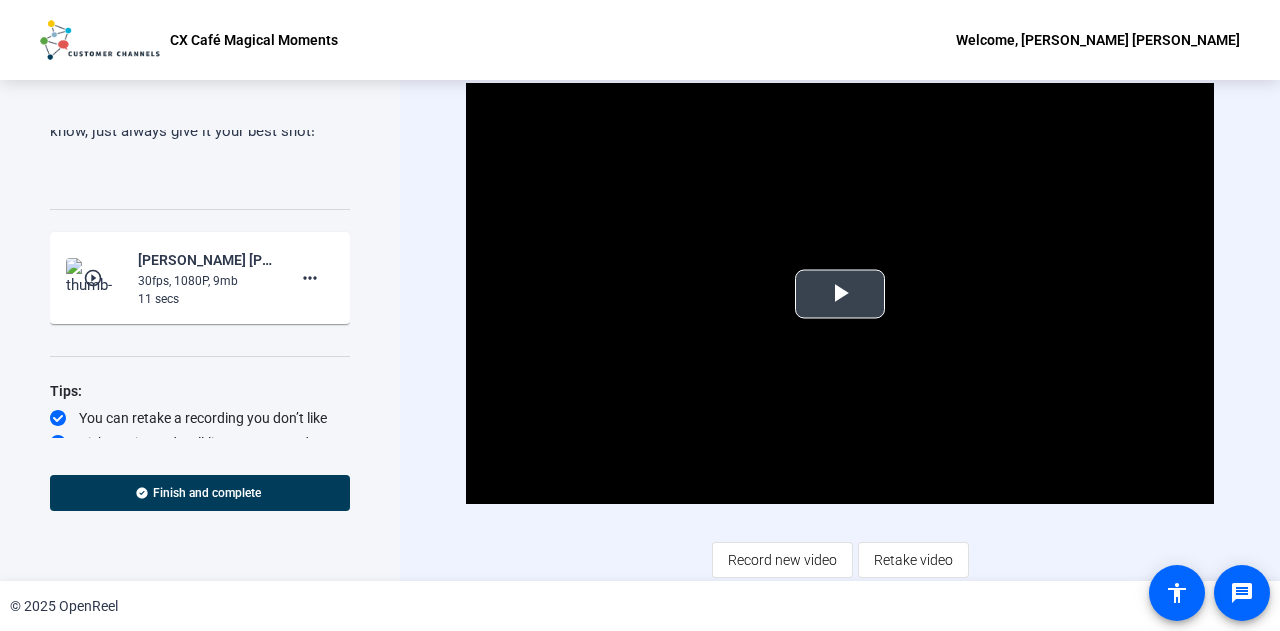 click at bounding box center [840, 294] 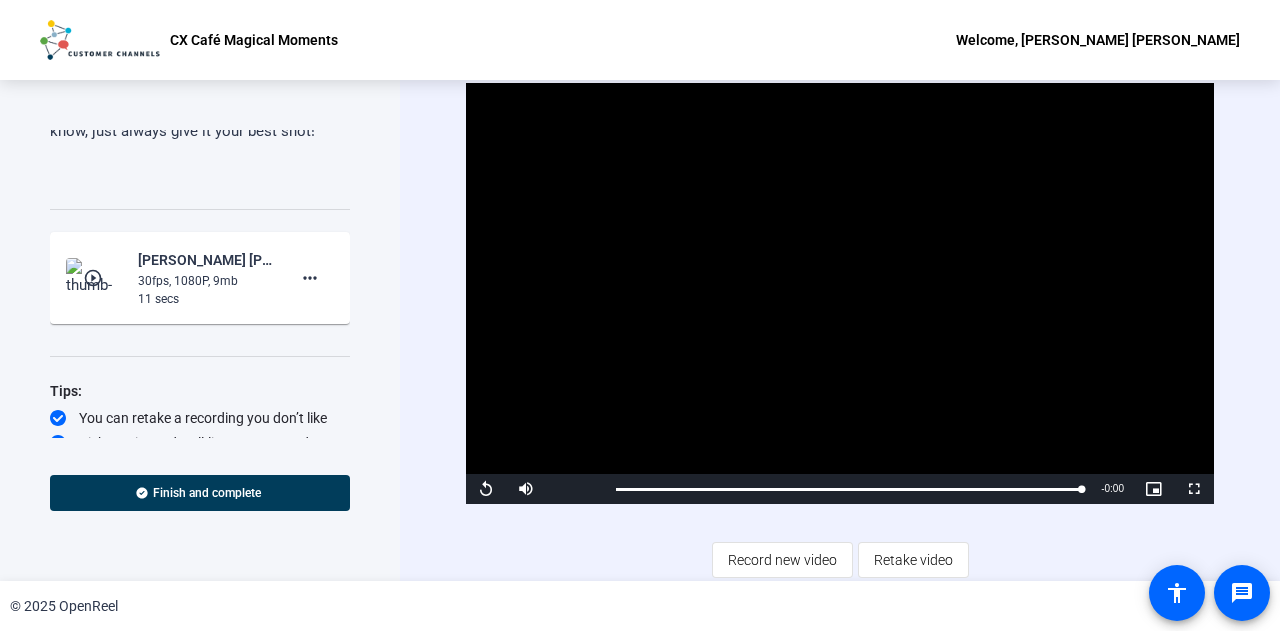 click at bounding box center [840, 293] 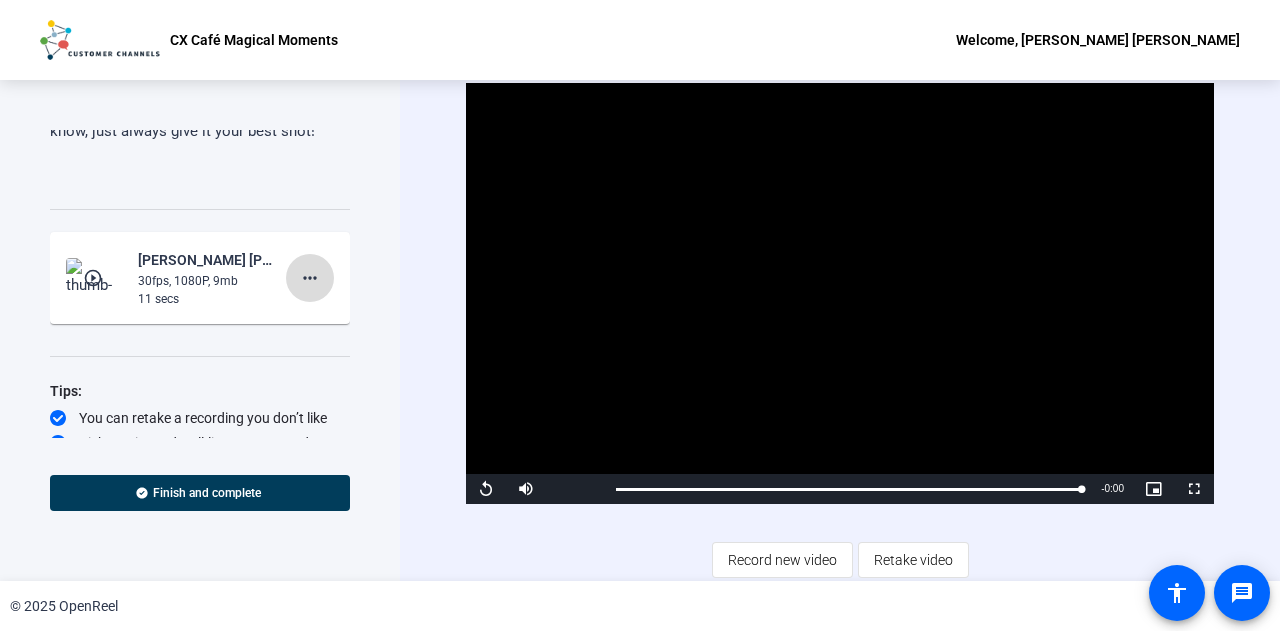 click on "more_horiz" 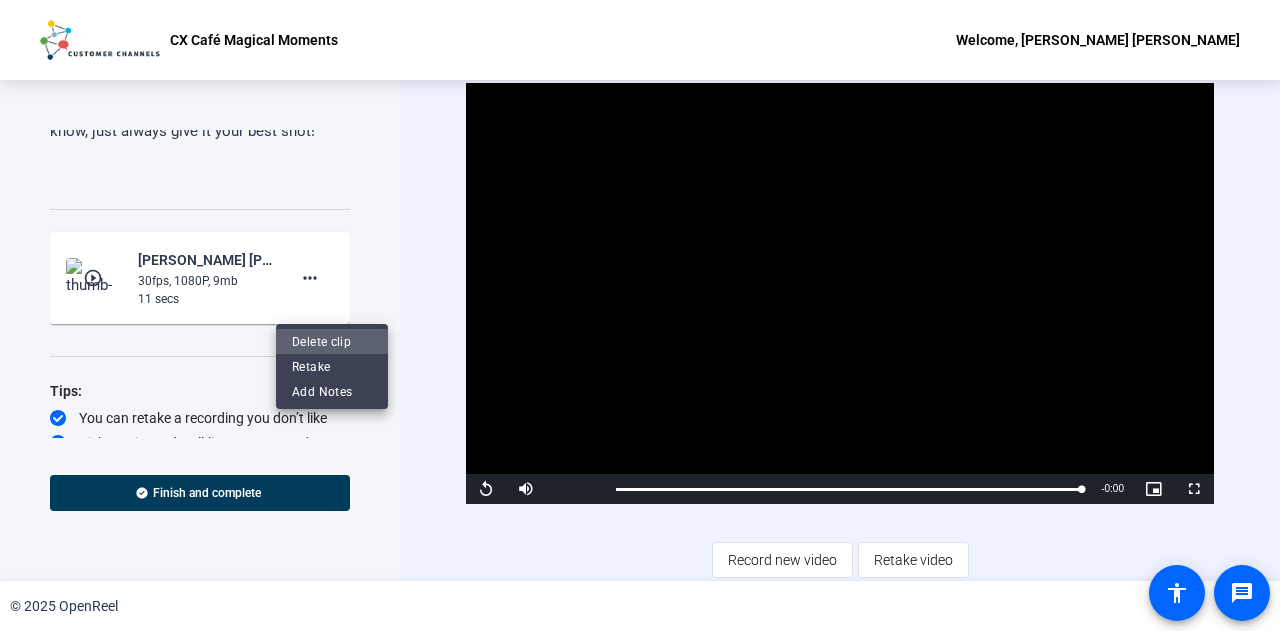 click on "Delete clip" at bounding box center [332, 341] 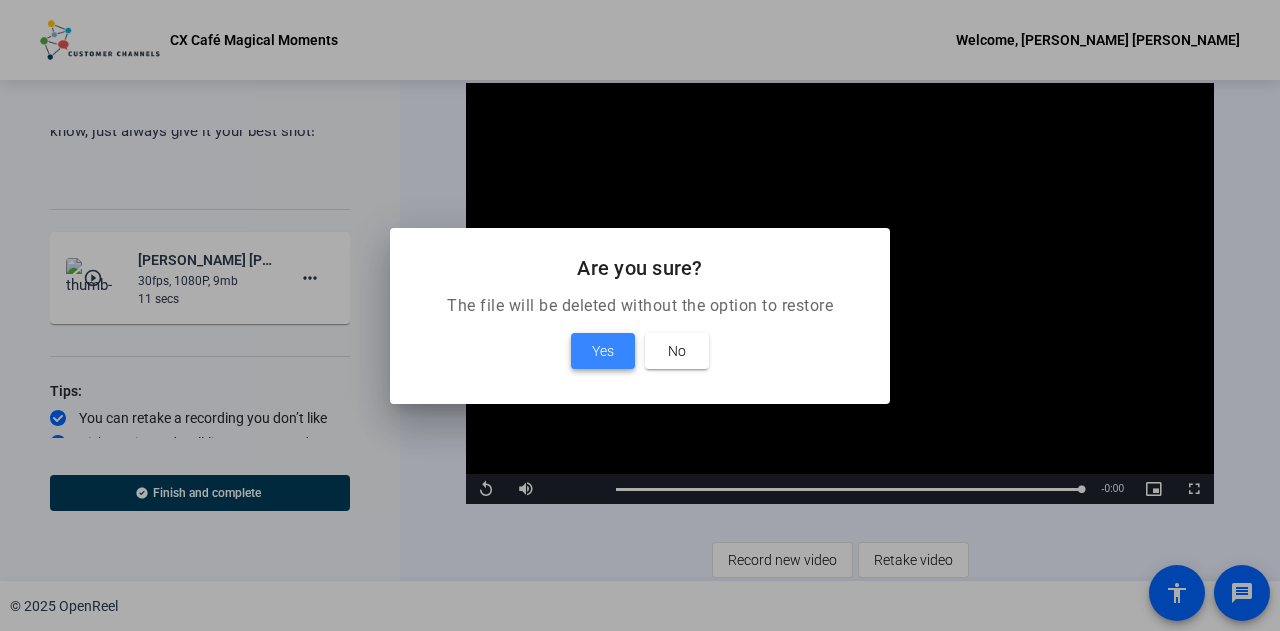 click at bounding box center (603, 351) 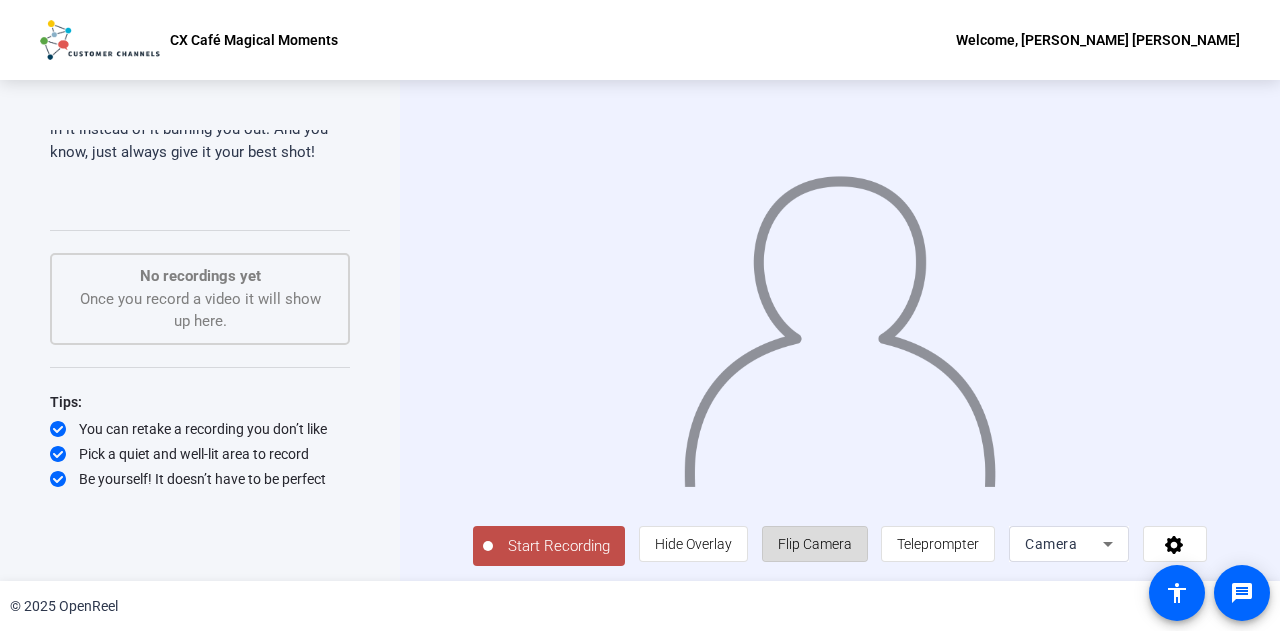 click on "Flip Camera" 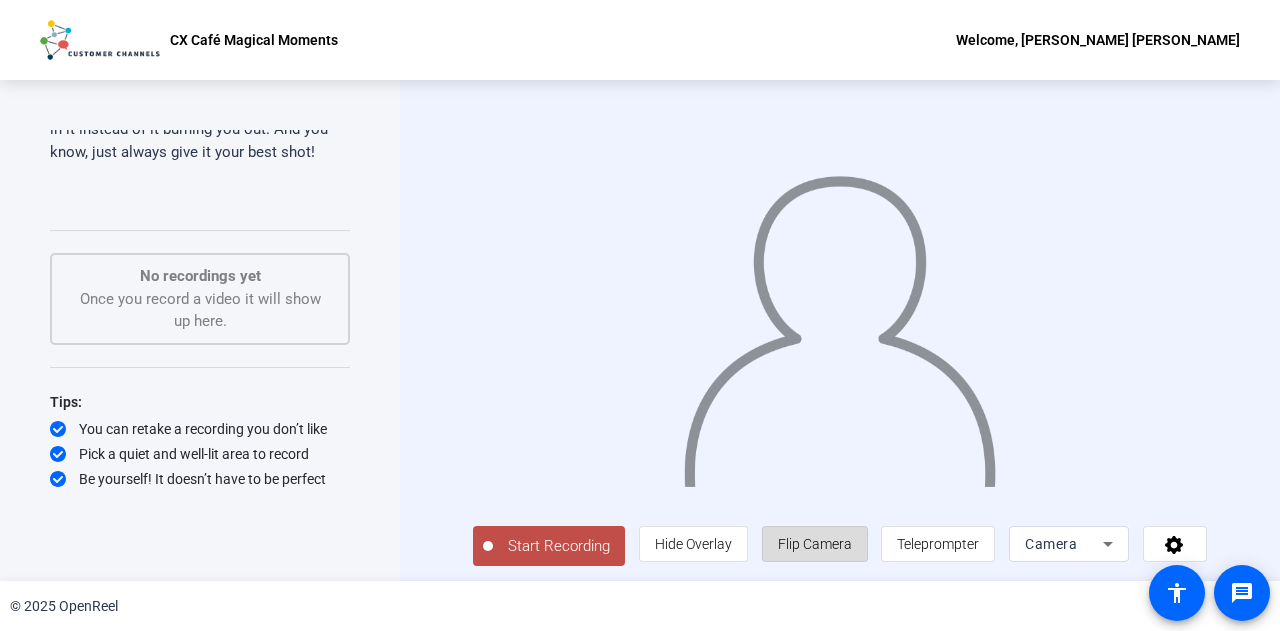 click on "Flip Camera" 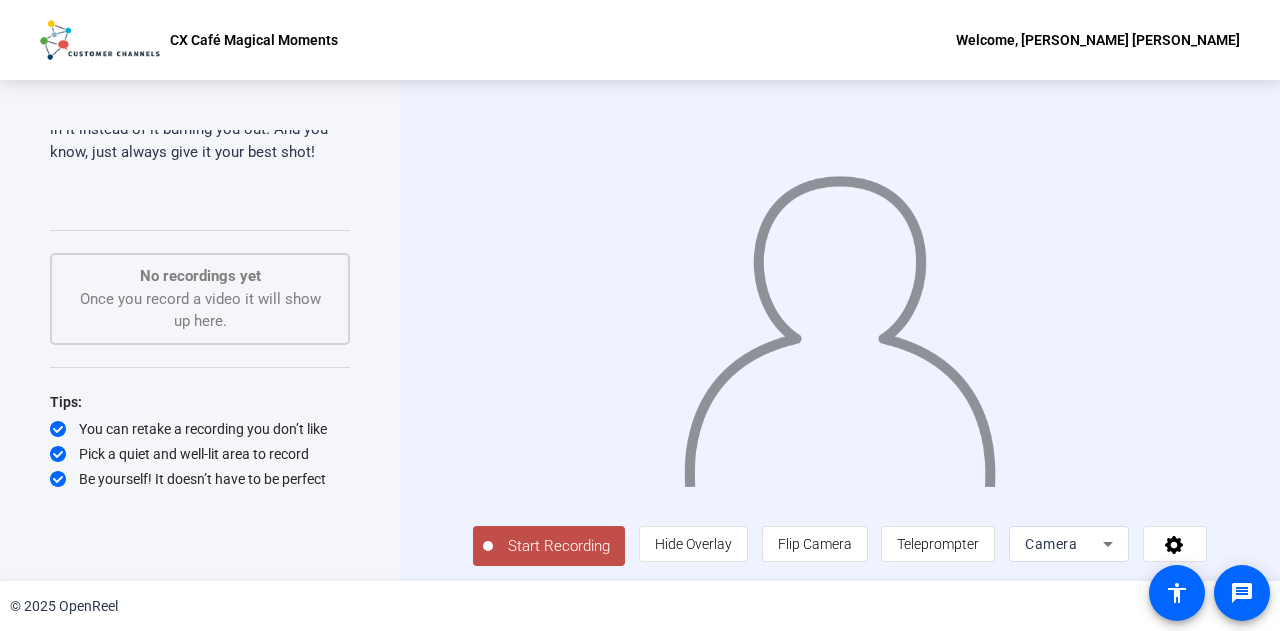 click on "Start Recording" 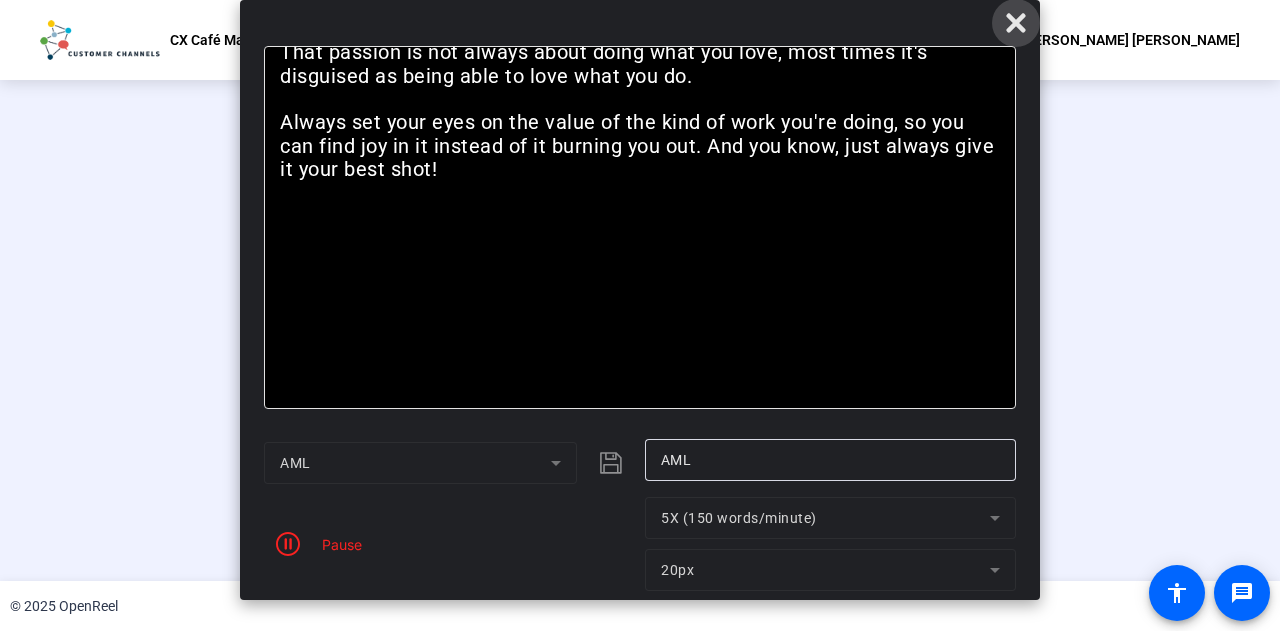 click 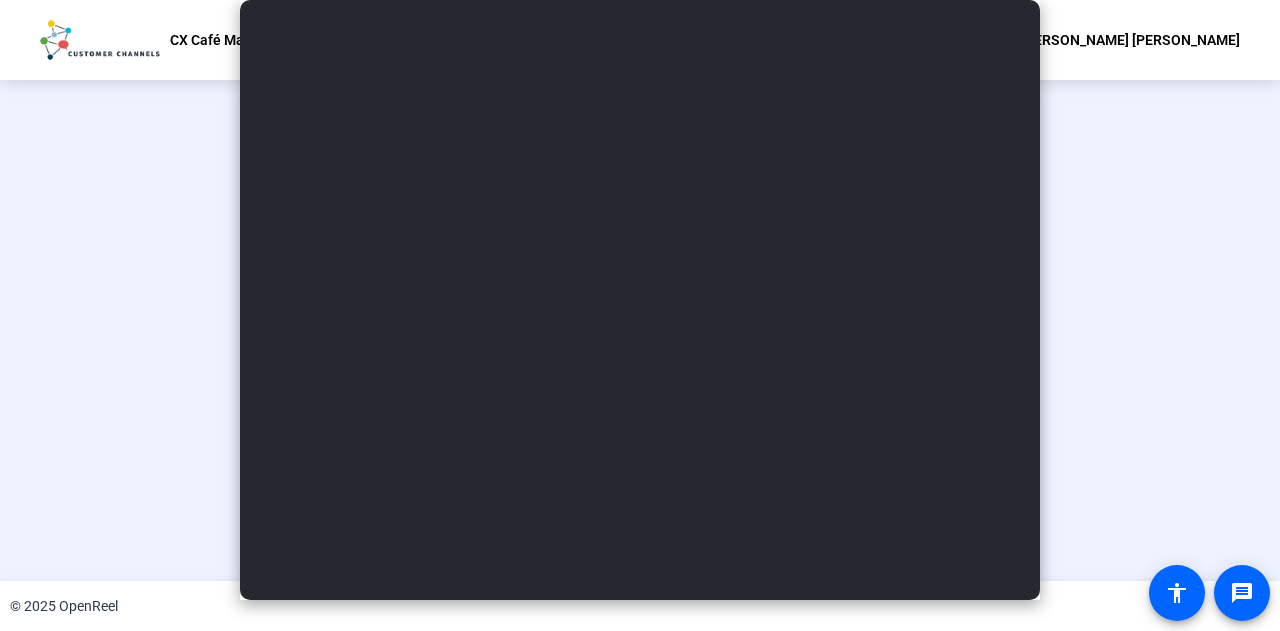 scroll, scrollTop: 100, scrollLeft: 0, axis: vertical 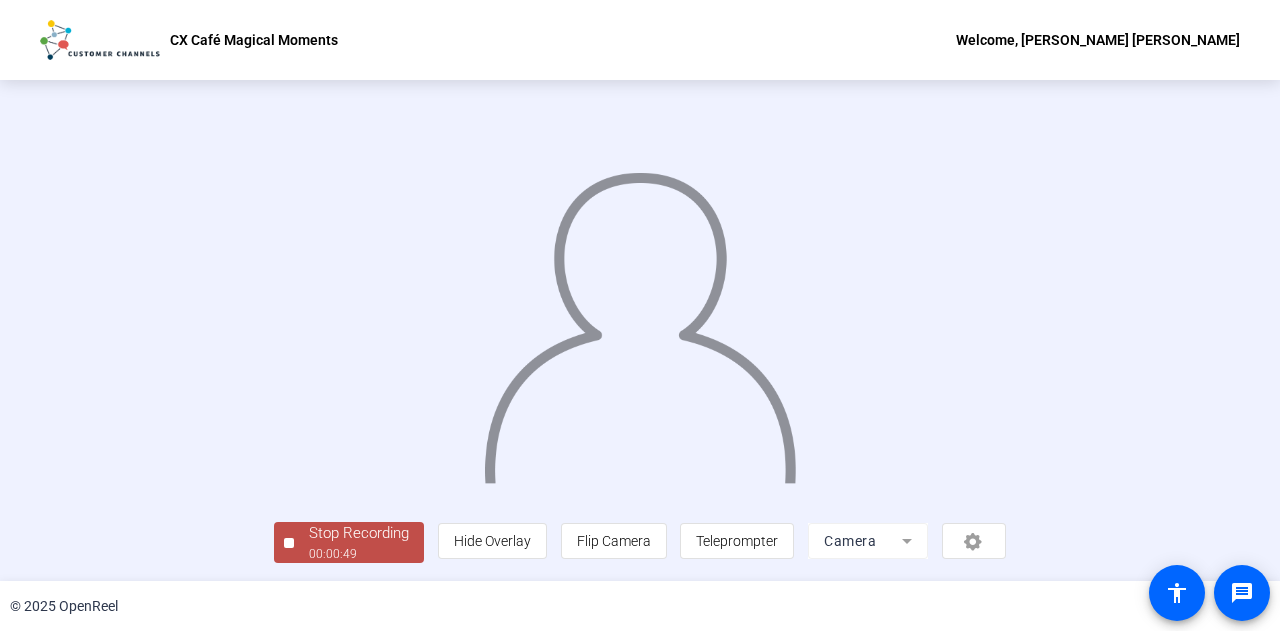 click on "Stop Recording" 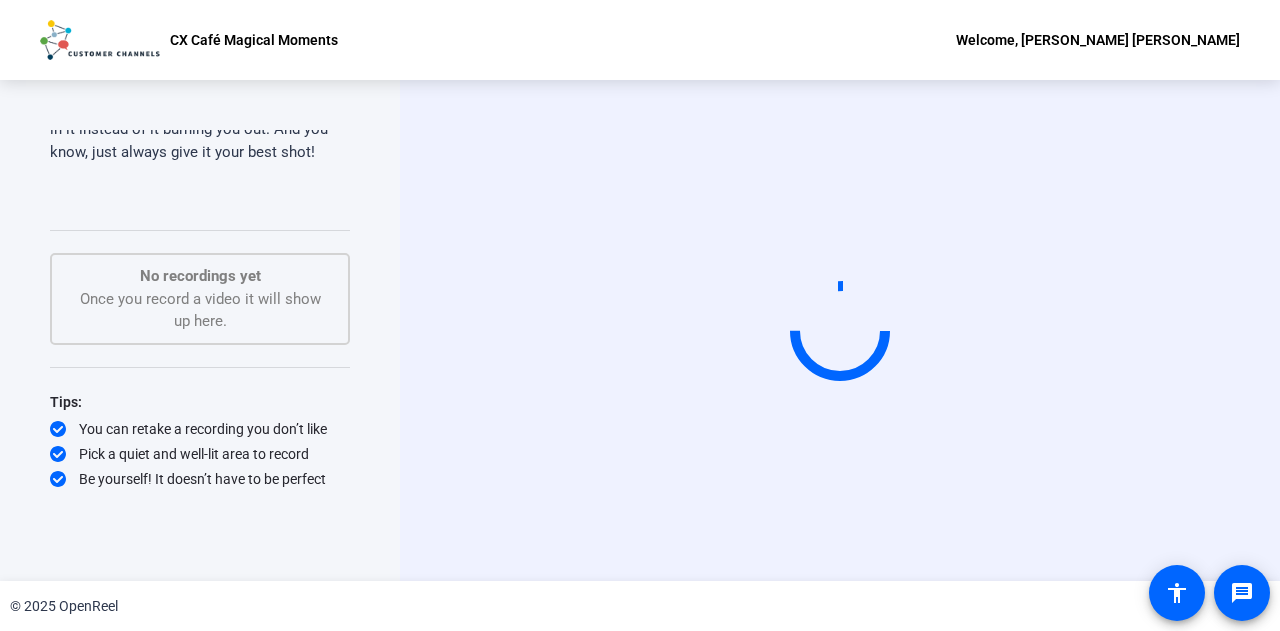 scroll, scrollTop: 0, scrollLeft: 0, axis: both 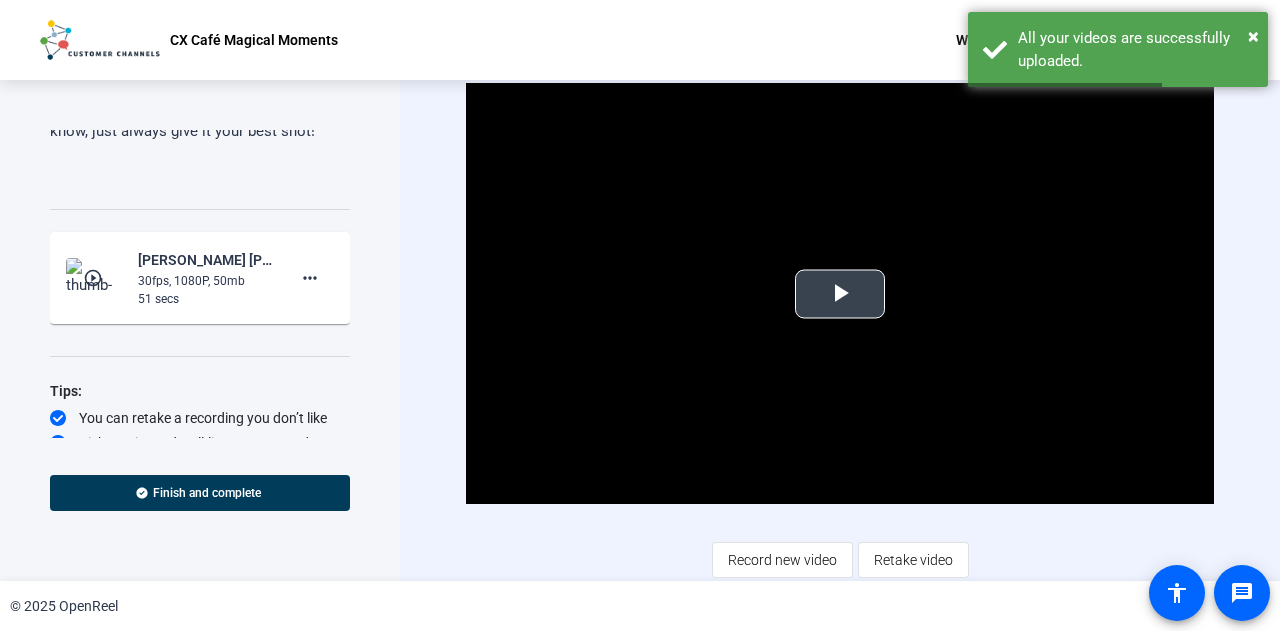 click at bounding box center [840, 294] 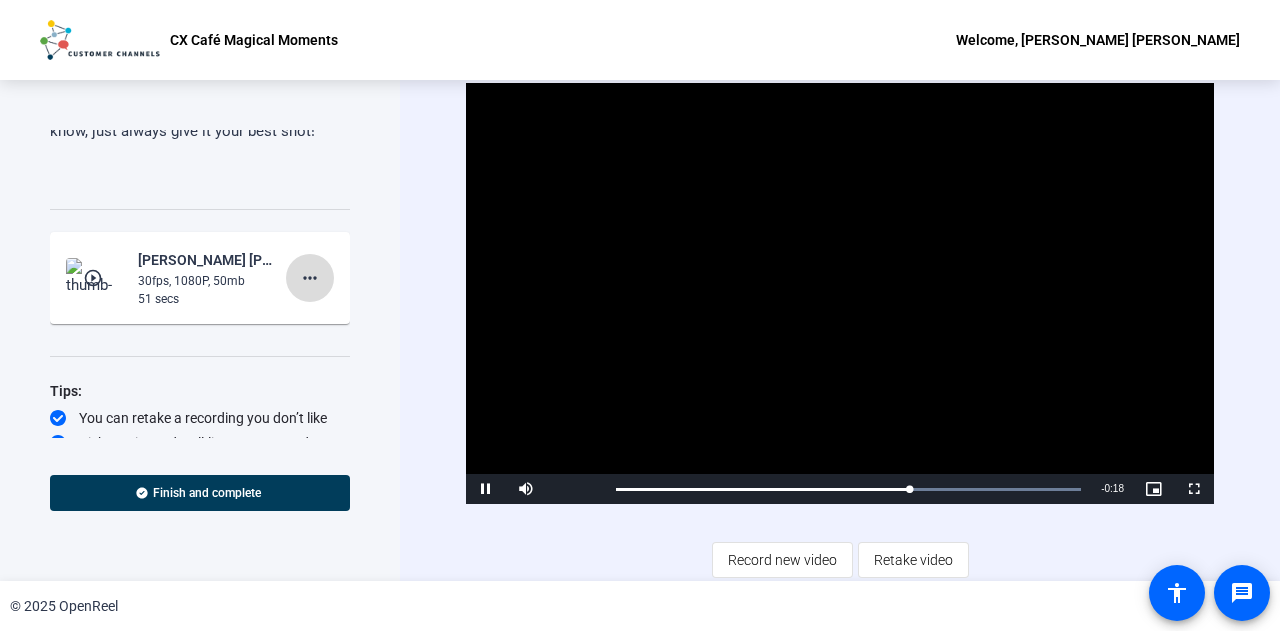 click on "more_horiz" 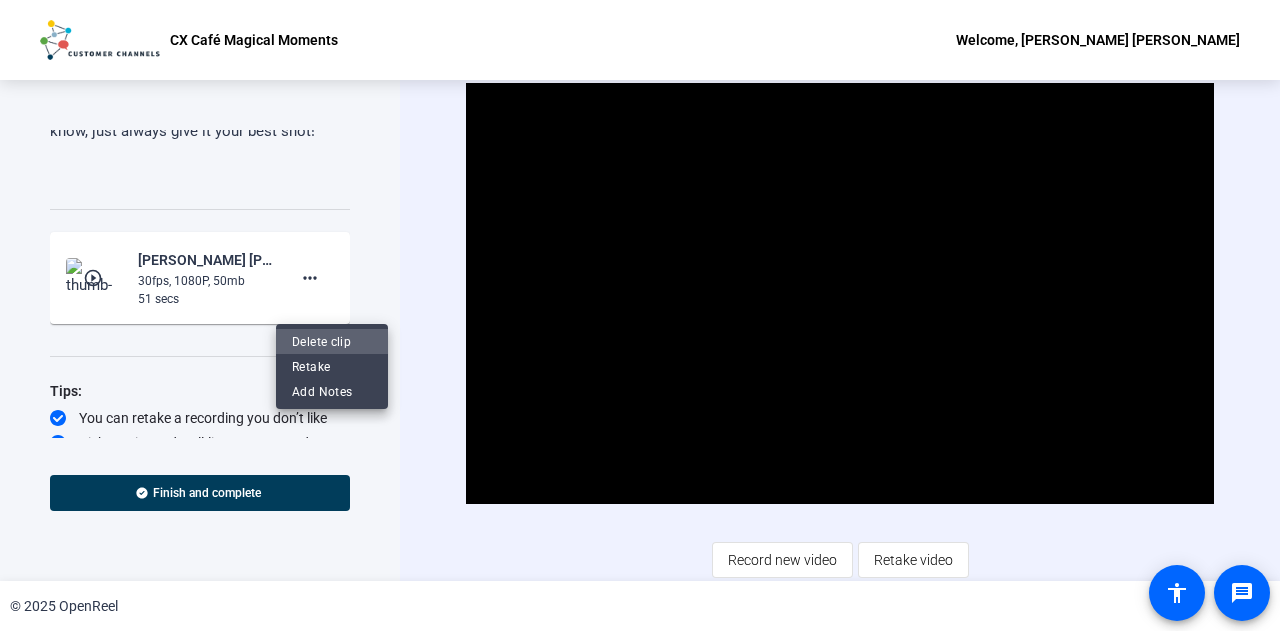click on "Delete clip" at bounding box center [332, 341] 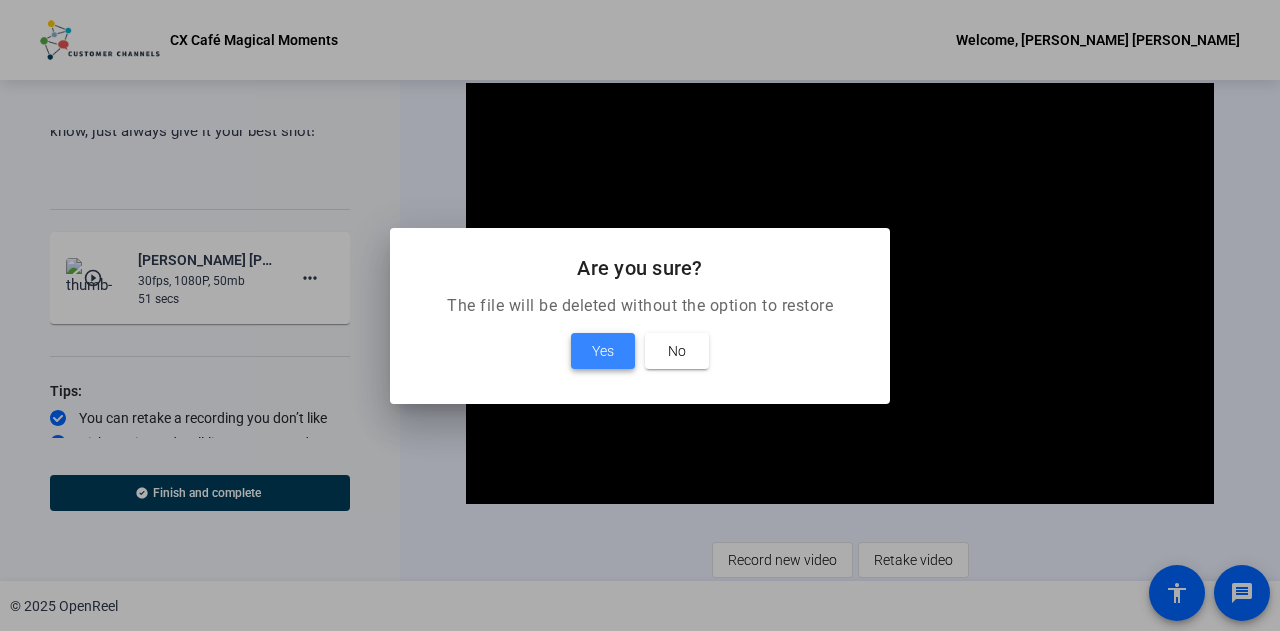 click at bounding box center [603, 351] 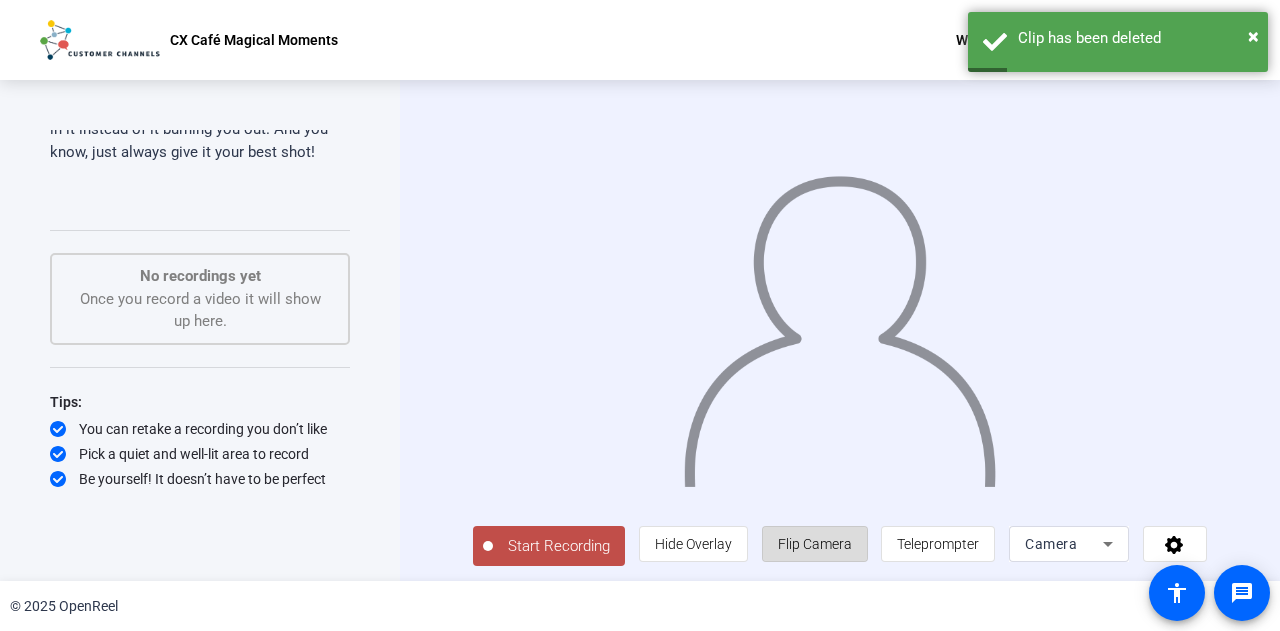 click on "Flip Camera" 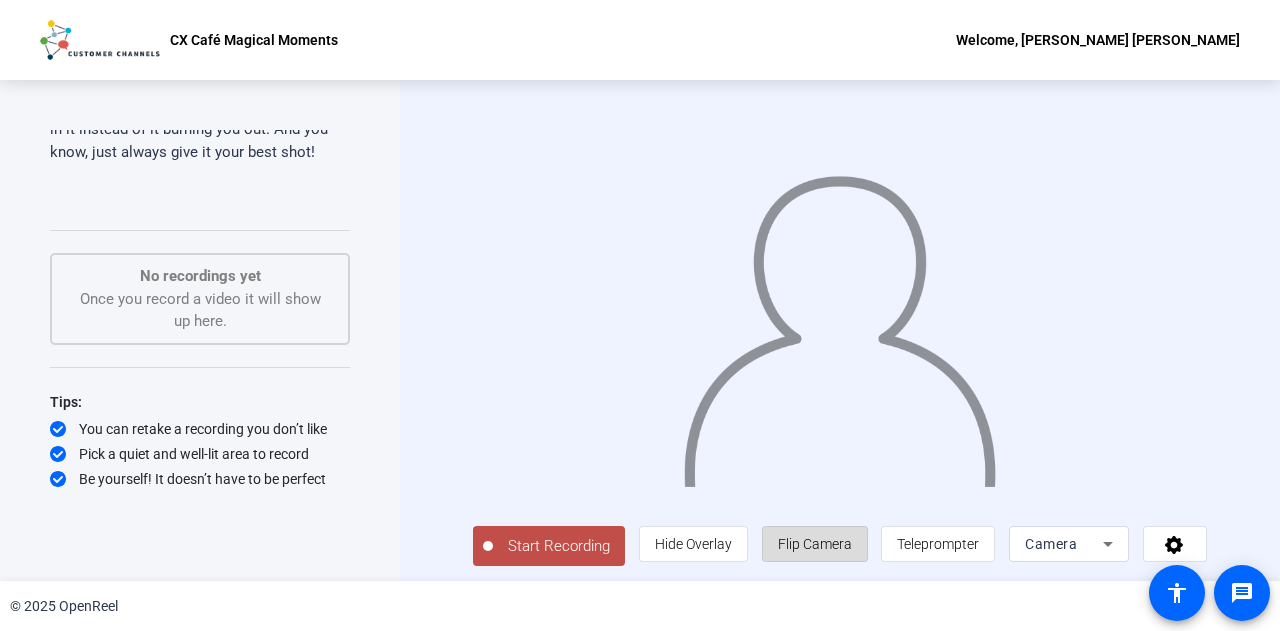 click on "Flip Camera" 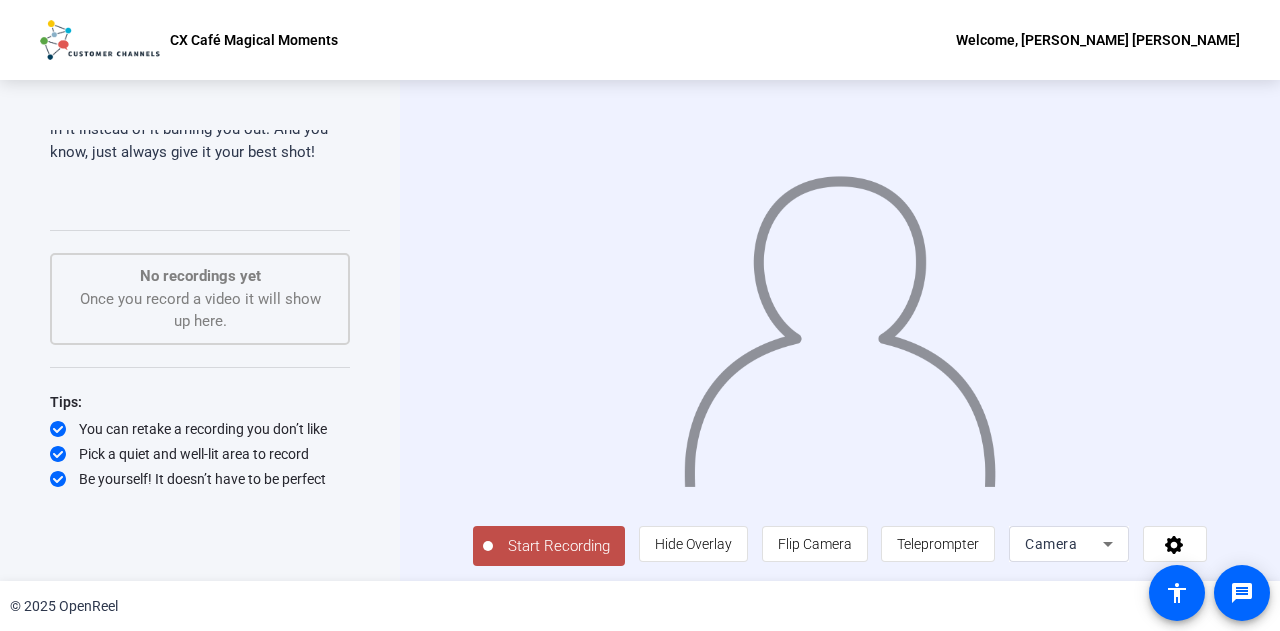 click on "Start Recording" 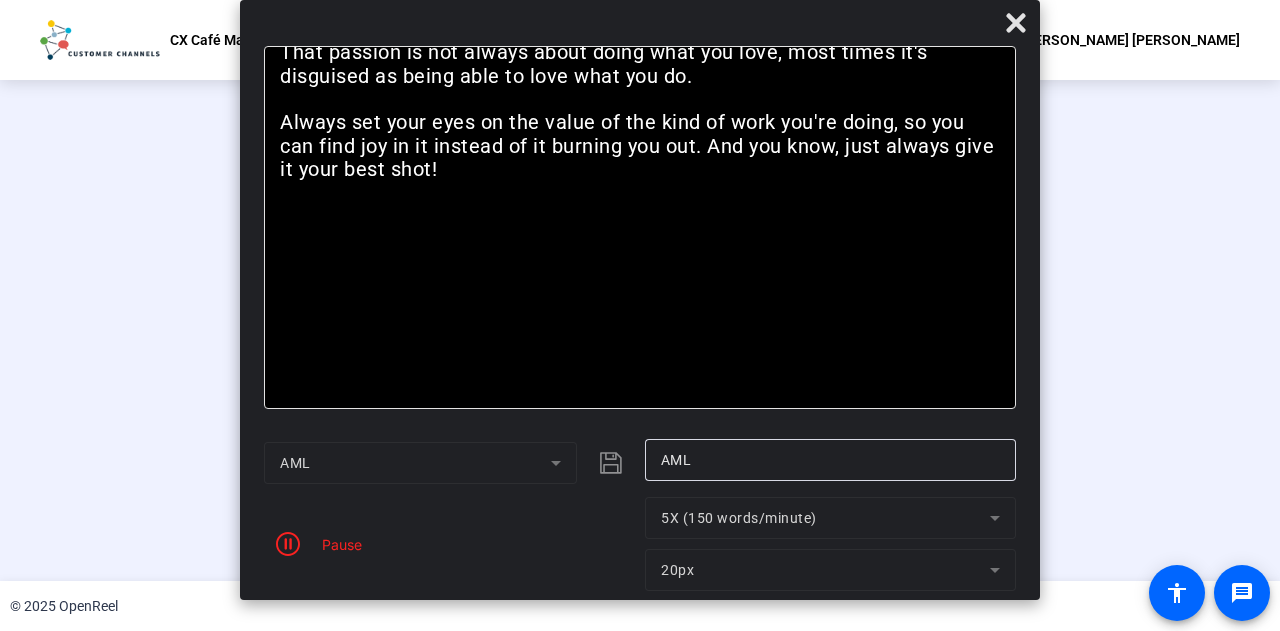drag, startPoint x: 326, startPoint y: 565, endPoint x: 312, endPoint y: 544, distance: 25.23886 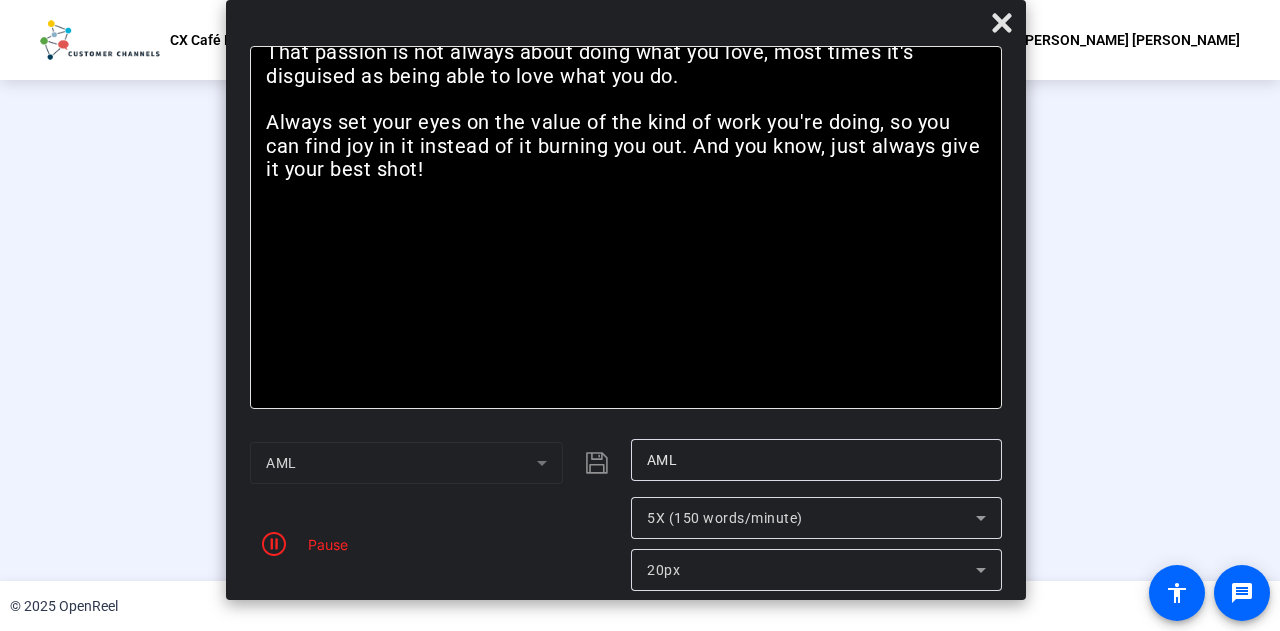 click on "Pause" 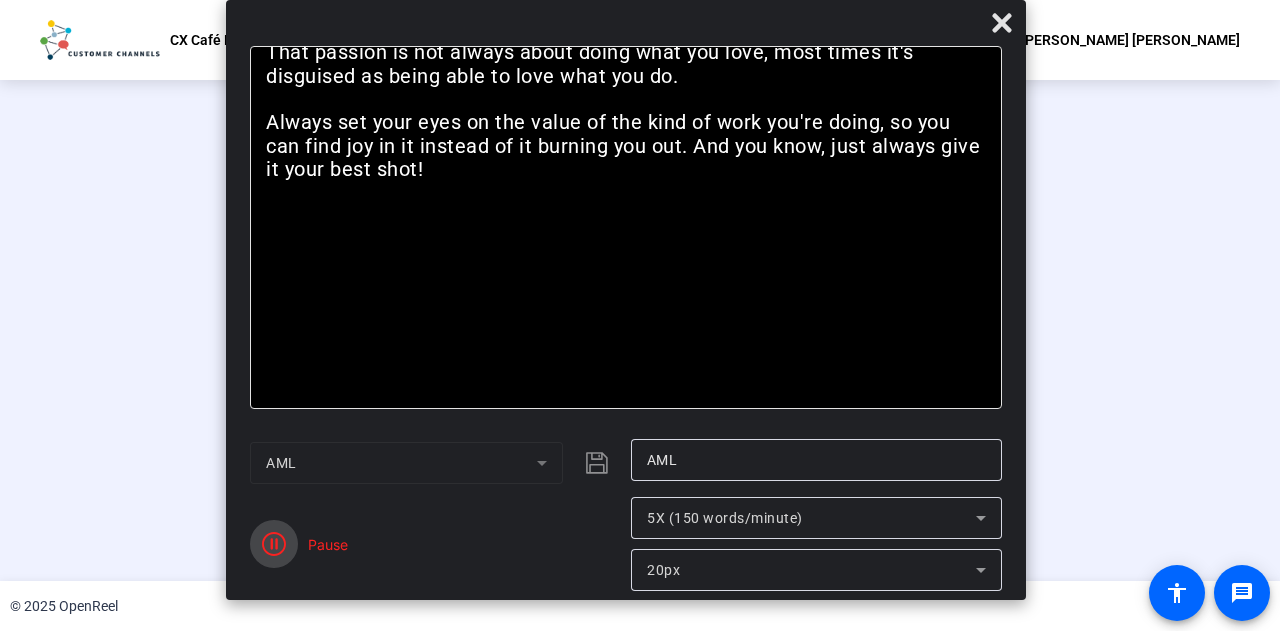 click 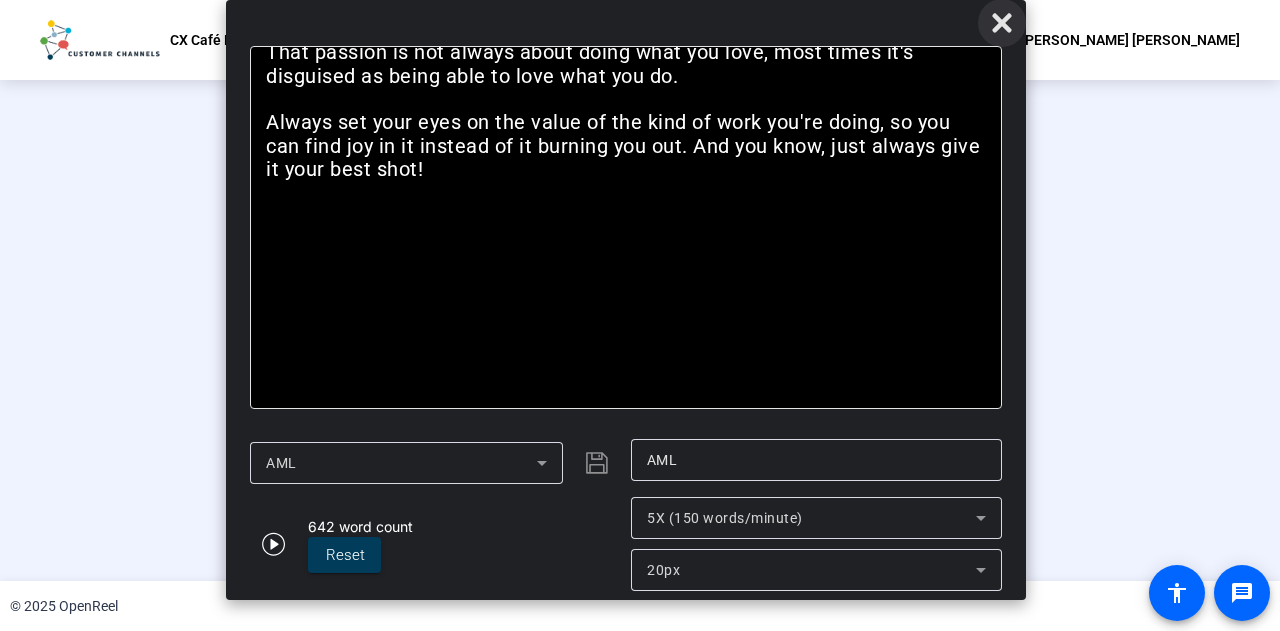 click at bounding box center [1002, 23] 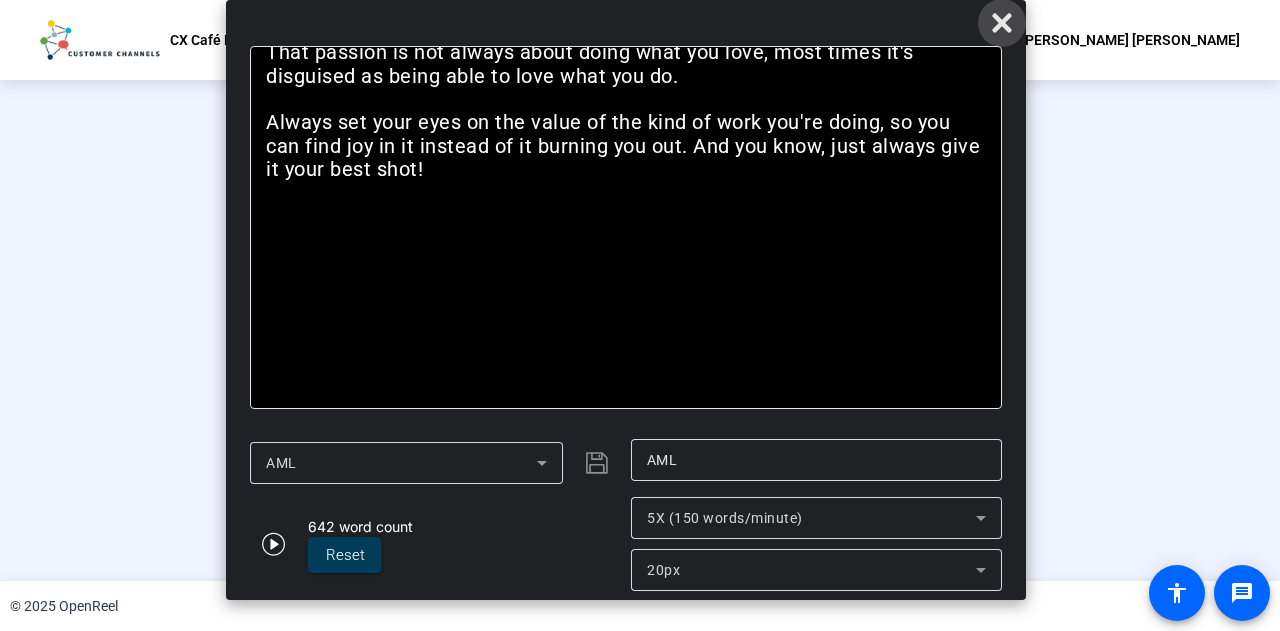 click 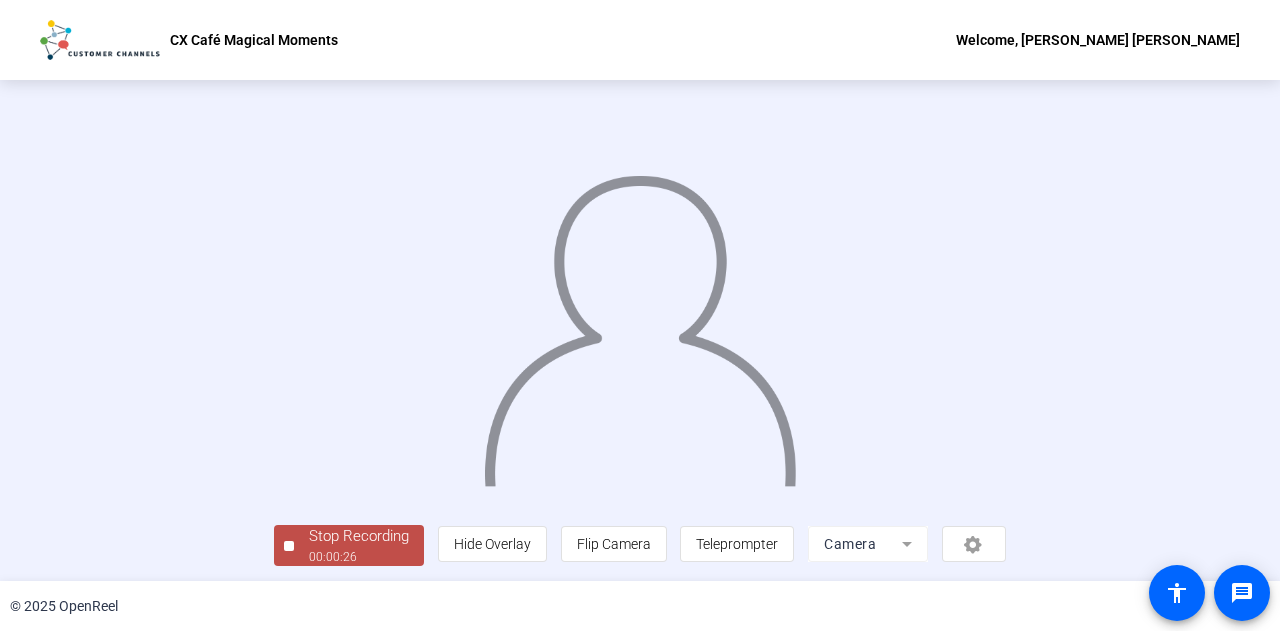 scroll, scrollTop: 100, scrollLeft: 0, axis: vertical 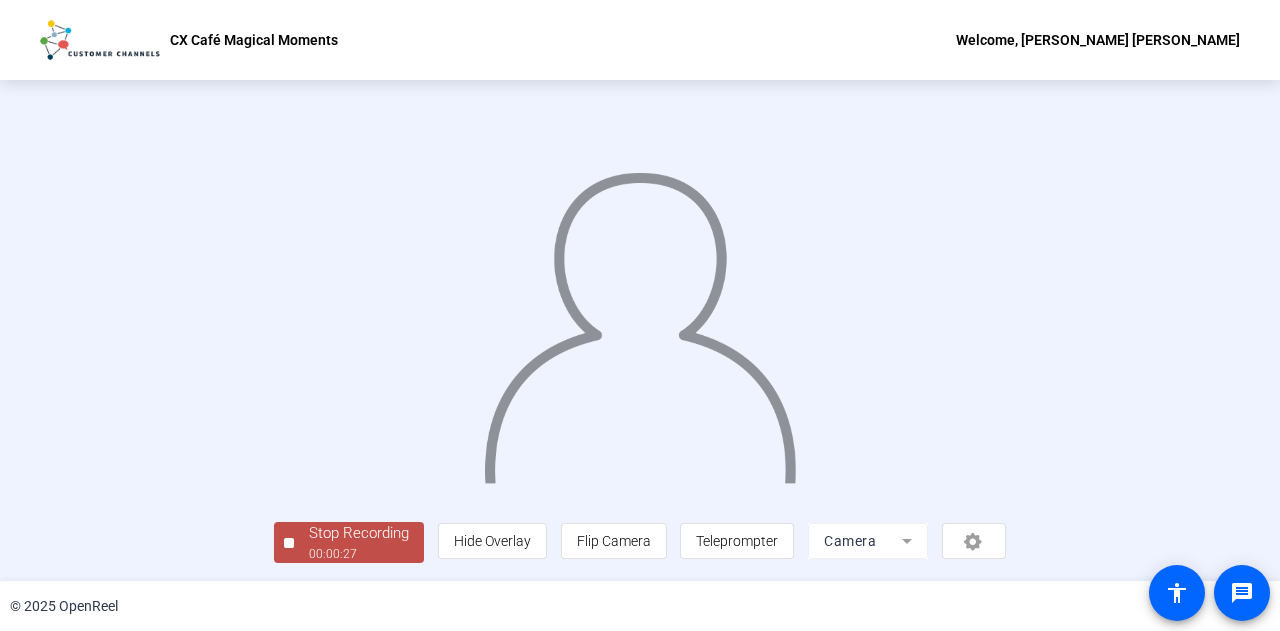 click on "Stop Recording" 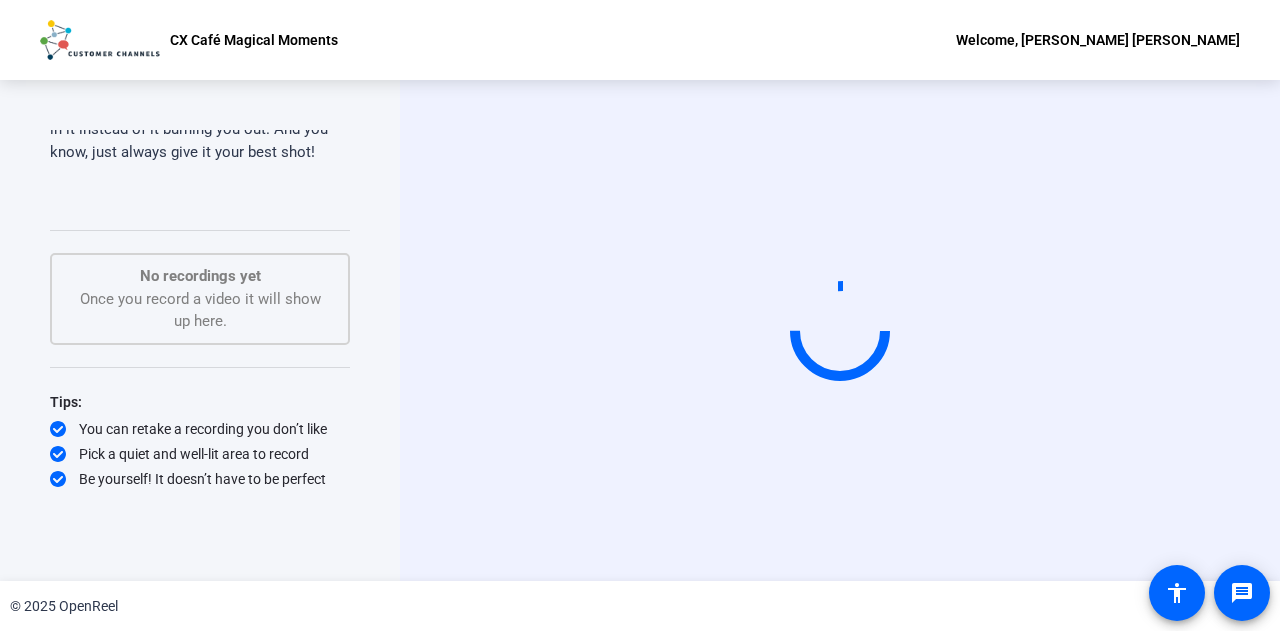 scroll, scrollTop: 0, scrollLeft: 0, axis: both 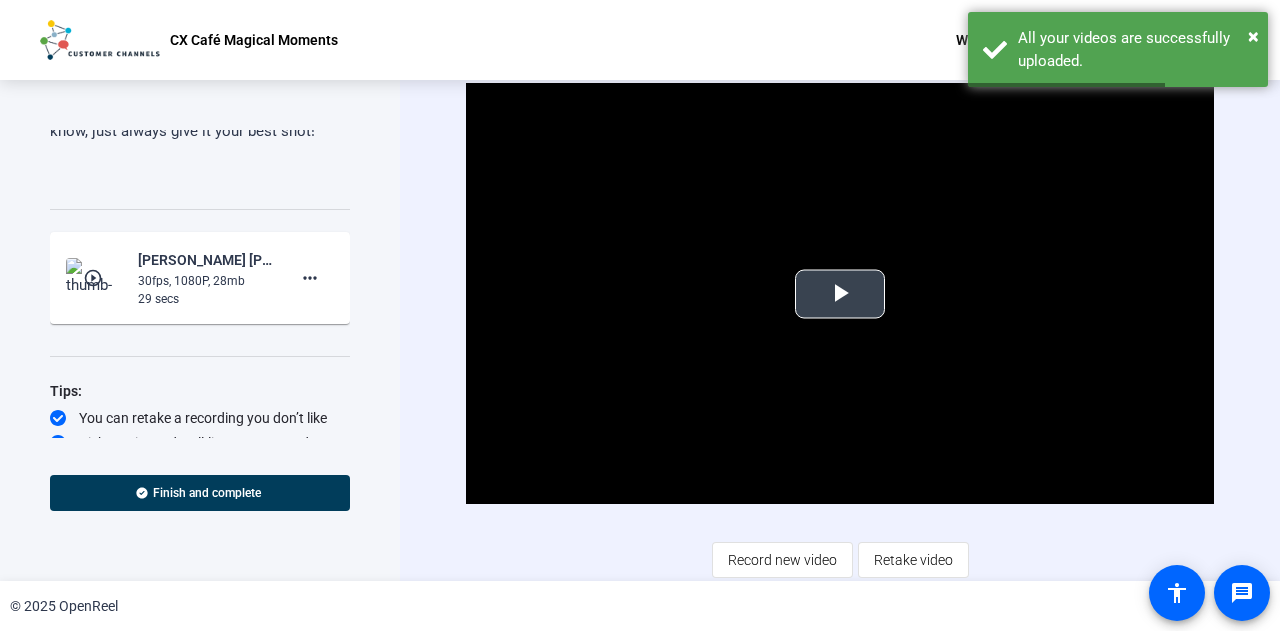 click at bounding box center [840, 294] 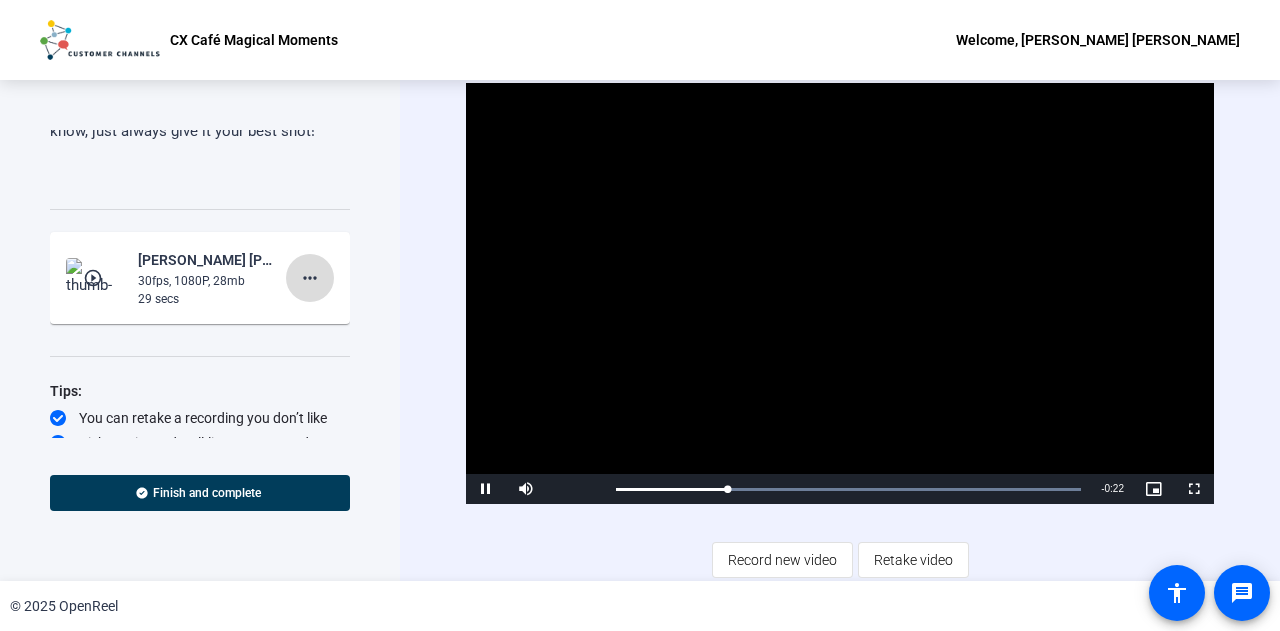 click on "more_horiz" 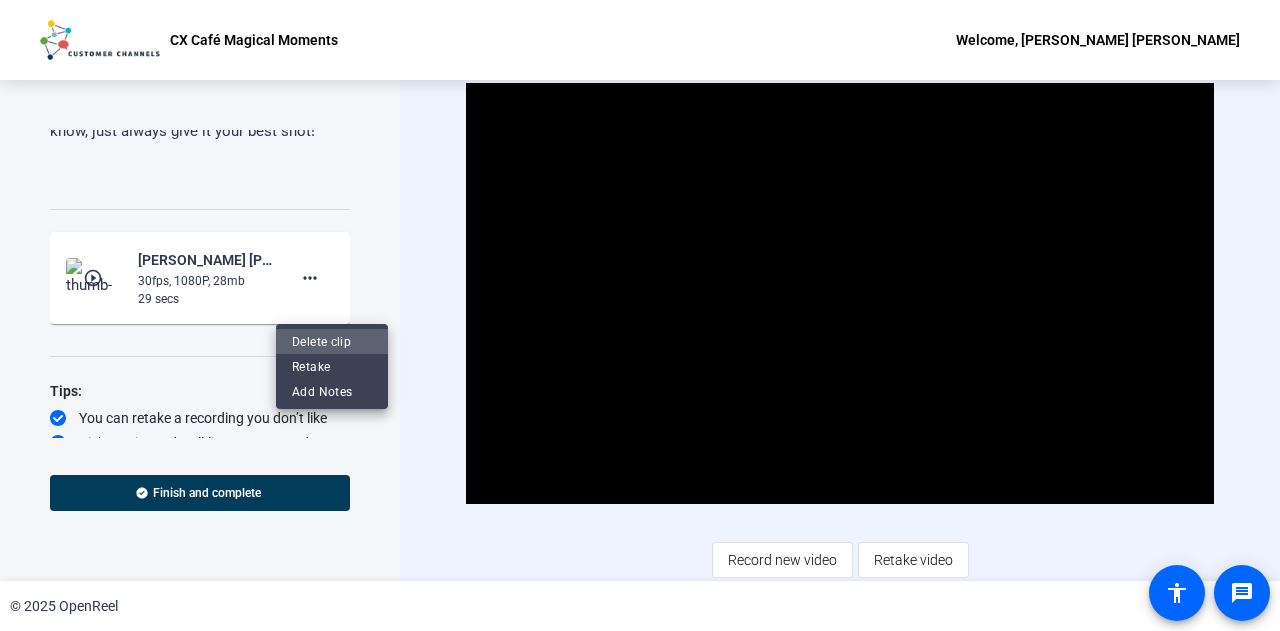 click on "Delete clip" at bounding box center [332, 341] 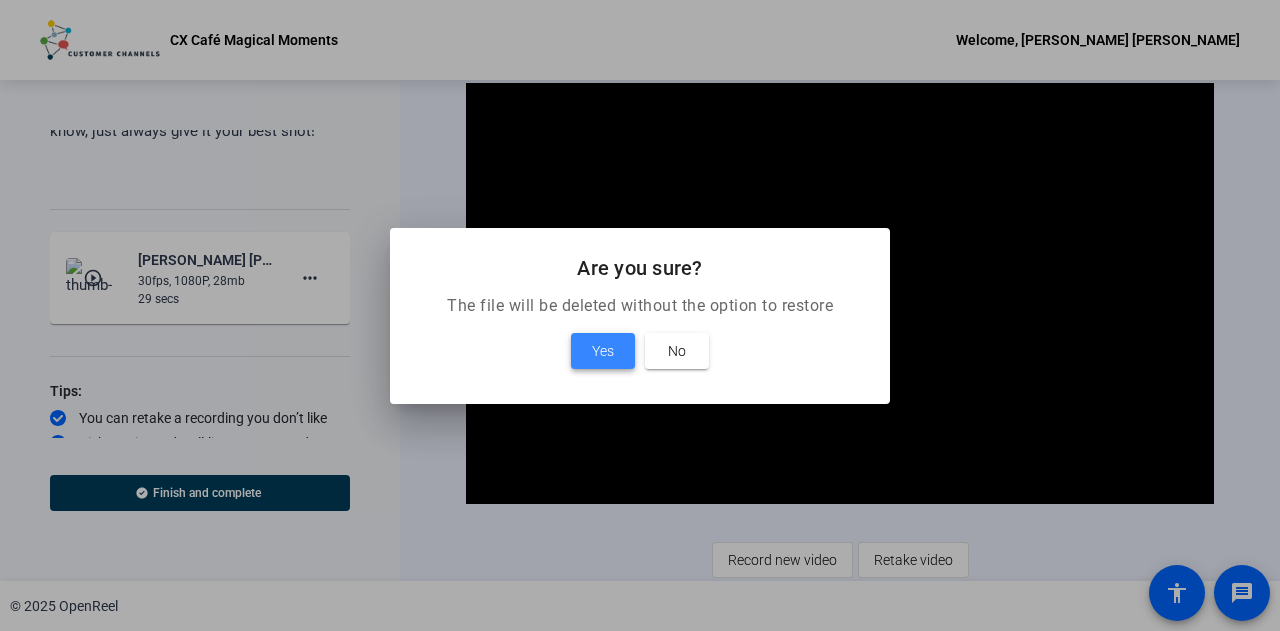 click on "Yes" at bounding box center (603, 351) 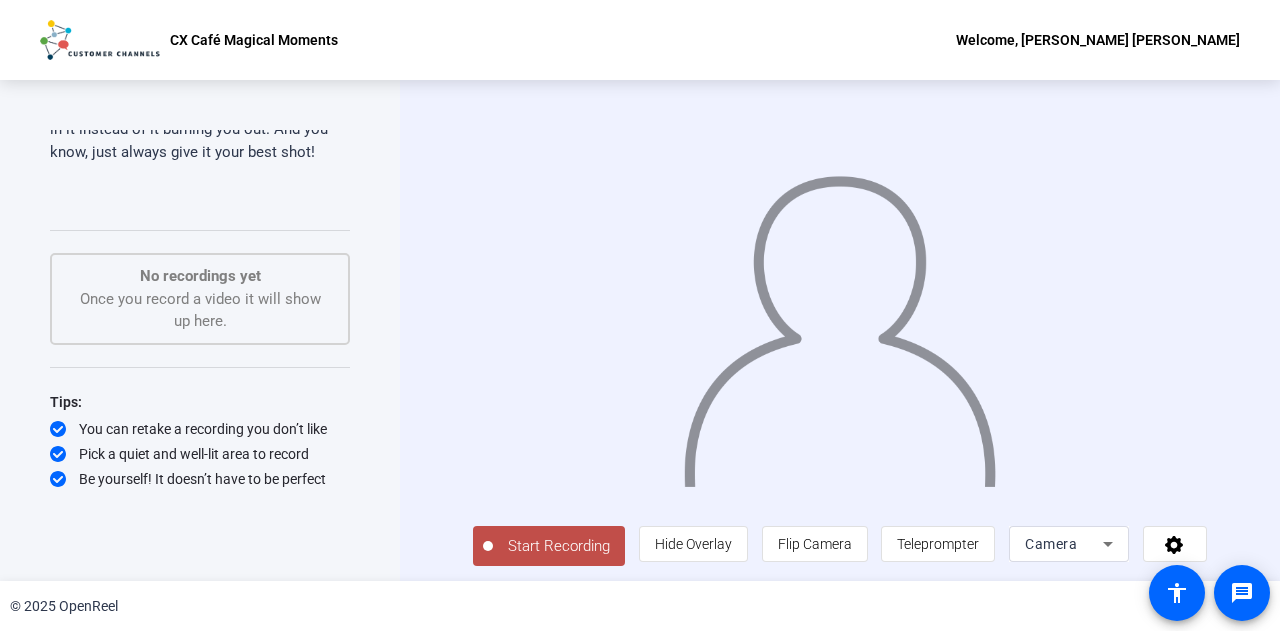 click on "Start Recording" 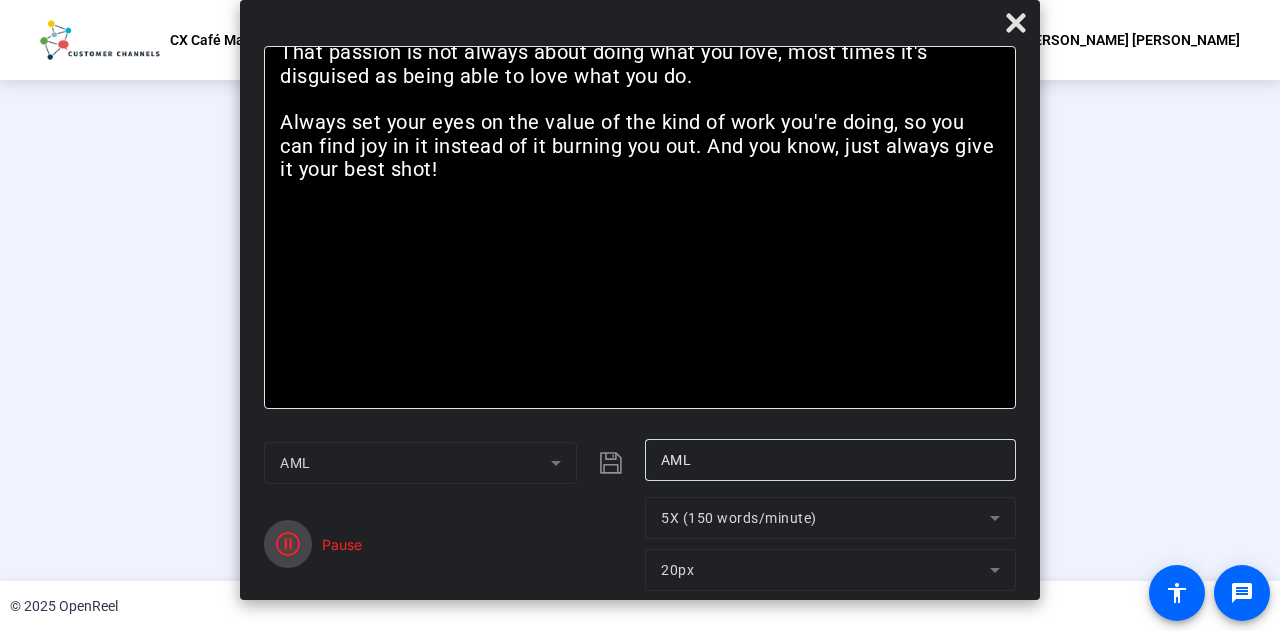 click 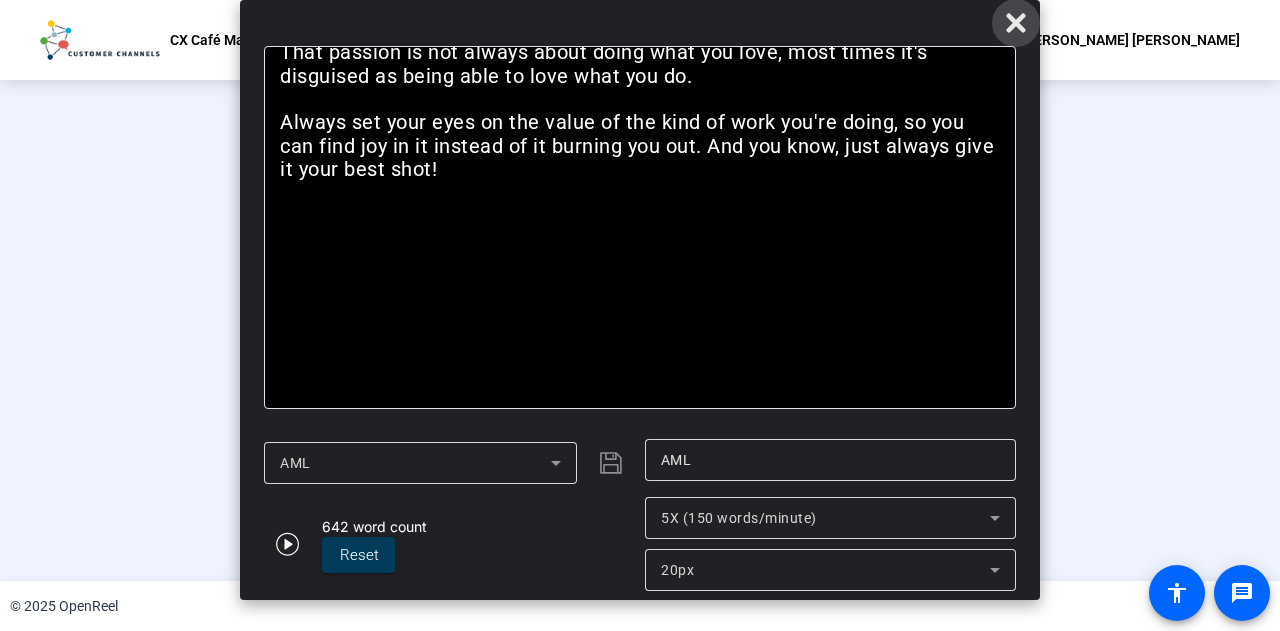 click 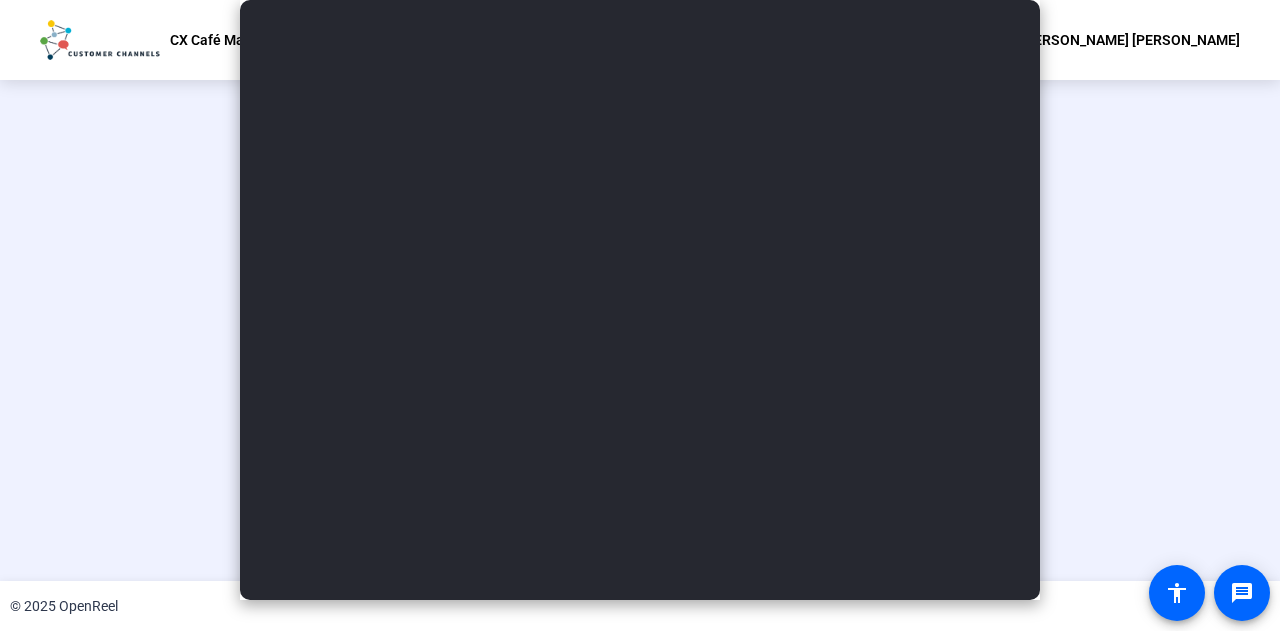 scroll, scrollTop: 100, scrollLeft: 0, axis: vertical 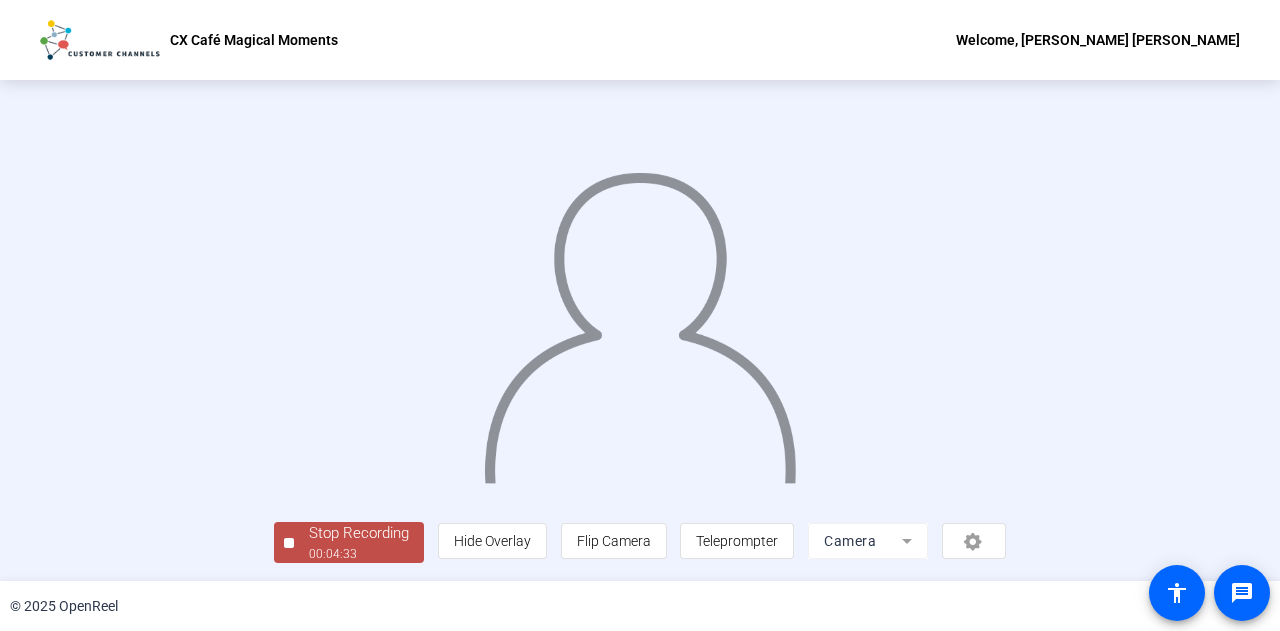 click on "Stop Recording" 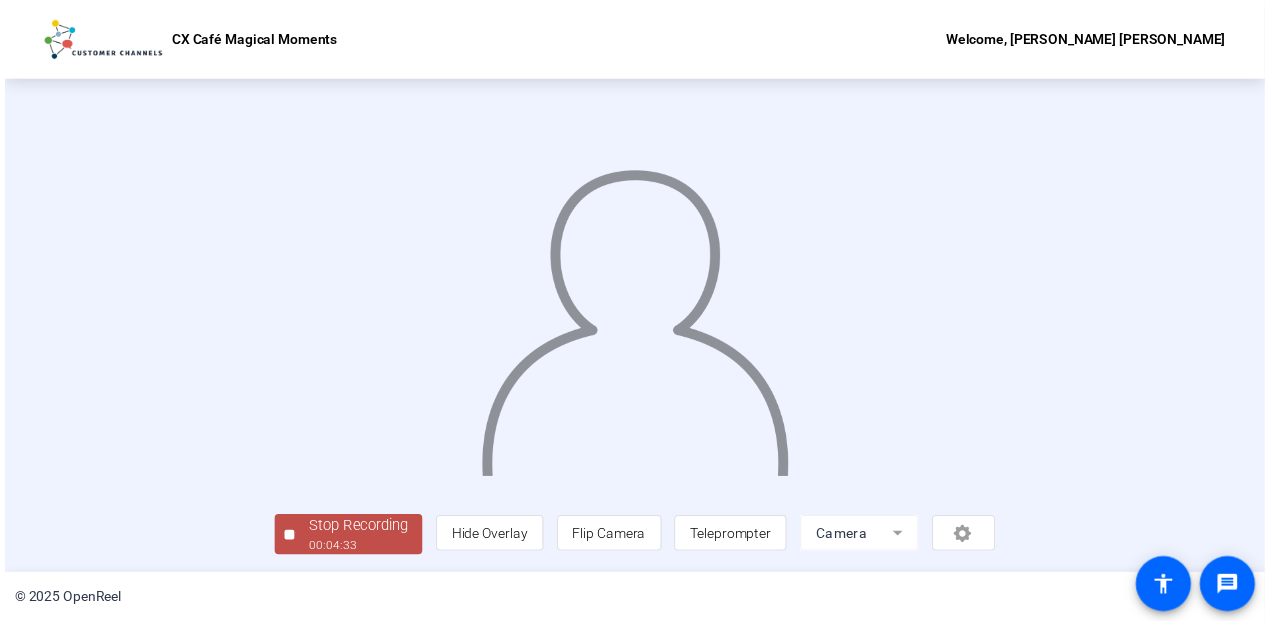 scroll, scrollTop: 0, scrollLeft: 0, axis: both 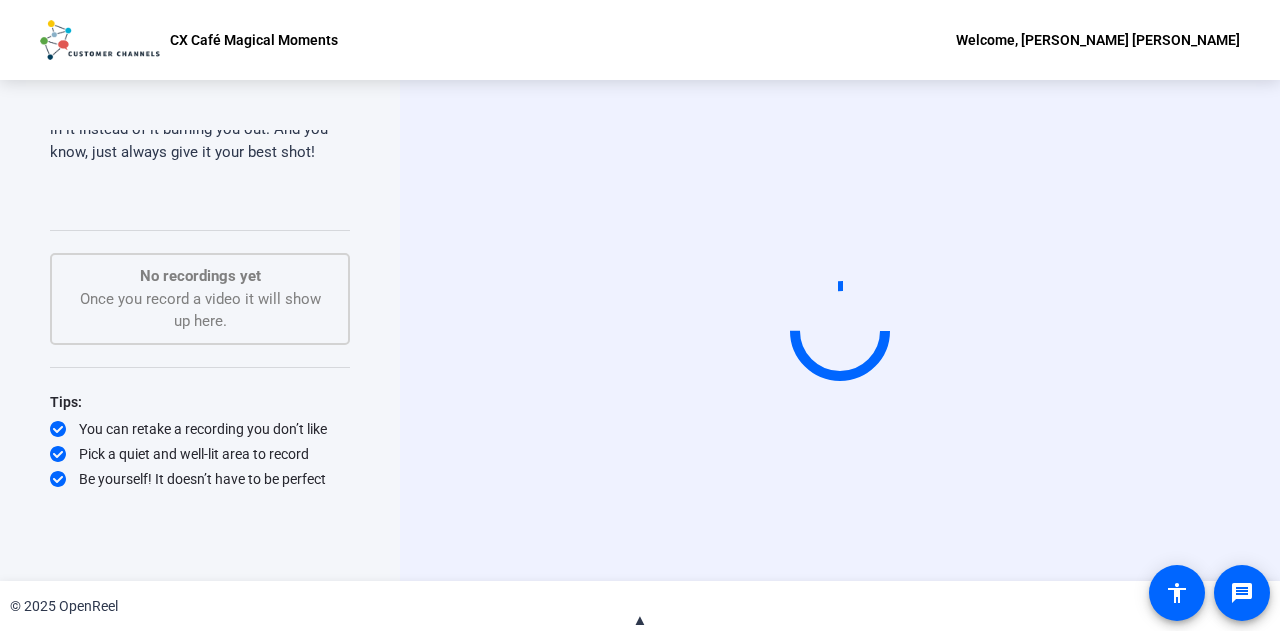 click on "▲" 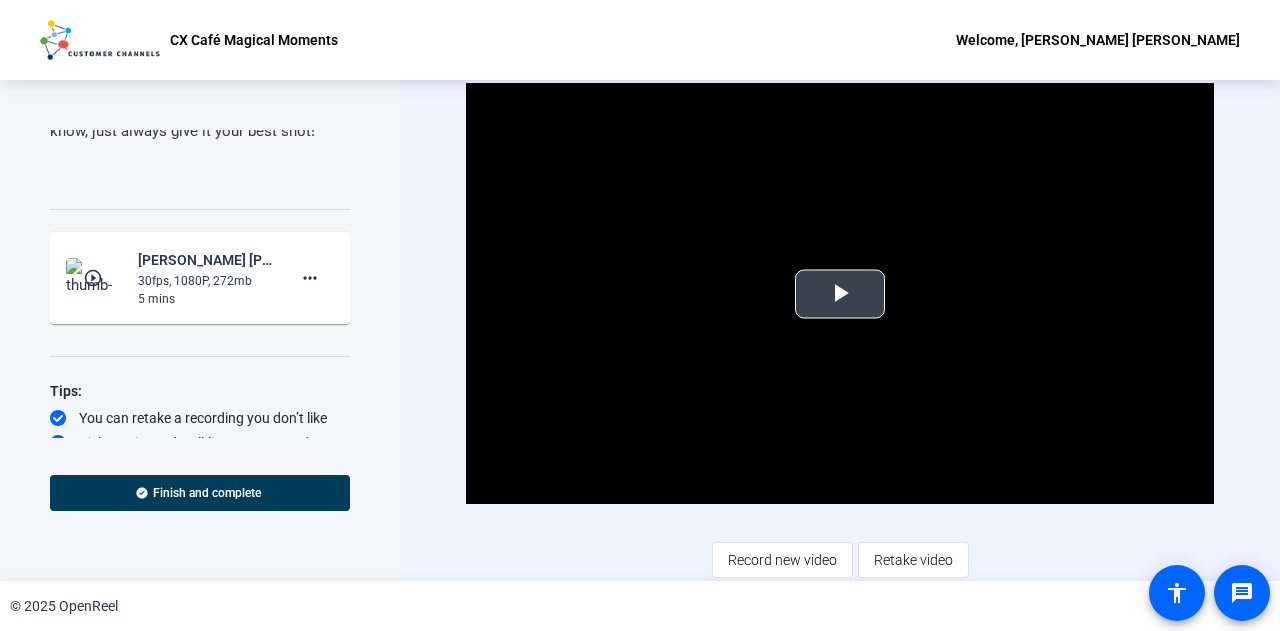 click at bounding box center [840, 294] 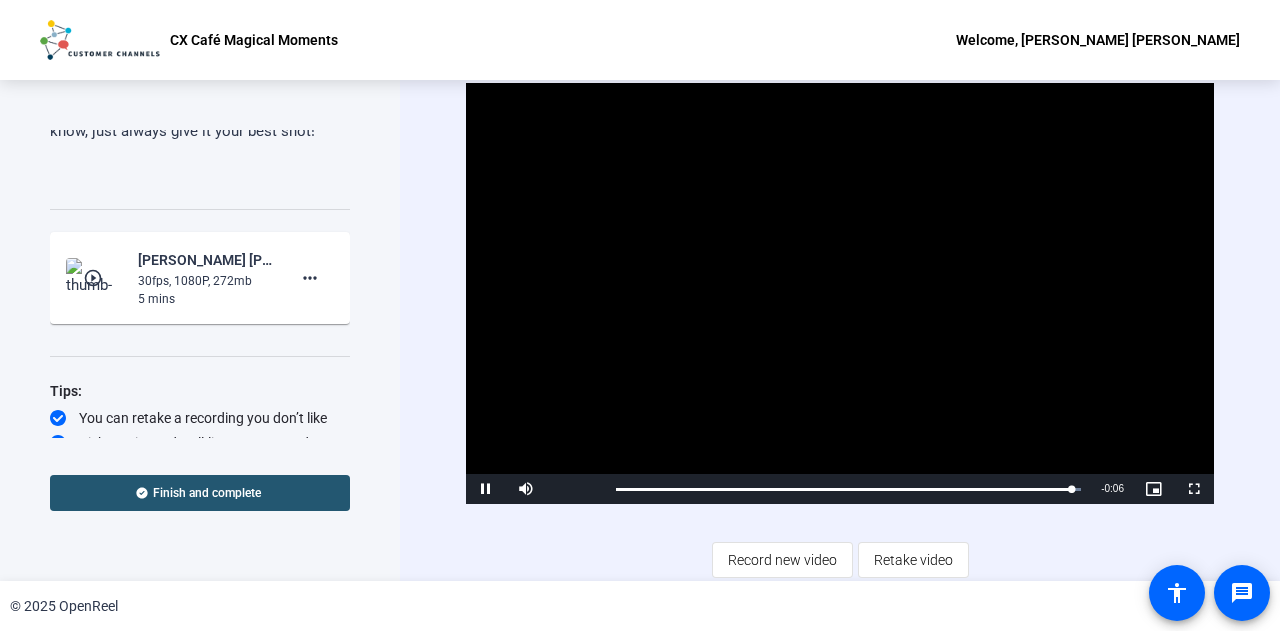 click 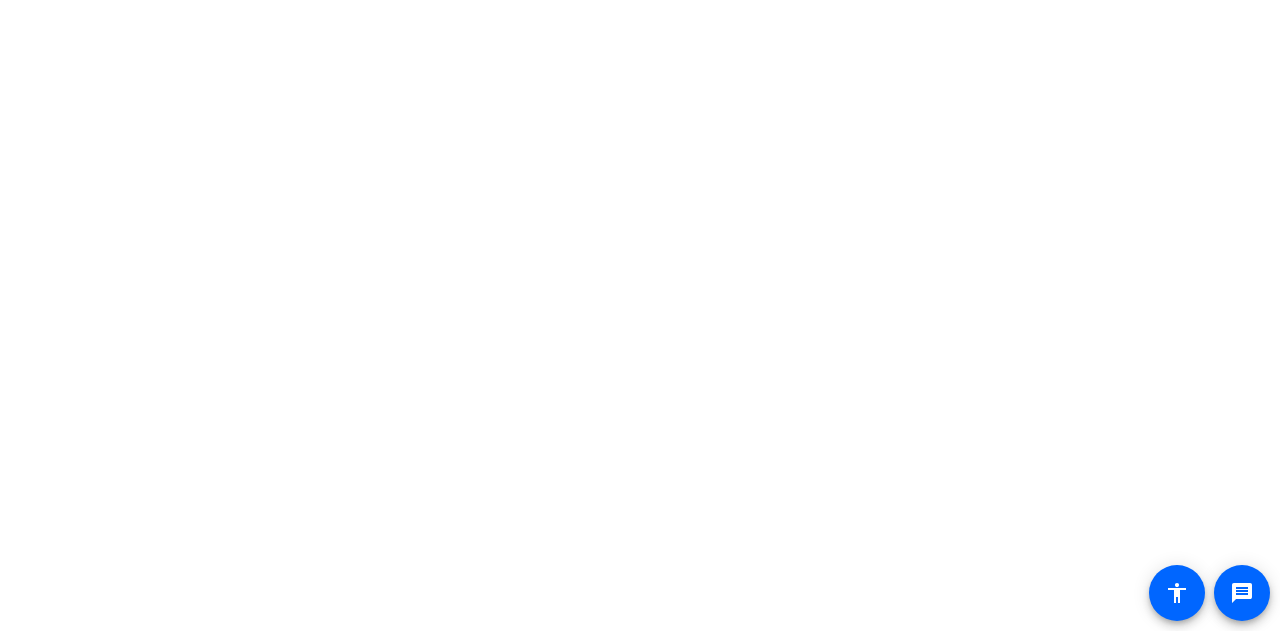 scroll, scrollTop: 0, scrollLeft: 0, axis: both 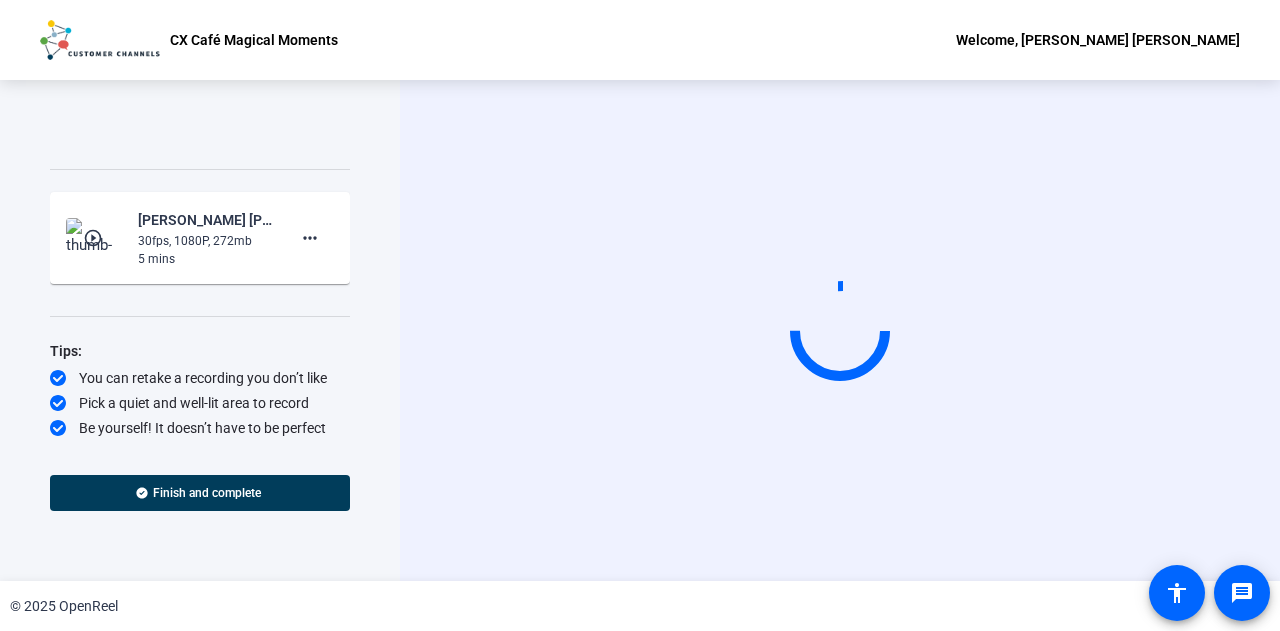 click on "play_circle_outline" 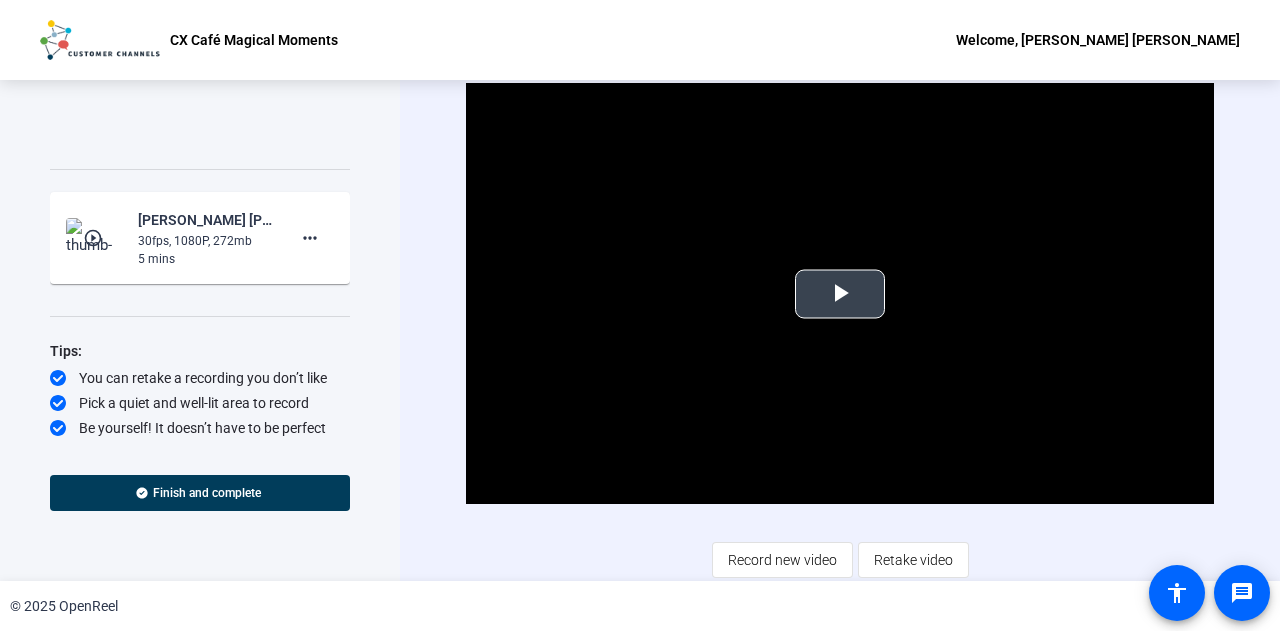 click at bounding box center [840, 294] 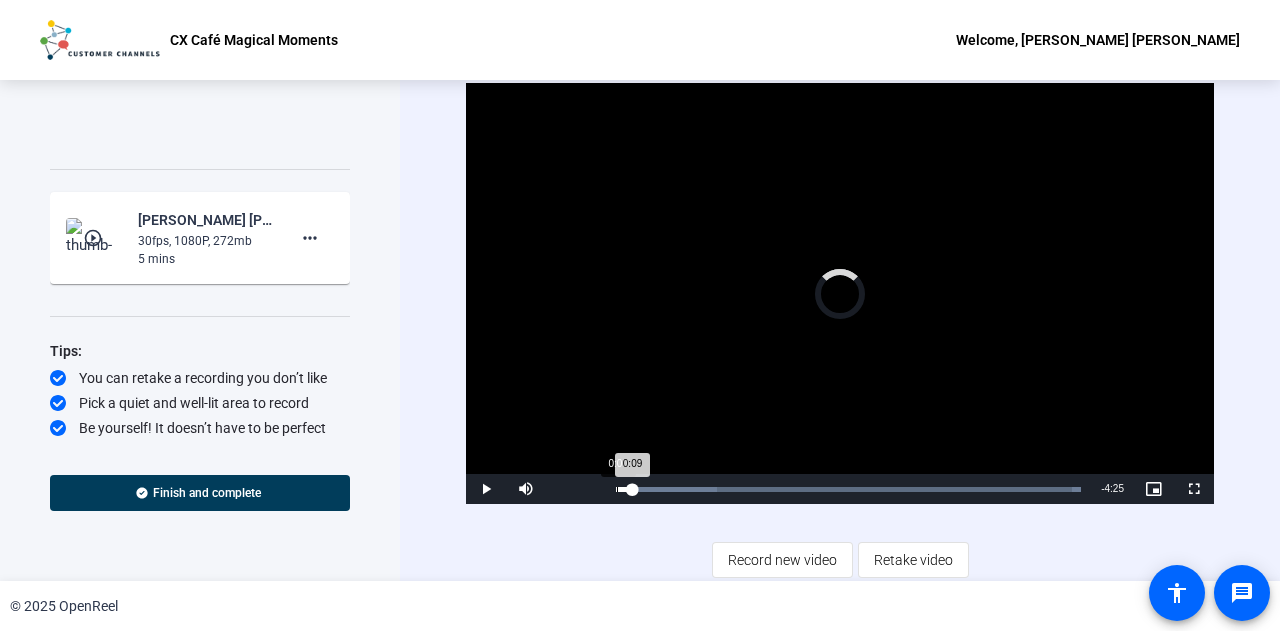 drag, startPoint x: 631, startPoint y: 488, endPoint x: 605, endPoint y: 479, distance: 27.513634 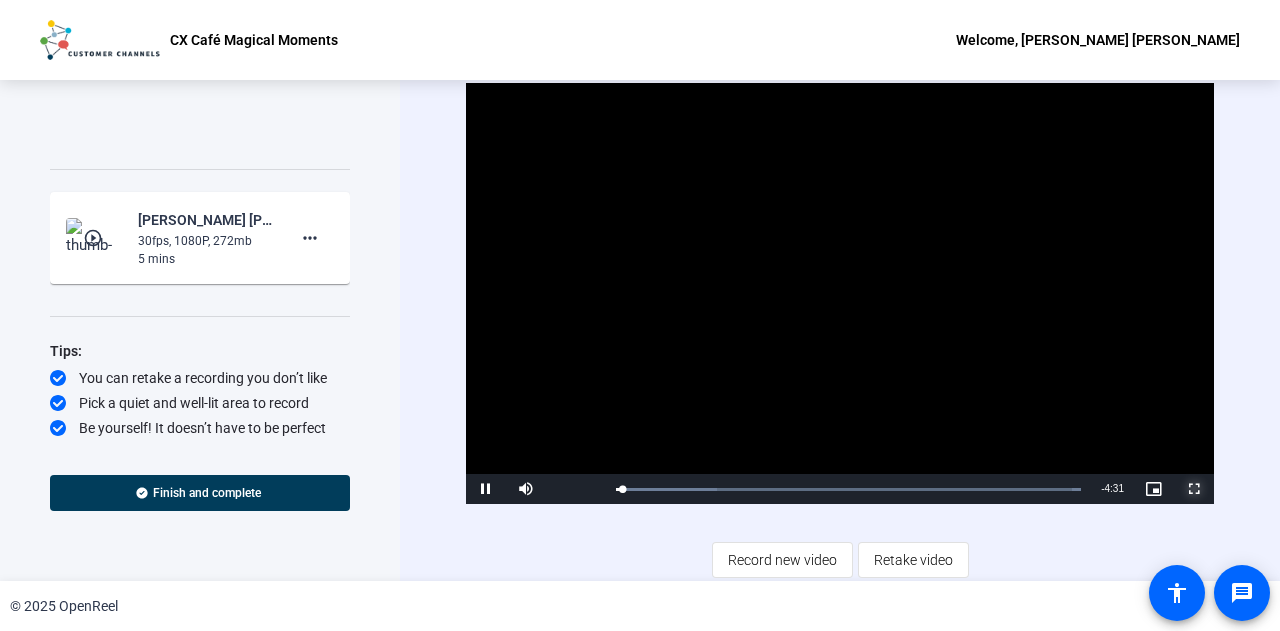 click at bounding box center [1194, 489] 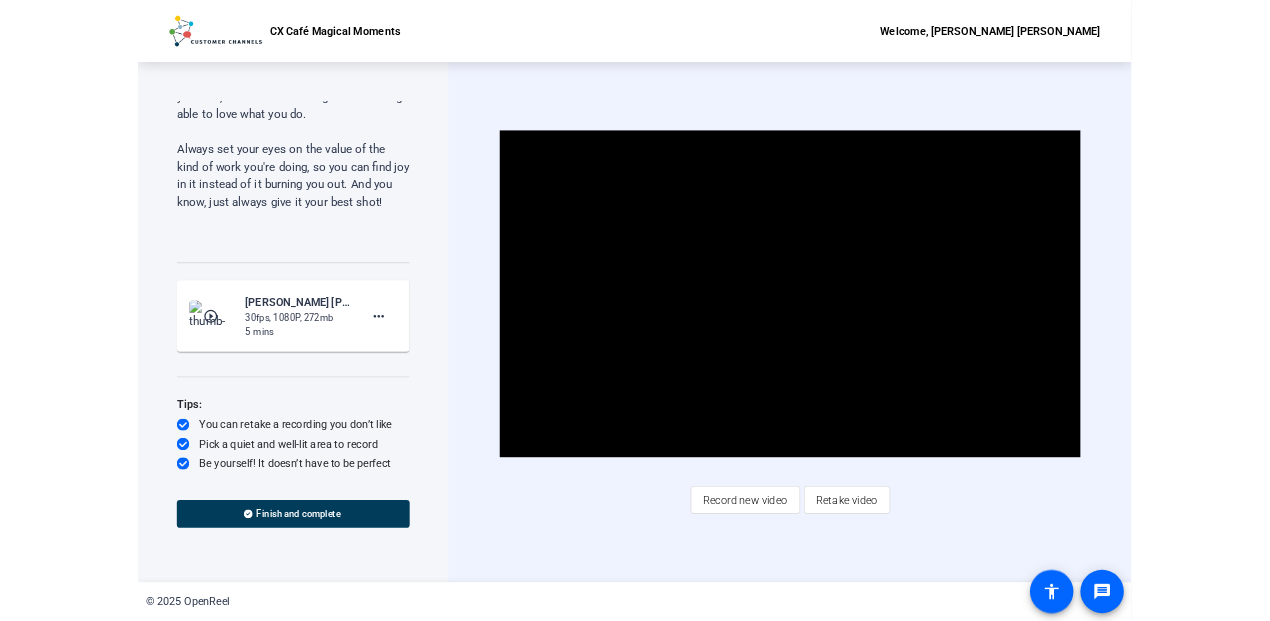 scroll, scrollTop: 2412, scrollLeft: 0, axis: vertical 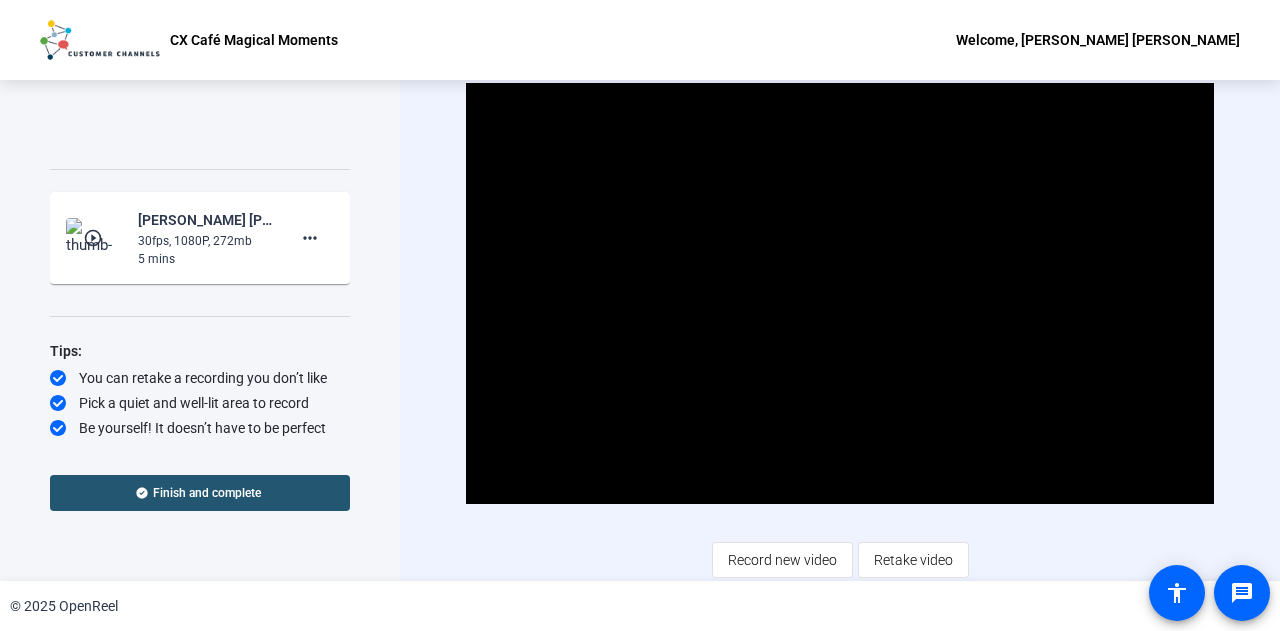 click 